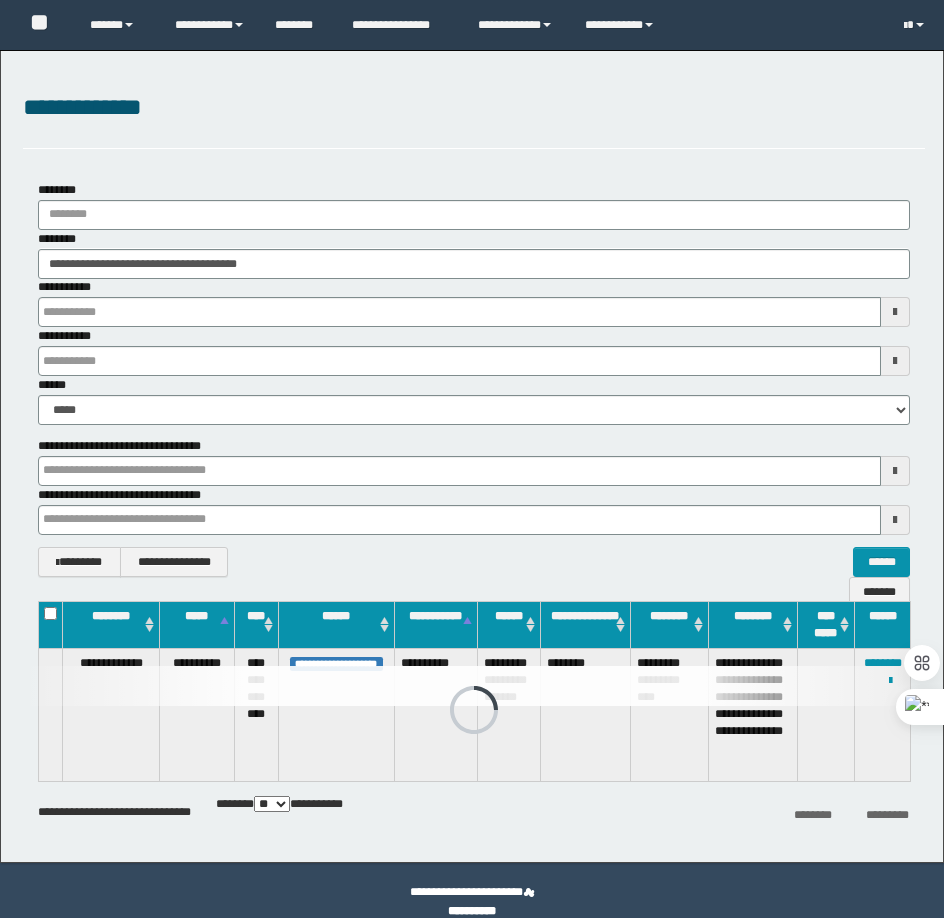 scroll, scrollTop: 0, scrollLeft: 0, axis: both 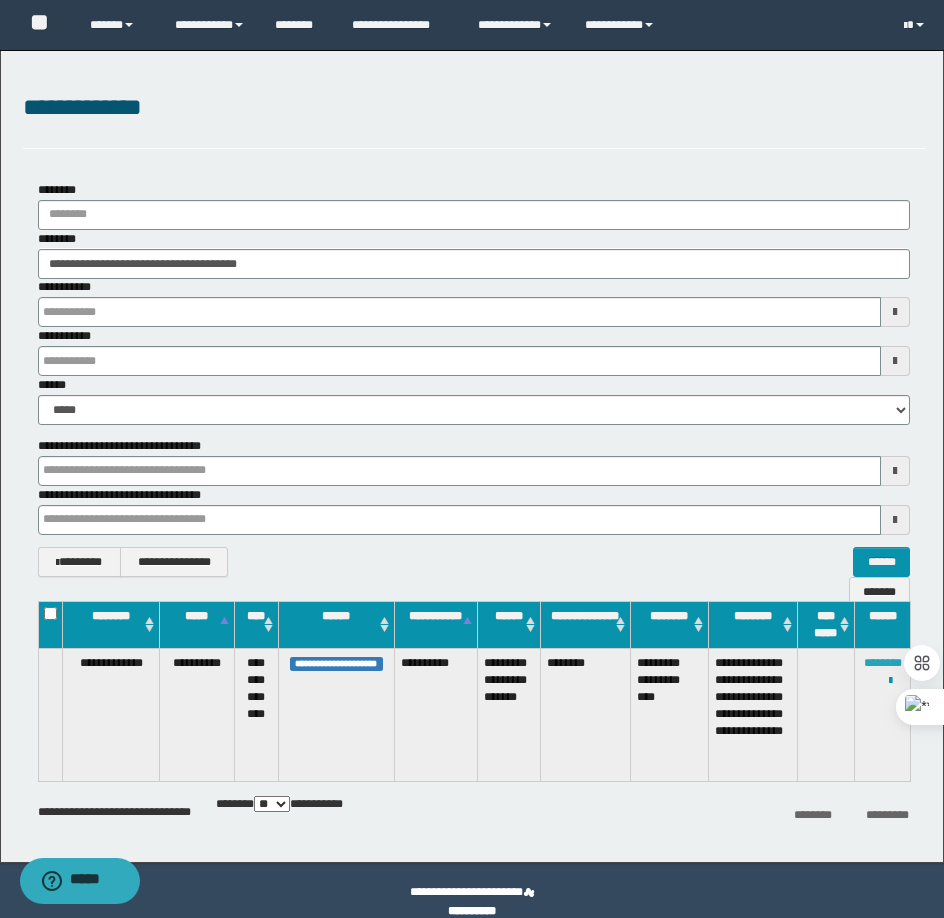 click on "********" at bounding box center [883, 663] 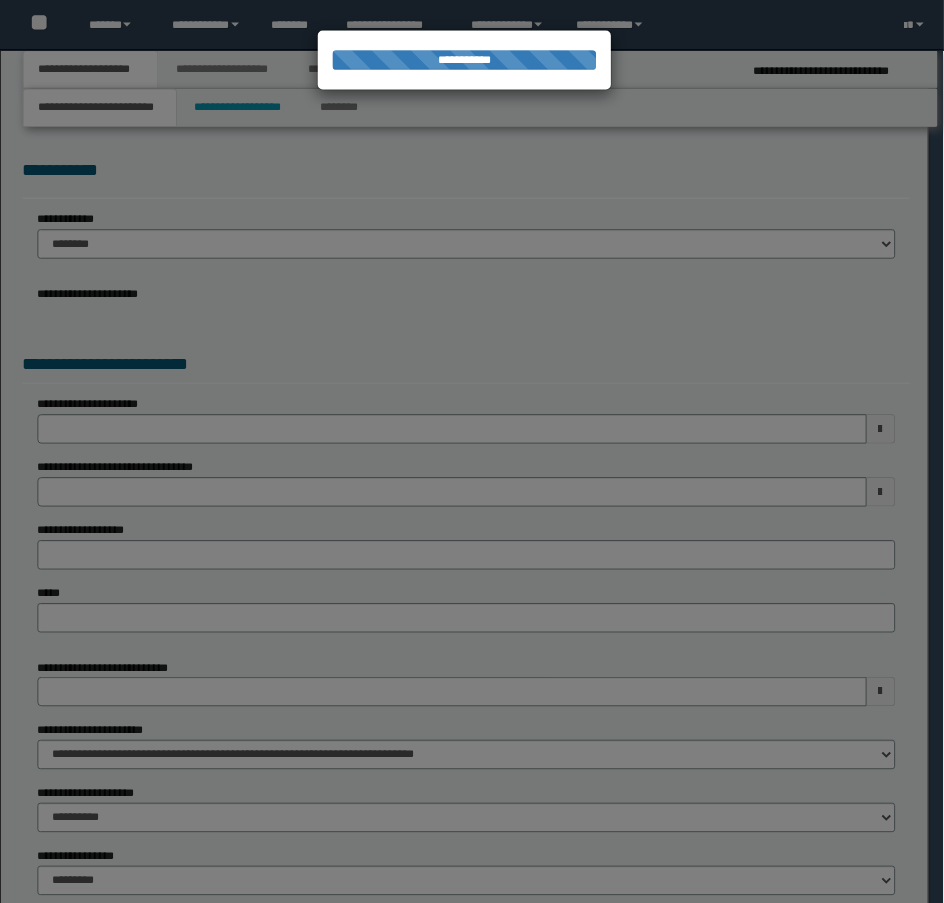 scroll, scrollTop: 0, scrollLeft: 0, axis: both 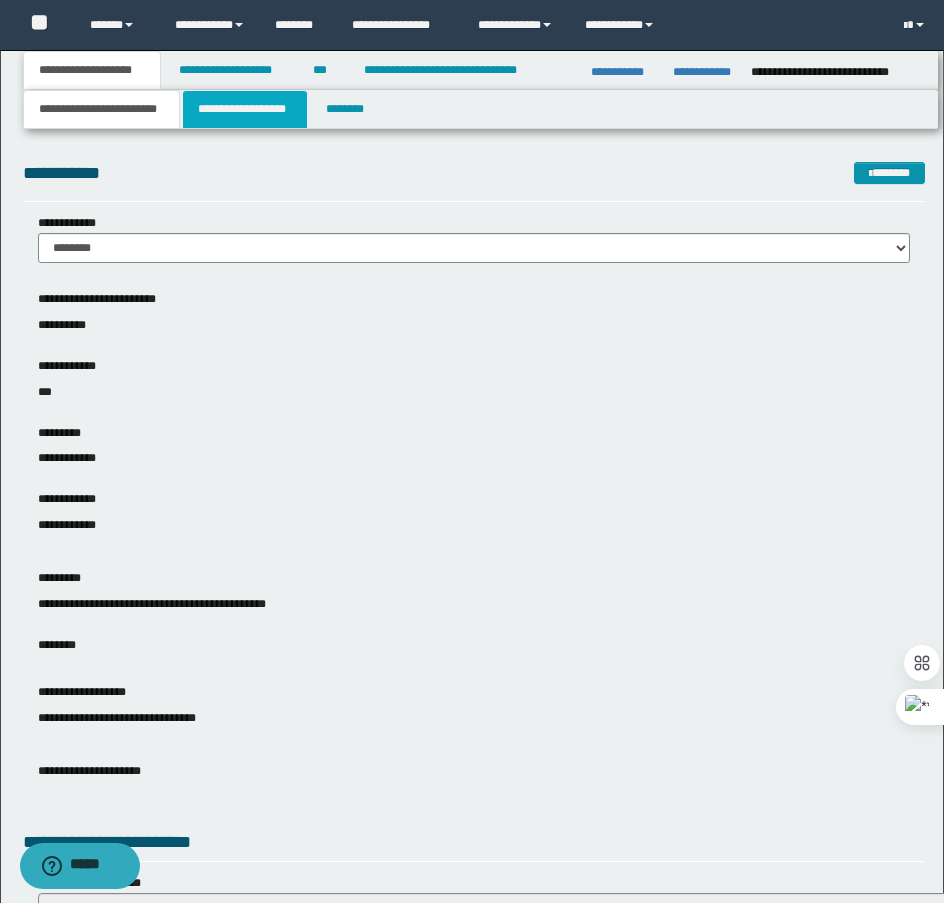 click on "**********" at bounding box center (245, 109) 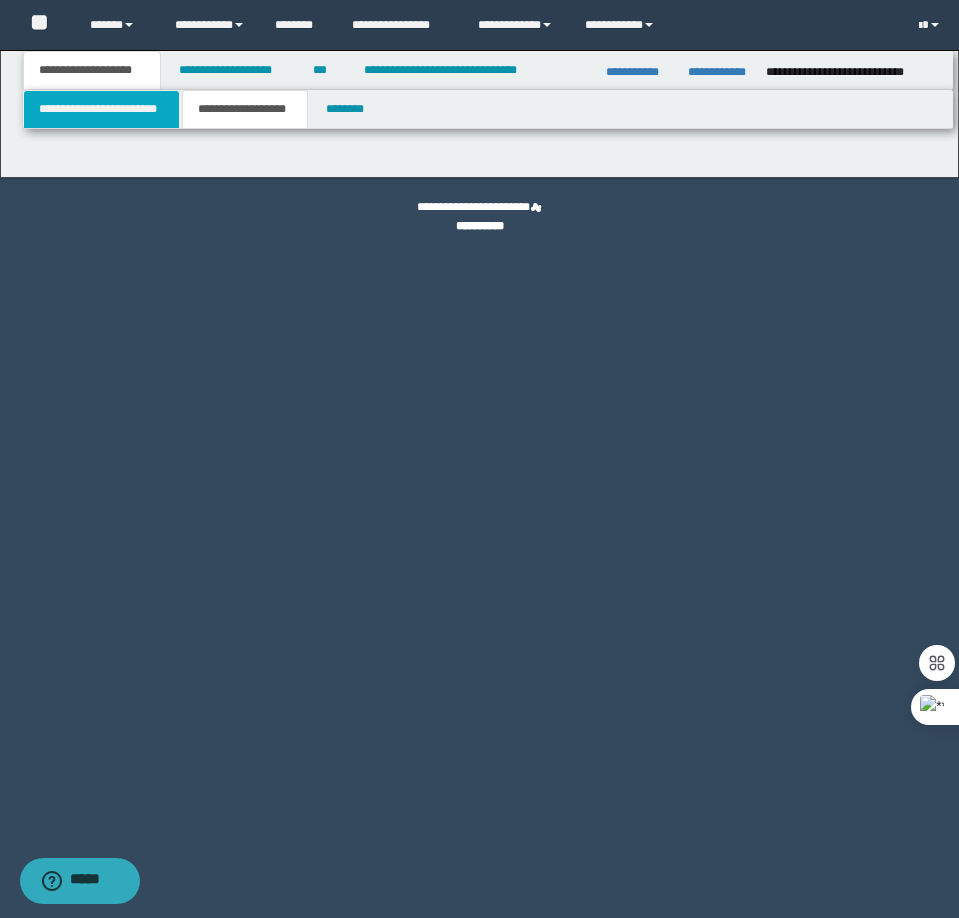 click on "**********" at bounding box center [101, 109] 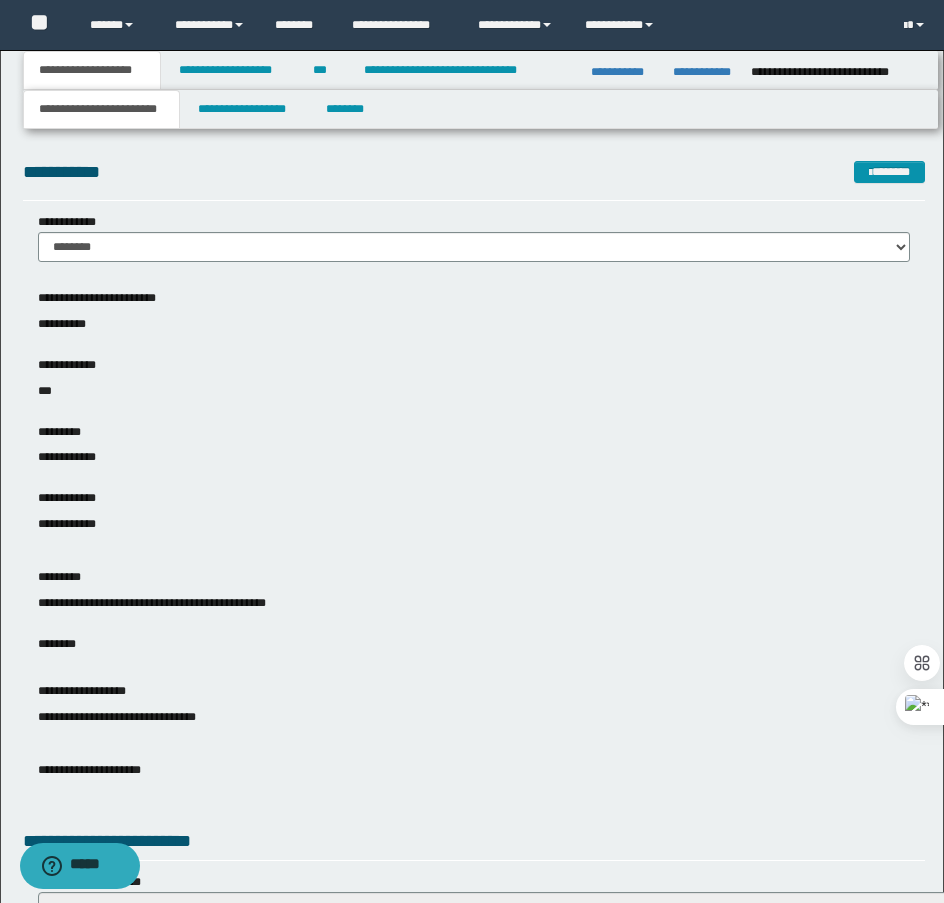 scroll, scrollTop: 0, scrollLeft: 0, axis: both 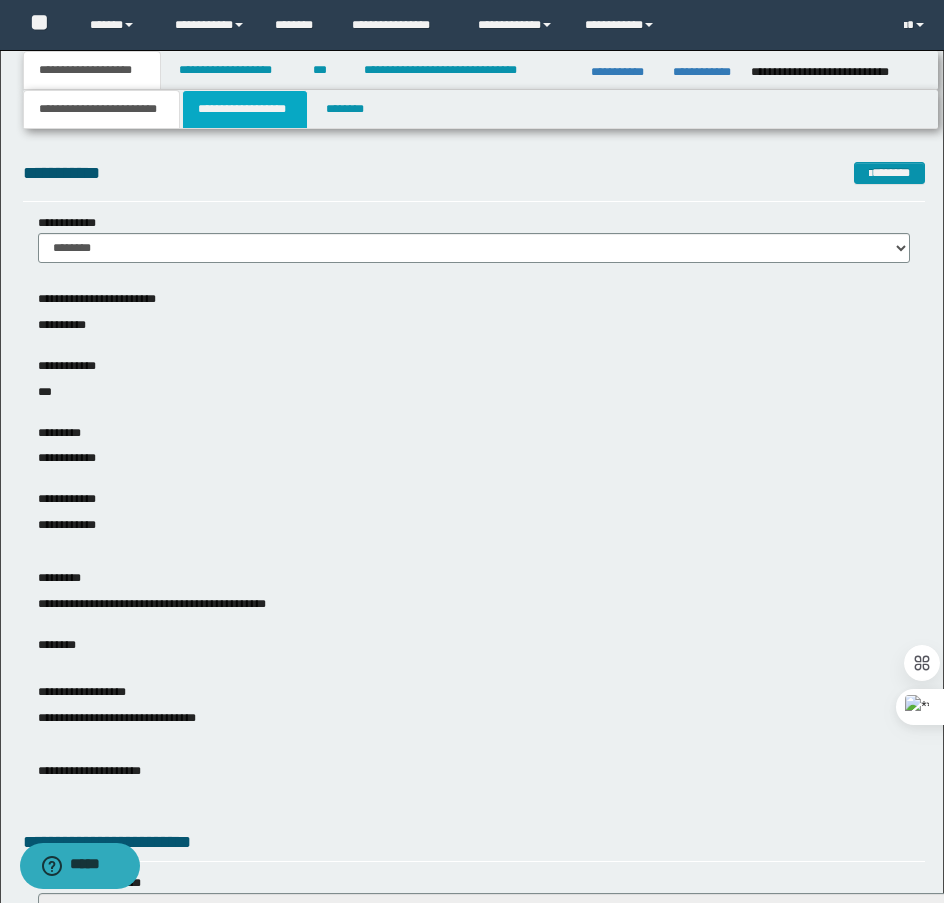 click on "**********" at bounding box center [245, 109] 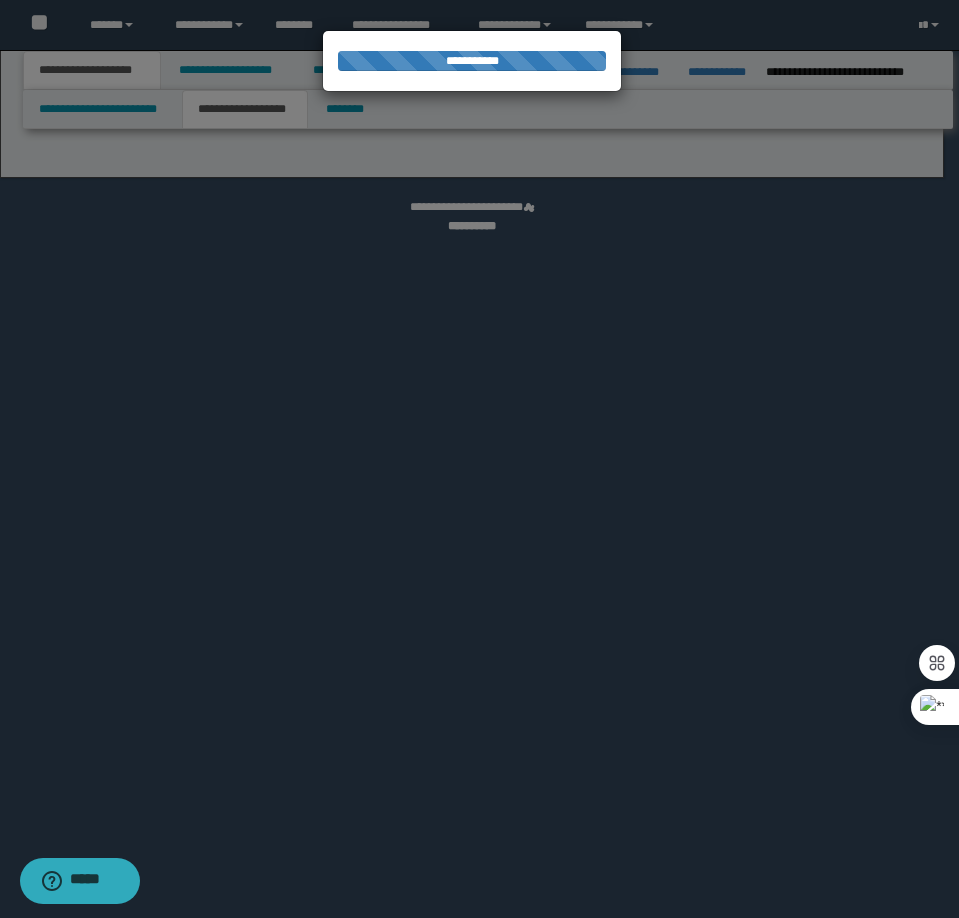 type on "********" 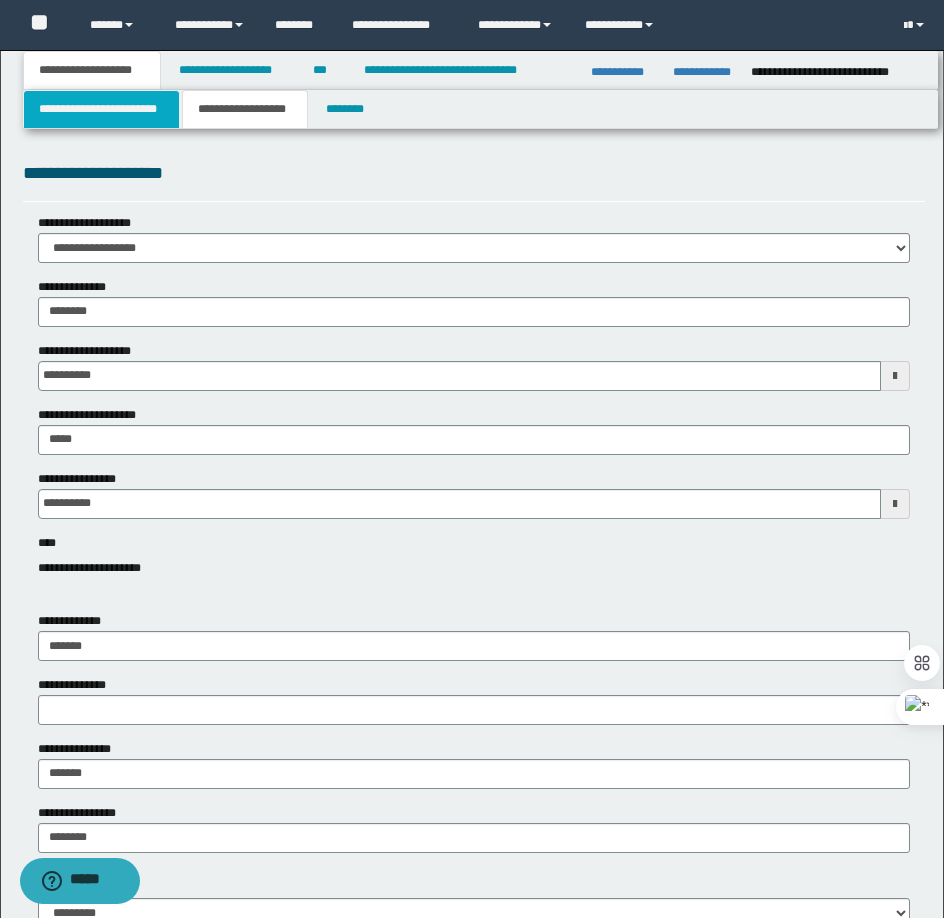 click on "**********" at bounding box center (101, 109) 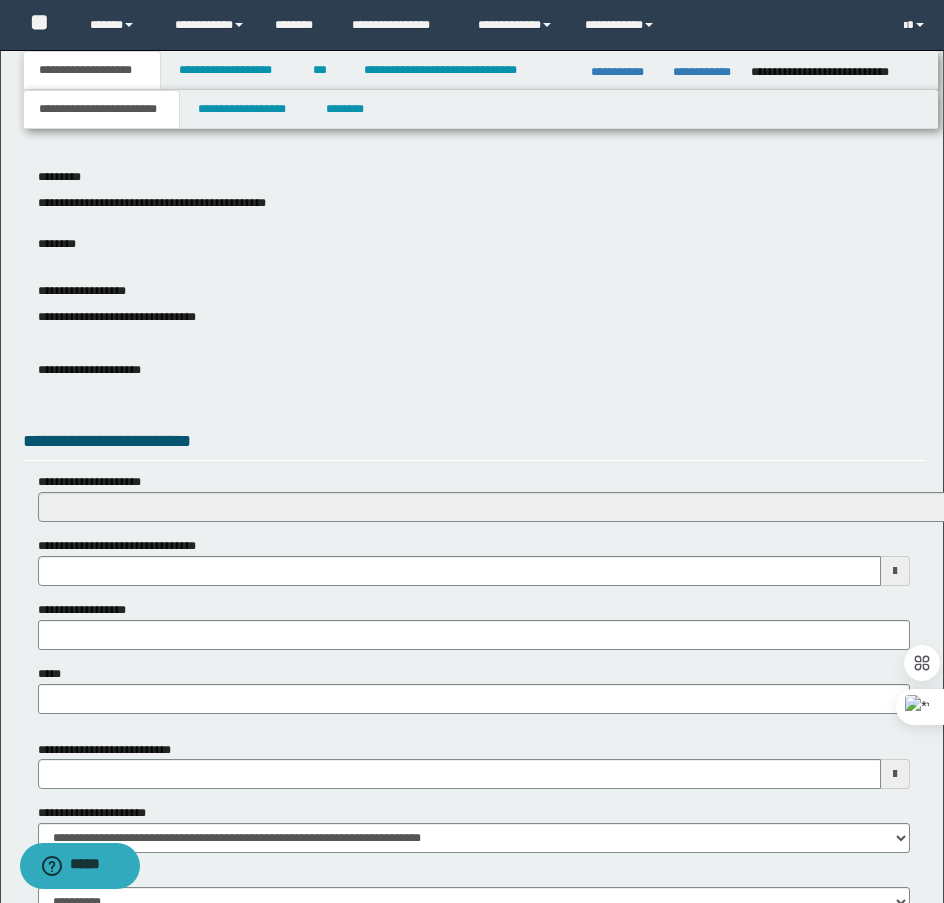 scroll, scrollTop: 700, scrollLeft: 0, axis: vertical 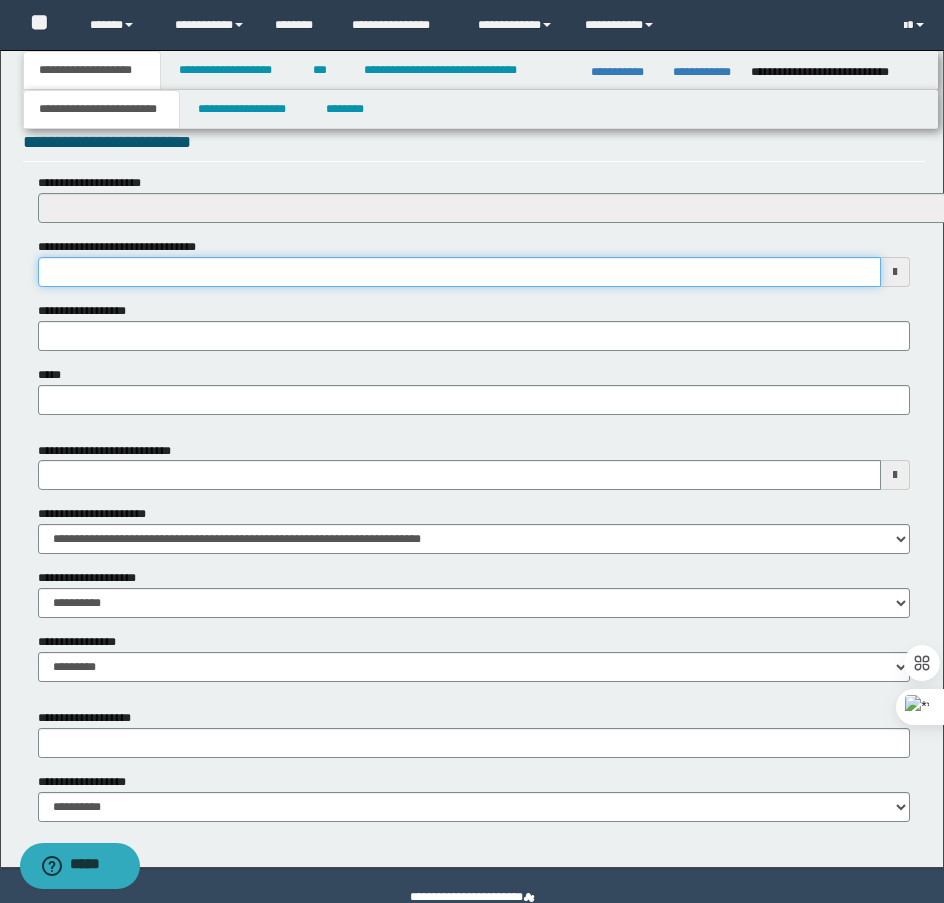 click on "**********" at bounding box center [459, 272] 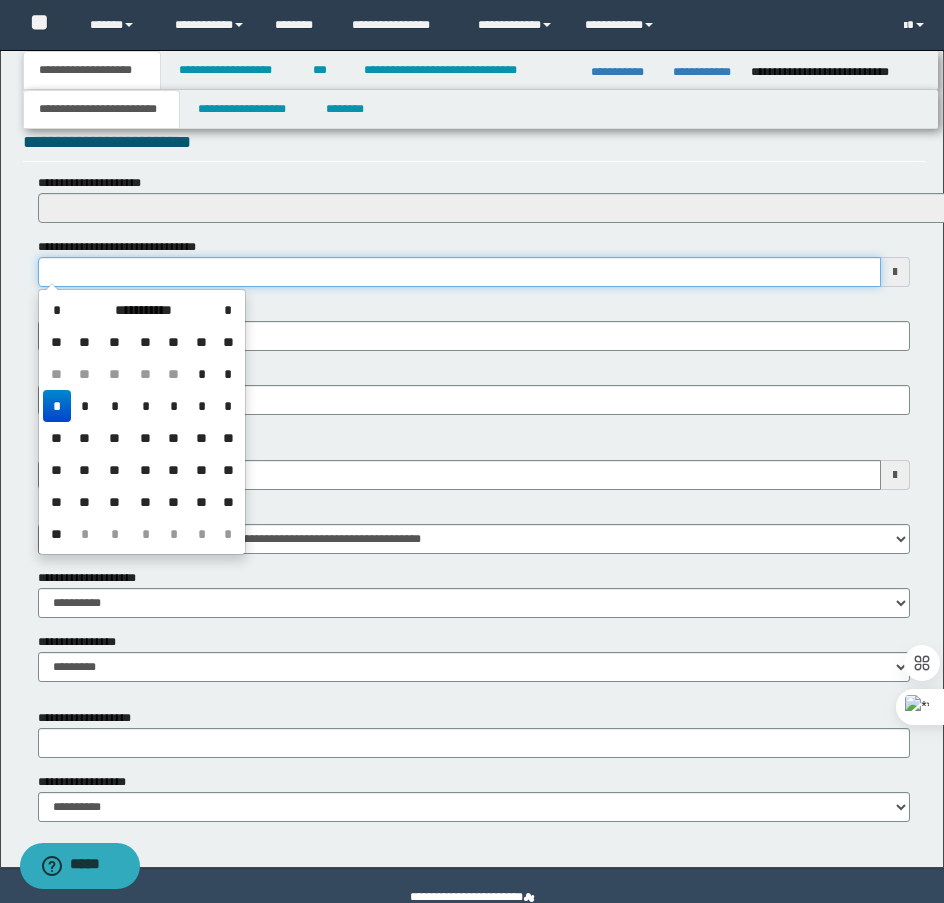 type on "**********" 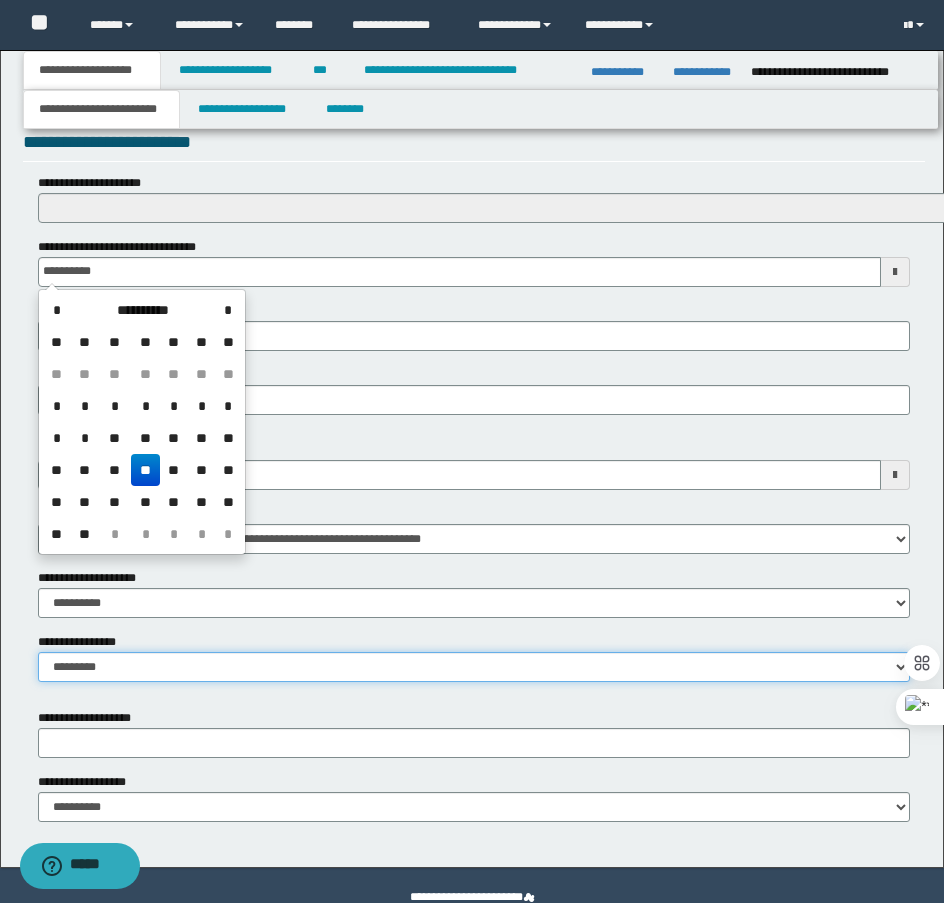 click on "**********" at bounding box center [474, 667] 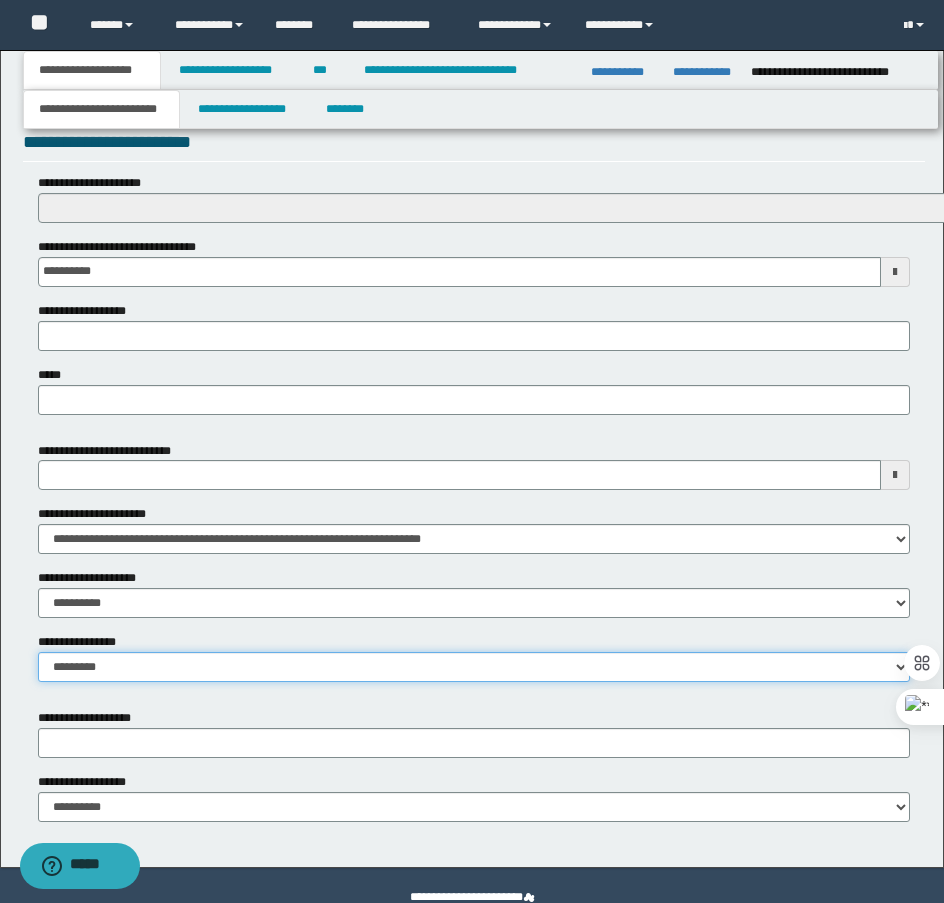 select on "*" 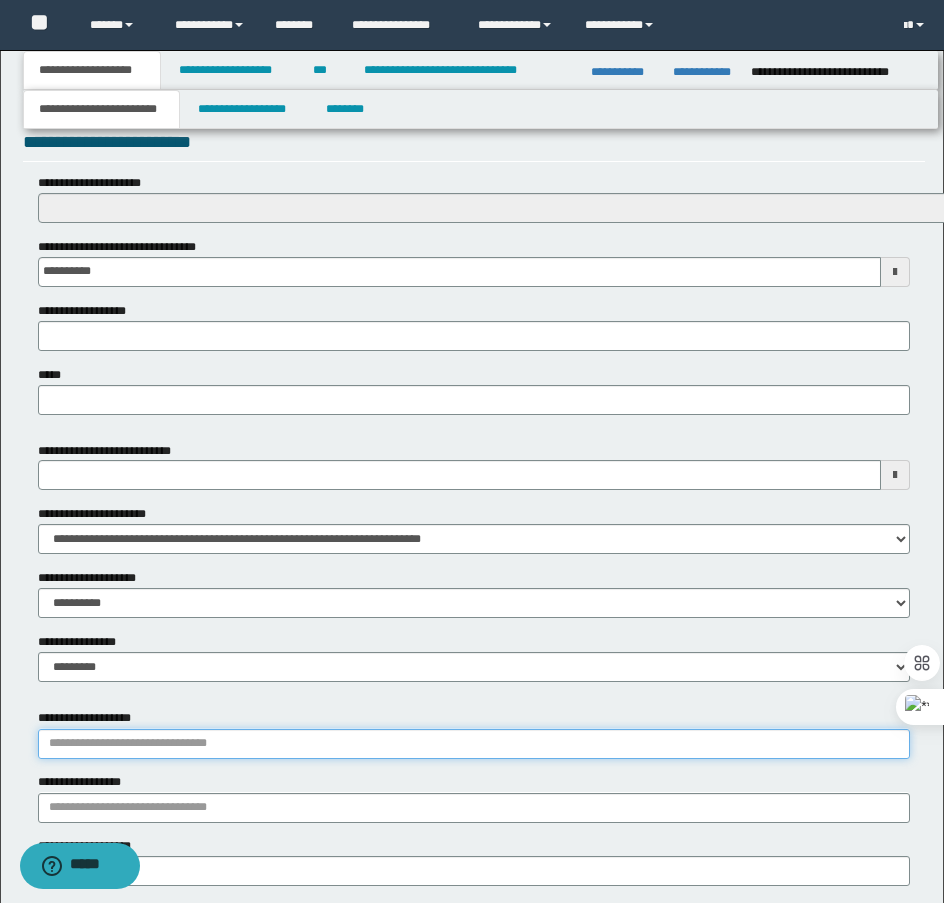 click on "**********" at bounding box center (474, 744) 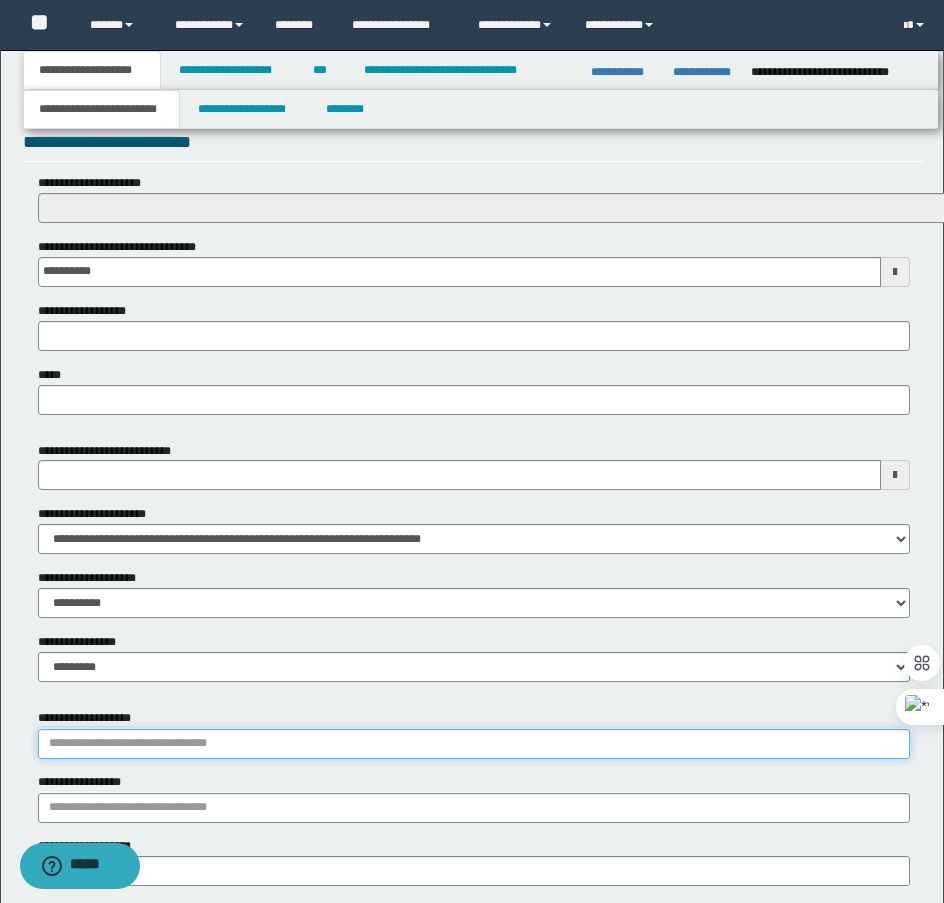 click on "**********" at bounding box center [474, 744] 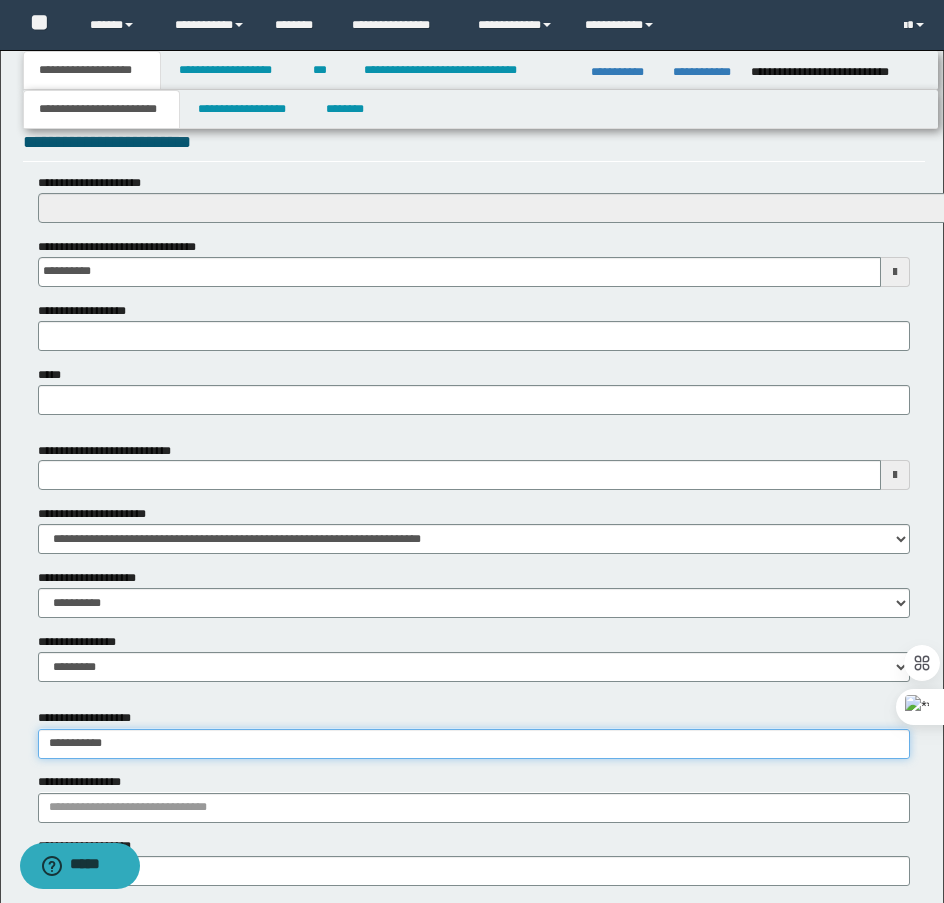 type on "**********" 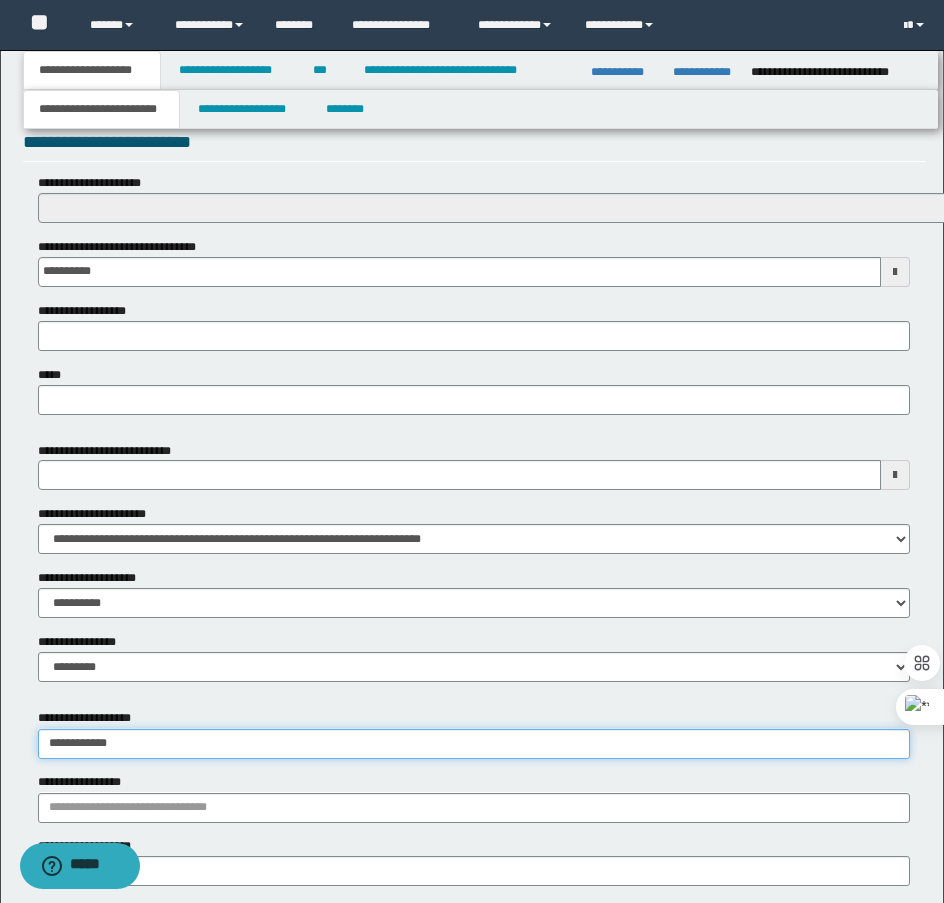 type on "**********" 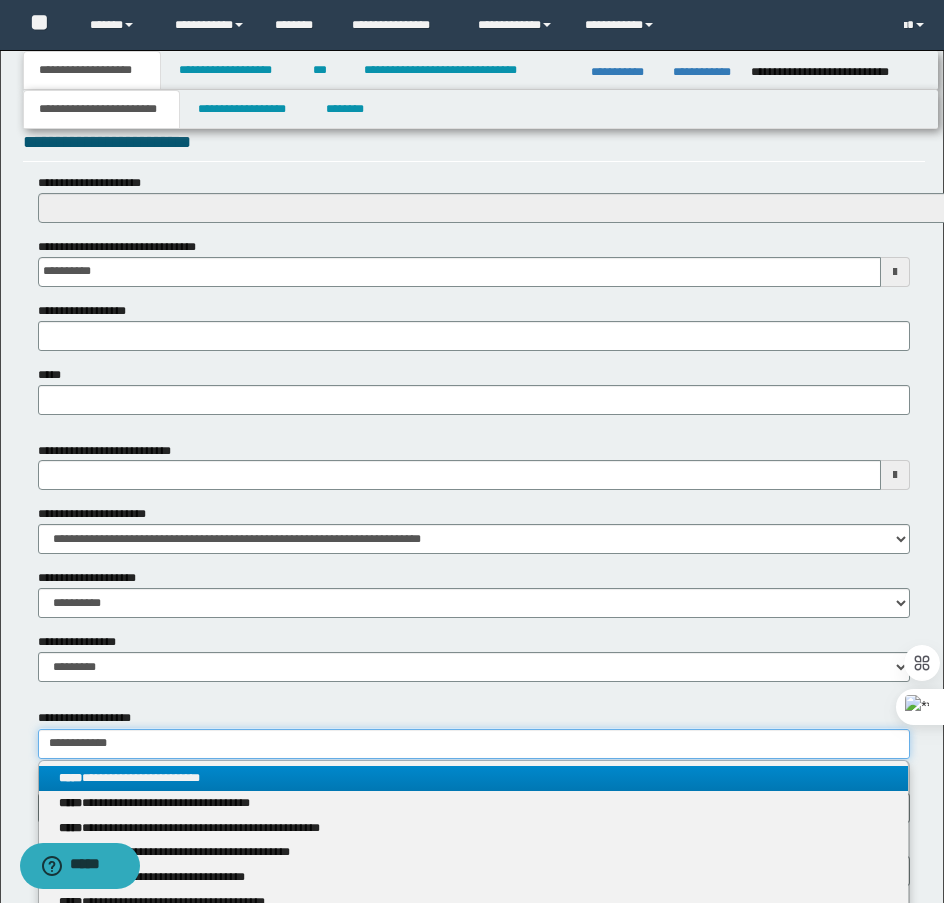 type on "**********" 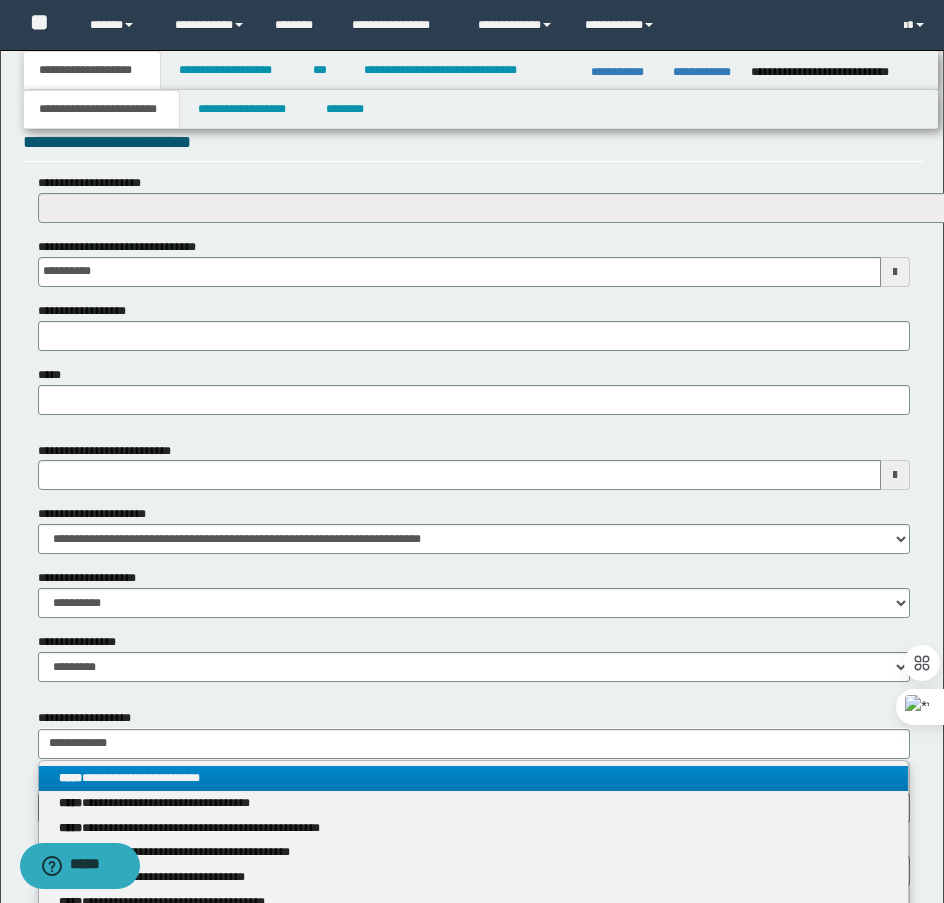click on "**********" at bounding box center [473, 778] 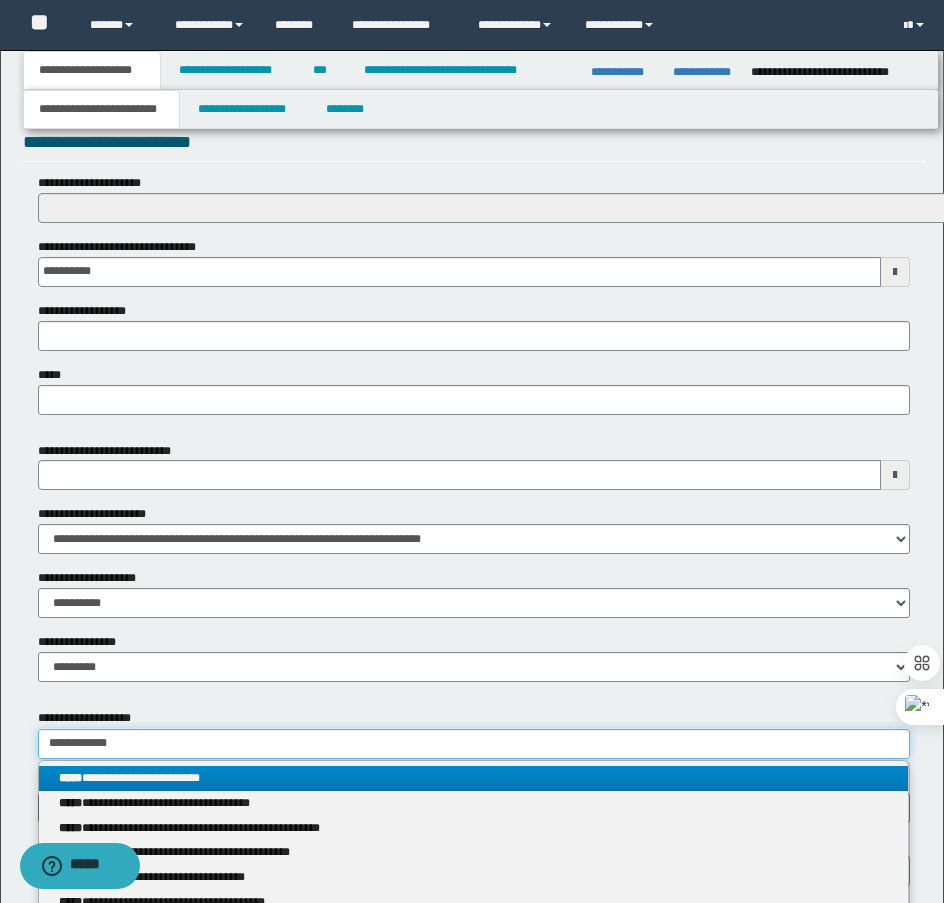 type 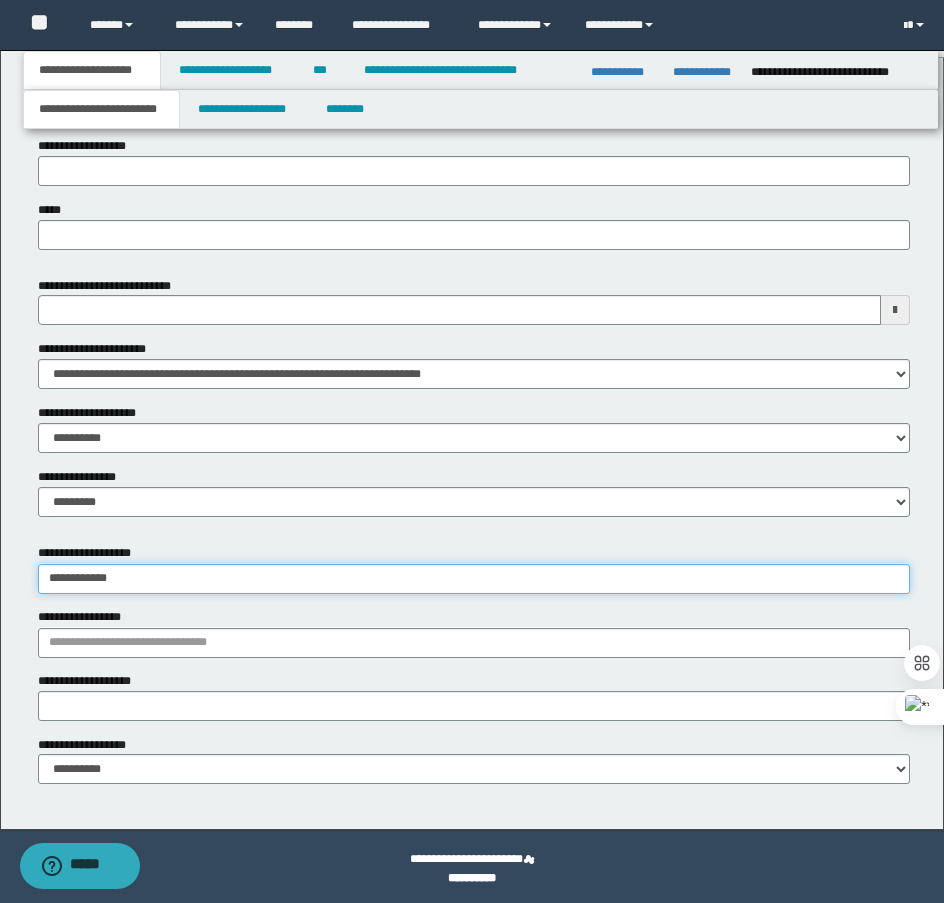 scroll, scrollTop: 870, scrollLeft: 0, axis: vertical 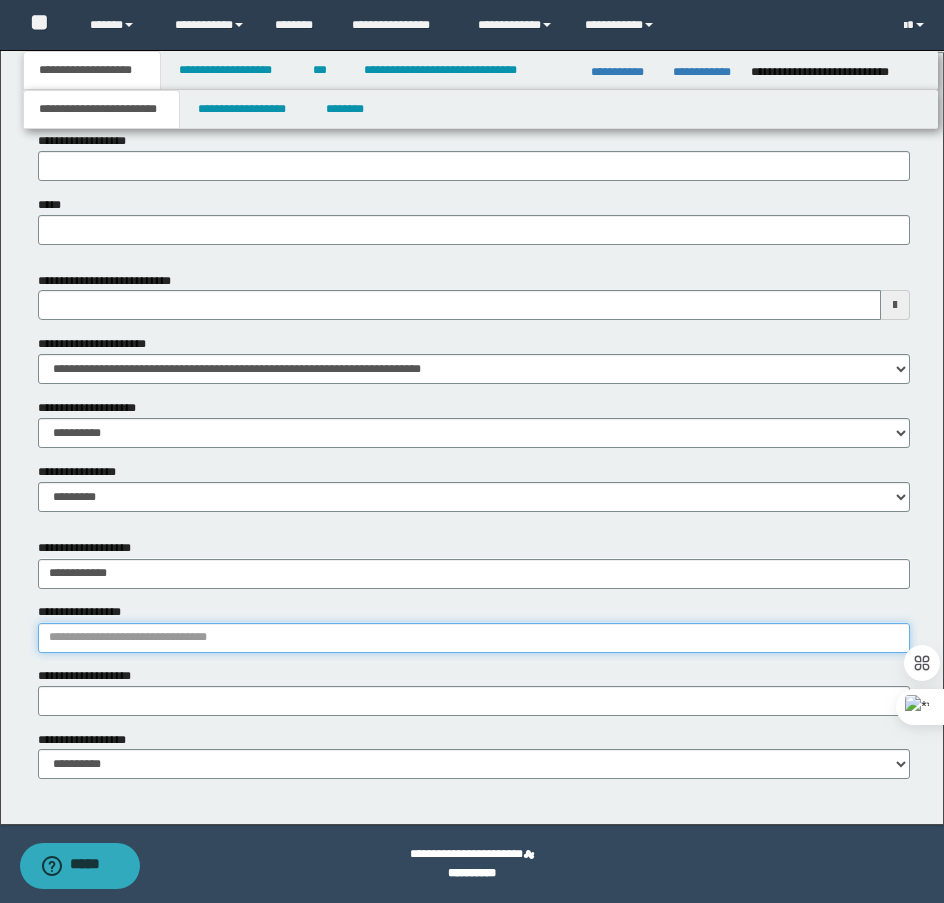 click on "**********" at bounding box center [474, 638] 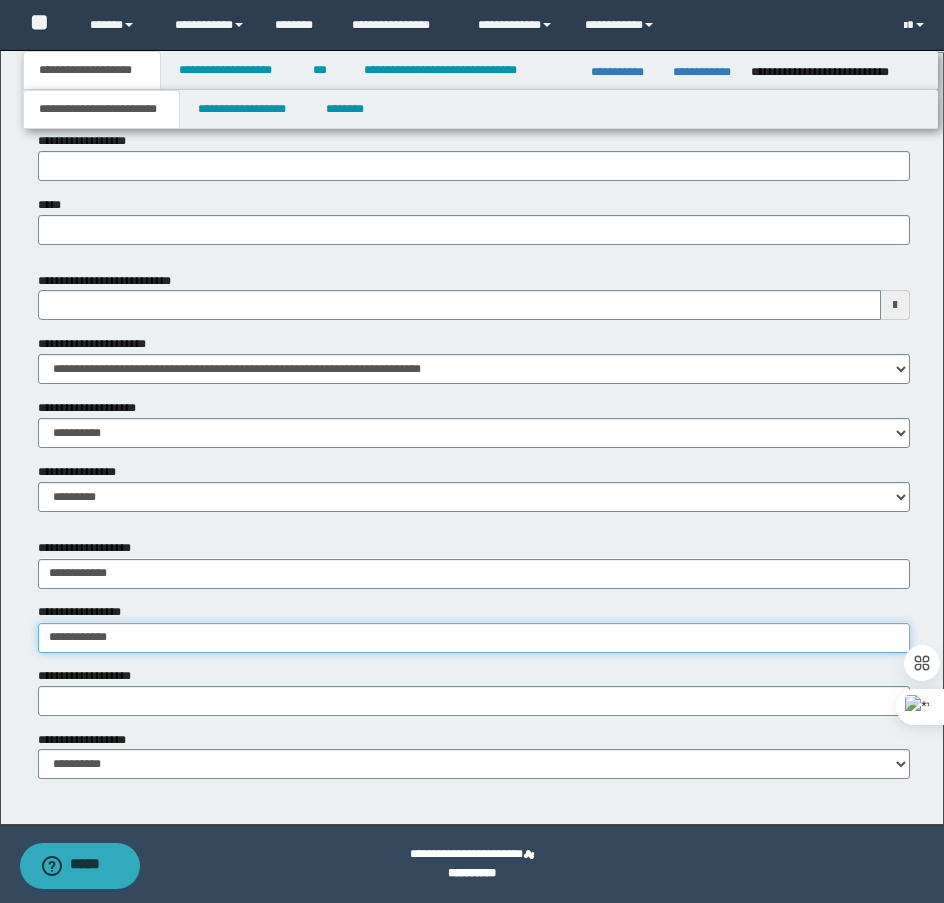 type on "**********" 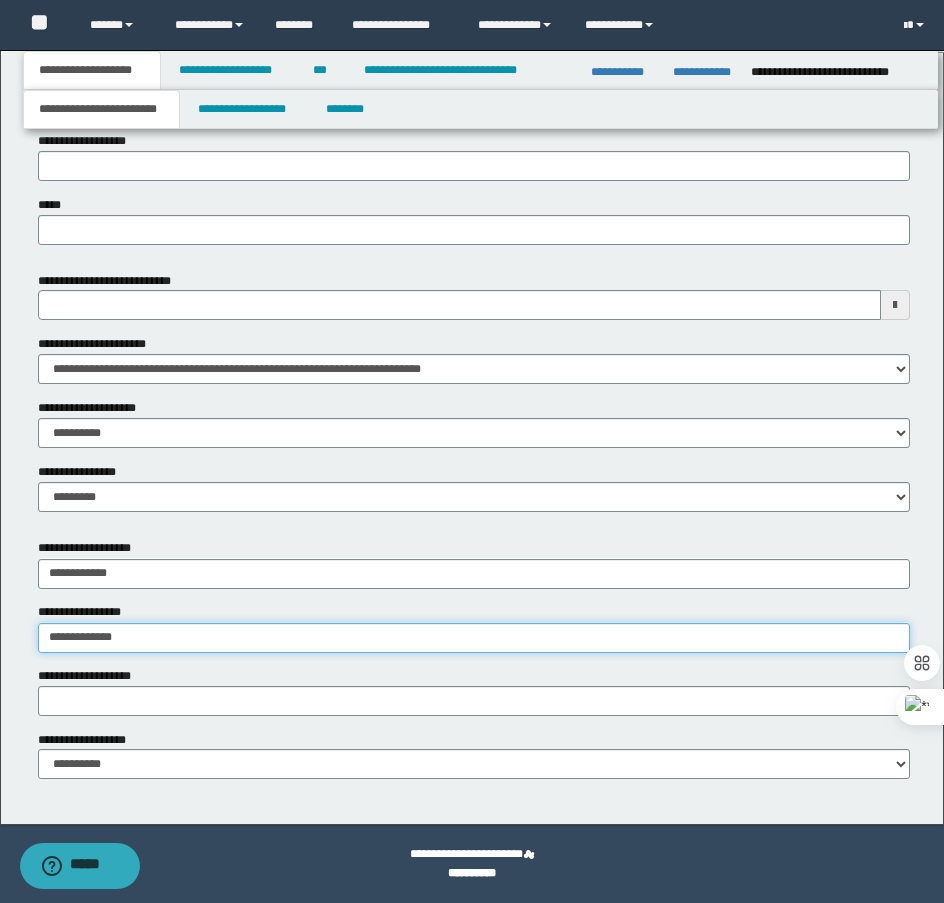 type on "**********" 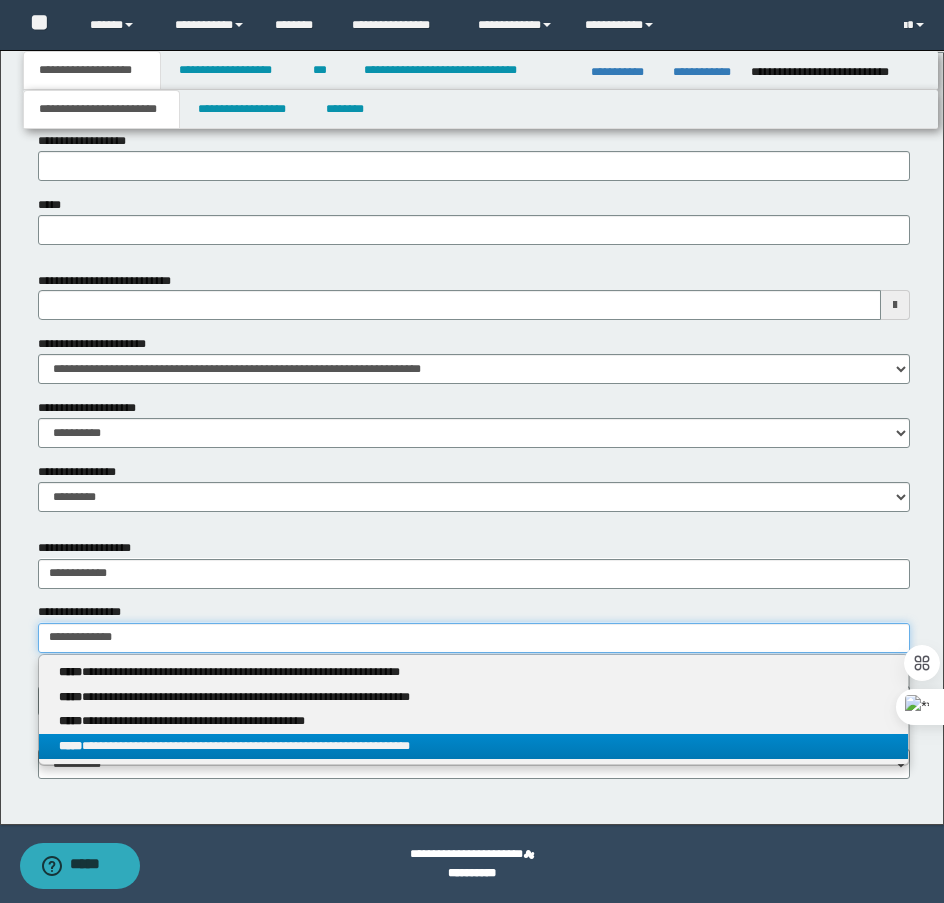 type on "**********" 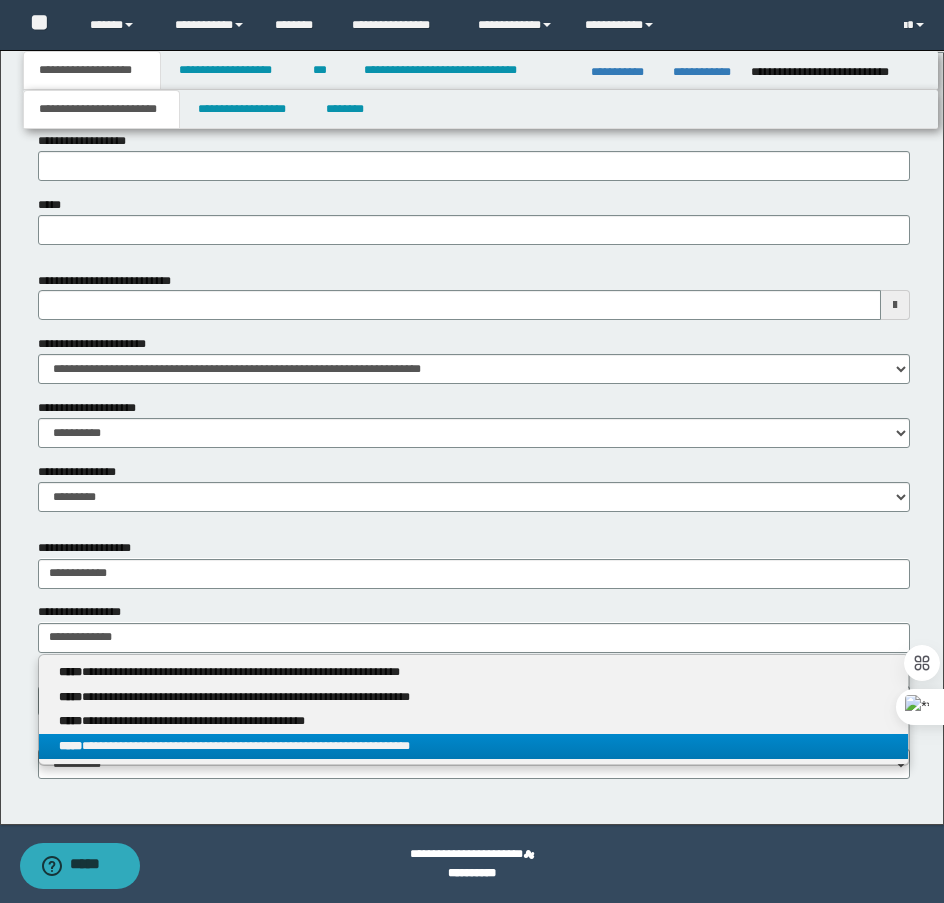 click on "**********" at bounding box center [473, 746] 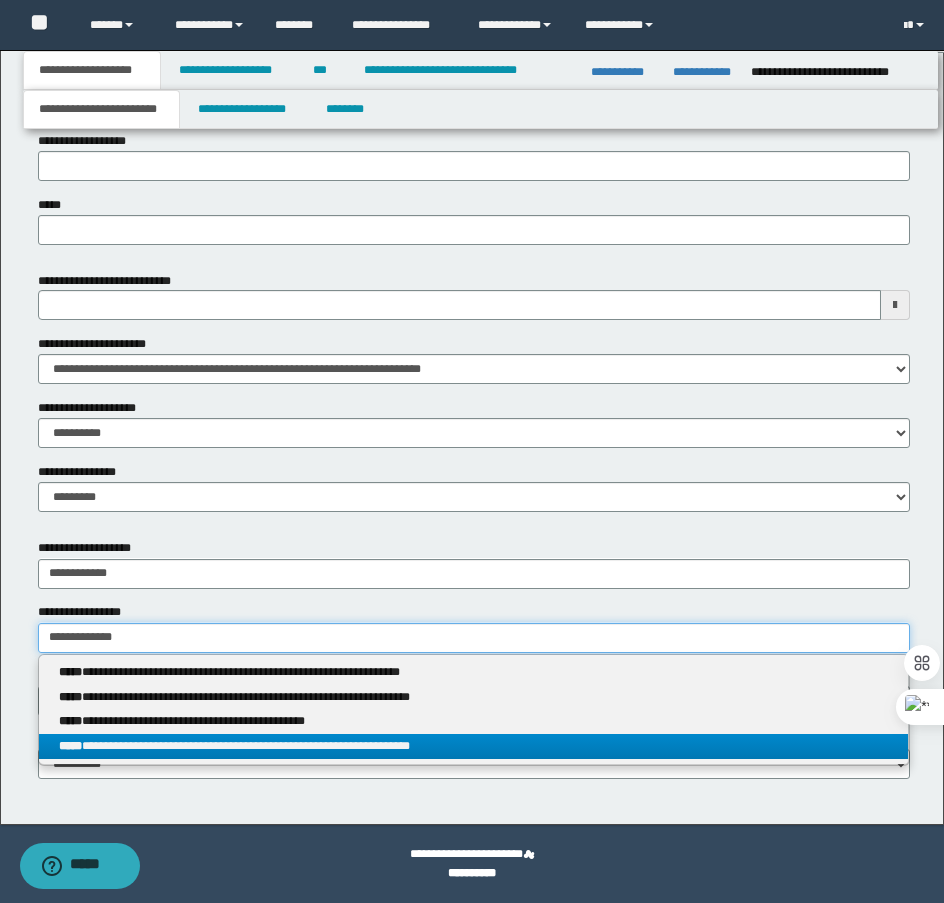 type 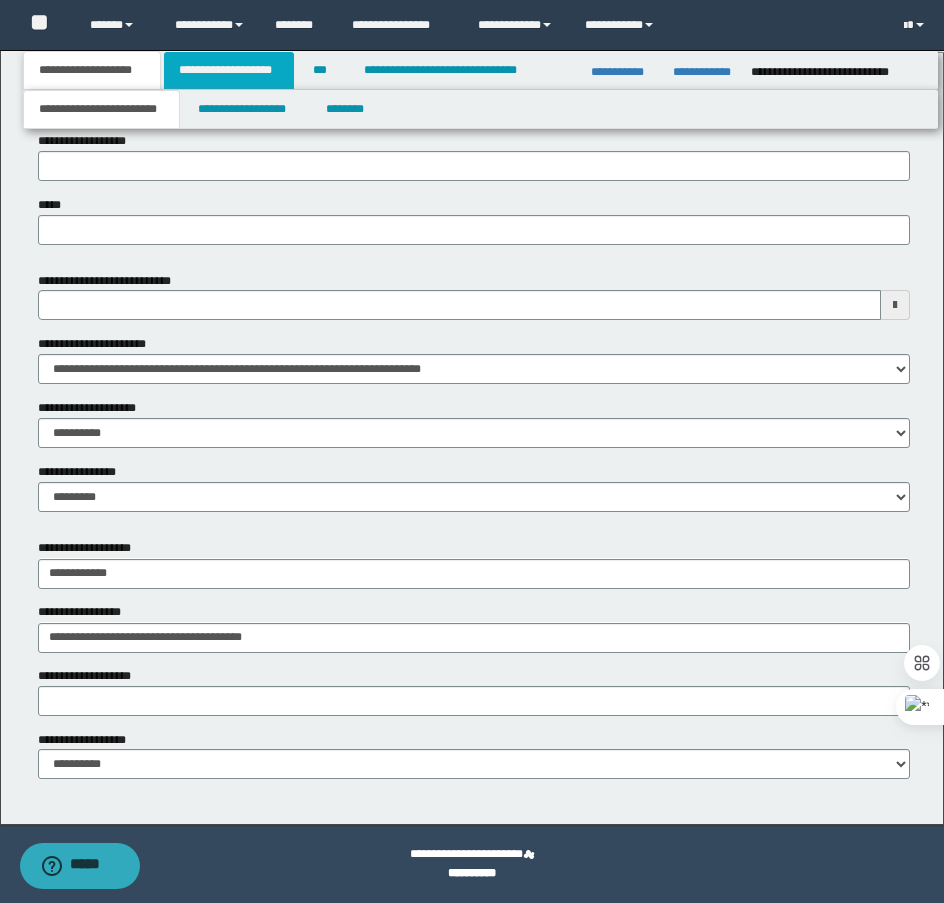 type 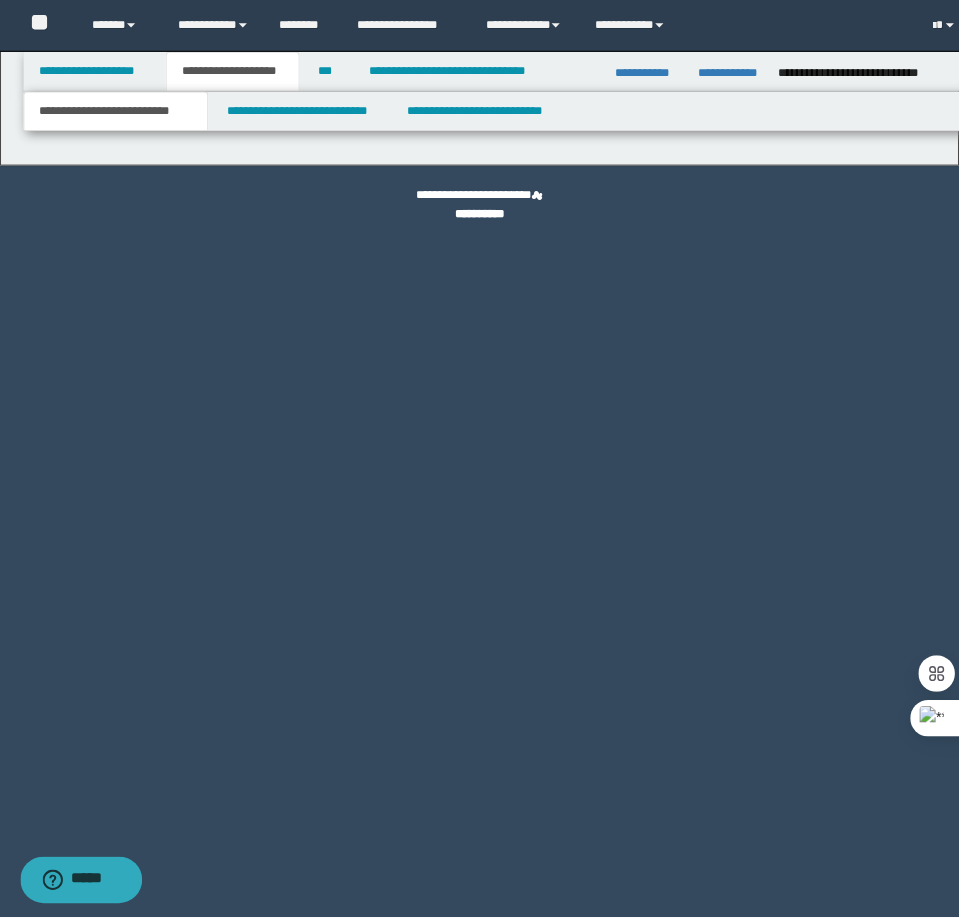scroll, scrollTop: 0, scrollLeft: 0, axis: both 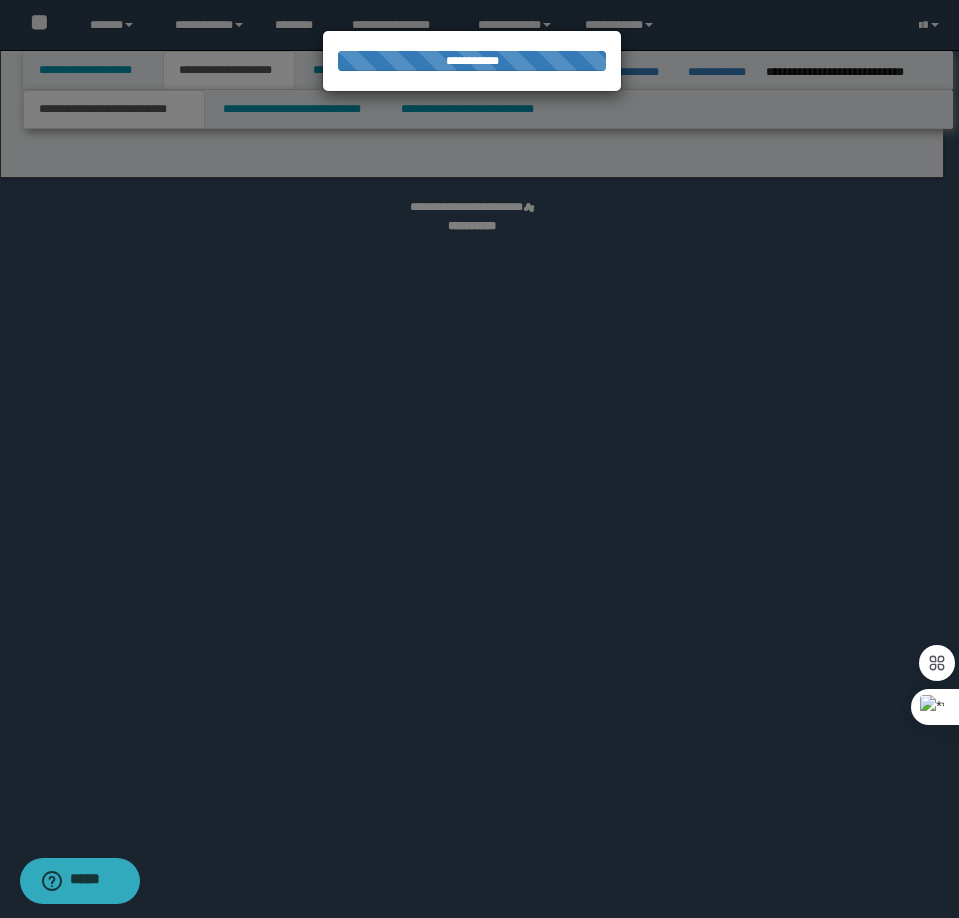 select on "*" 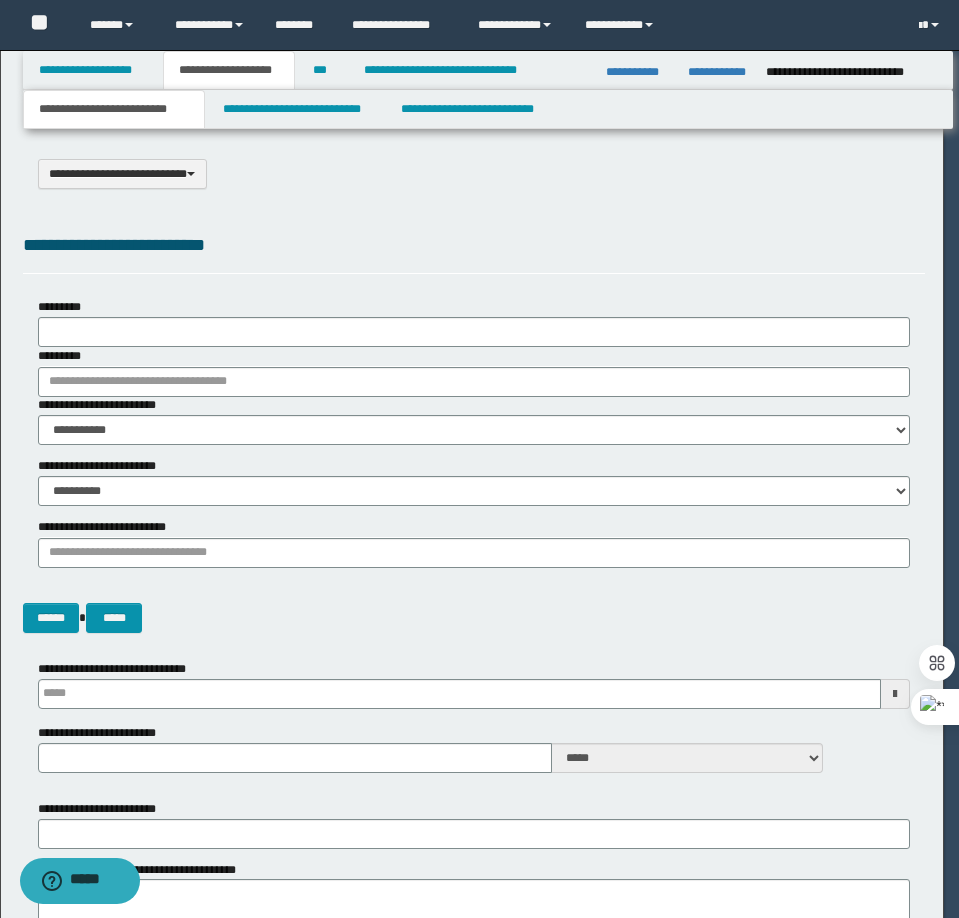 scroll, scrollTop: 0, scrollLeft: 0, axis: both 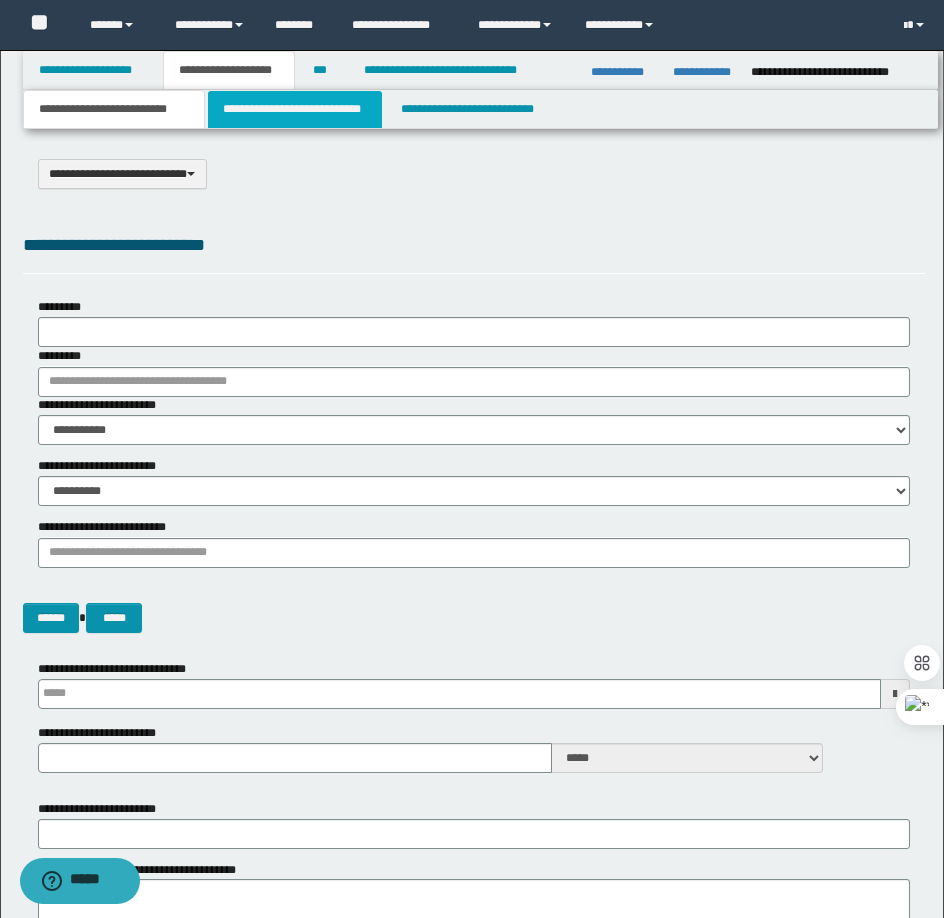 drag, startPoint x: 263, startPoint y: 113, endPoint x: 258, endPoint y: 122, distance: 10.29563 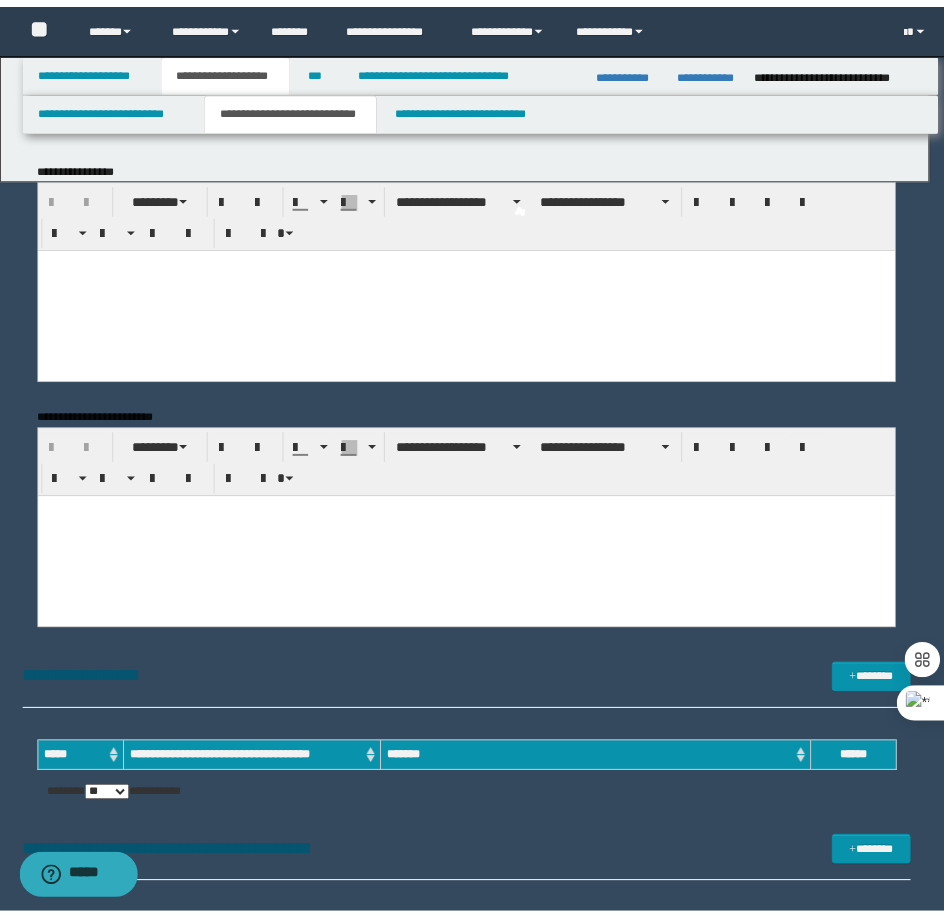 scroll, scrollTop: 0, scrollLeft: 0, axis: both 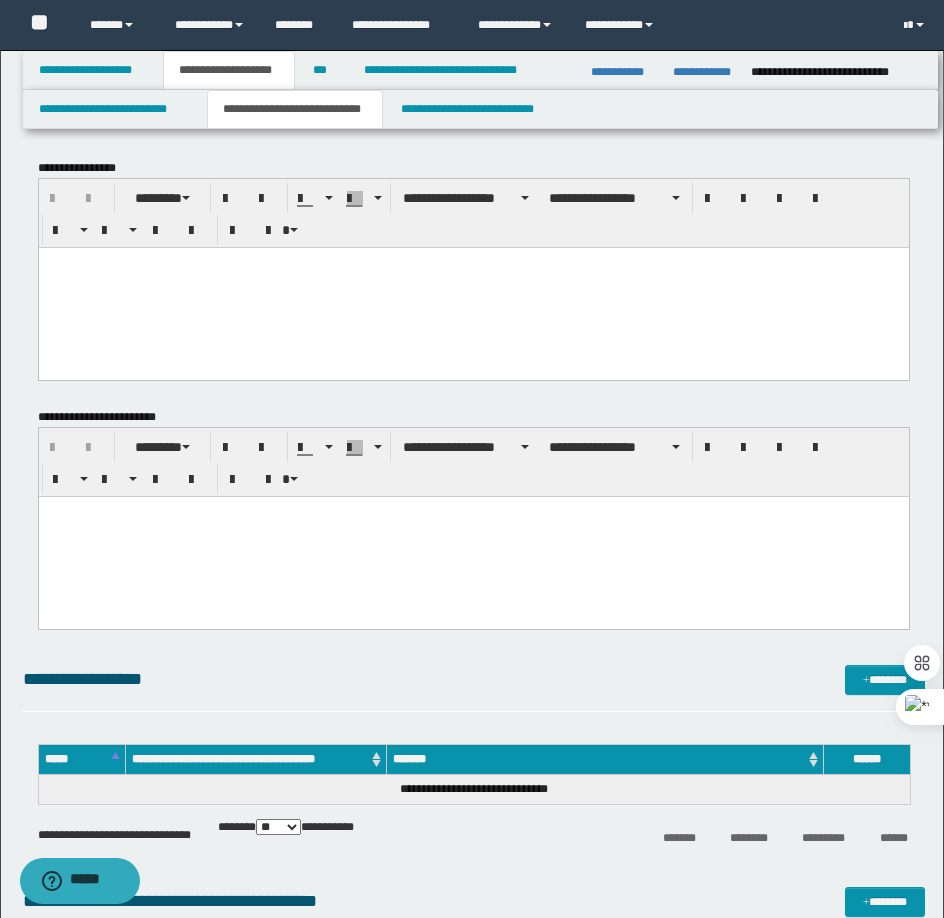click at bounding box center (473, 287) 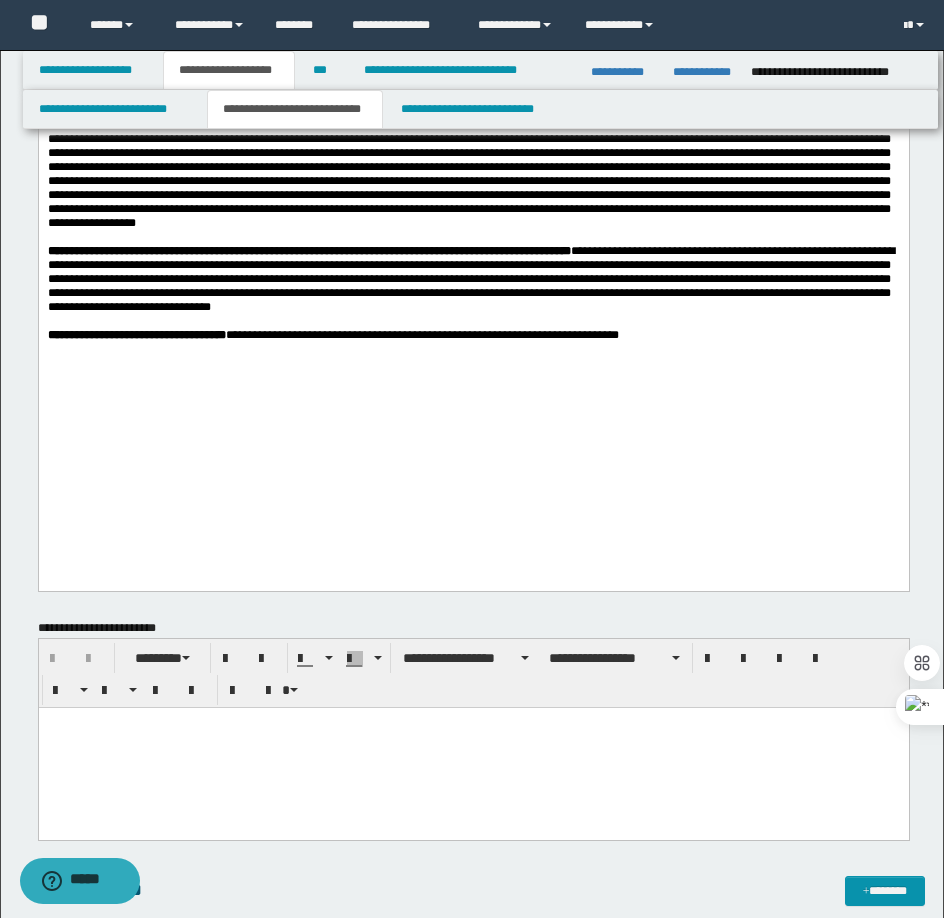 scroll, scrollTop: 1100, scrollLeft: 0, axis: vertical 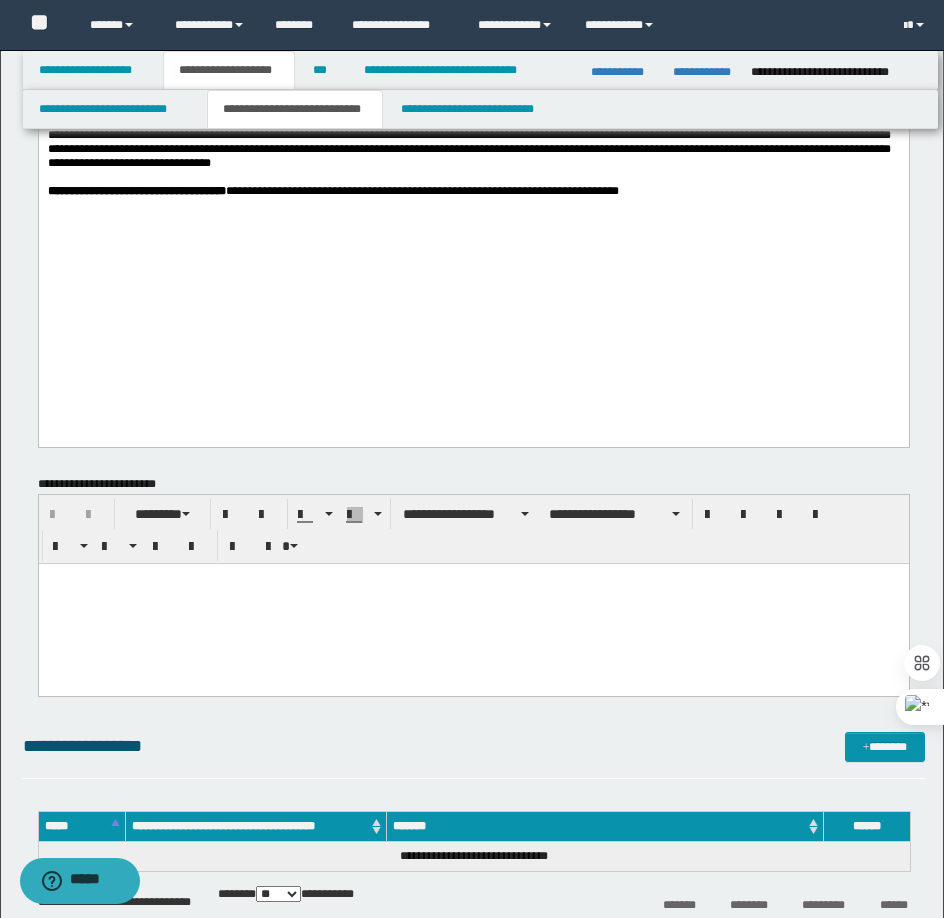click at bounding box center (473, 603) 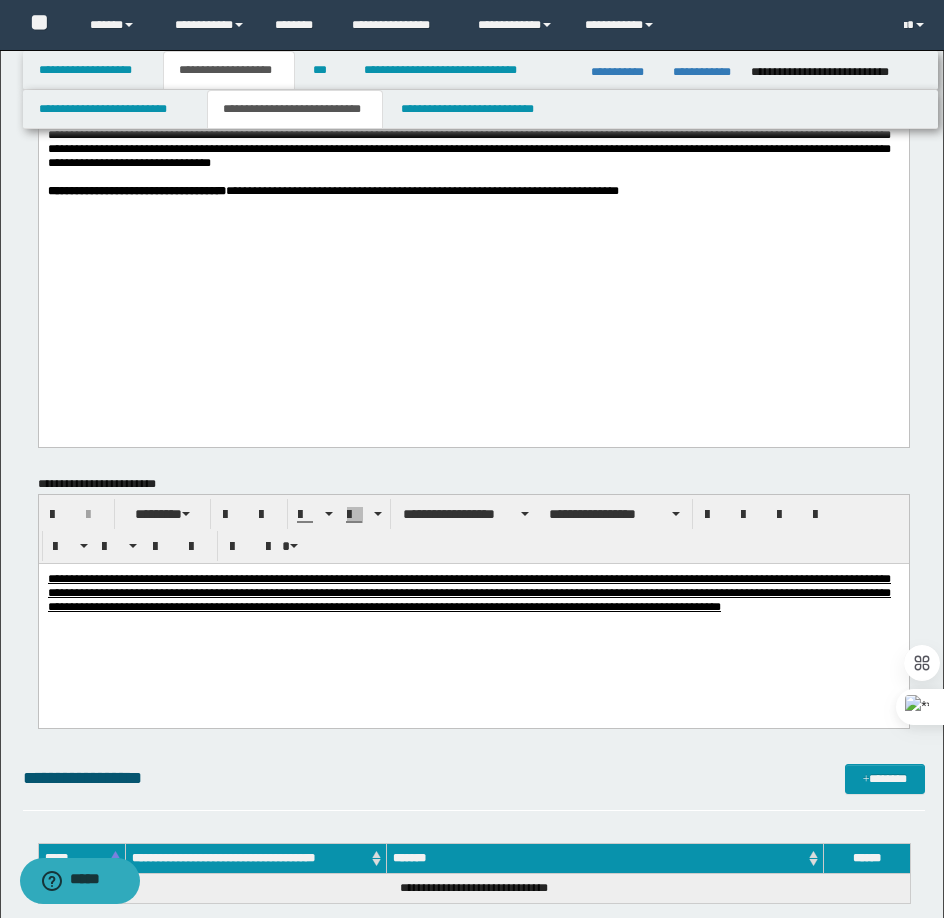 click on "**********" at bounding box center (468, 592) 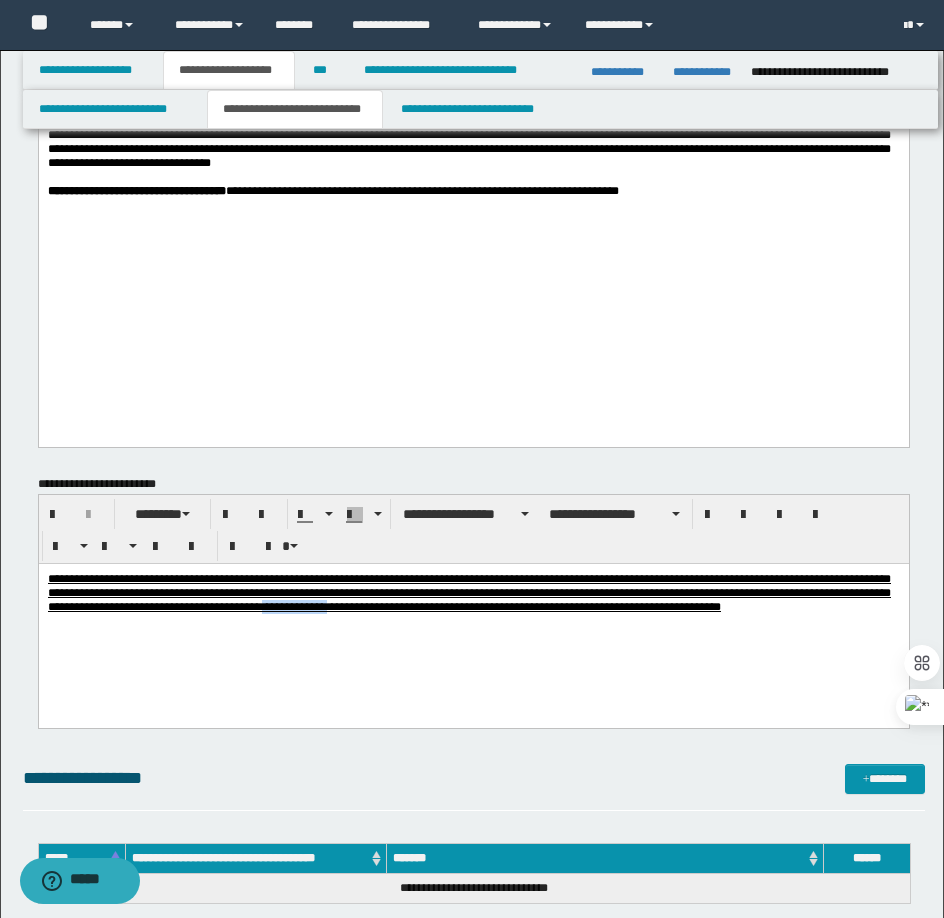 click on "**********" at bounding box center [468, 592] 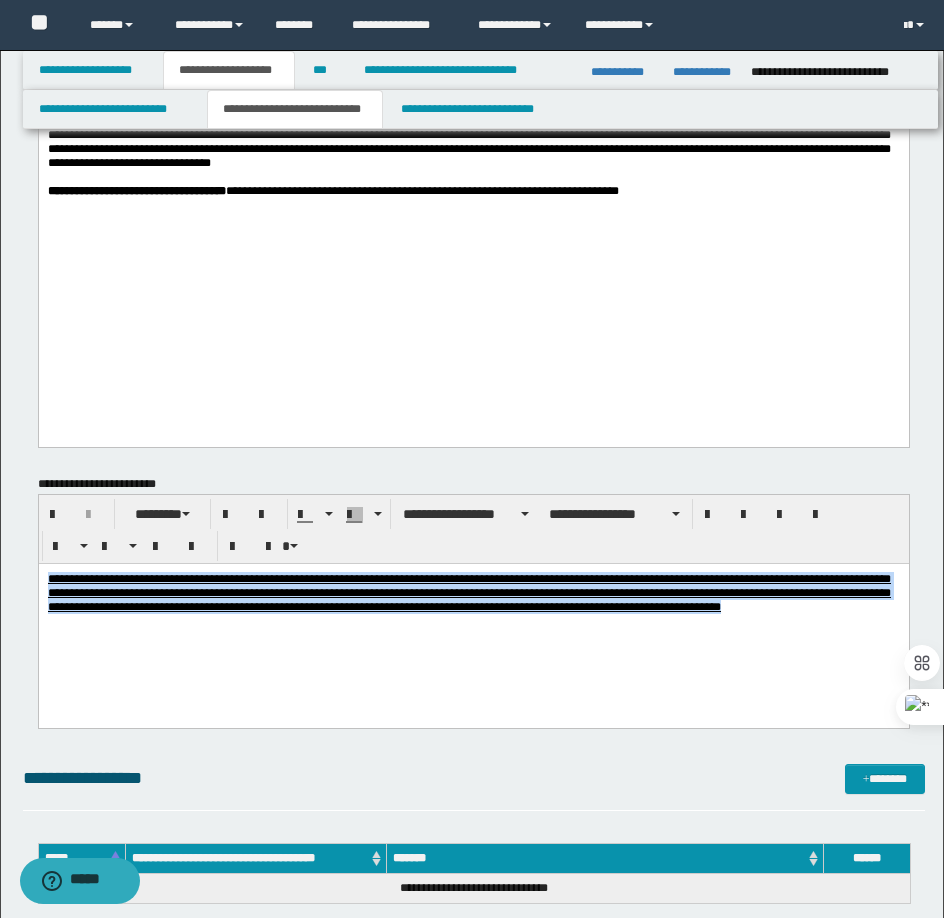 drag, startPoint x: 238, startPoint y: 605, endPoint x: 378, endPoint y: 569, distance: 144.55449 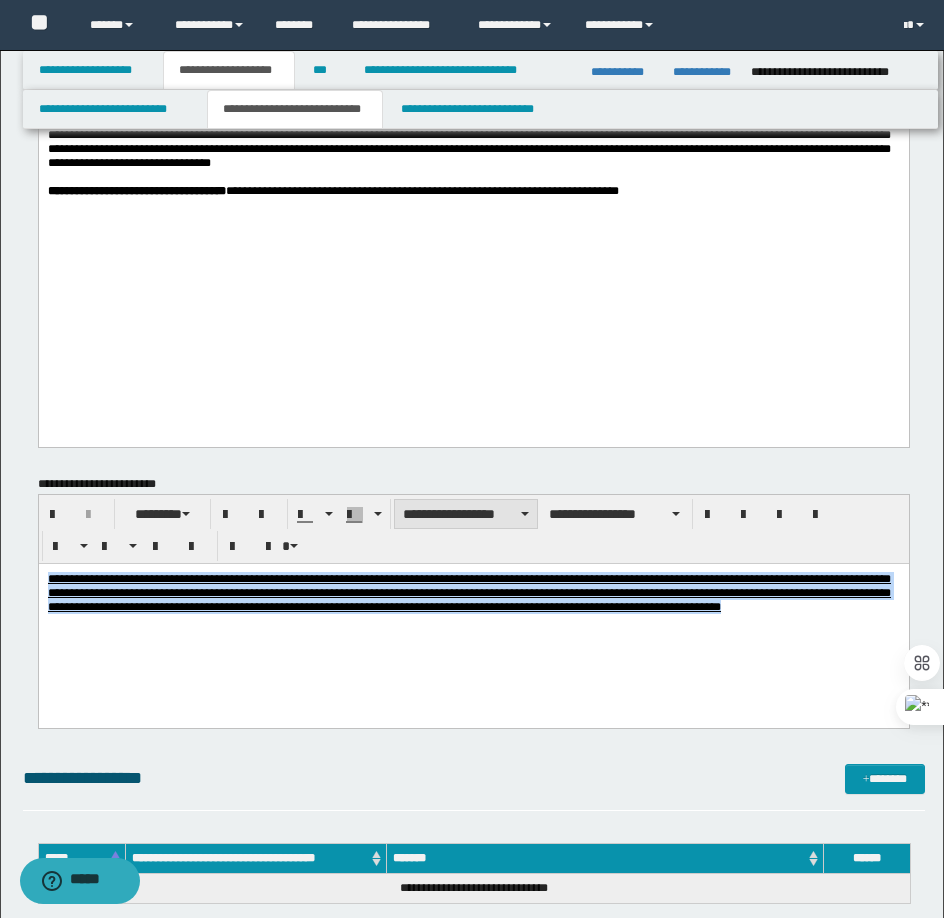 click on "**********" at bounding box center [466, 514] 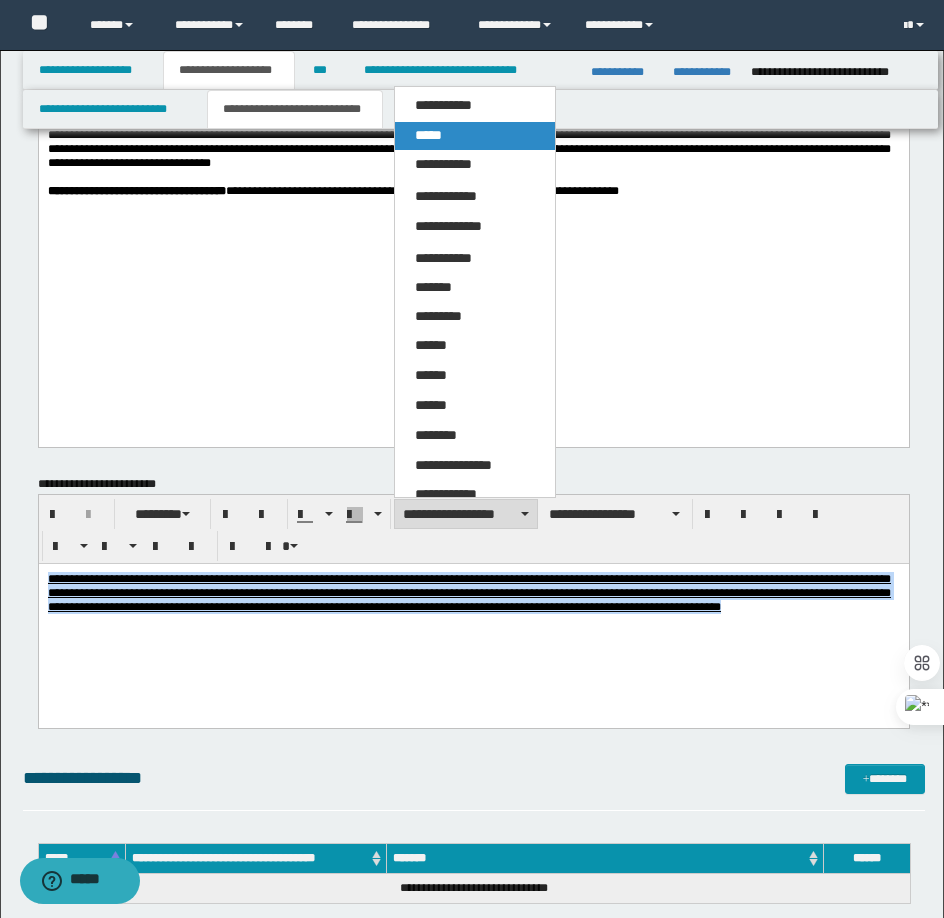 click on "*****" at bounding box center (428, 135) 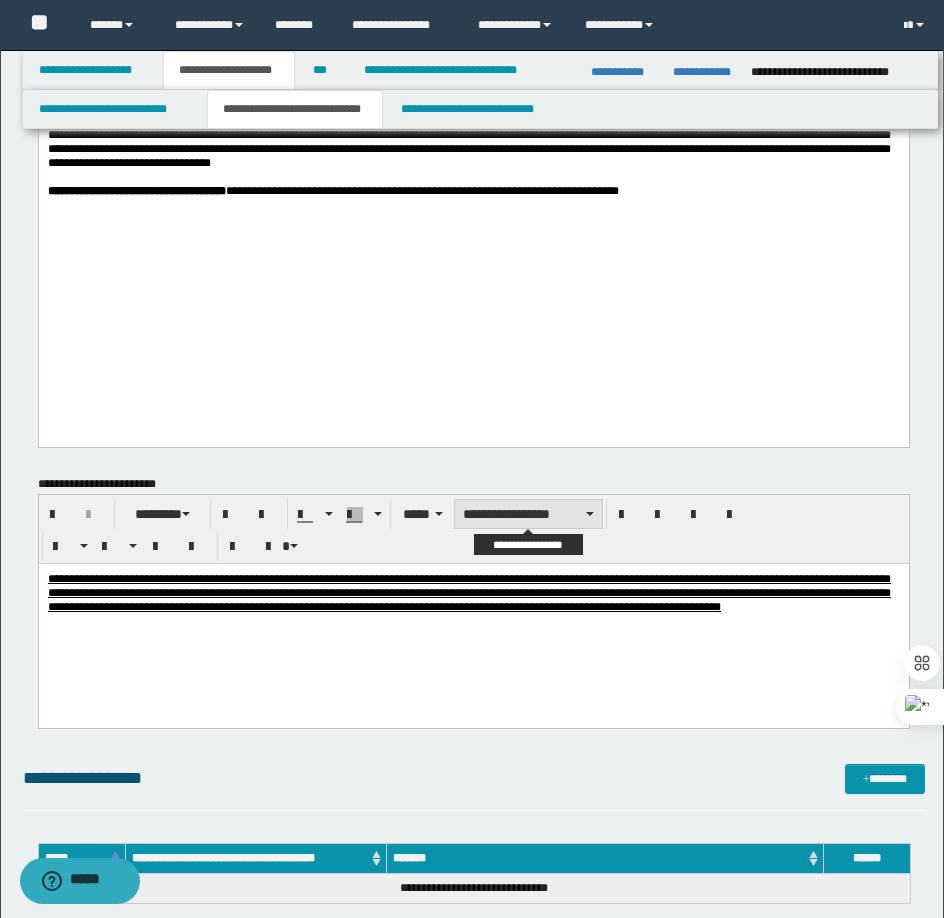 click on "**********" at bounding box center (528, 514) 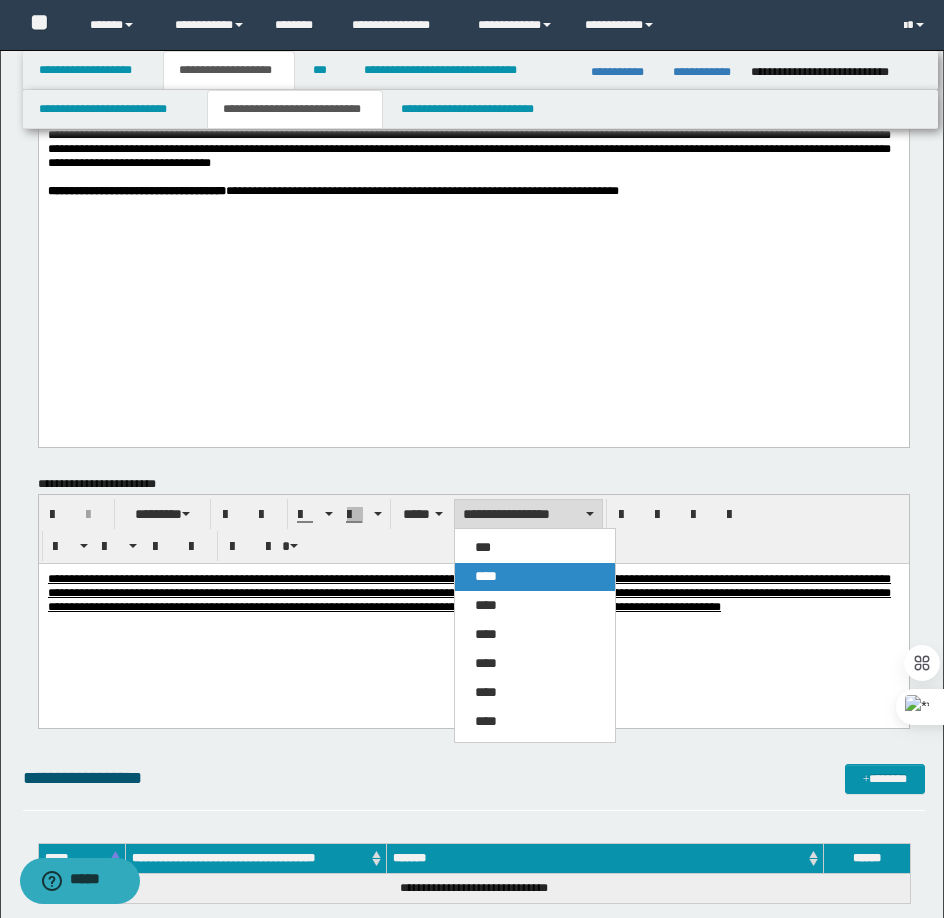 drag, startPoint x: 478, startPoint y: 5, endPoint x: 649, endPoint y: 524, distance: 546.4449 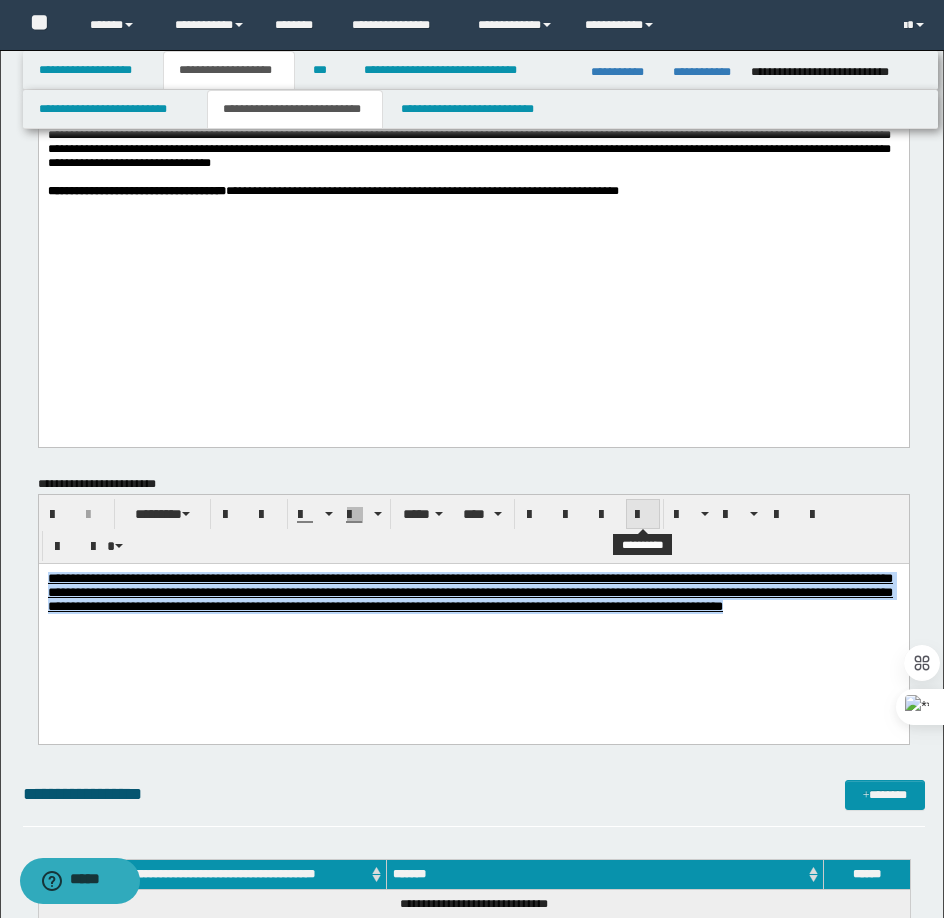 click at bounding box center [643, 514] 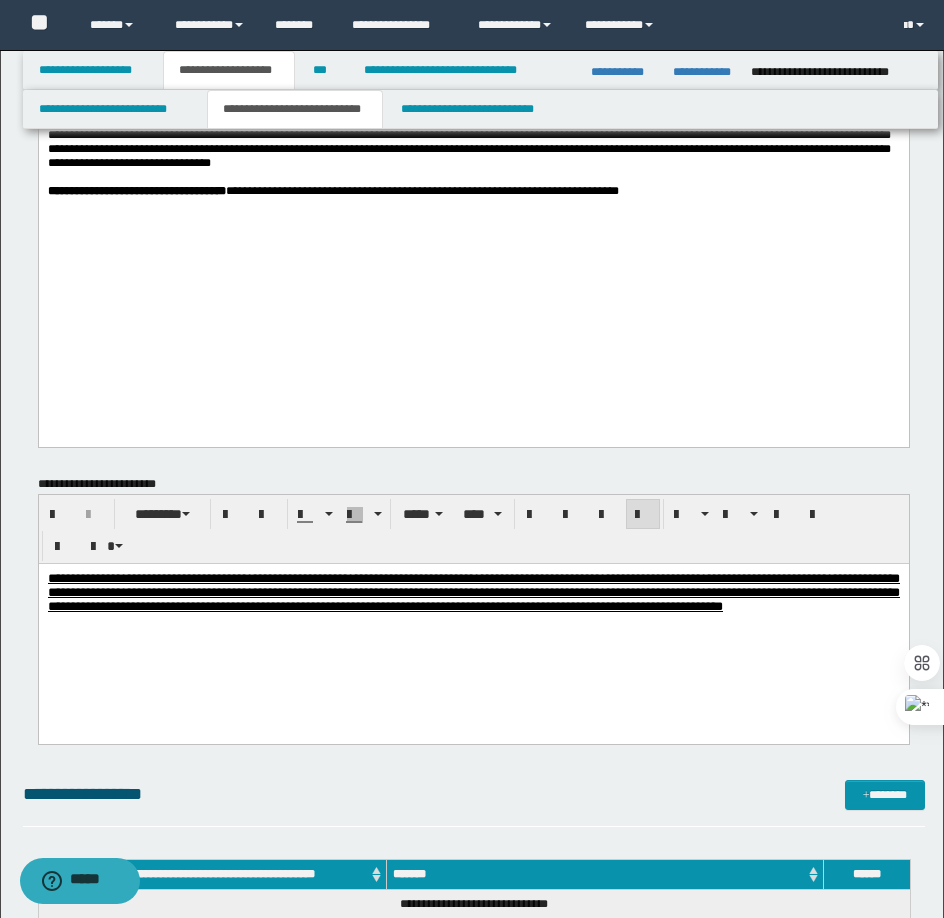 click on "**********" at bounding box center [473, 617] 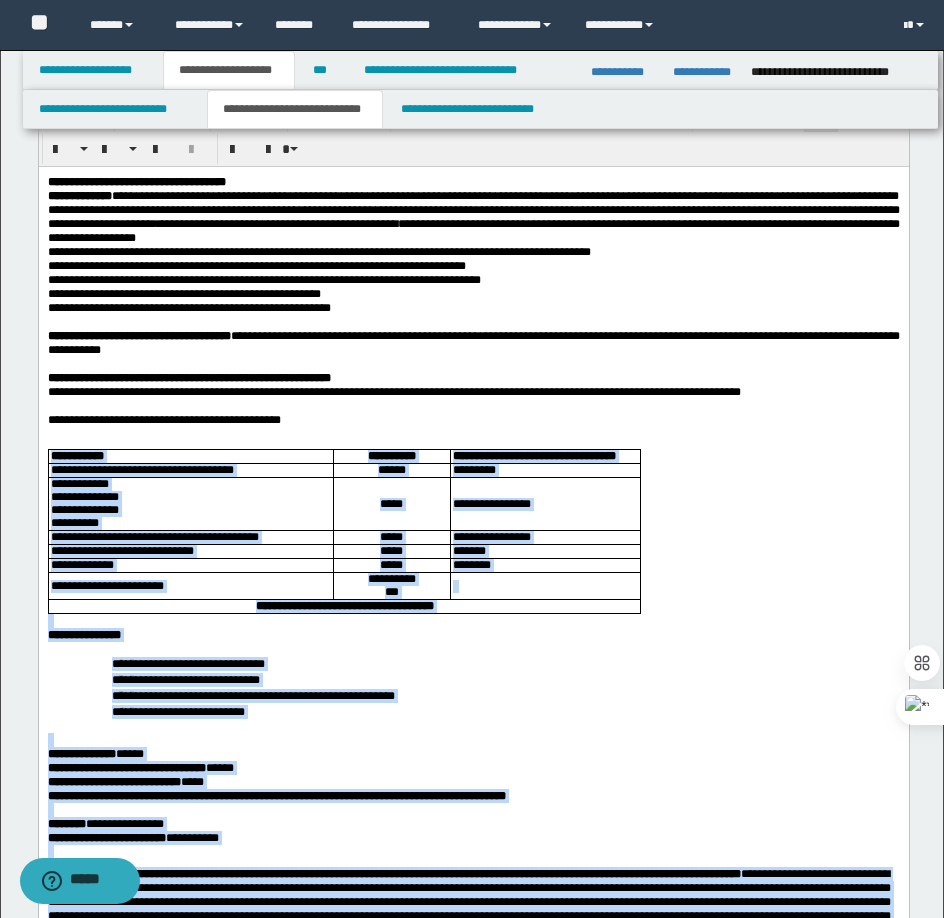 scroll, scrollTop: 0, scrollLeft: 0, axis: both 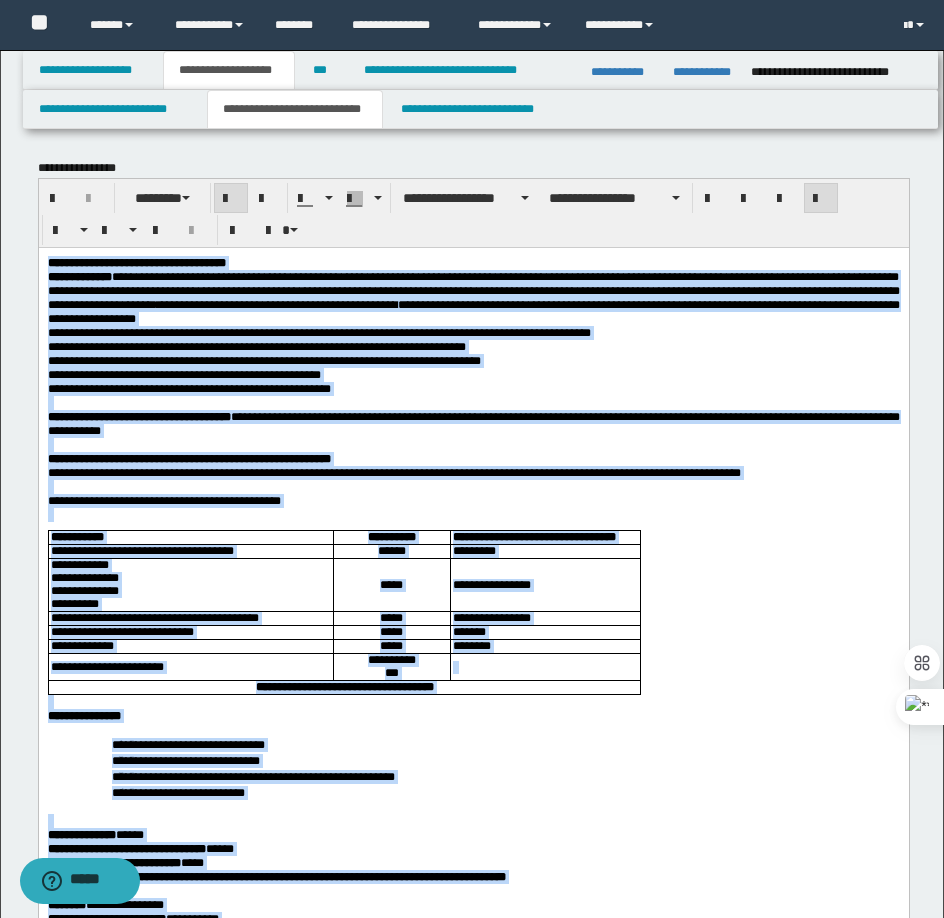 drag, startPoint x: 642, startPoint y: 1424, endPoint x: 45, endPoint y: 264, distance: 1304.6107 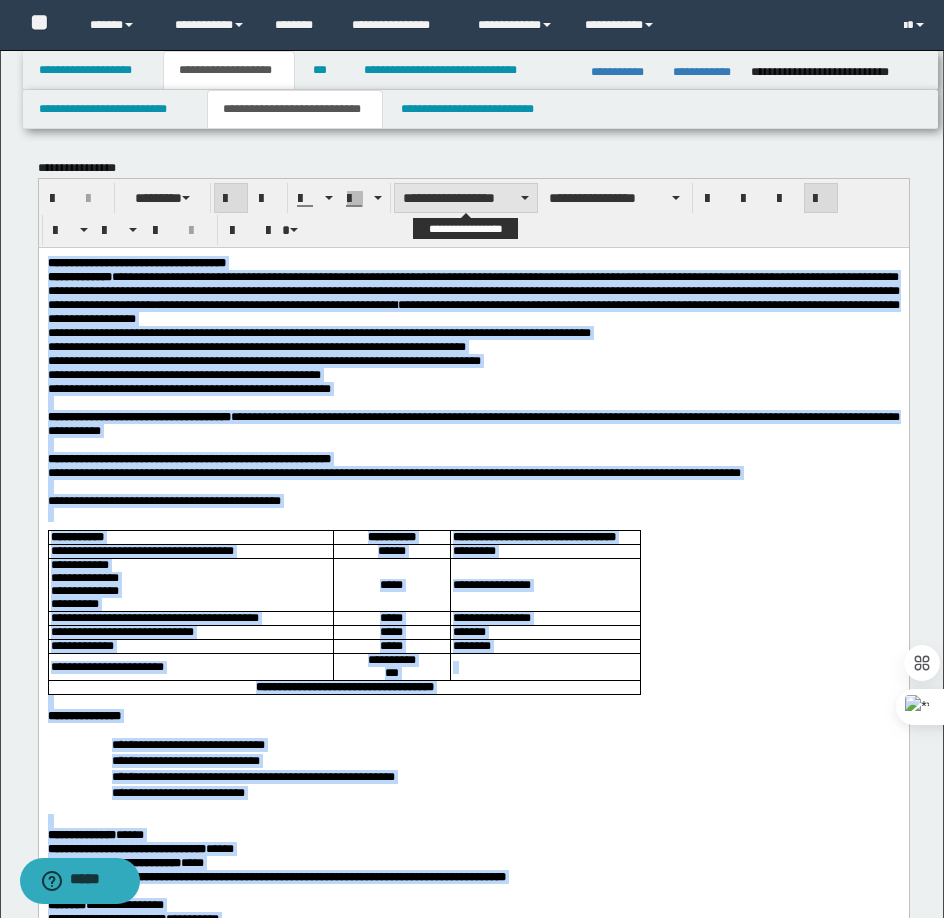 click on "**********" at bounding box center [466, 198] 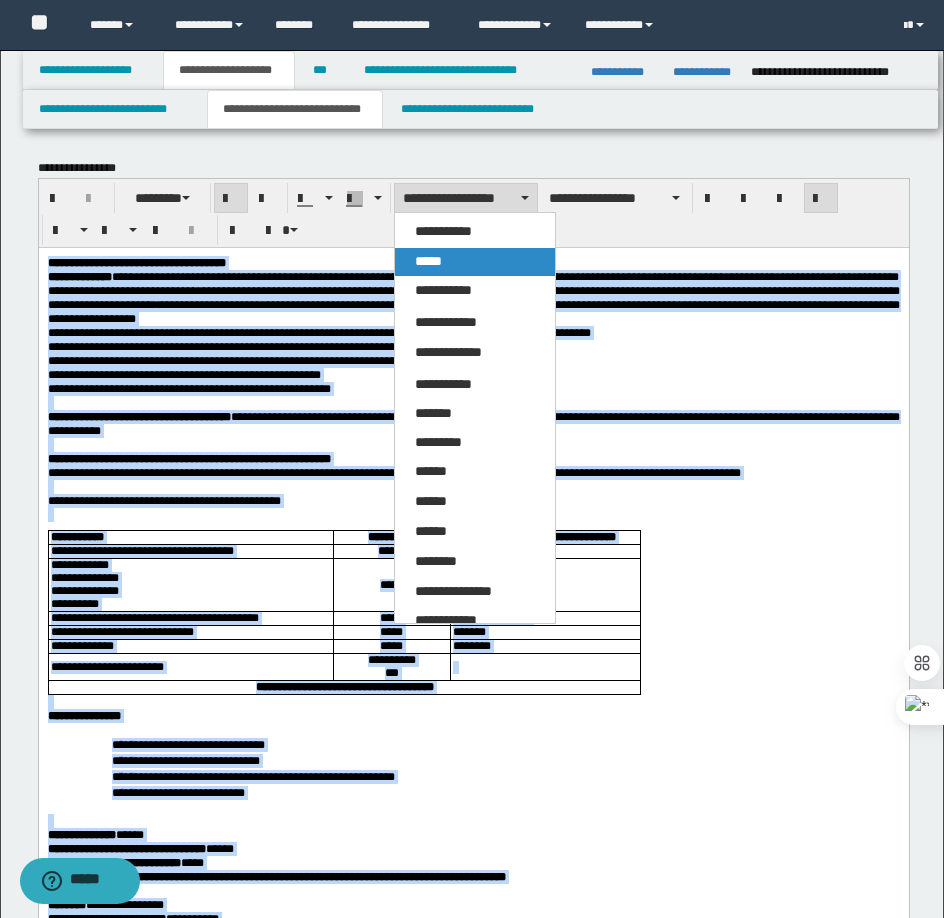 click on "*****" at bounding box center (475, 262) 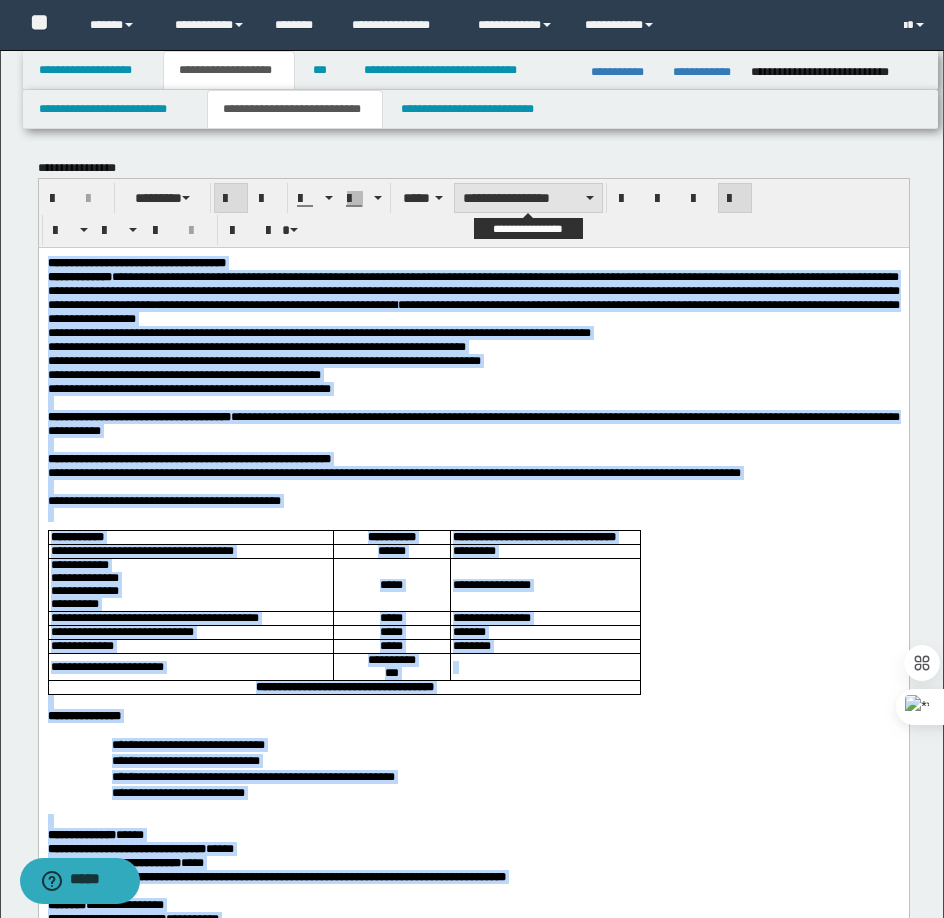 click on "**********" at bounding box center (528, 198) 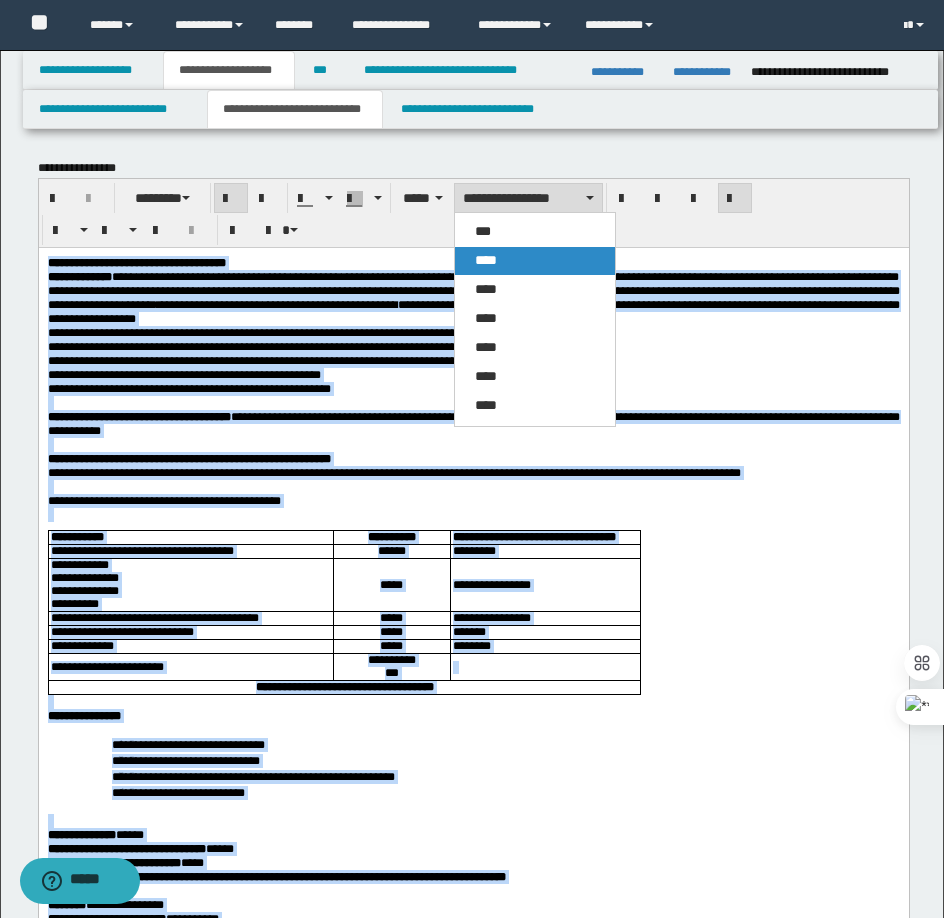 click on "****" at bounding box center [486, 260] 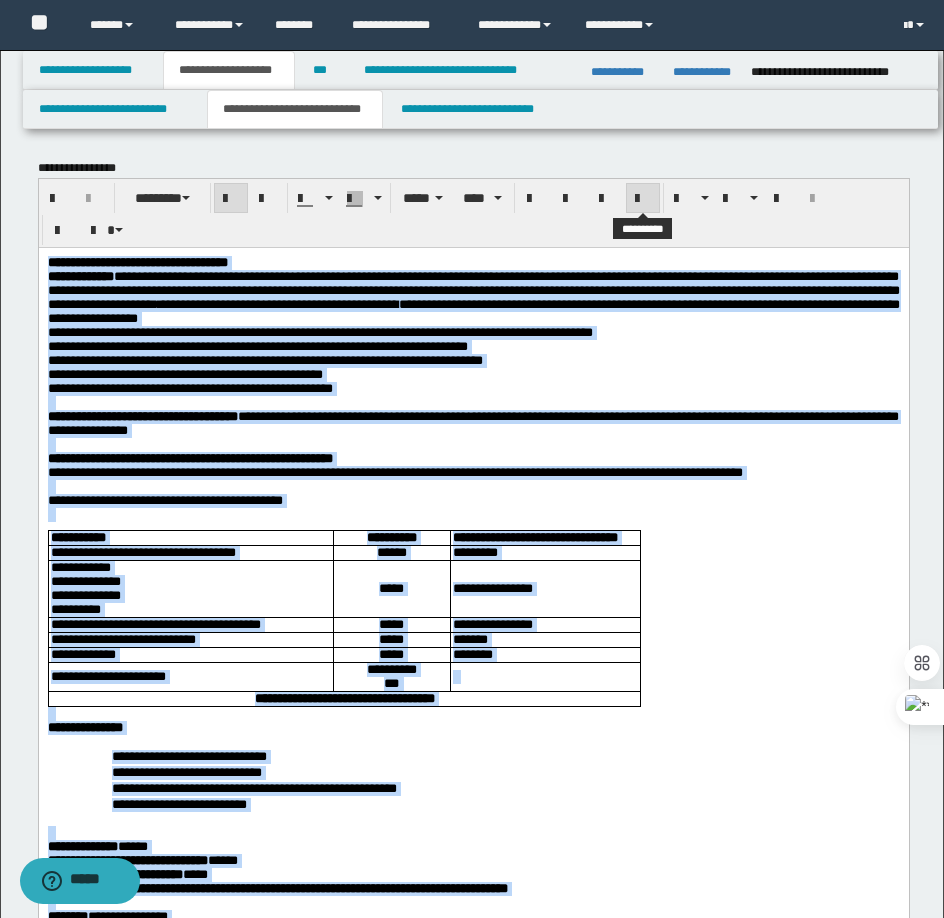 click at bounding box center [643, 199] 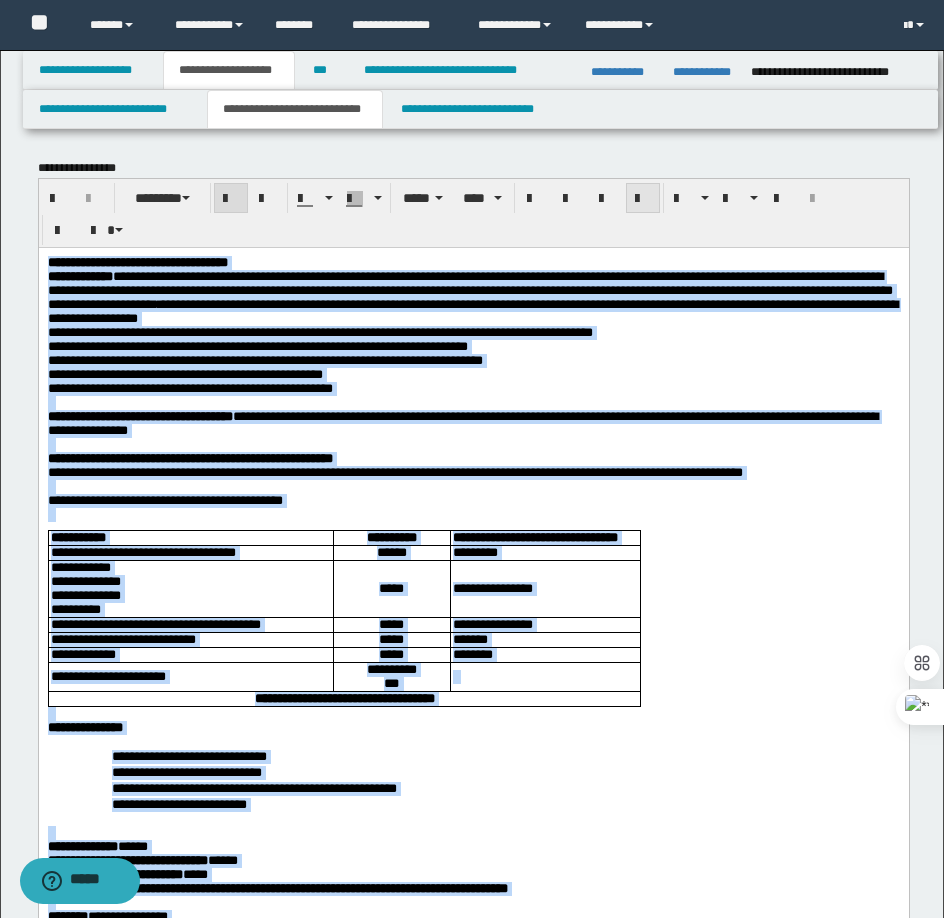 click at bounding box center (643, 199) 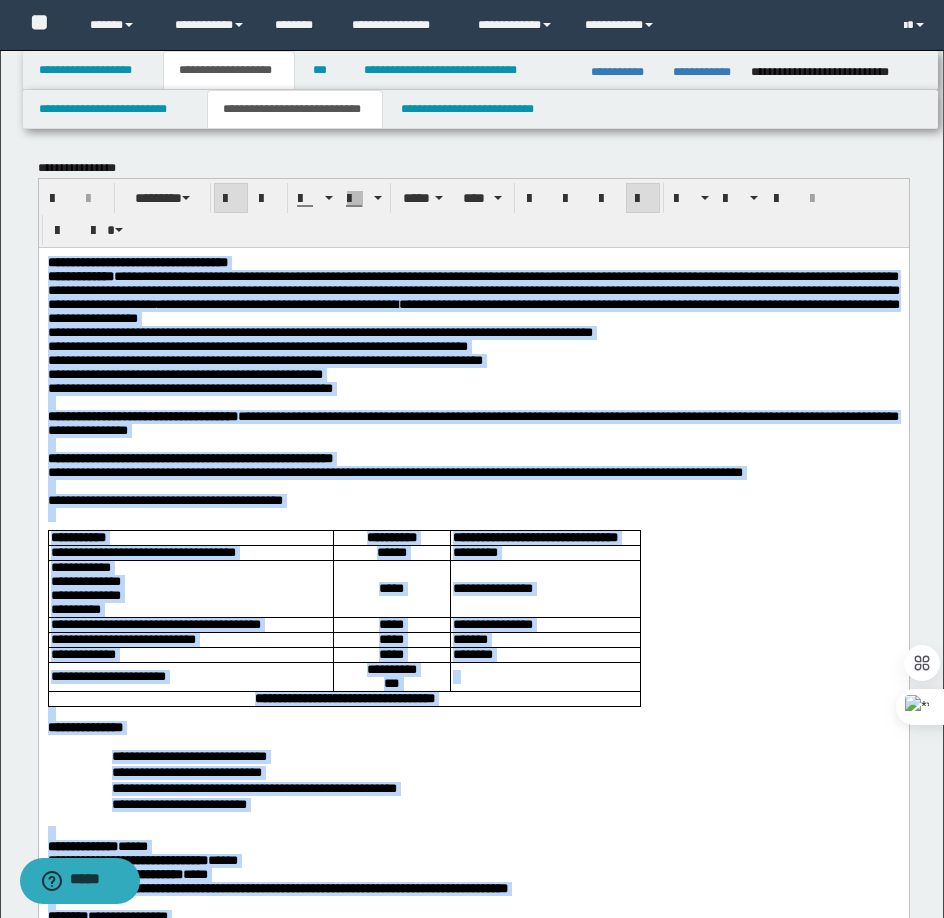 click on "**********" at bounding box center (473, 296) 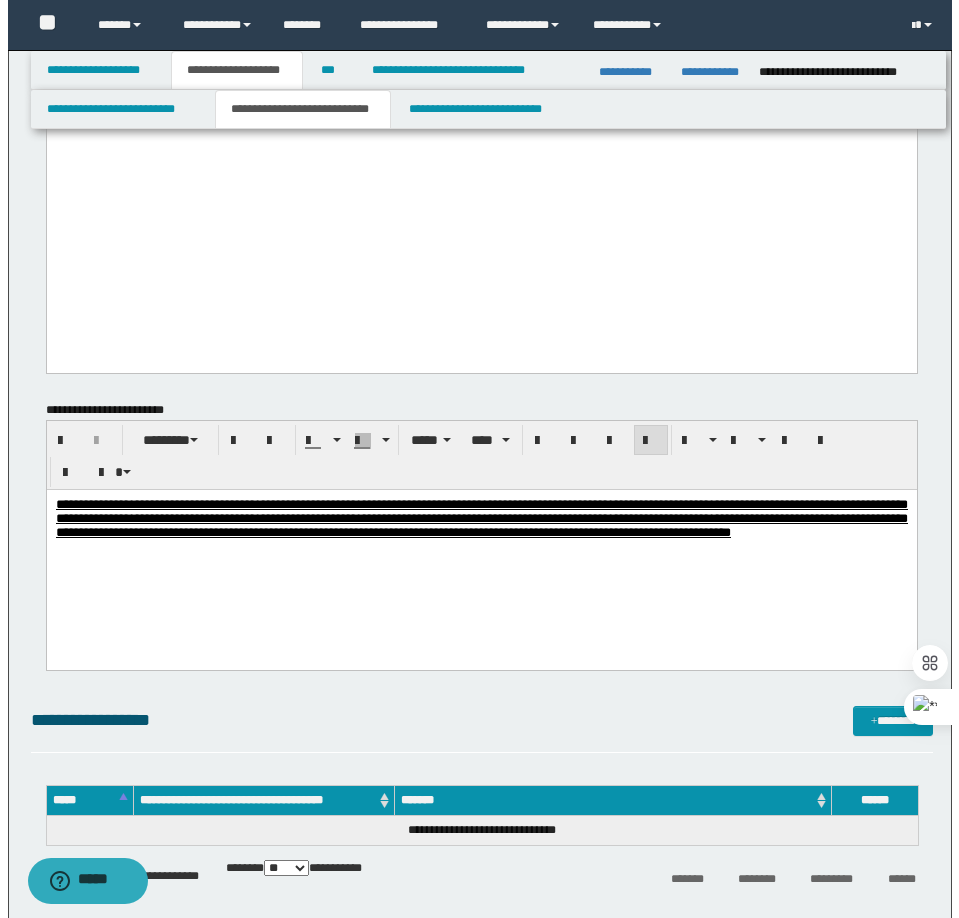 scroll, scrollTop: 1600, scrollLeft: 0, axis: vertical 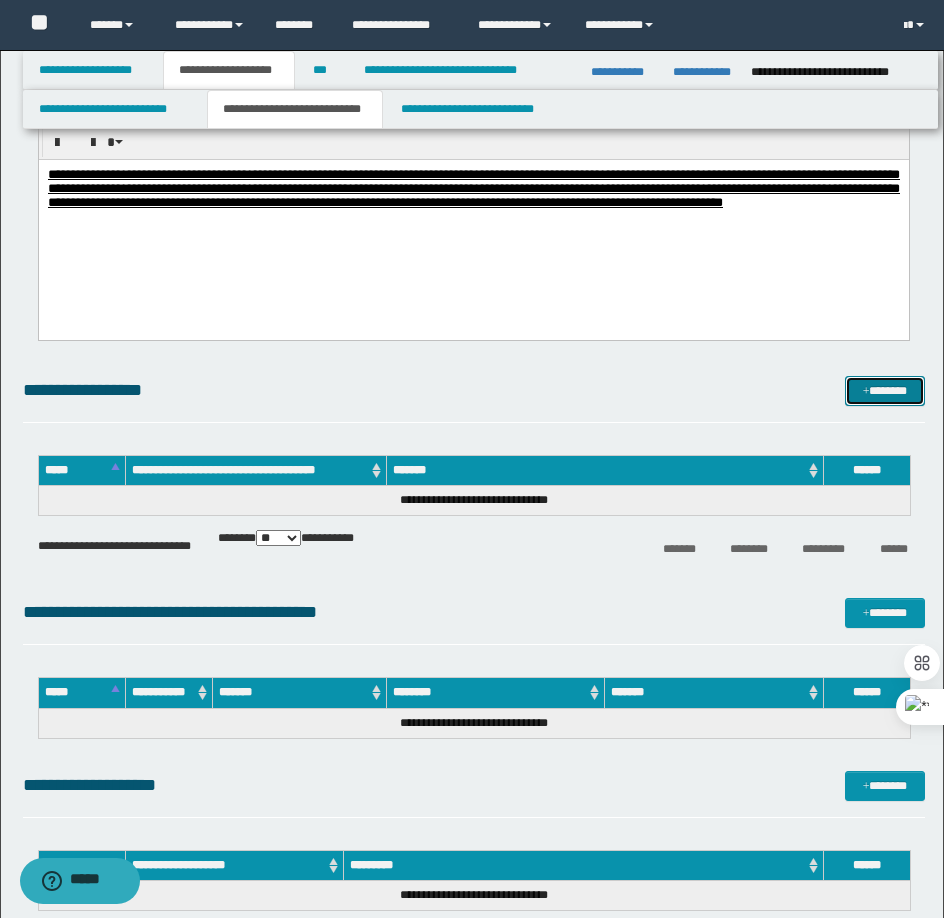 click on "*******" at bounding box center (885, 391) 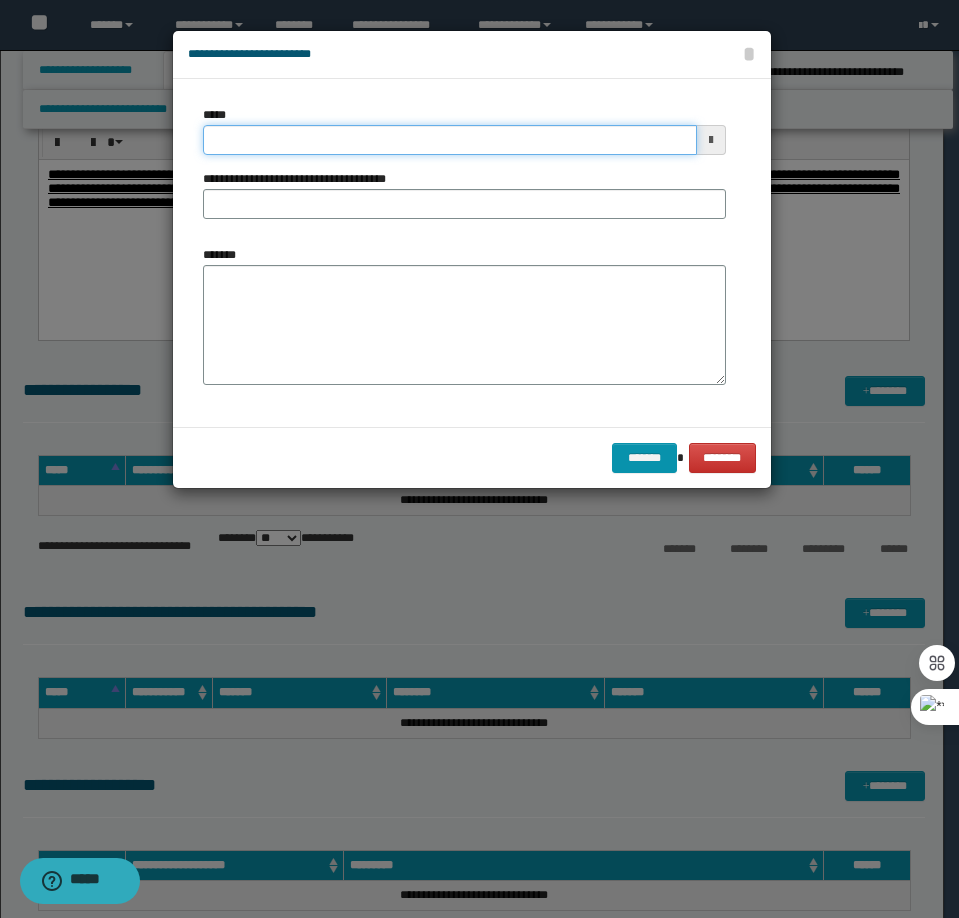 click on "*****" at bounding box center (450, 140) 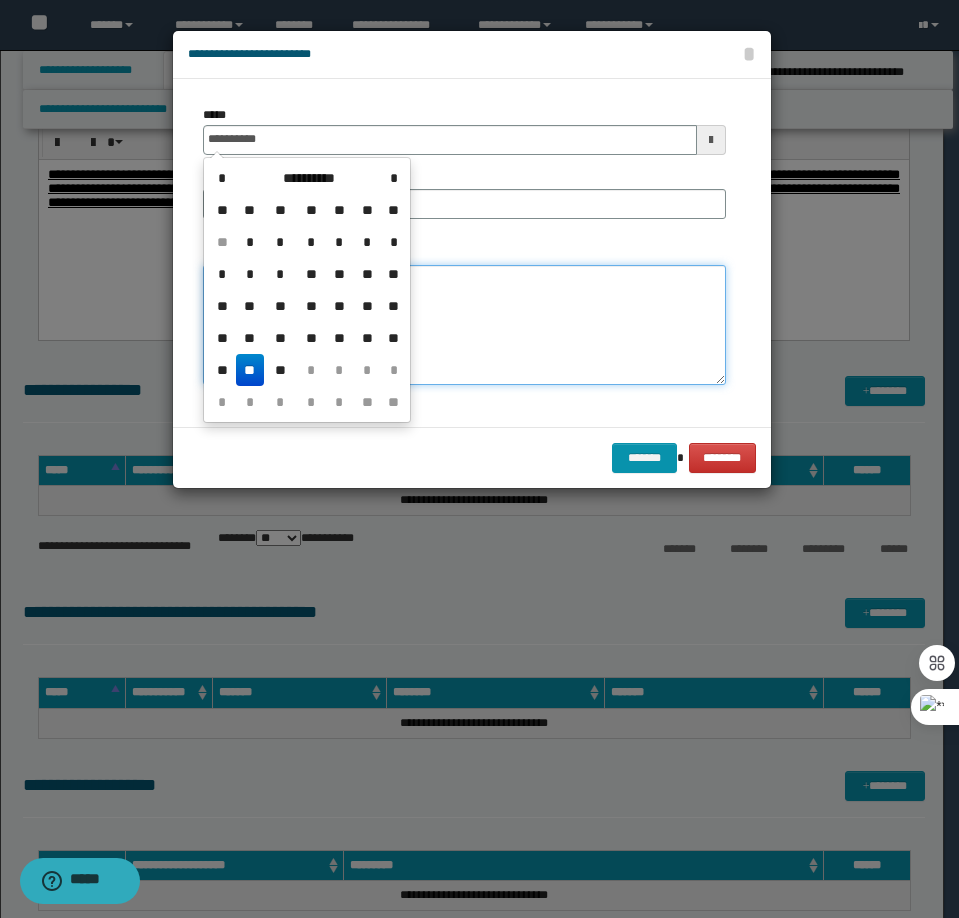 type on "**********" 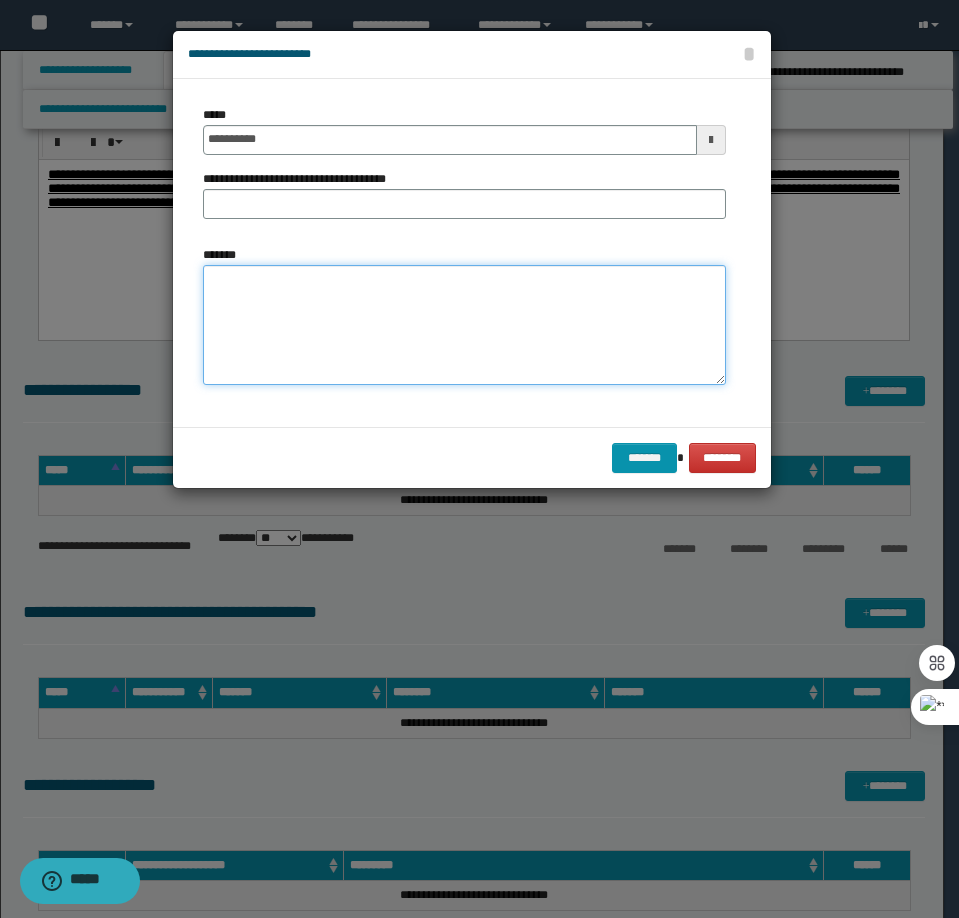 paste on "**********" 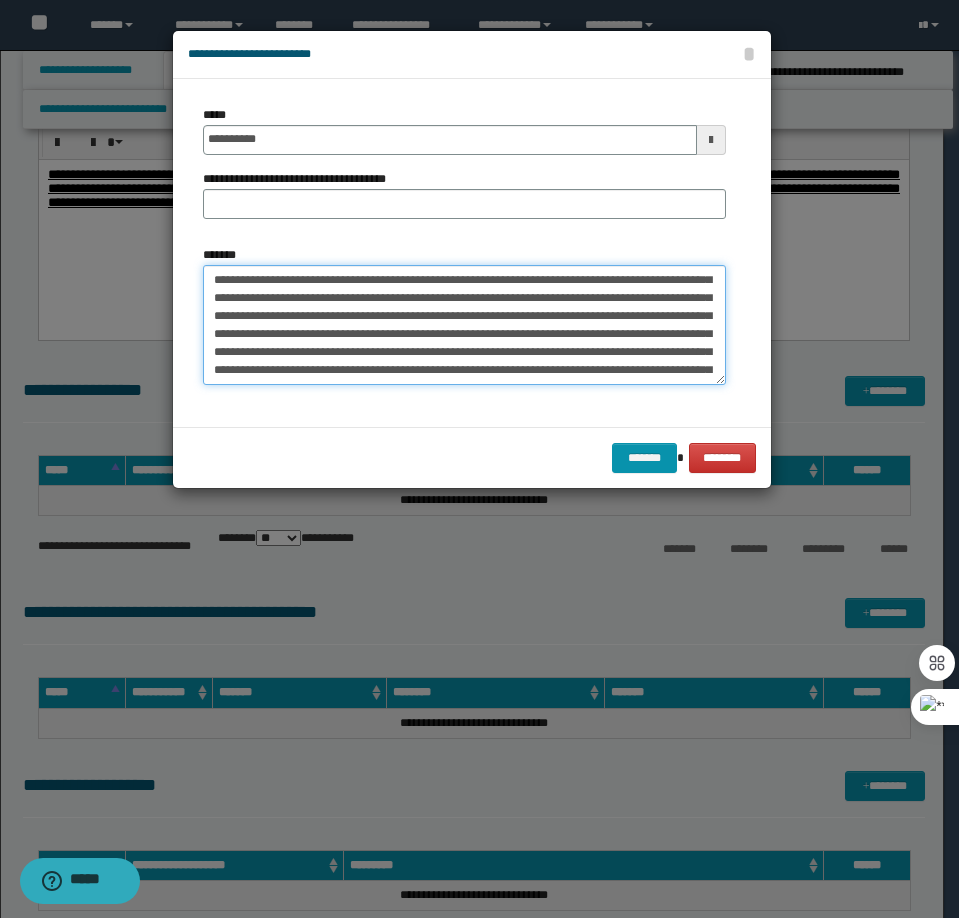 scroll, scrollTop: 0, scrollLeft: 0, axis: both 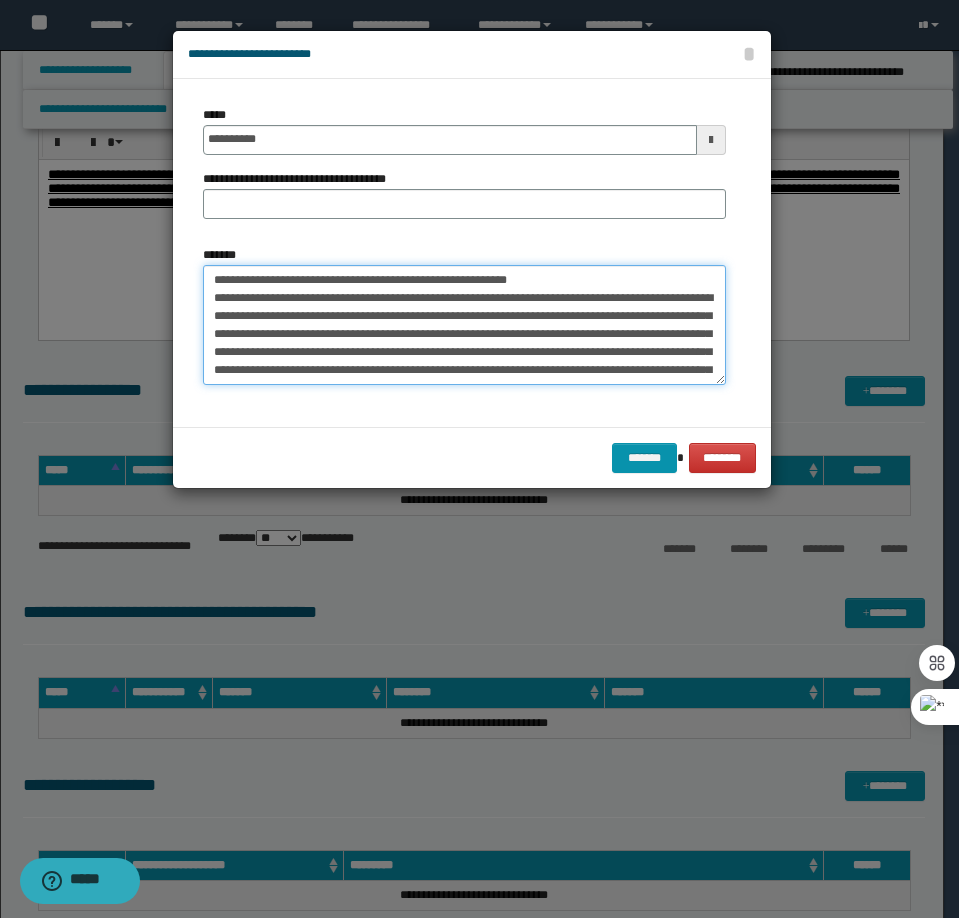 drag, startPoint x: 467, startPoint y: 283, endPoint x: 274, endPoint y: 278, distance: 193.06476 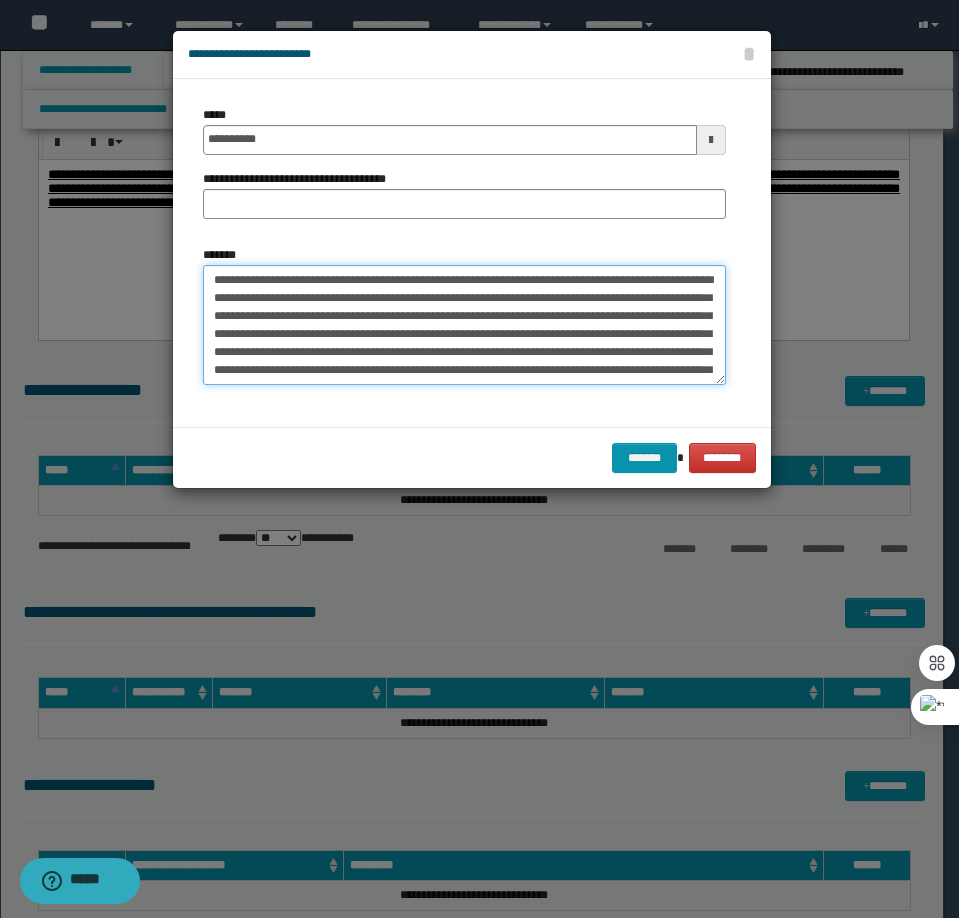 type on "**********" 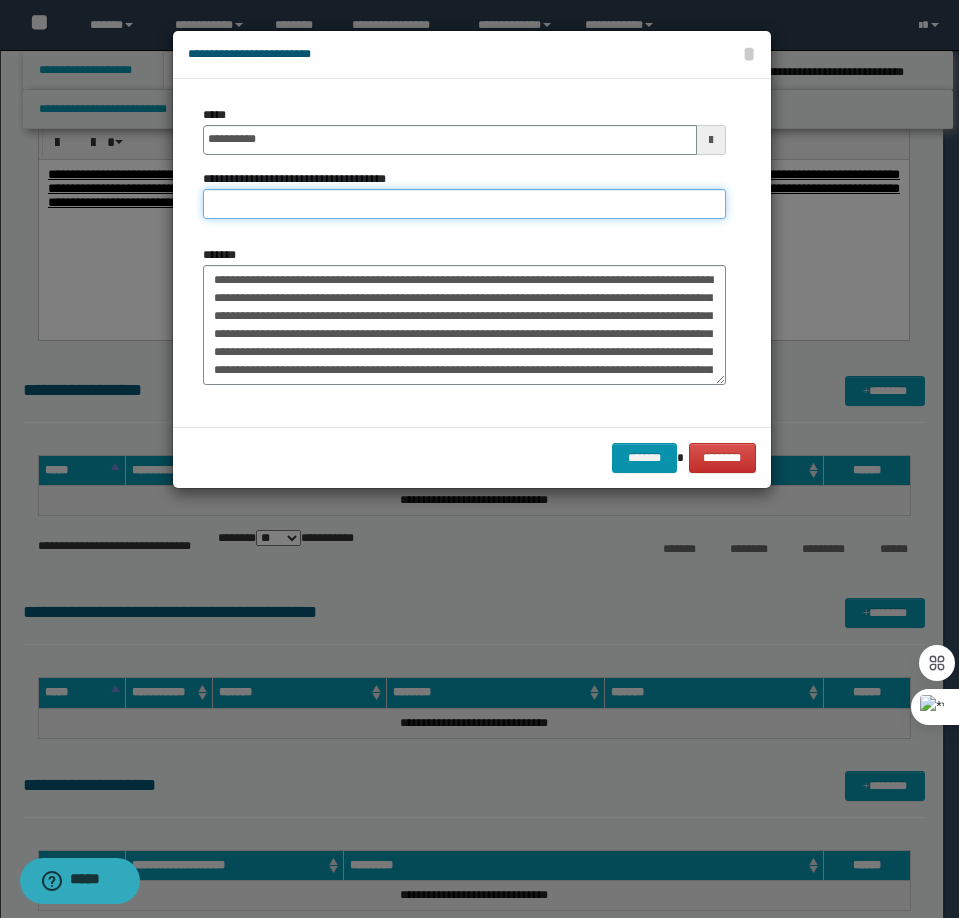 click on "**********" at bounding box center [464, 204] 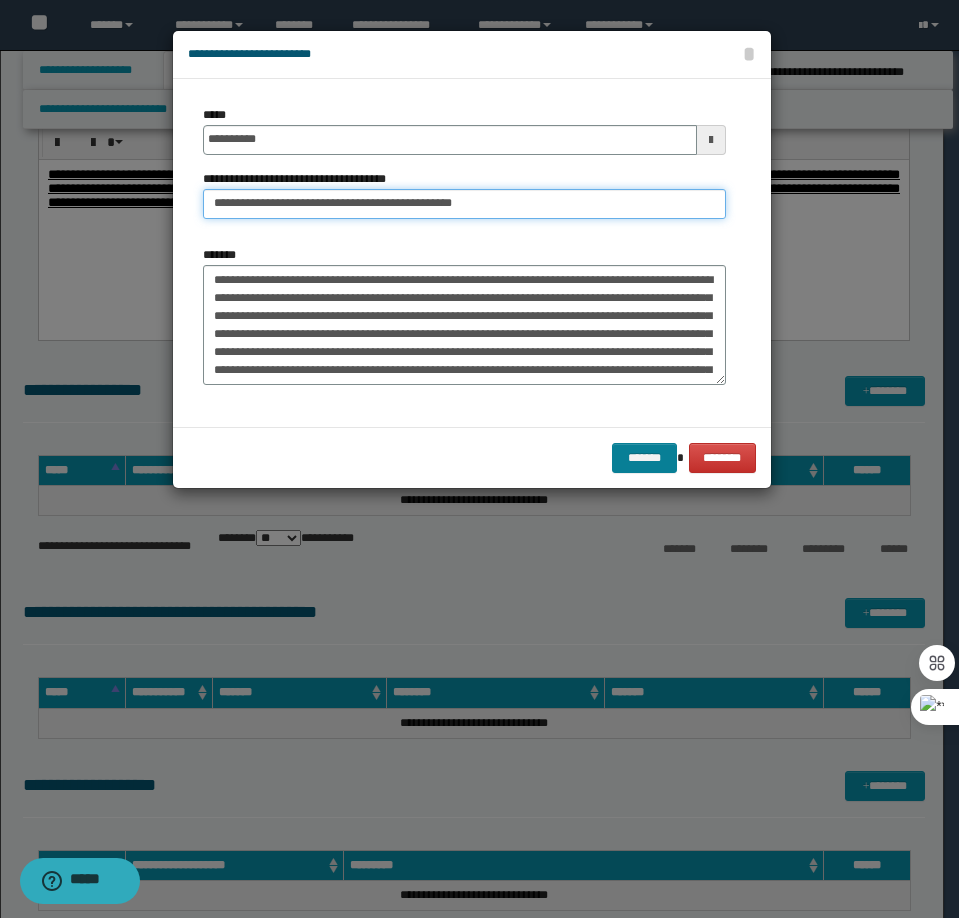 type on "**********" 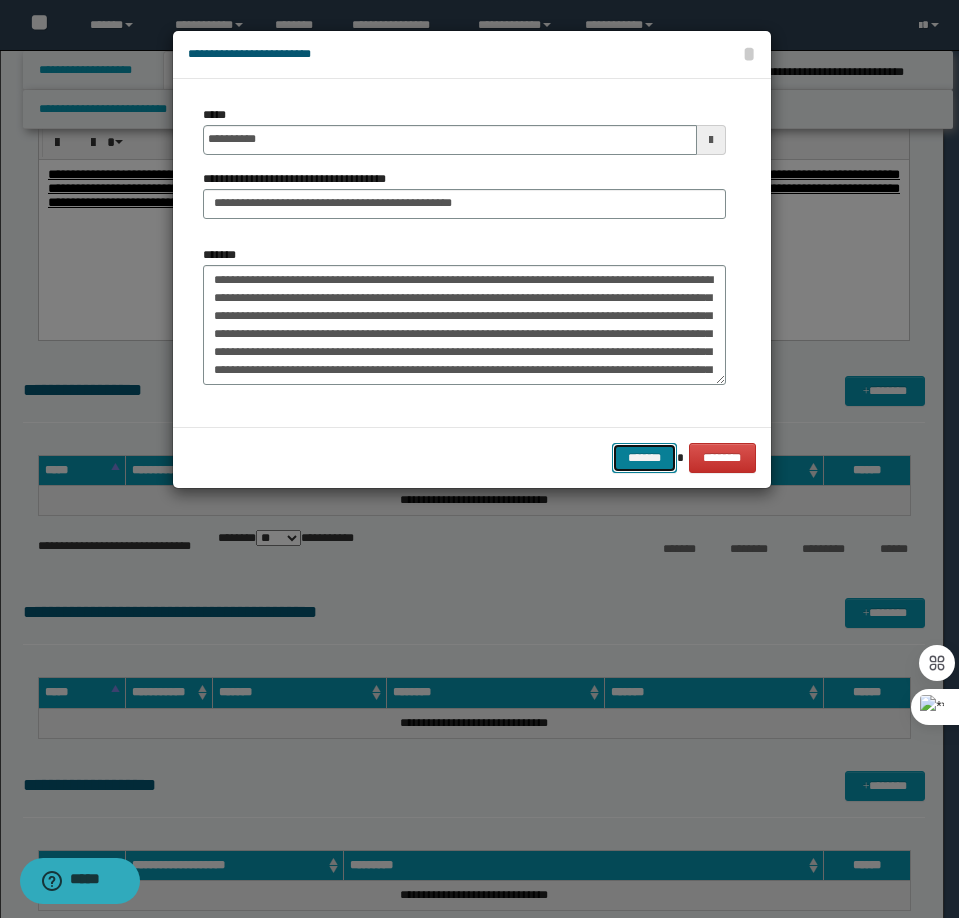 click on "*******" at bounding box center [644, 458] 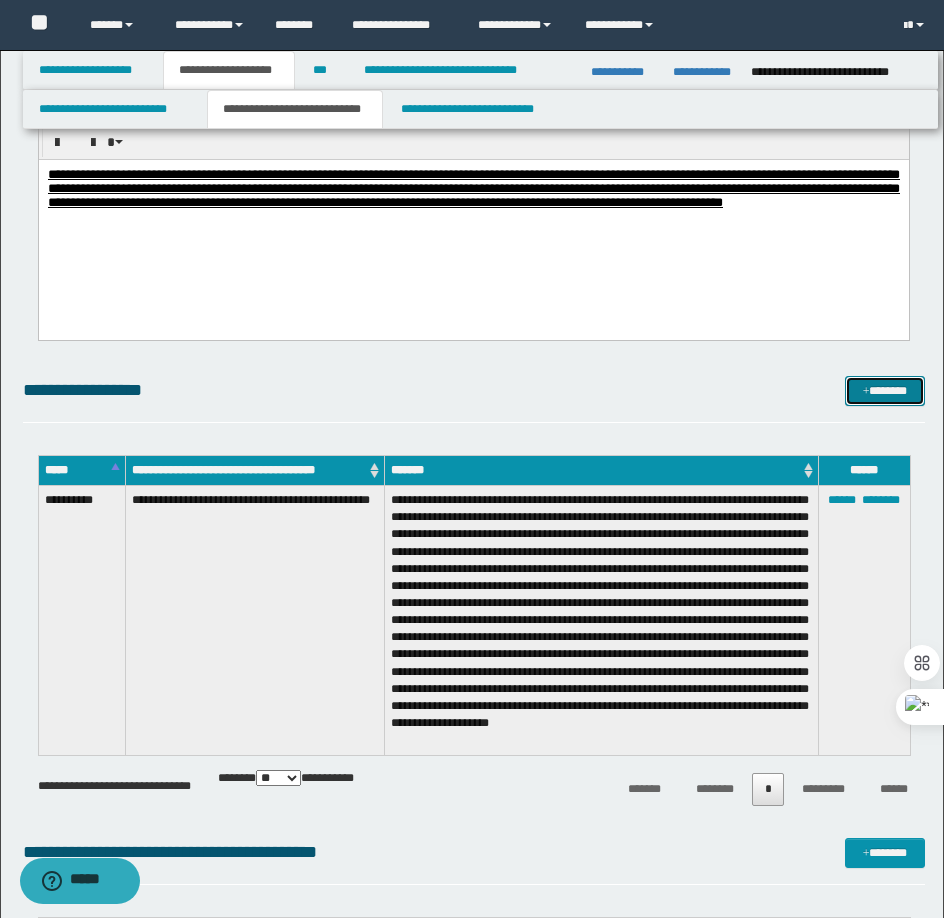 click on "*******" at bounding box center [885, 391] 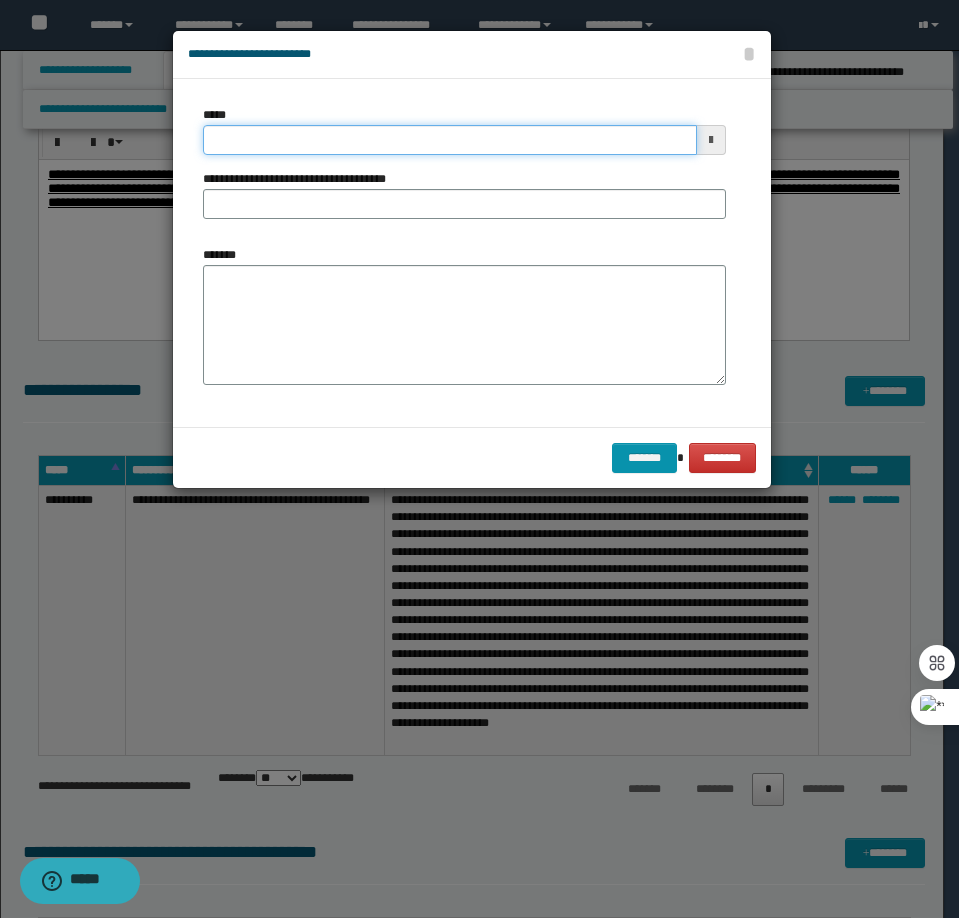 click on "*****" at bounding box center [450, 140] 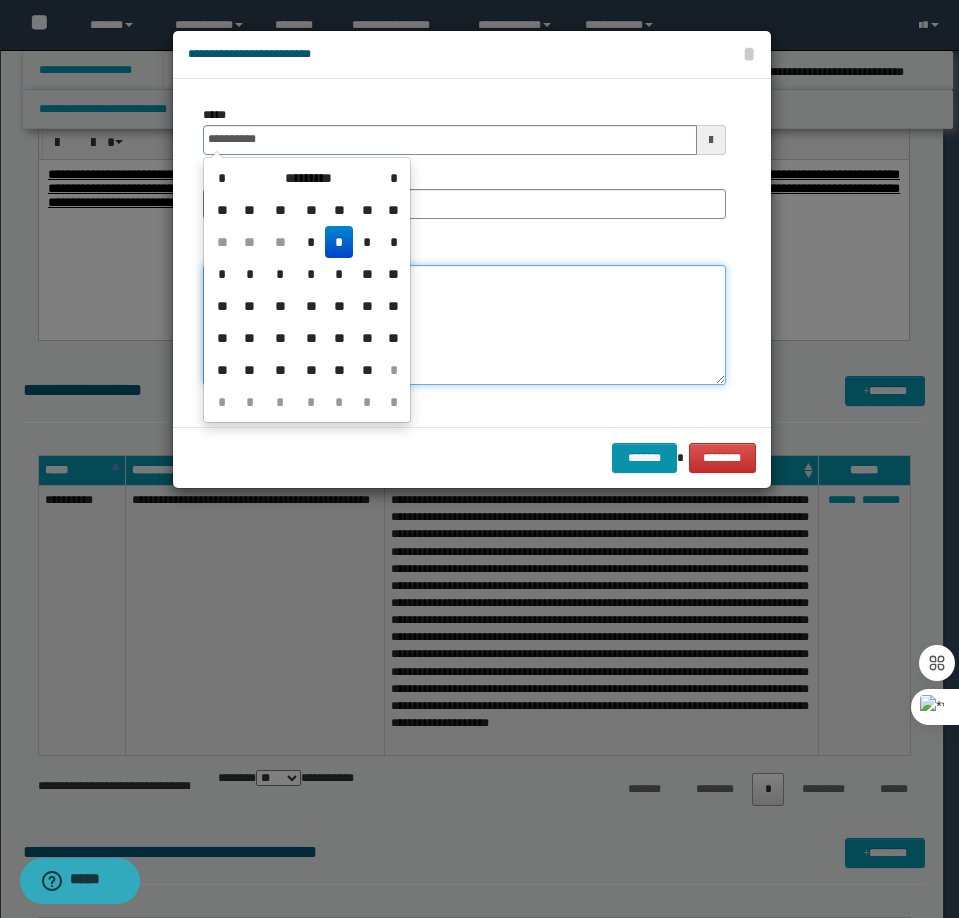 type on "**********" 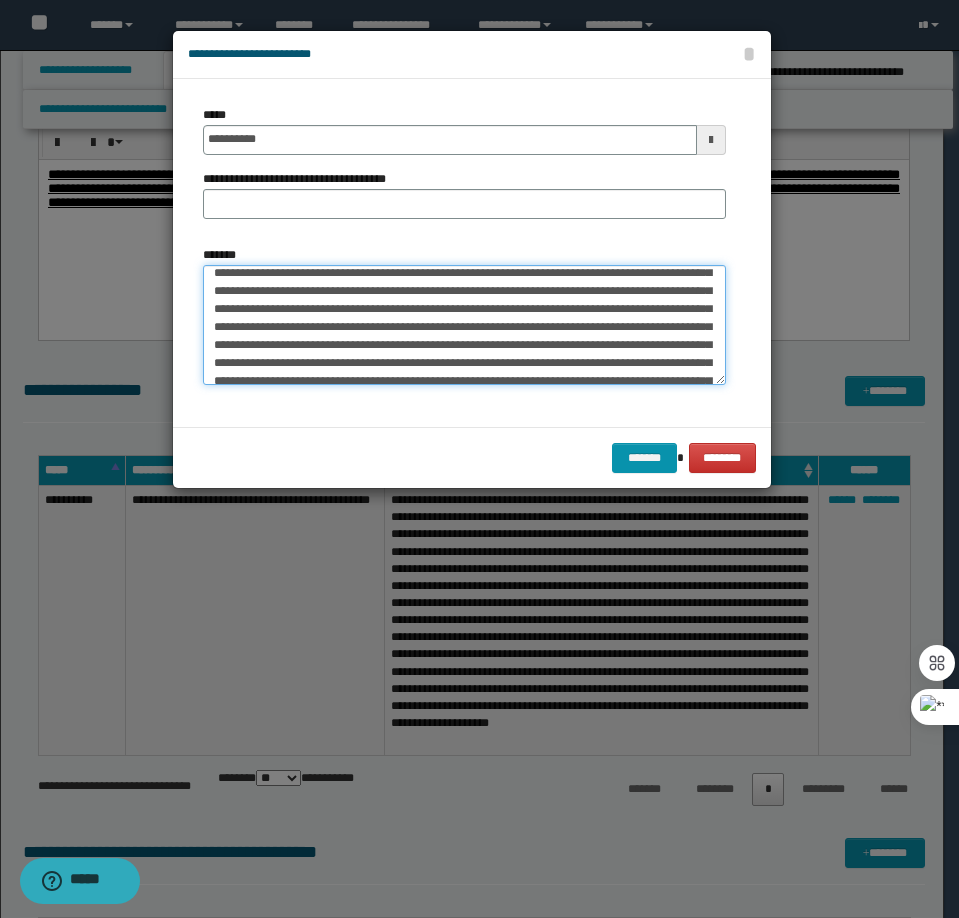 scroll, scrollTop: 0, scrollLeft: 0, axis: both 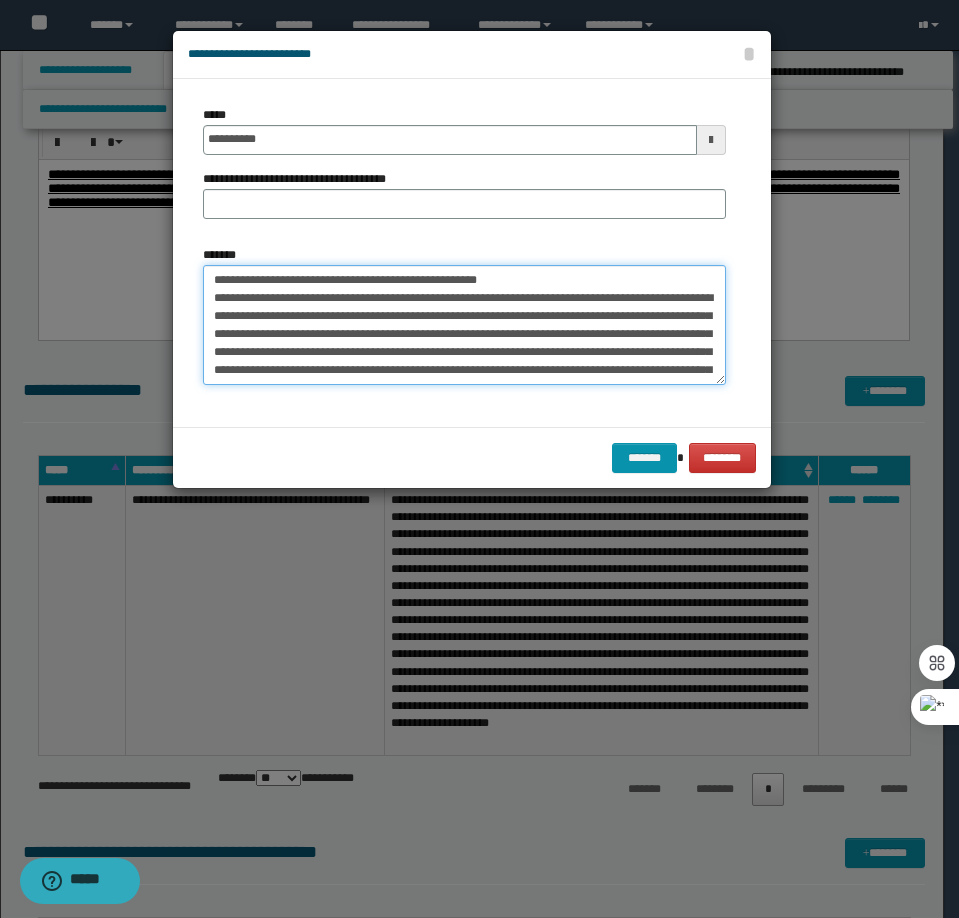 drag, startPoint x: 552, startPoint y: 280, endPoint x: 281, endPoint y: 284, distance: 271.0295 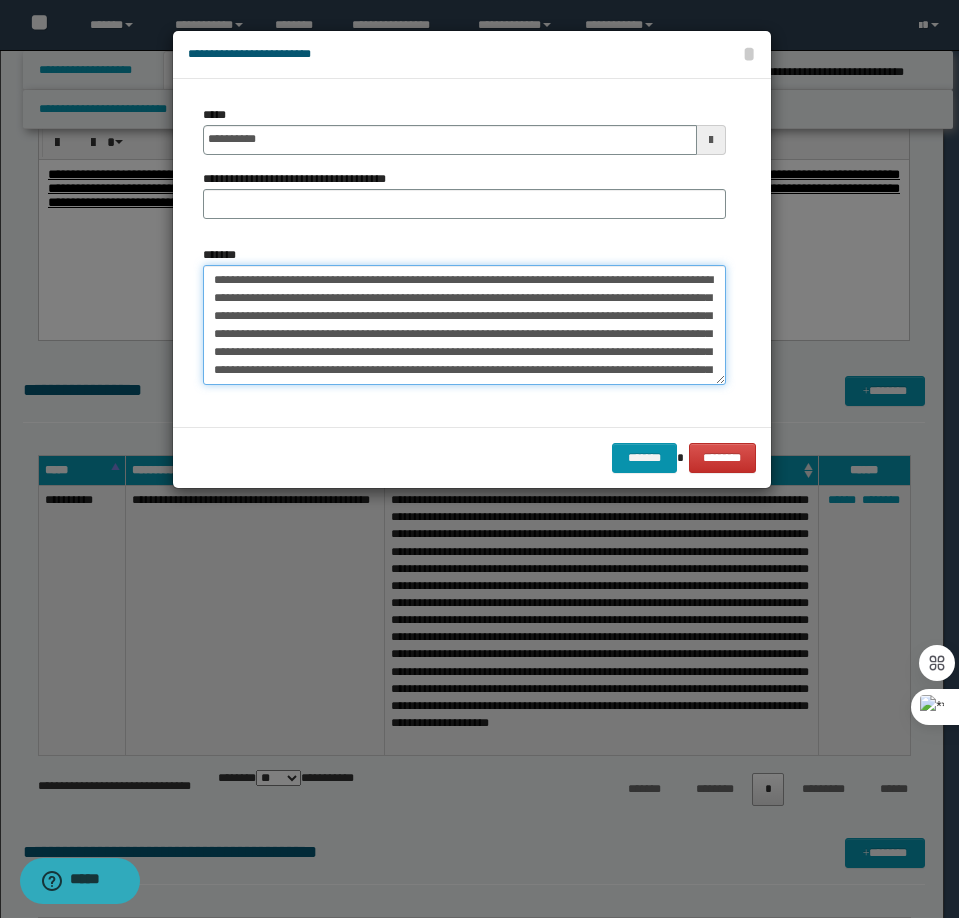 type on "**********" 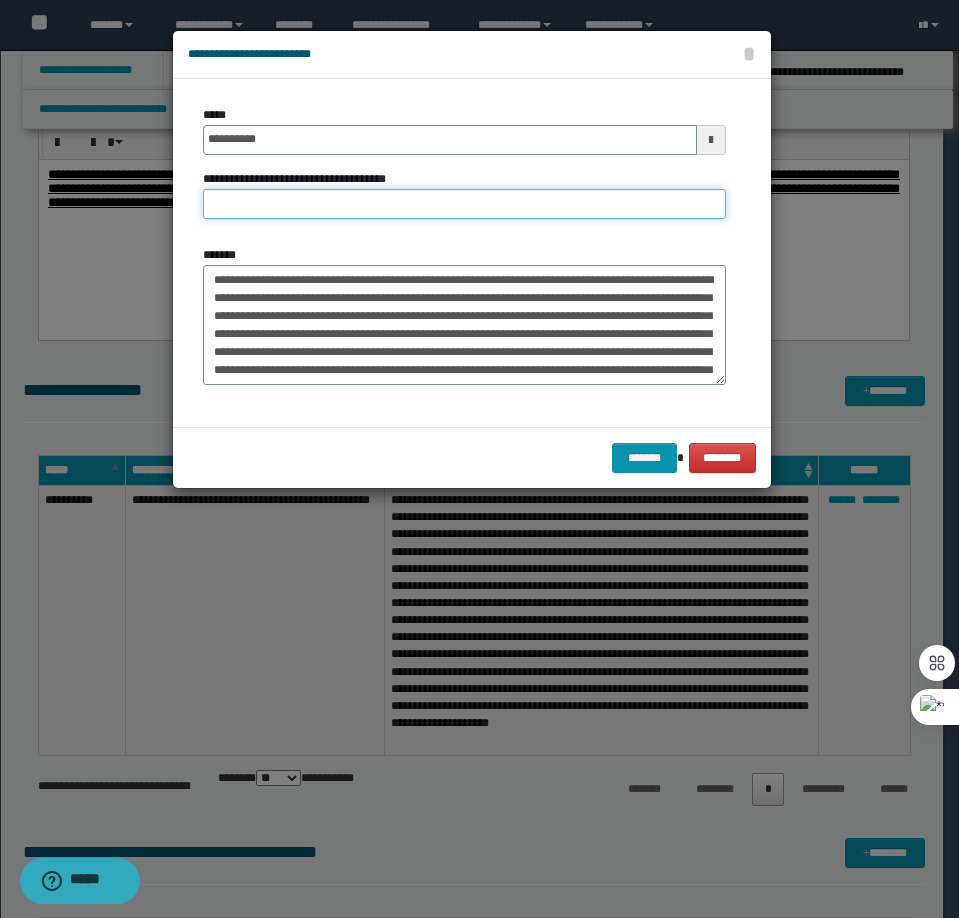 click on "**********" at bounding box center (464, 204) 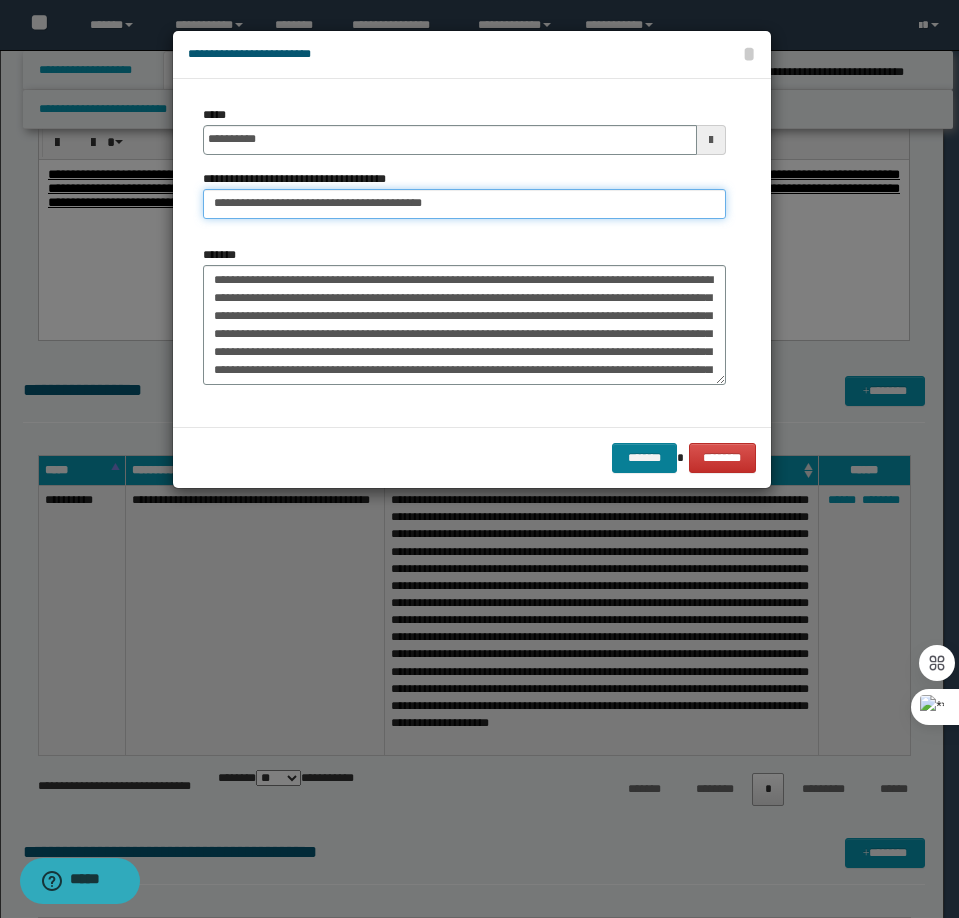 type on "**********" 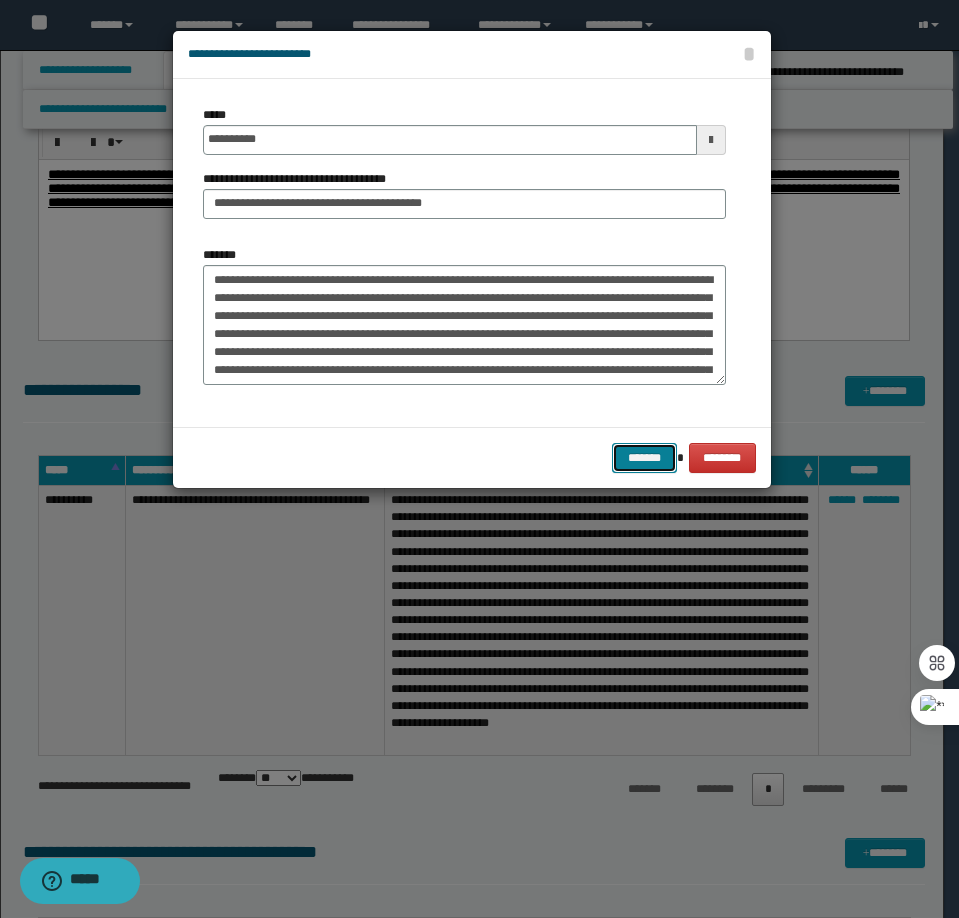 click on "*******" at bounding box center [644, 458] 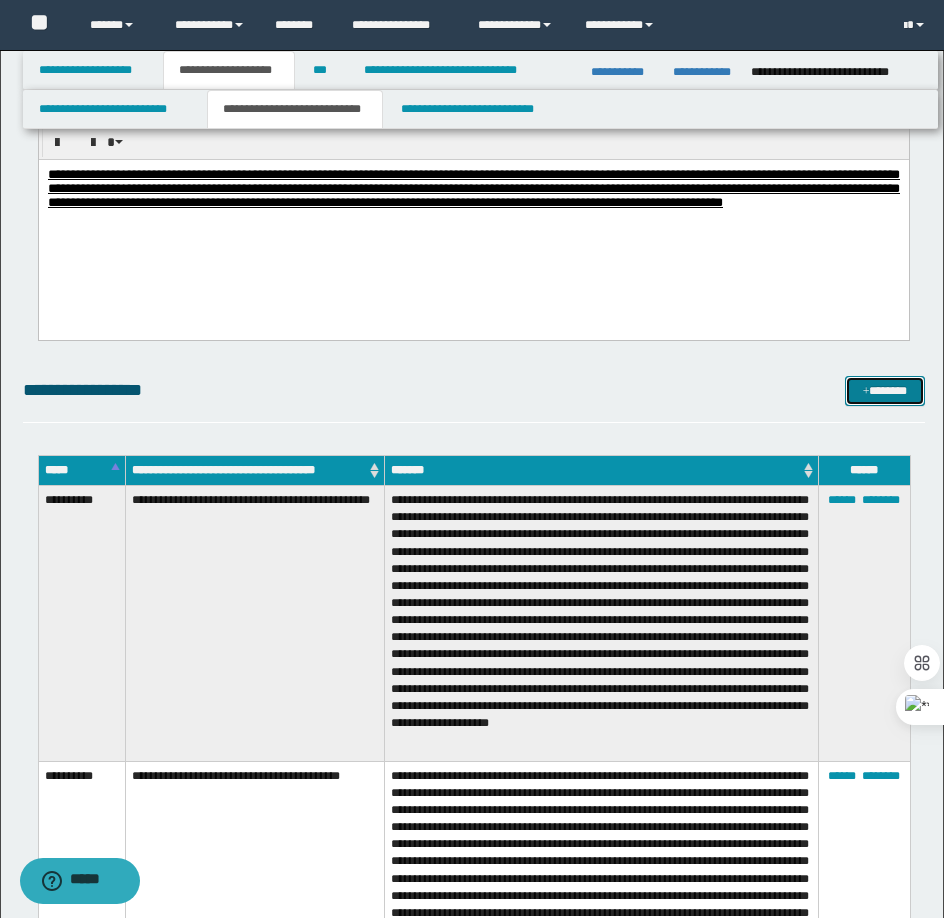 click on "*******" at bounding box center [885, 391] 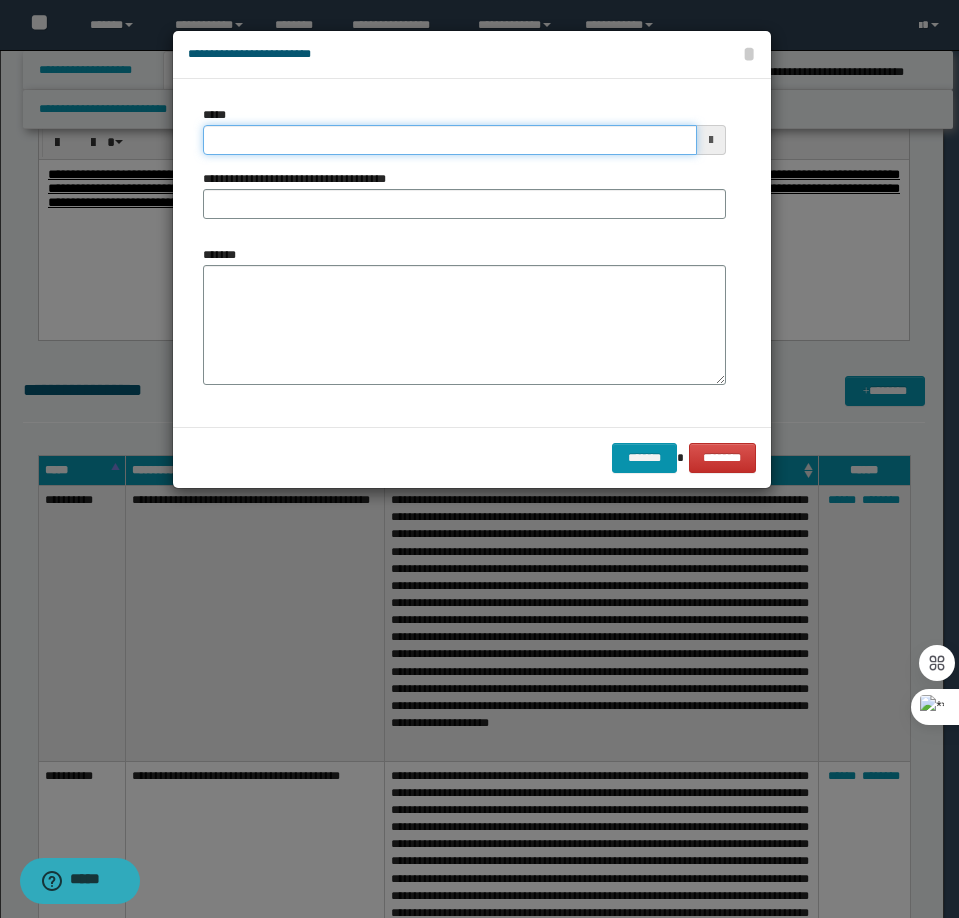 click on "*****" at bounding box center (450, 140) 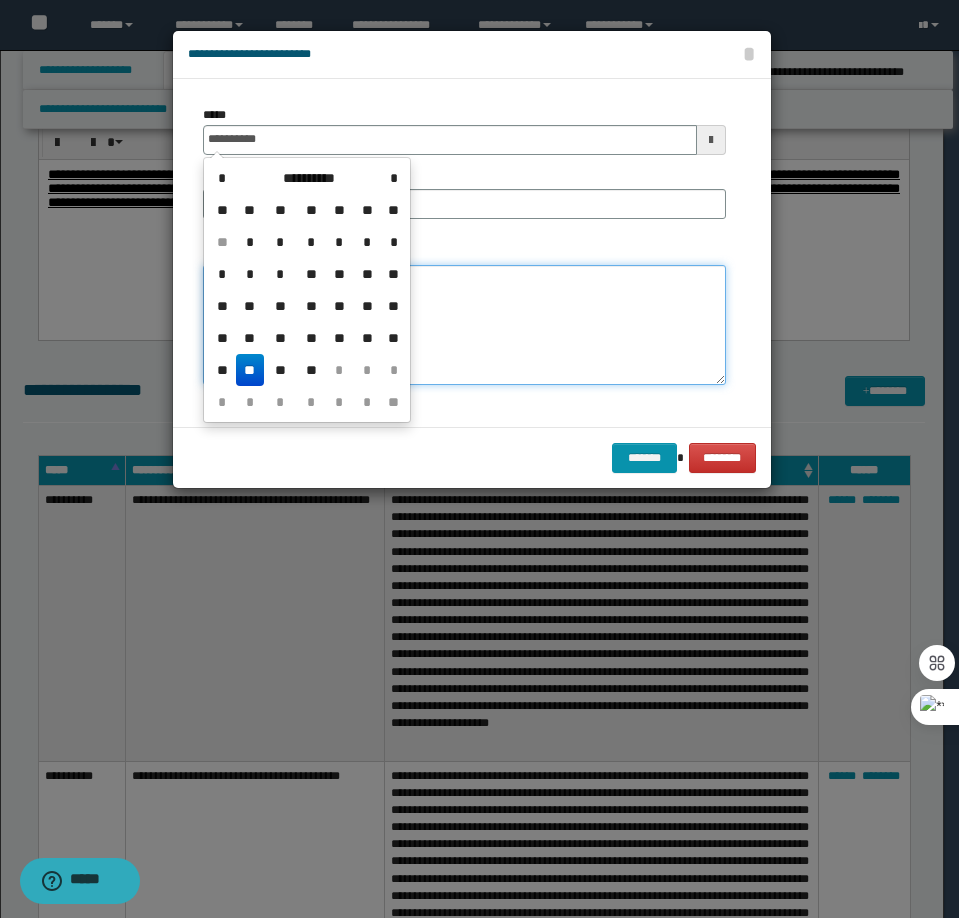 type on "**********" 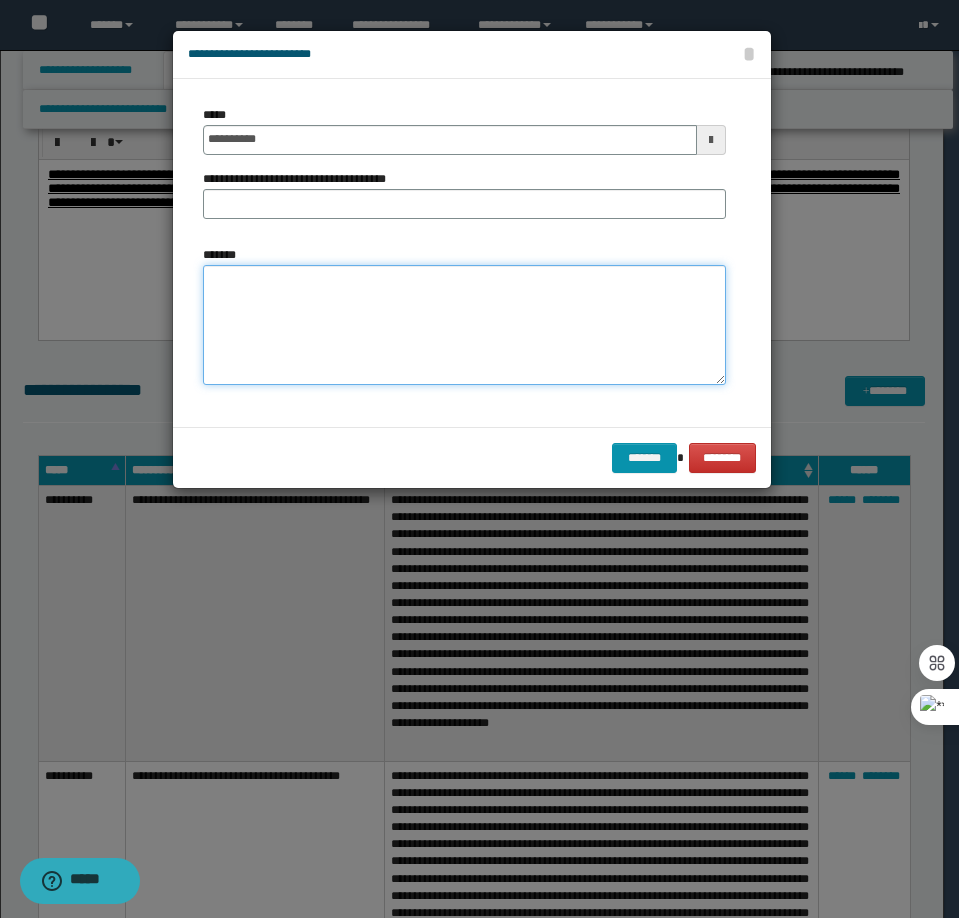 click on "*******" at bounding box center [464, 325] 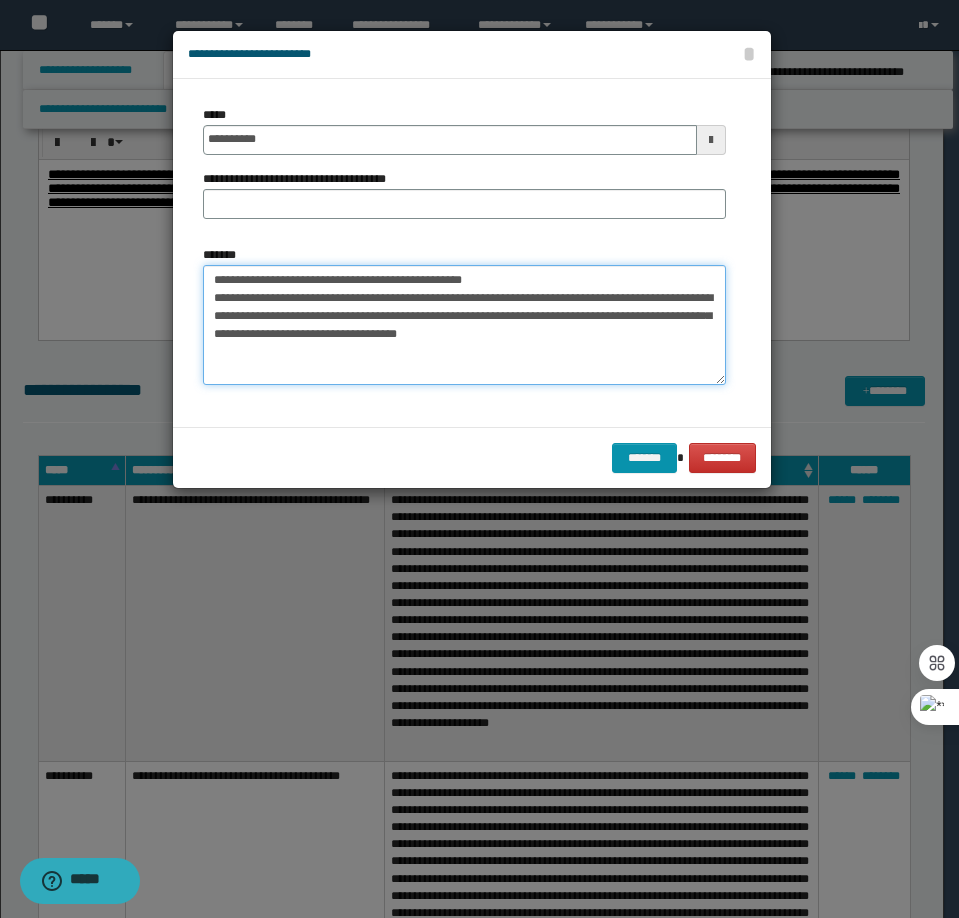 drag, startPoint x: 505, startPoint y: 276, endPoint x: 278, endPoint y: 283, distance: 227.10791 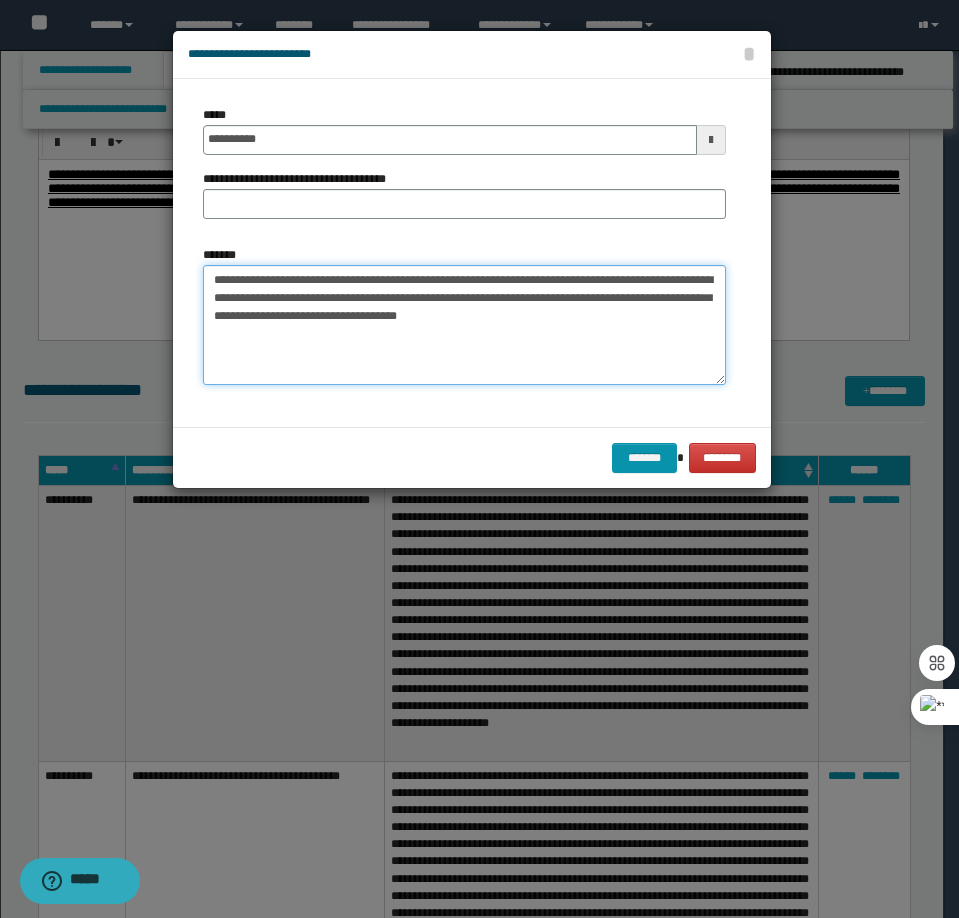 type on "**********" 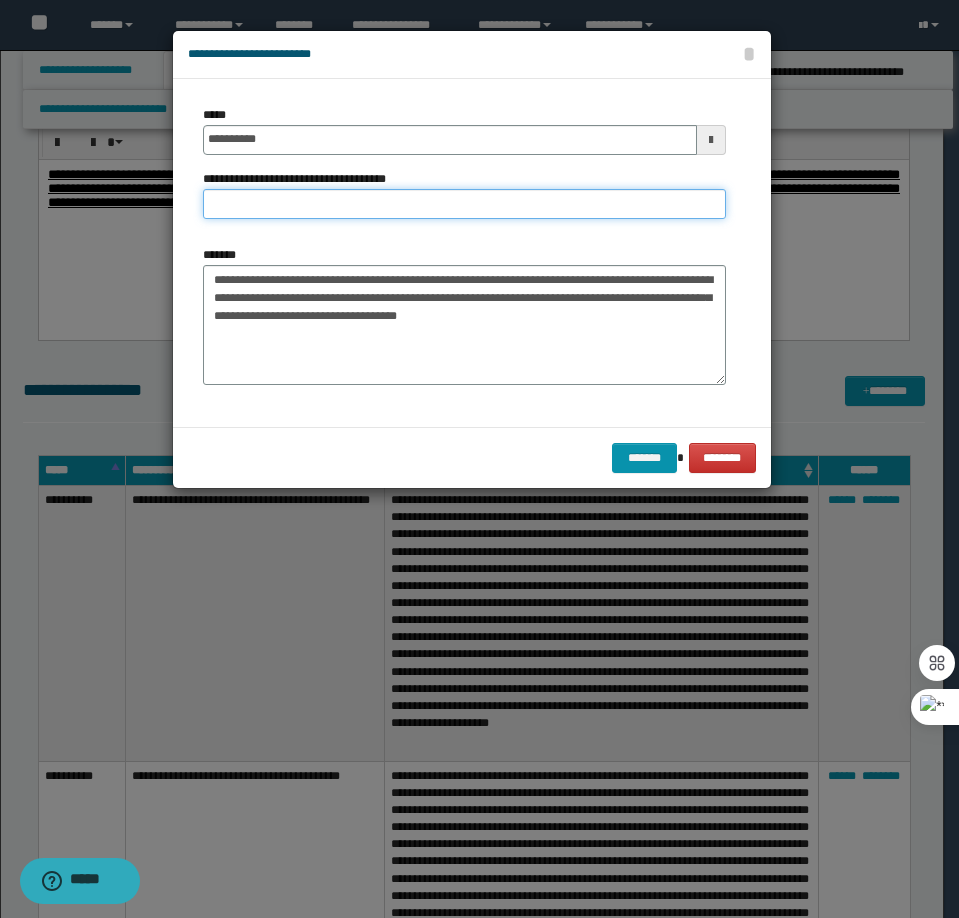 click on "**********" at bounding box center (464, 204) 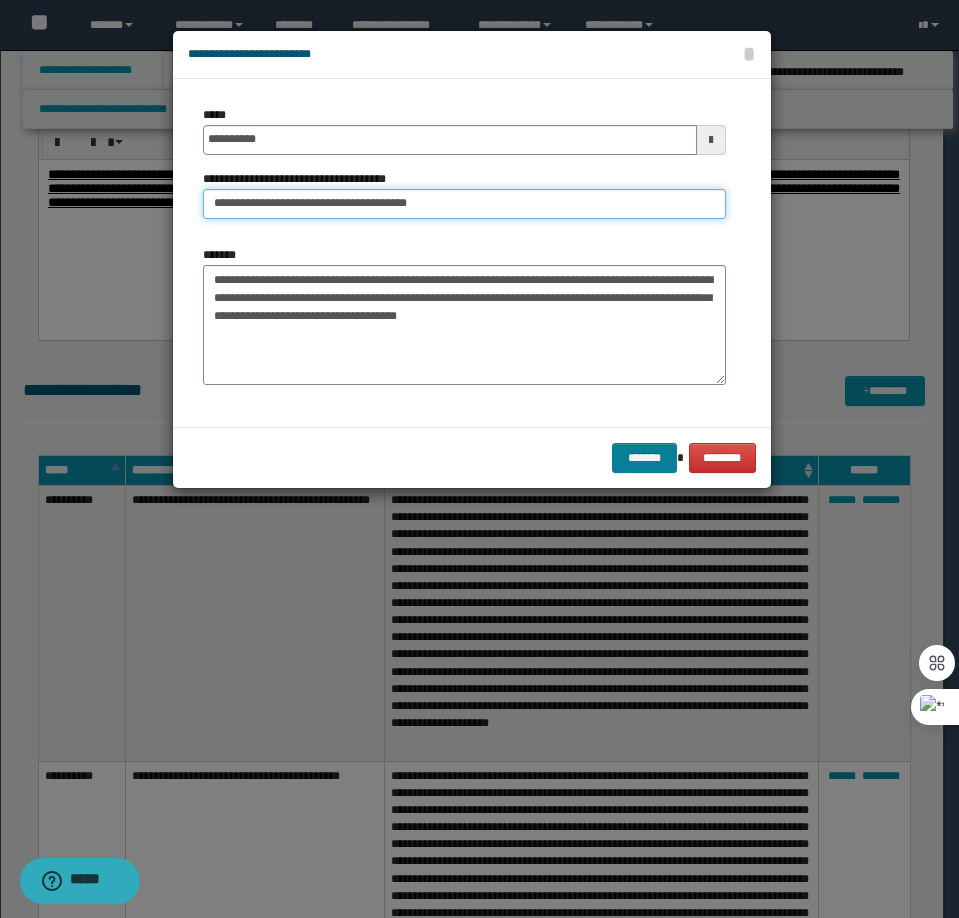 type on "**********" 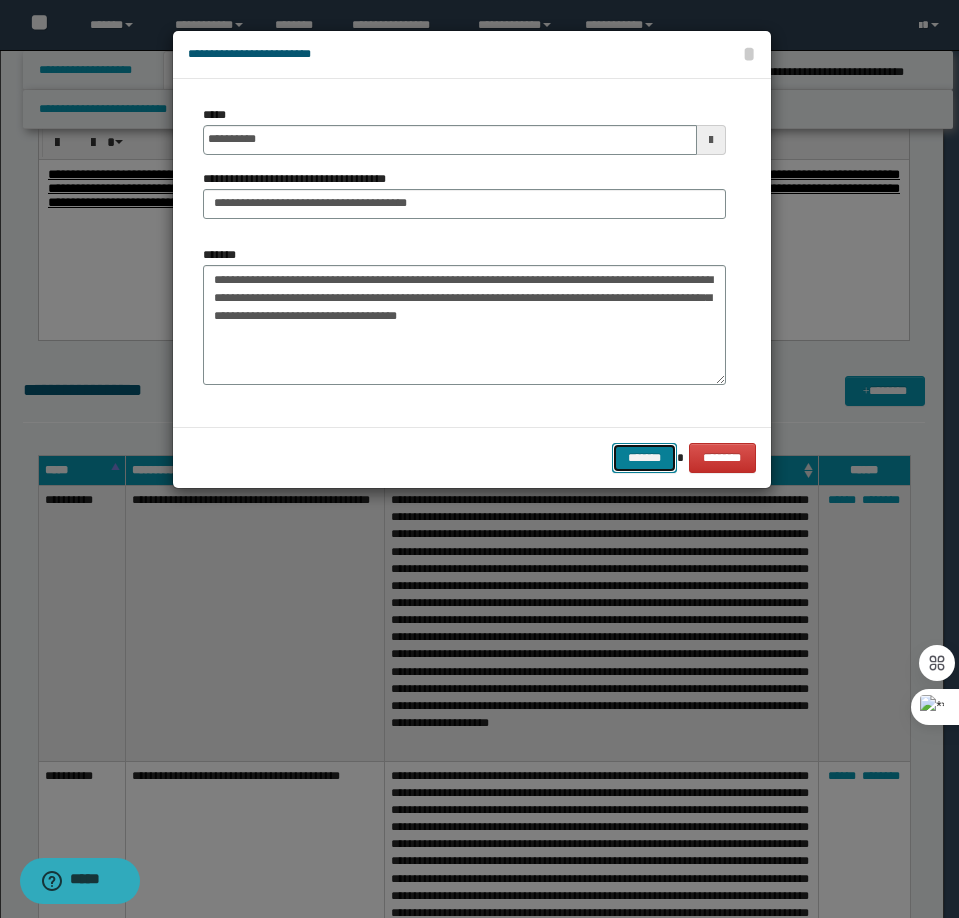 click on "*******" at bounding box center (644, 458) 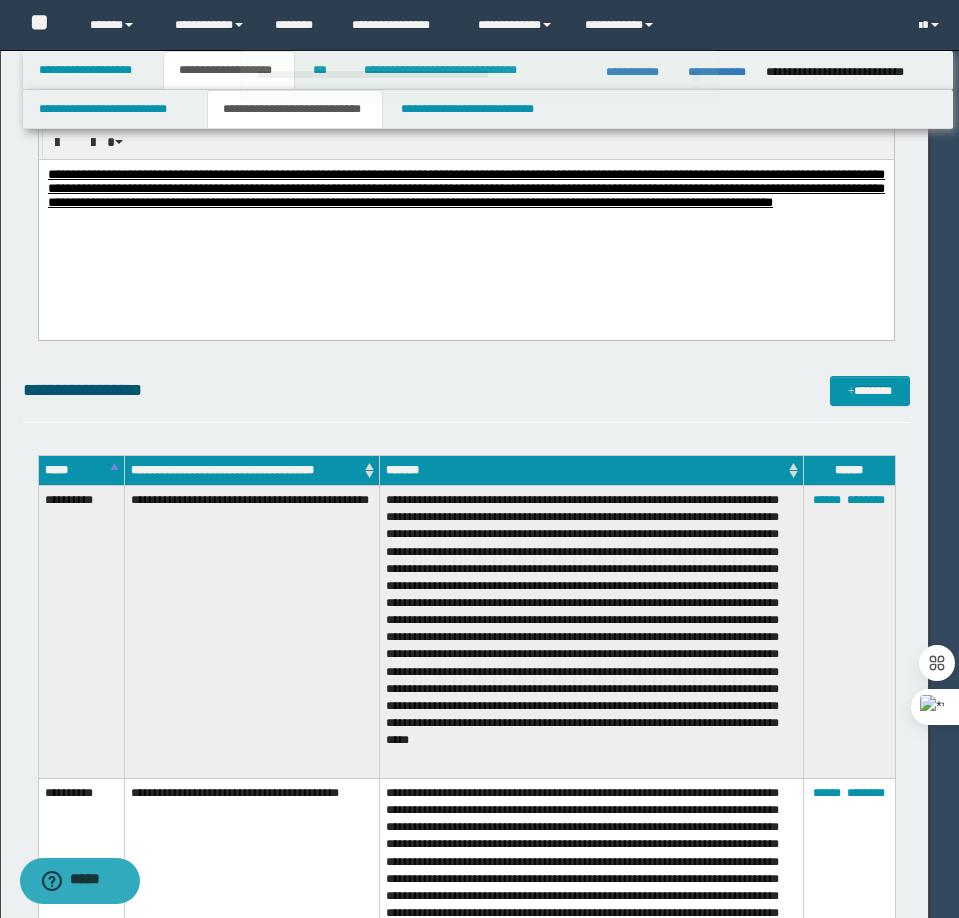 type 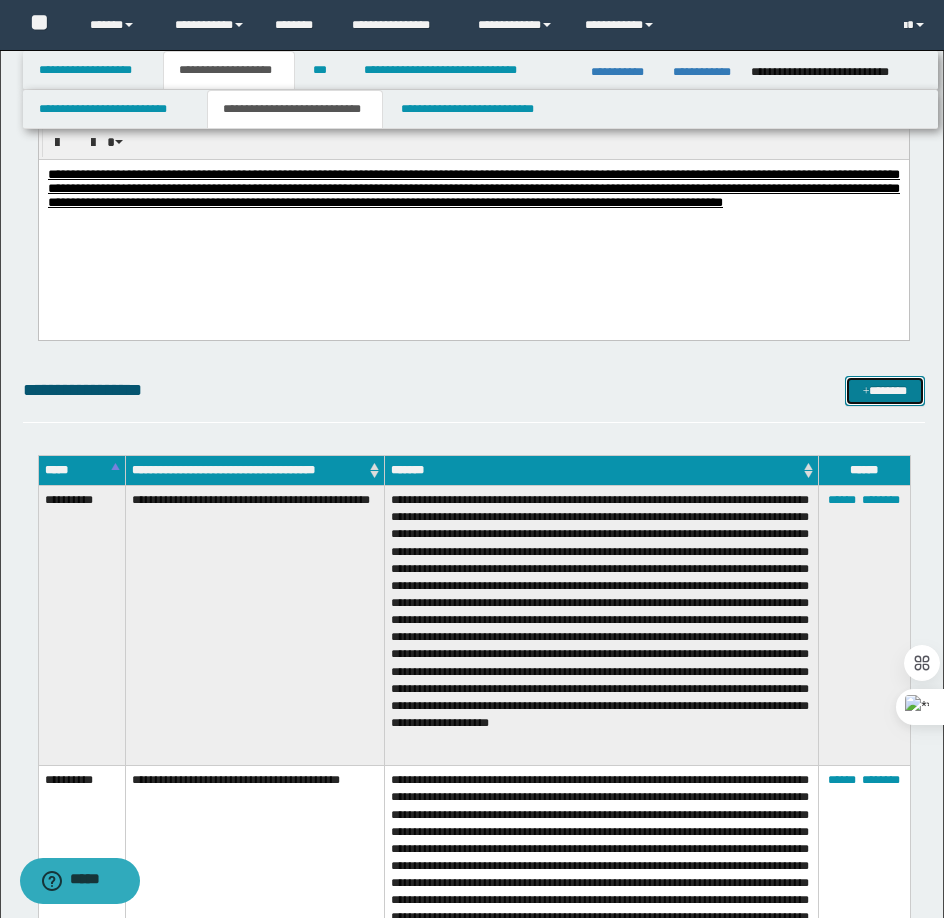 click on "*******" at bounding box center (885, 391) 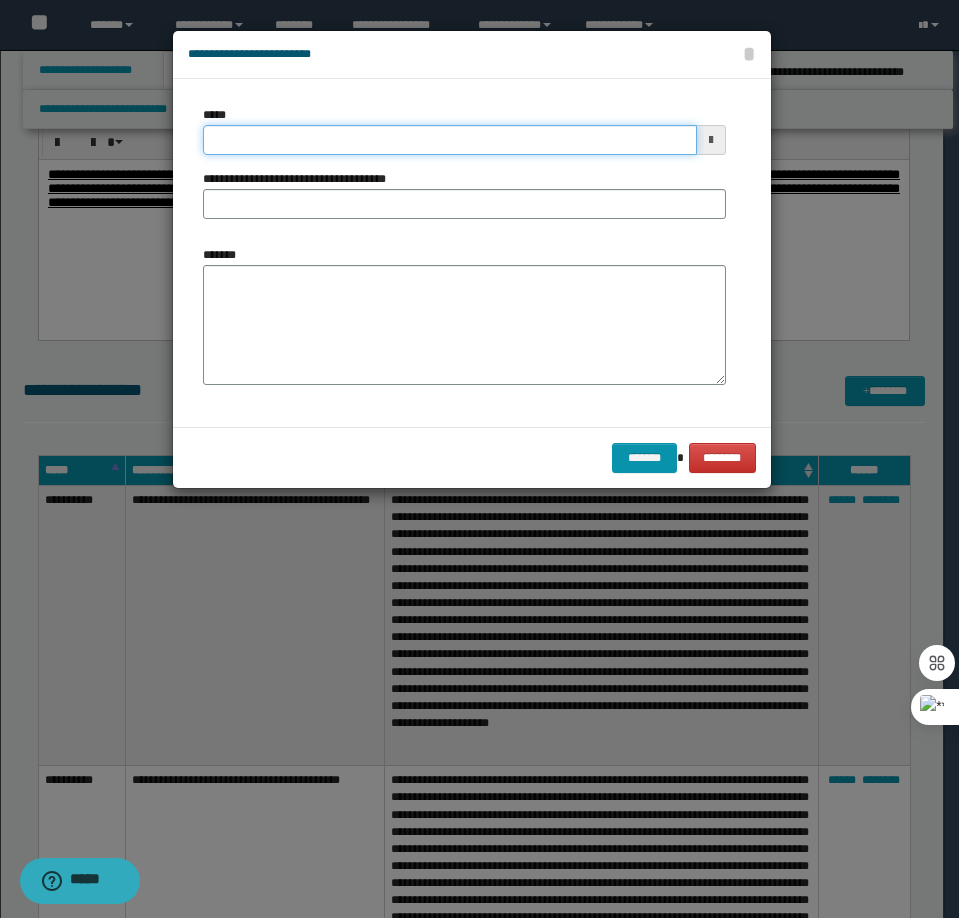 click on "*****" at bounding box center (450, 140) 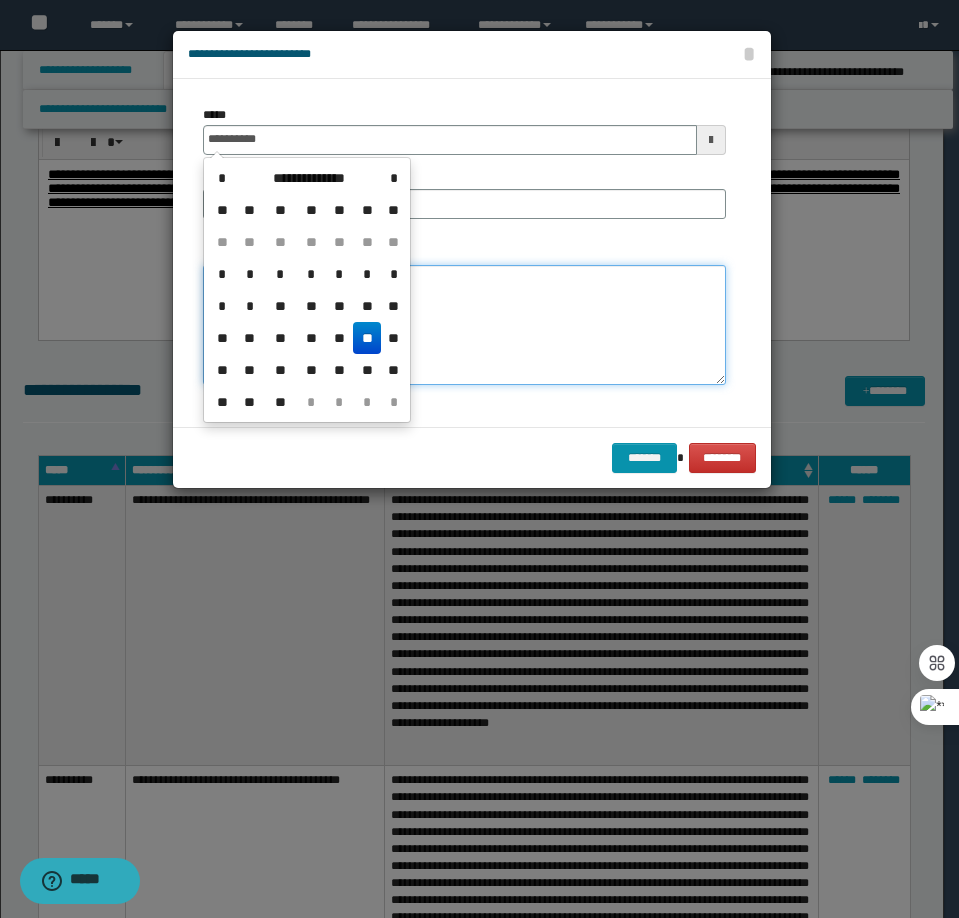 type on "**********" 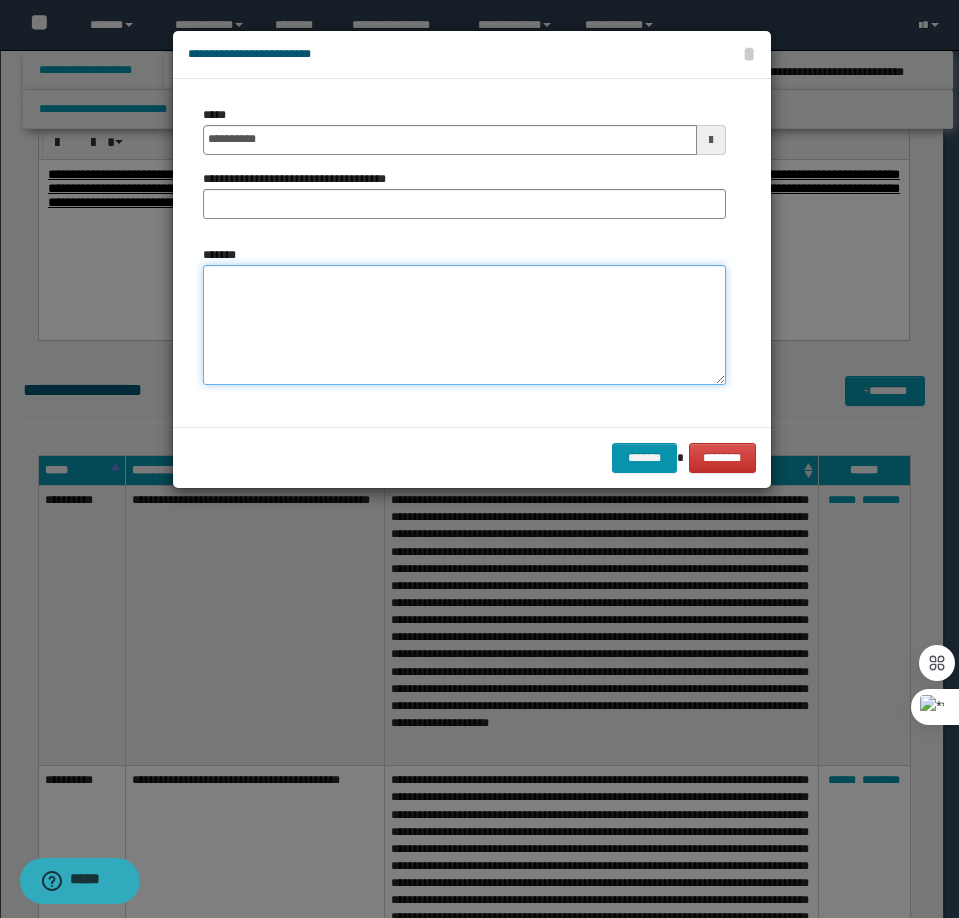 paste on "**********" 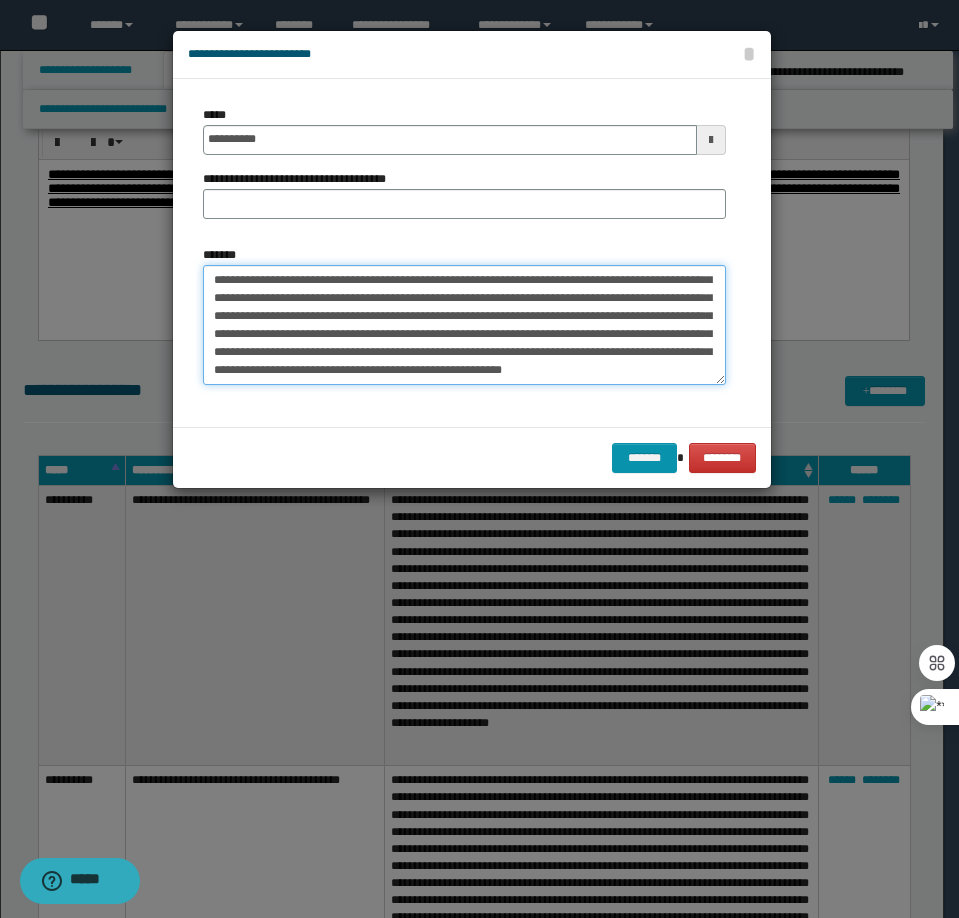 scroll, scrollTop: 0, scrollLeft: 0, axis: both 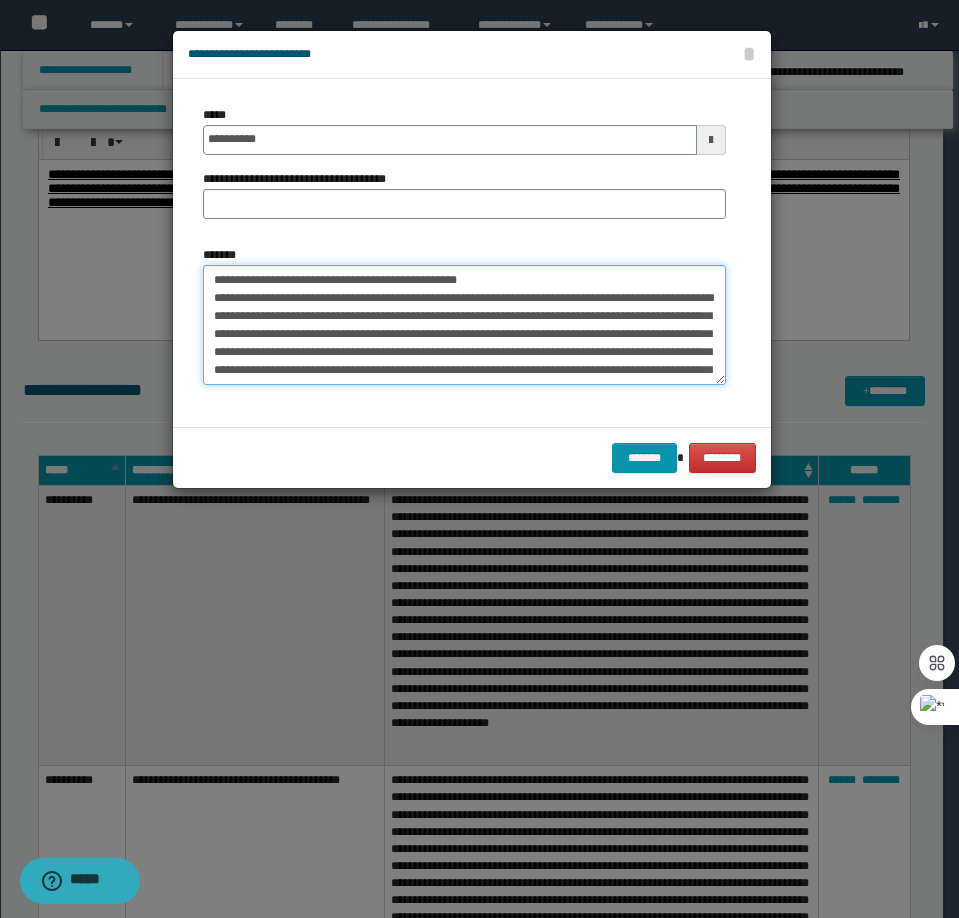 drag, startPoint x: 403, startPoint y: 292, endPoint x: 281, endPoint y: 279, distance: 122.69067 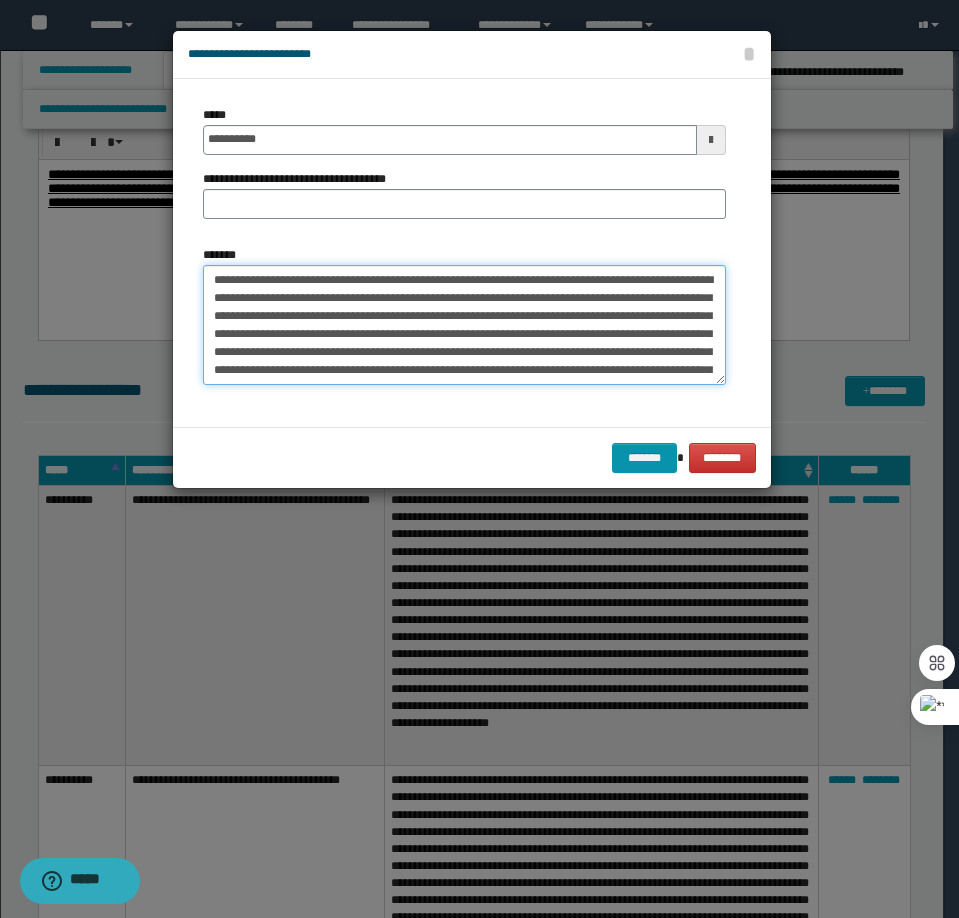 type on "**********" 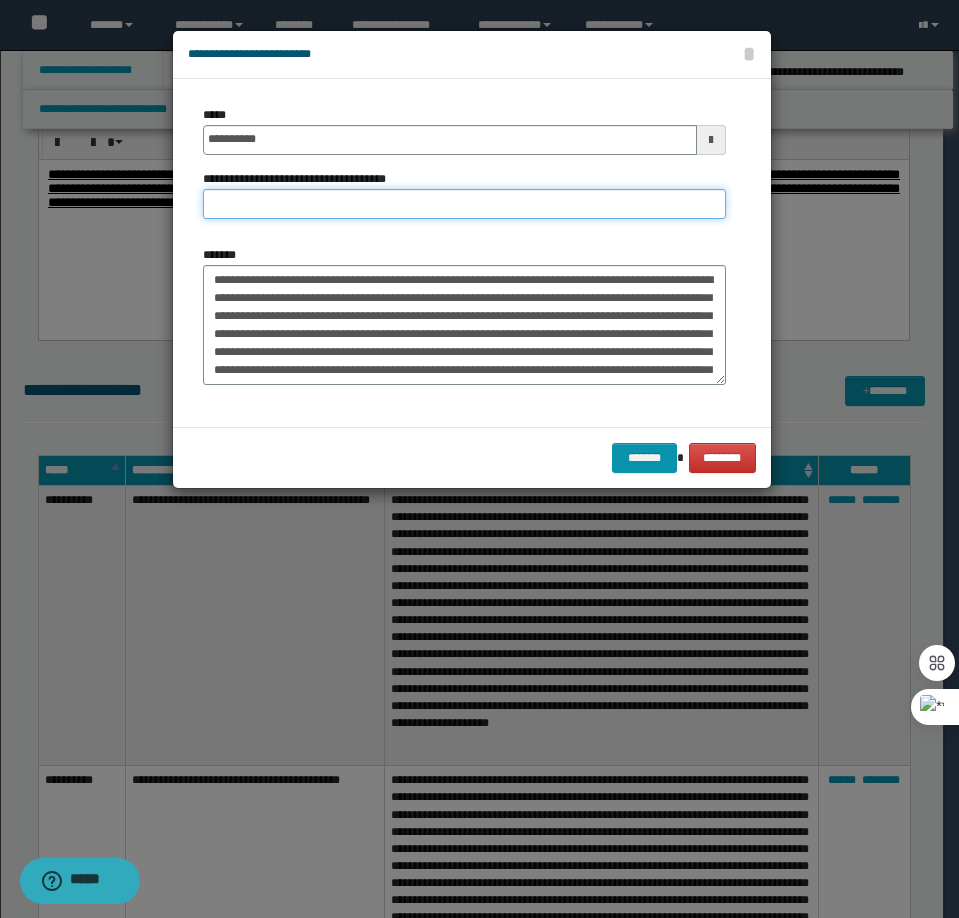 click on "**********" at bounding box center (464, 204) 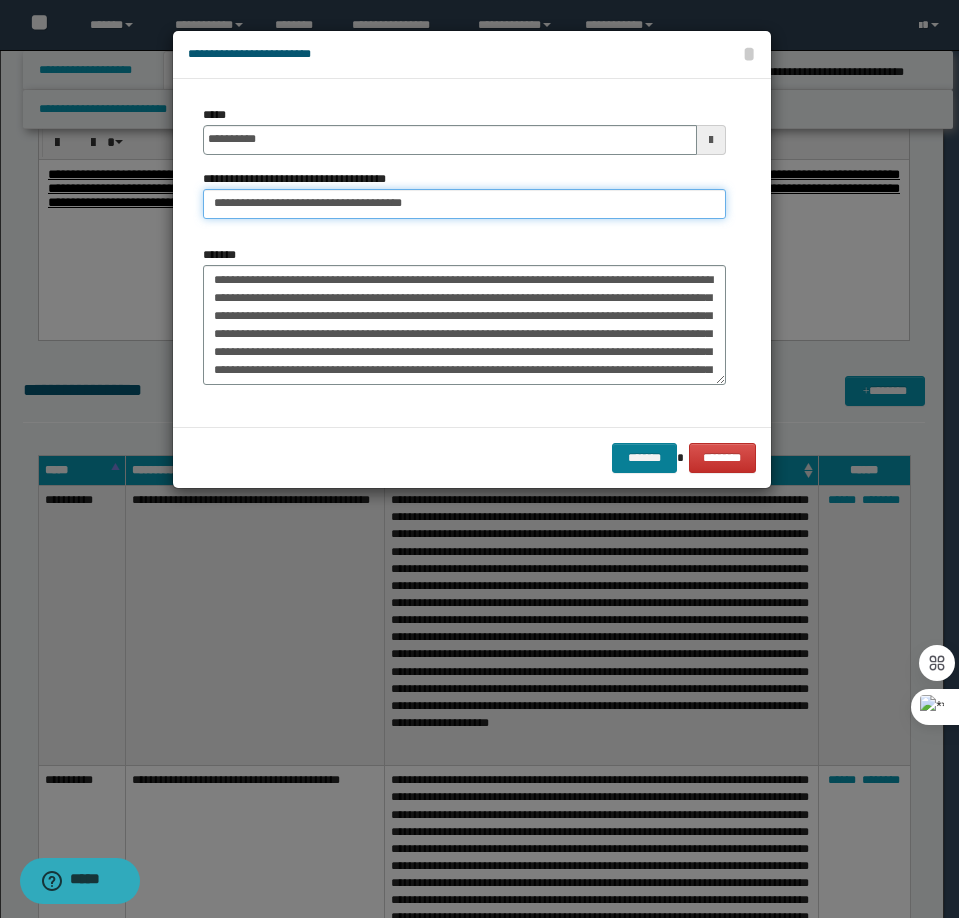 type on "**********" 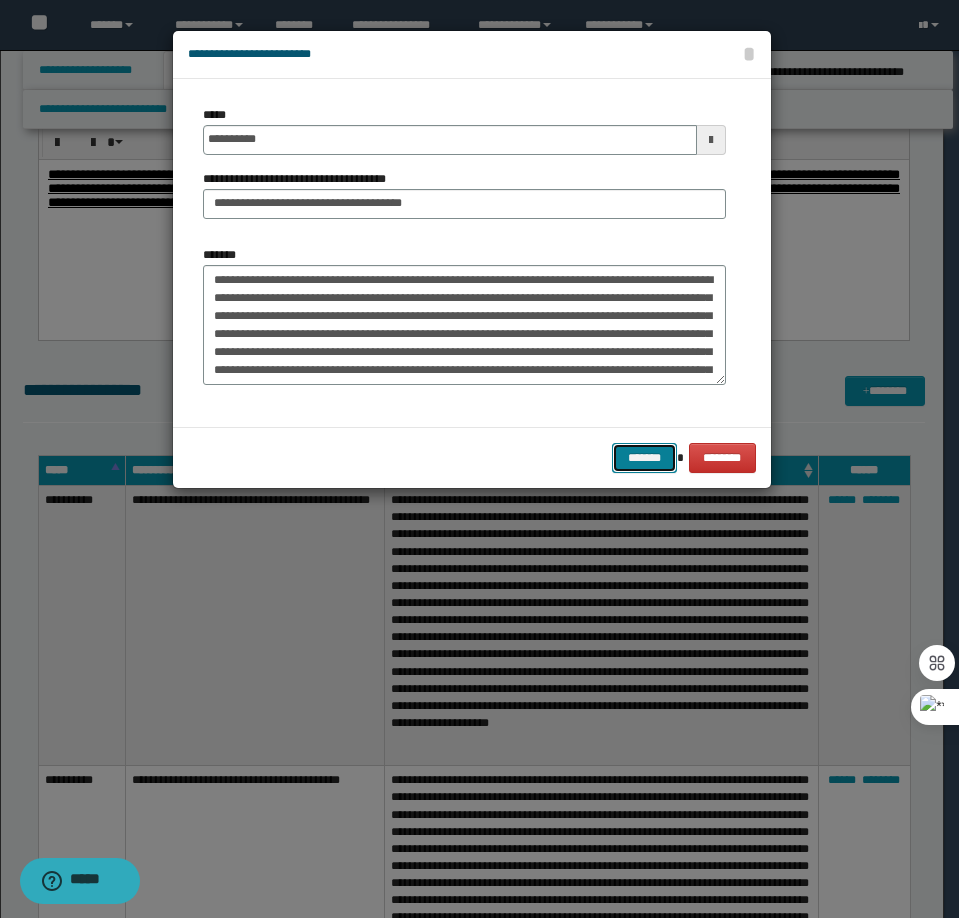 click on "*******" at bounding box center (644, 458) 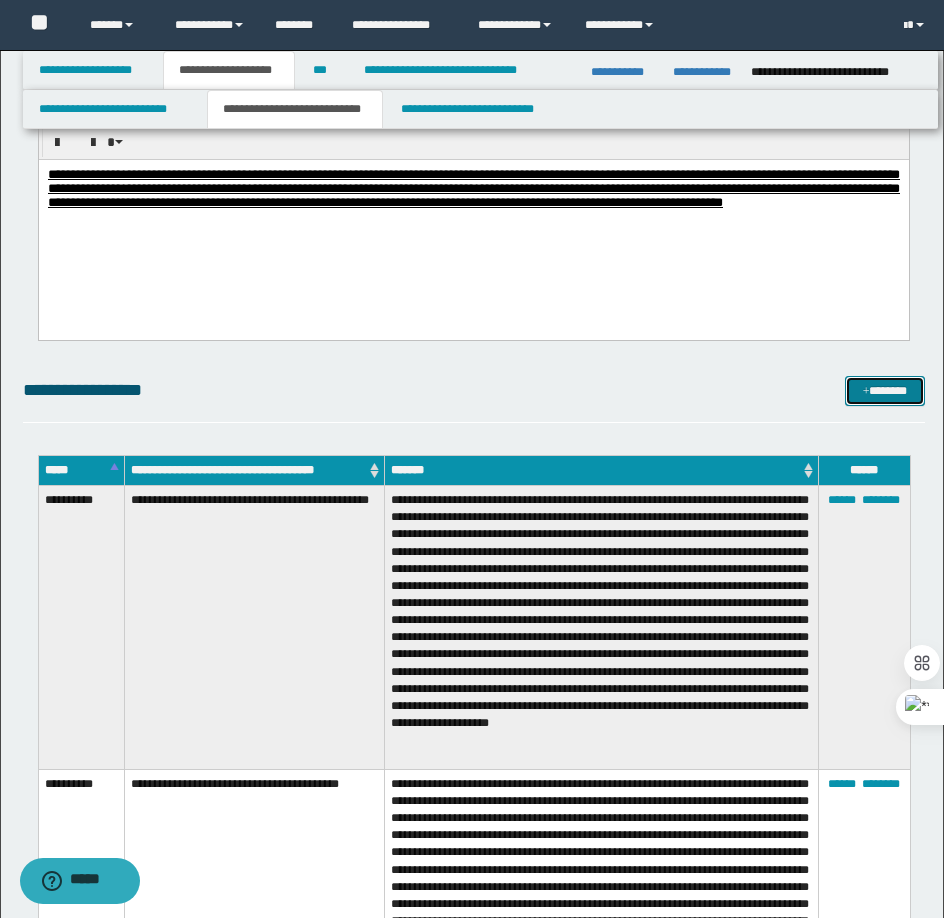 click on "*******" at bounding box center [885, 391] 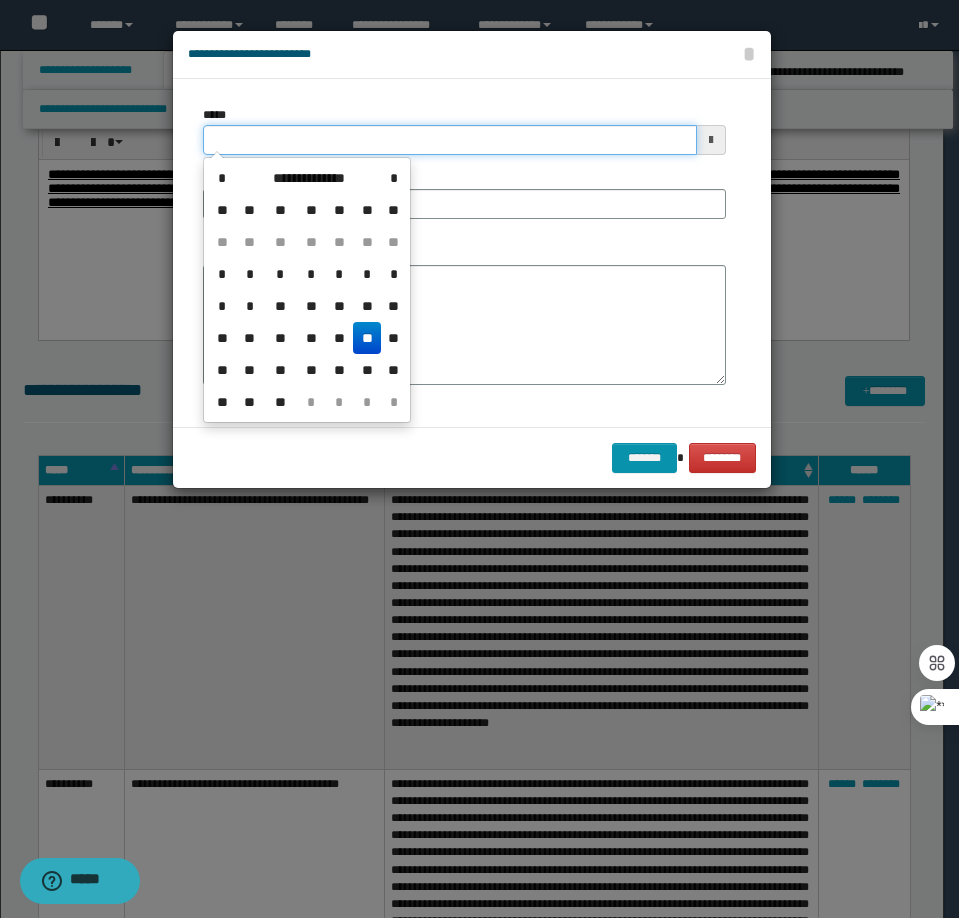 click on "*****" at bounding box center (450, 140) 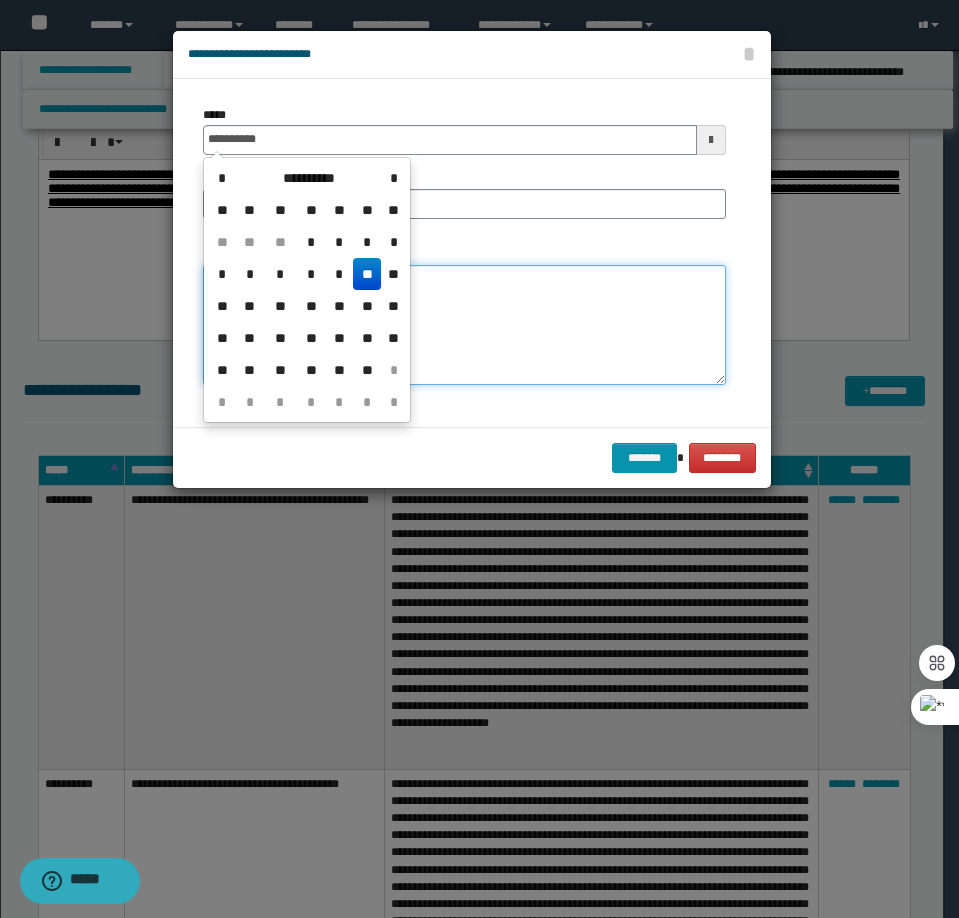 type on "**********" 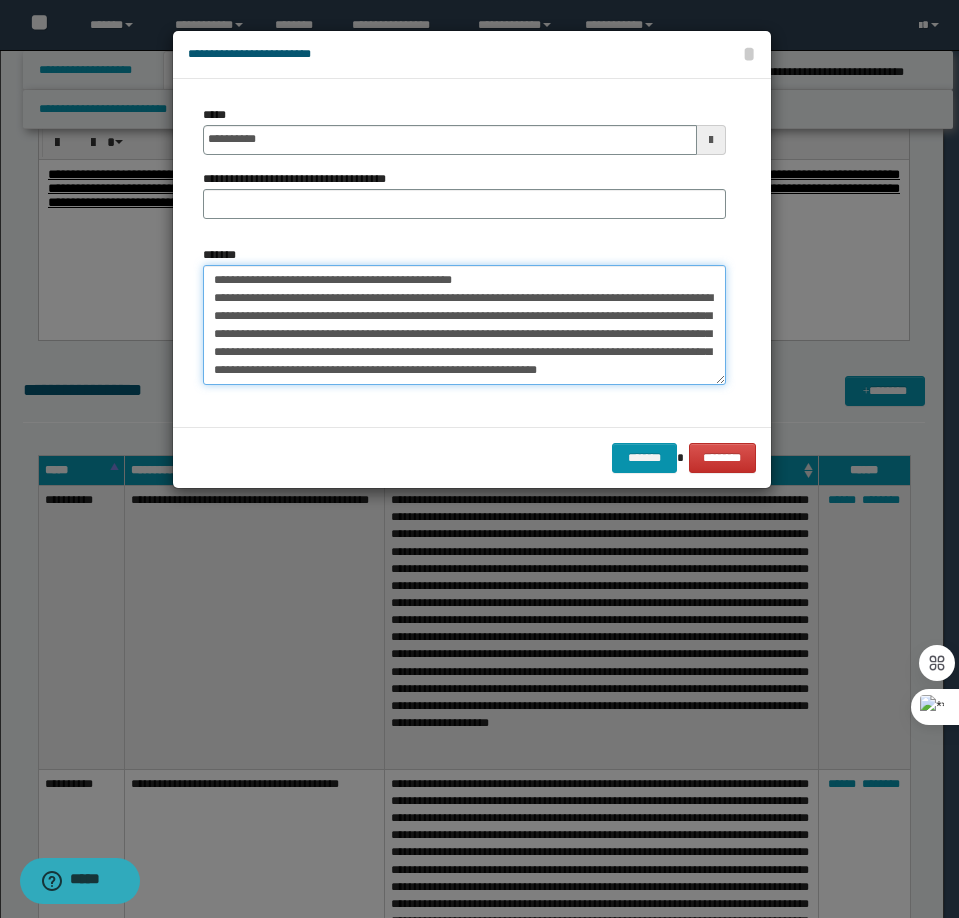 scroll, scrollTop: 0, scrollLeft: 0, axis: both 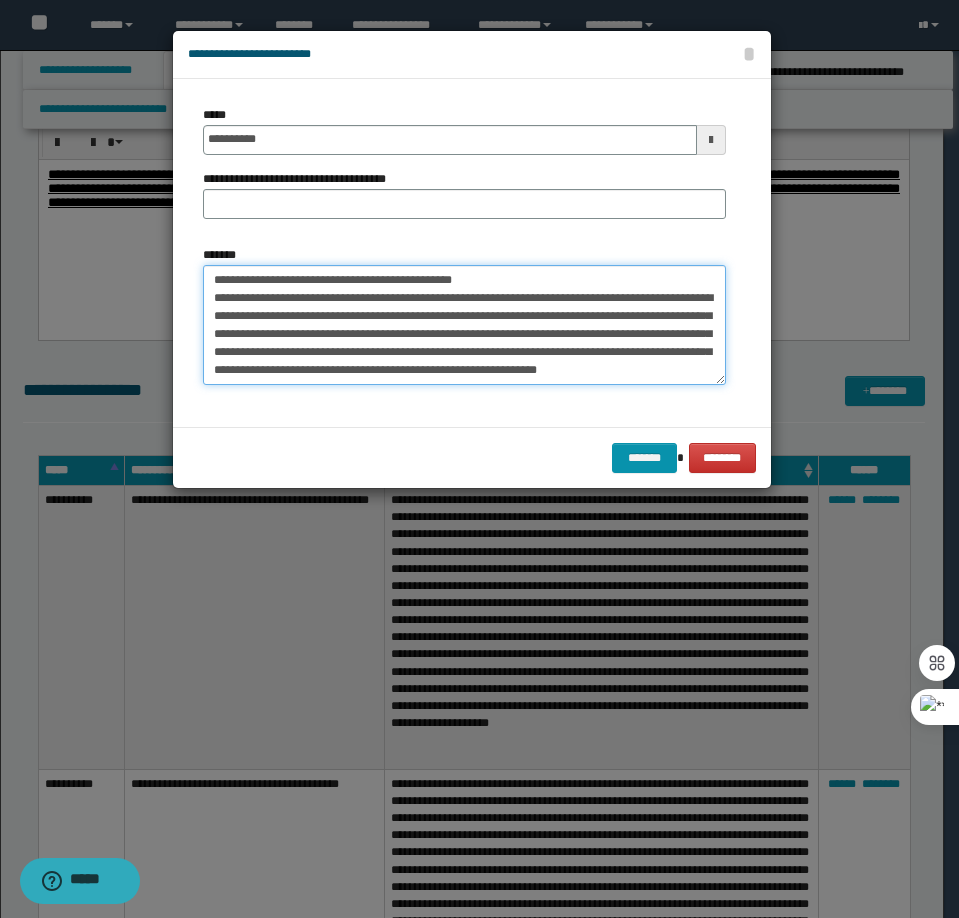 drag, startPoint x: 502, startPoint y: 282, endPoint x: 275, endPoint y: 281, distance: 227.0022 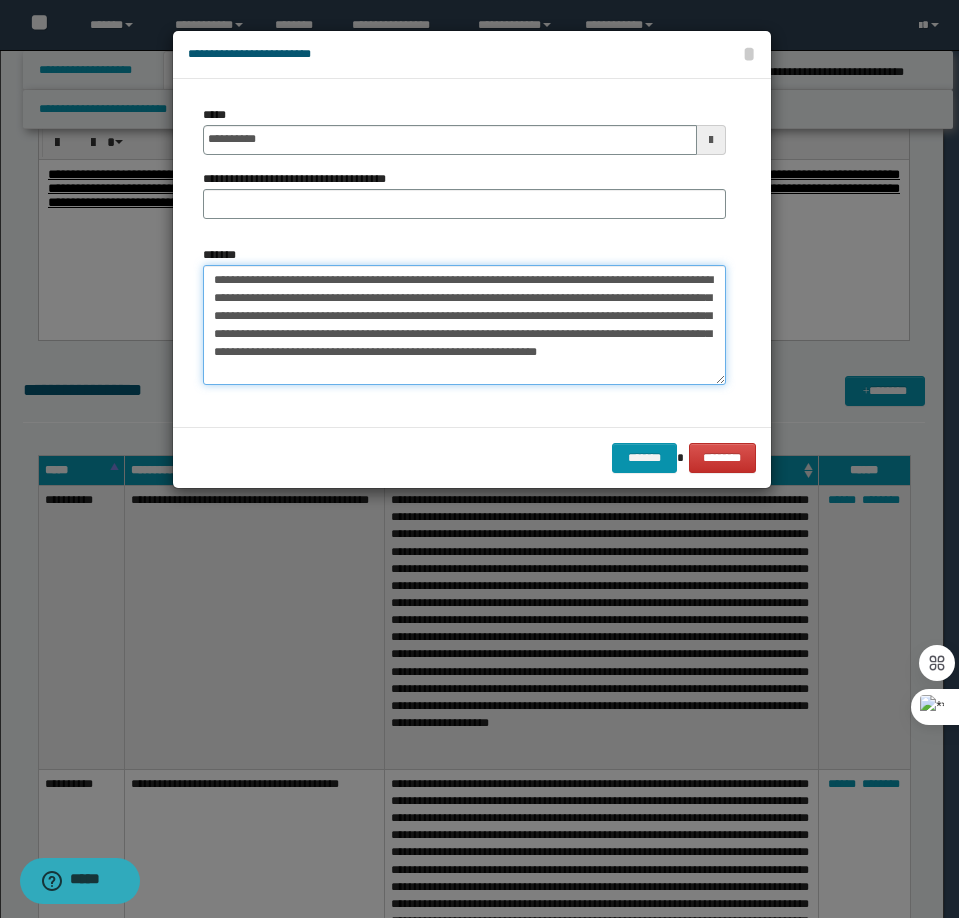type on "**********" 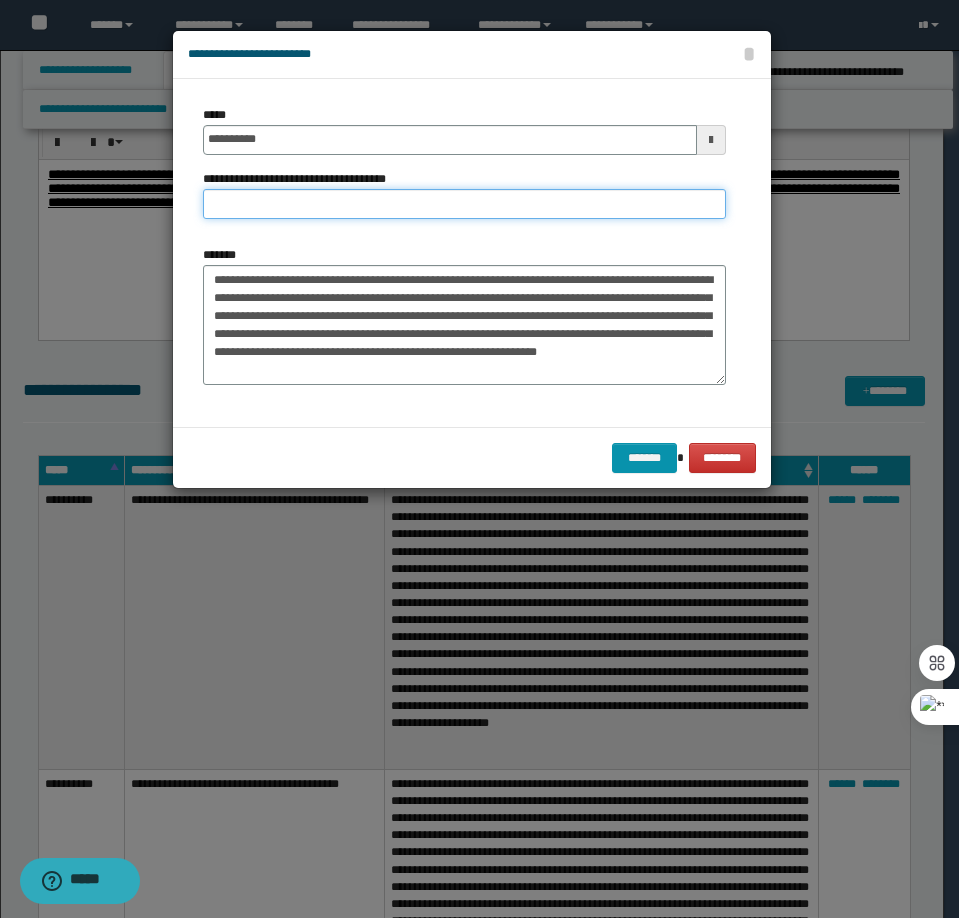 click on "**********" at bounding box center (464, 204) 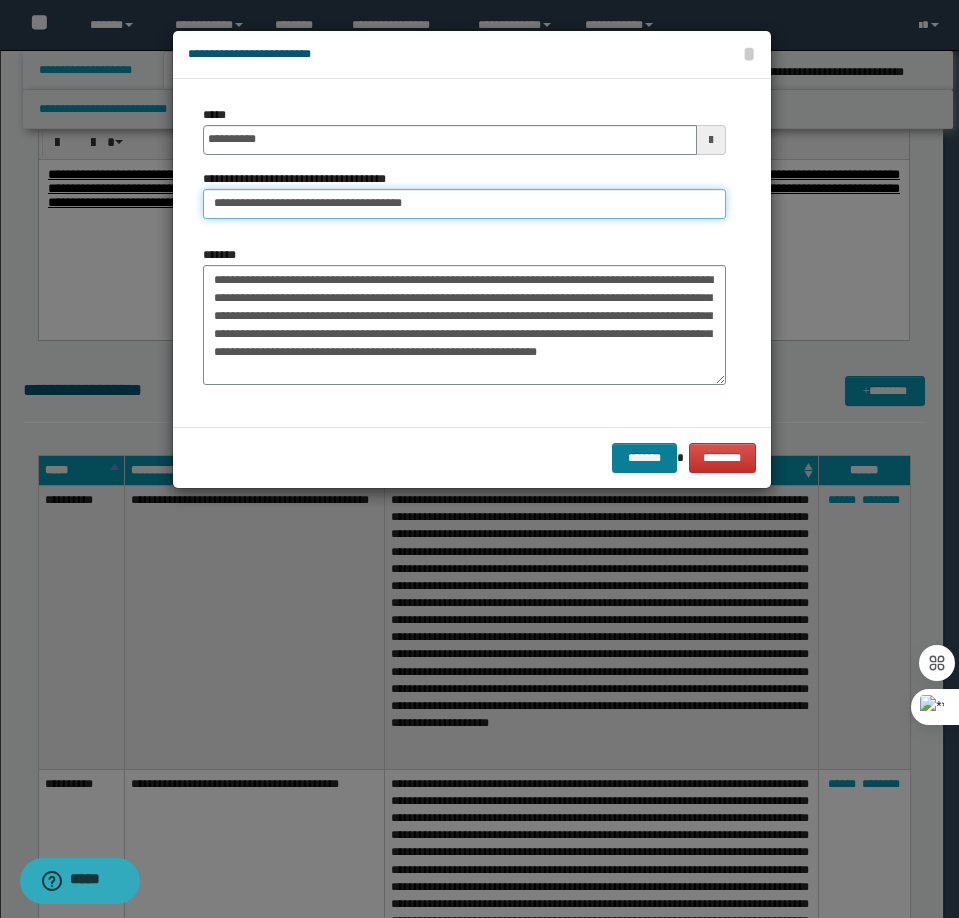 type on "**********" 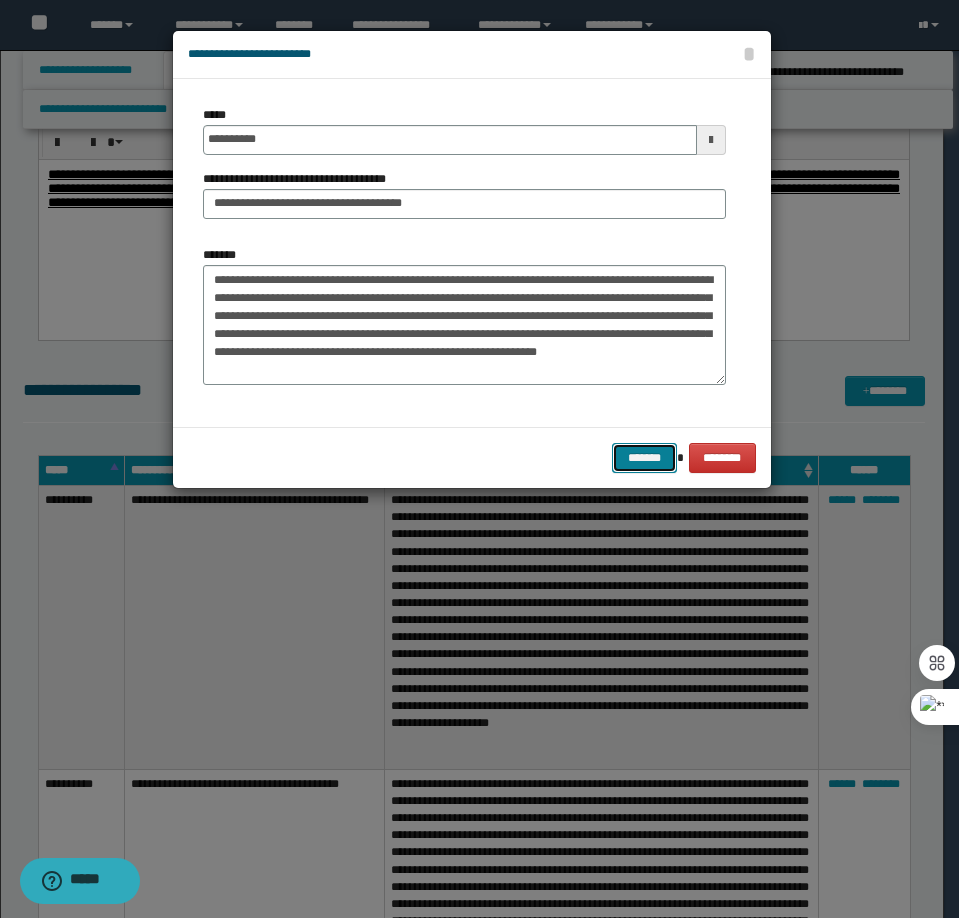 click on "*******" at bounding box center (644, 458) 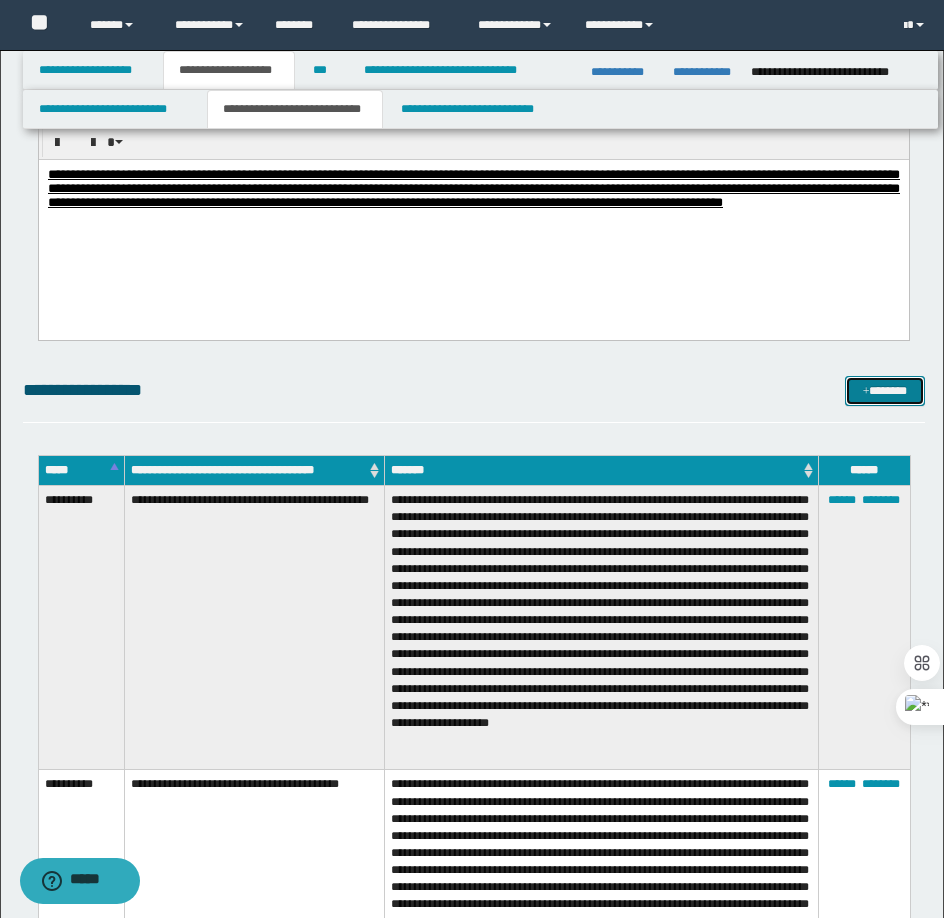 drag, startPoint x: 862, startPoint y: 399, endPoint x: 768, endPoint y: 369, distance: 98.67117 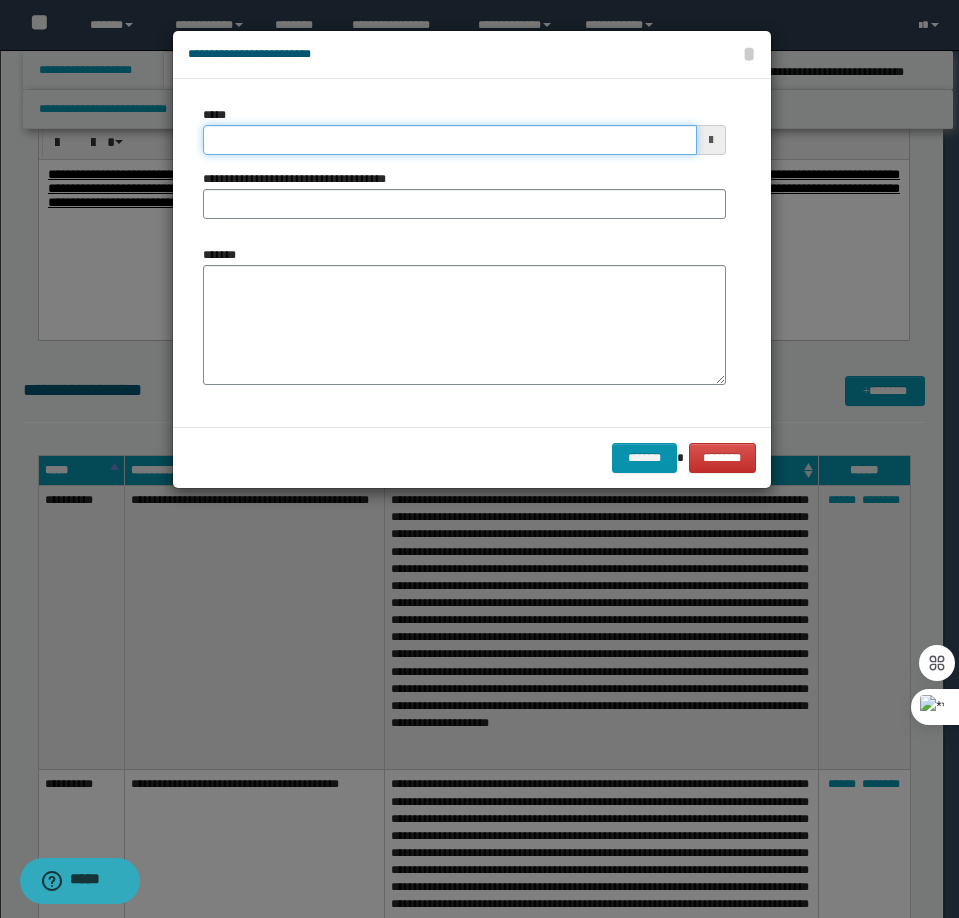 click on "*****" at bounding box center [450, 140] 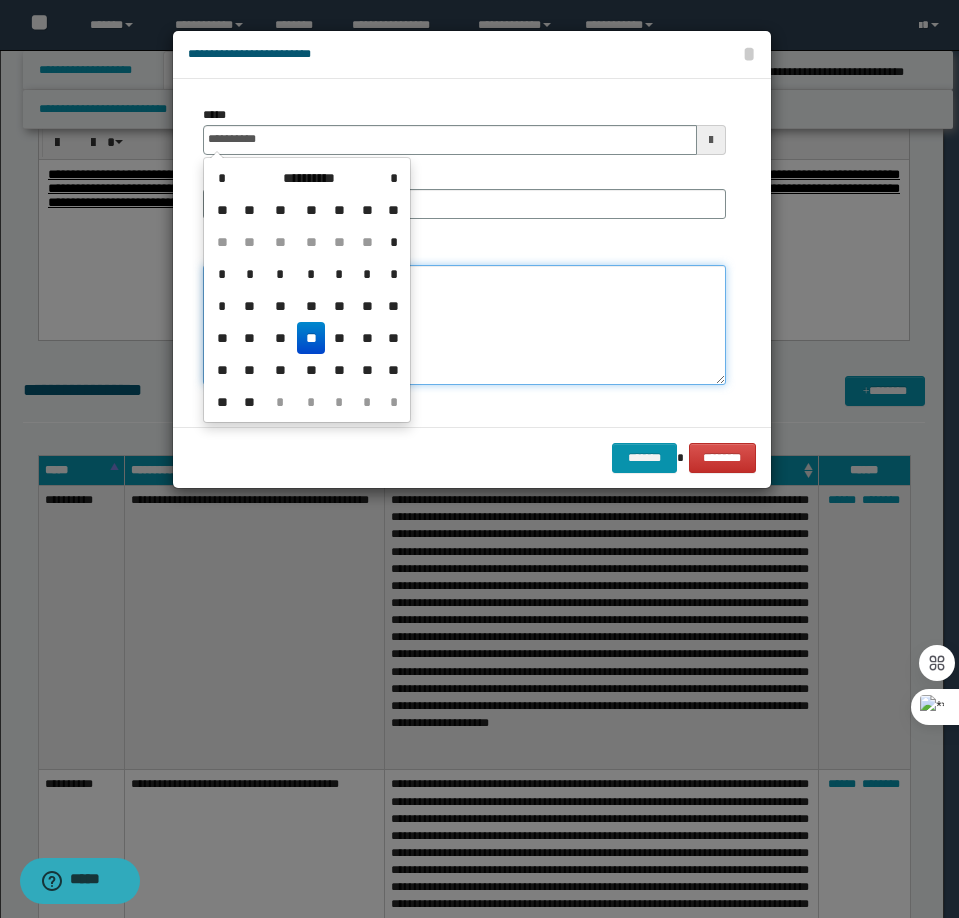 type on "**********" 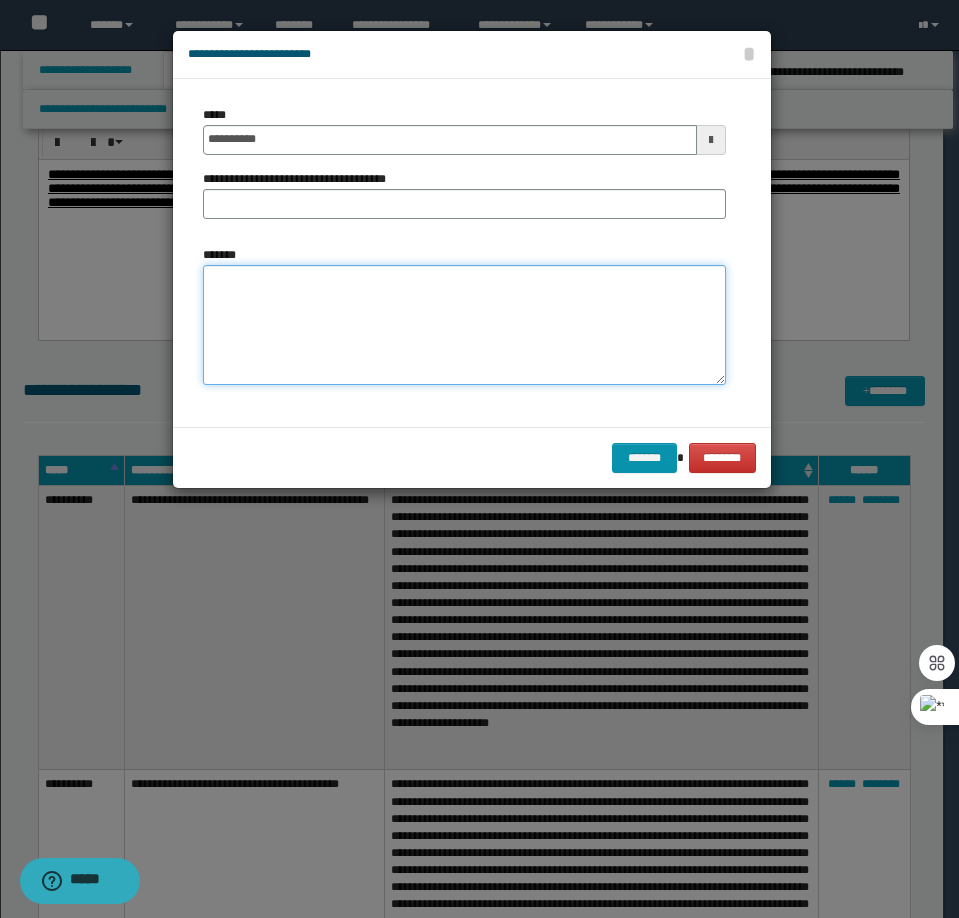 click on "*******" at bounding box center (464, 325) 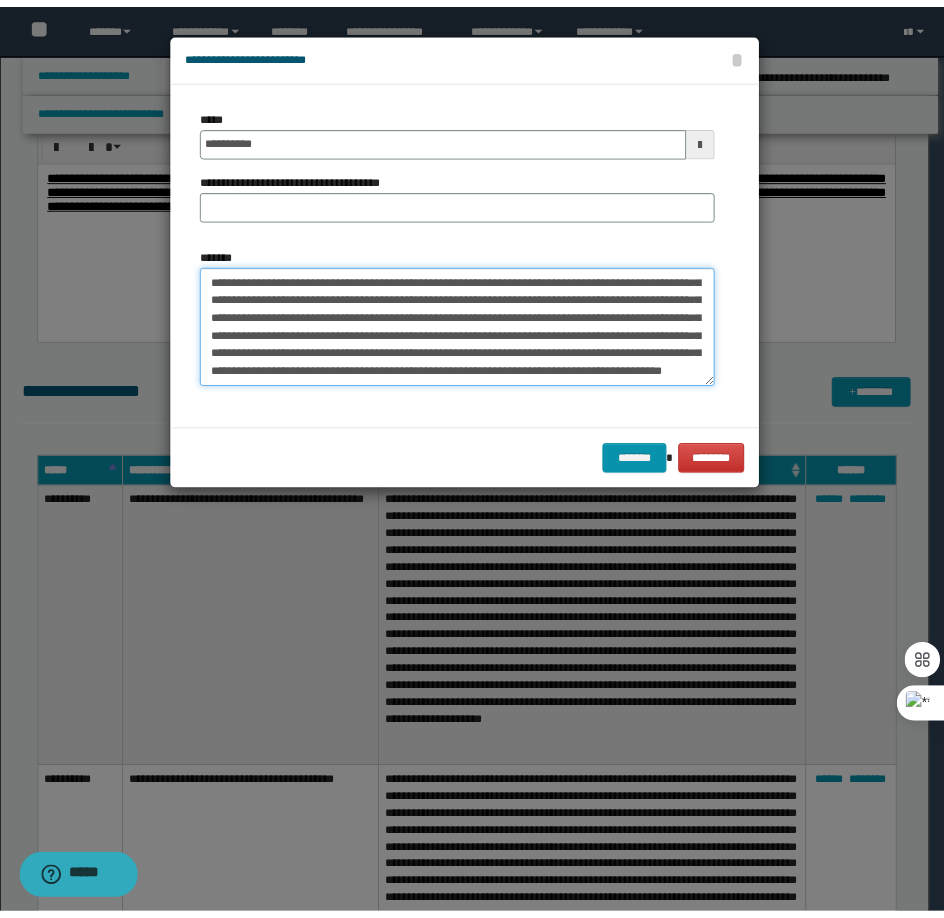 scroll, scrollTop: 0, scrollLeft: 0, axis: both 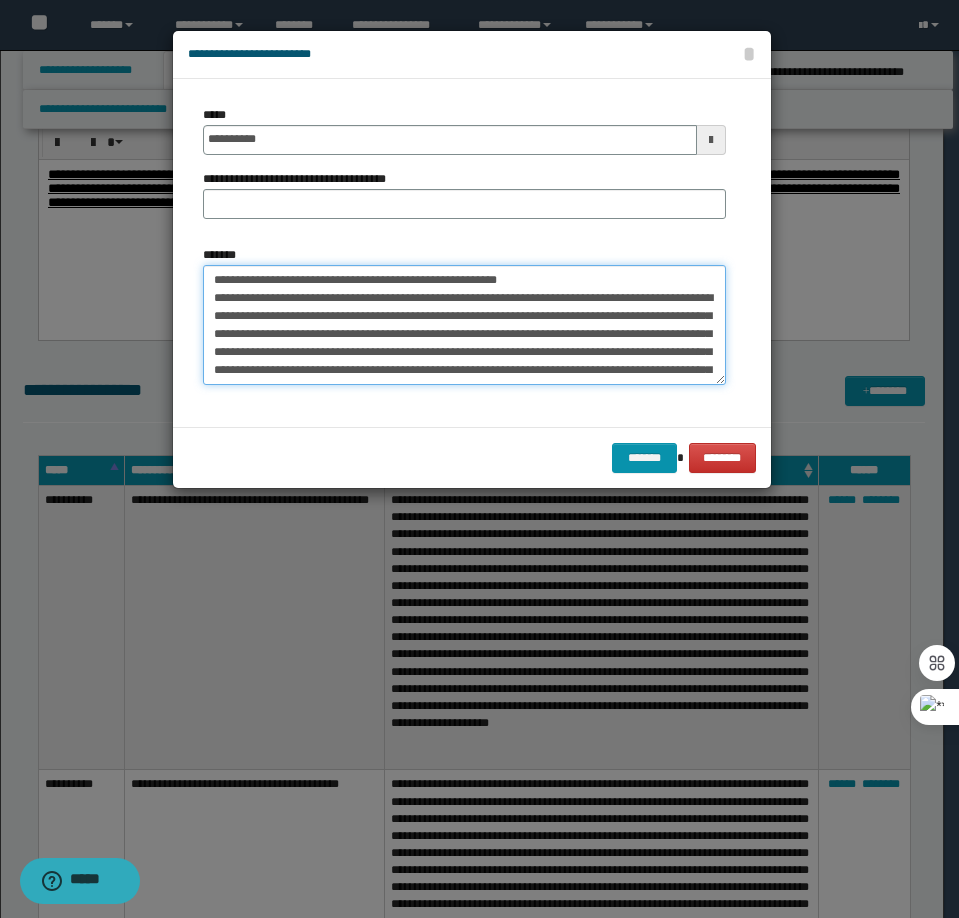 drag, startPoint x: 532, startPoint y: 275, endPoint x: 277, endPoint y: 279, distance: 255.03137 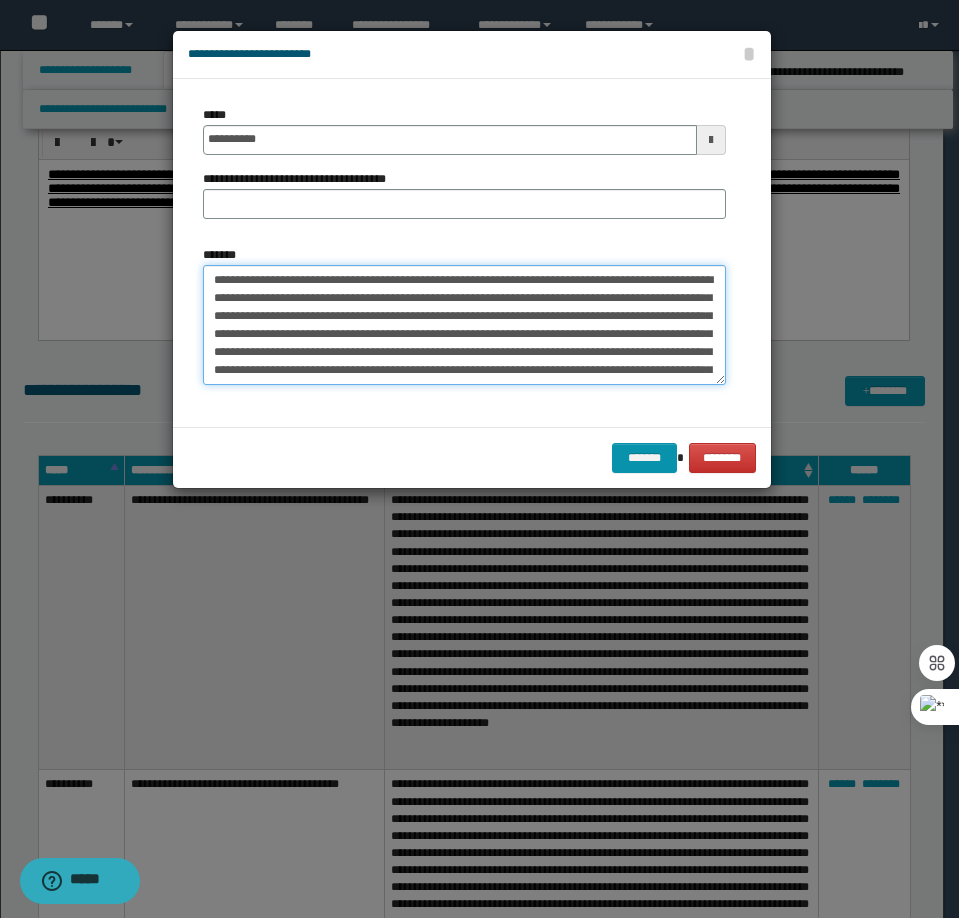 type on "**********" 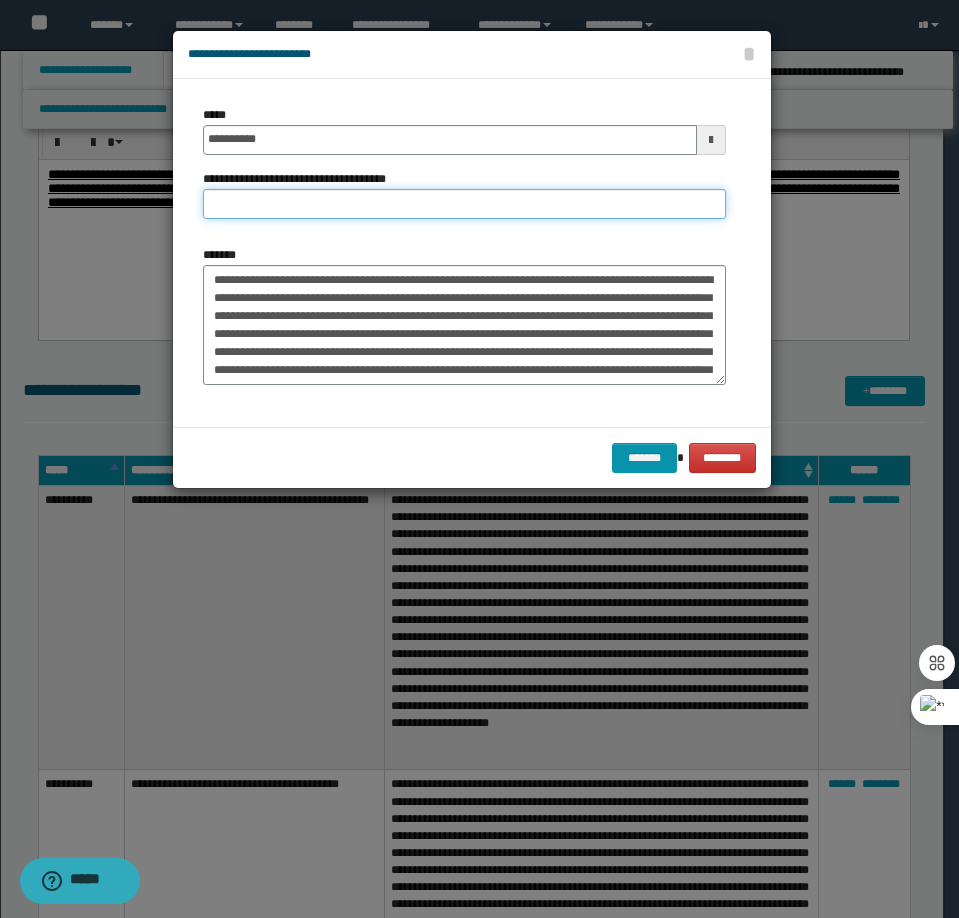 click on "**********" at bounding box center [464, 204] 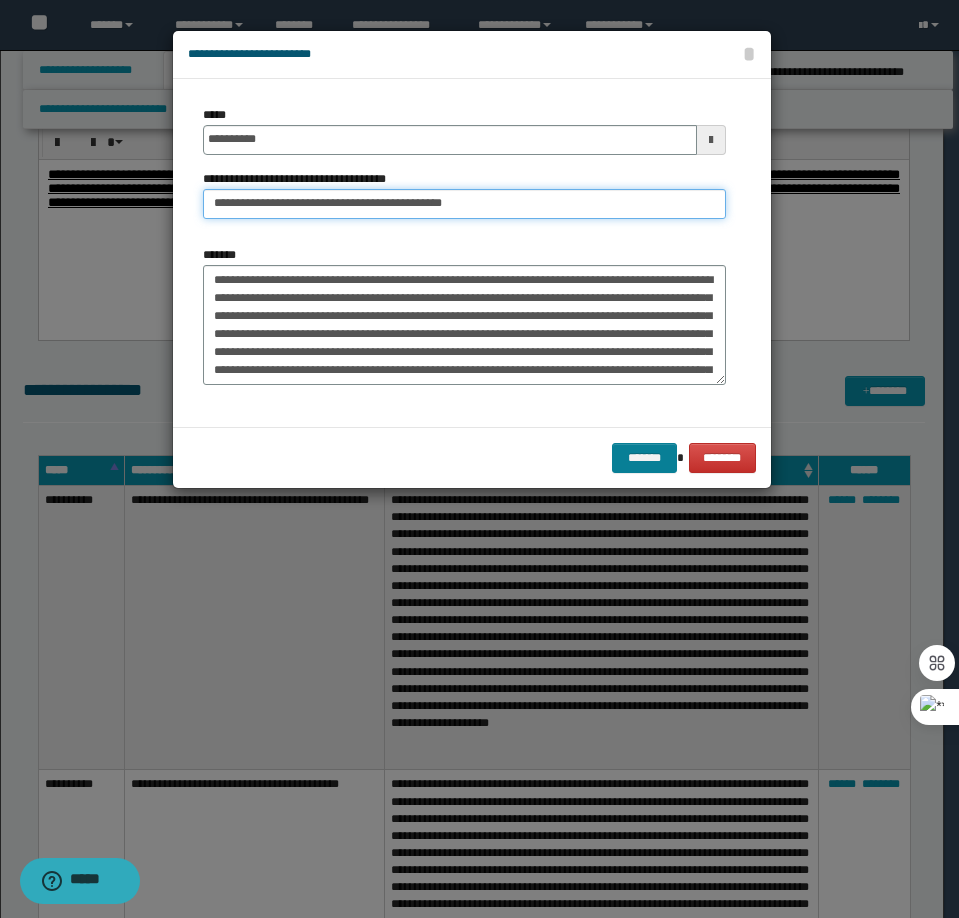 type on "**********" 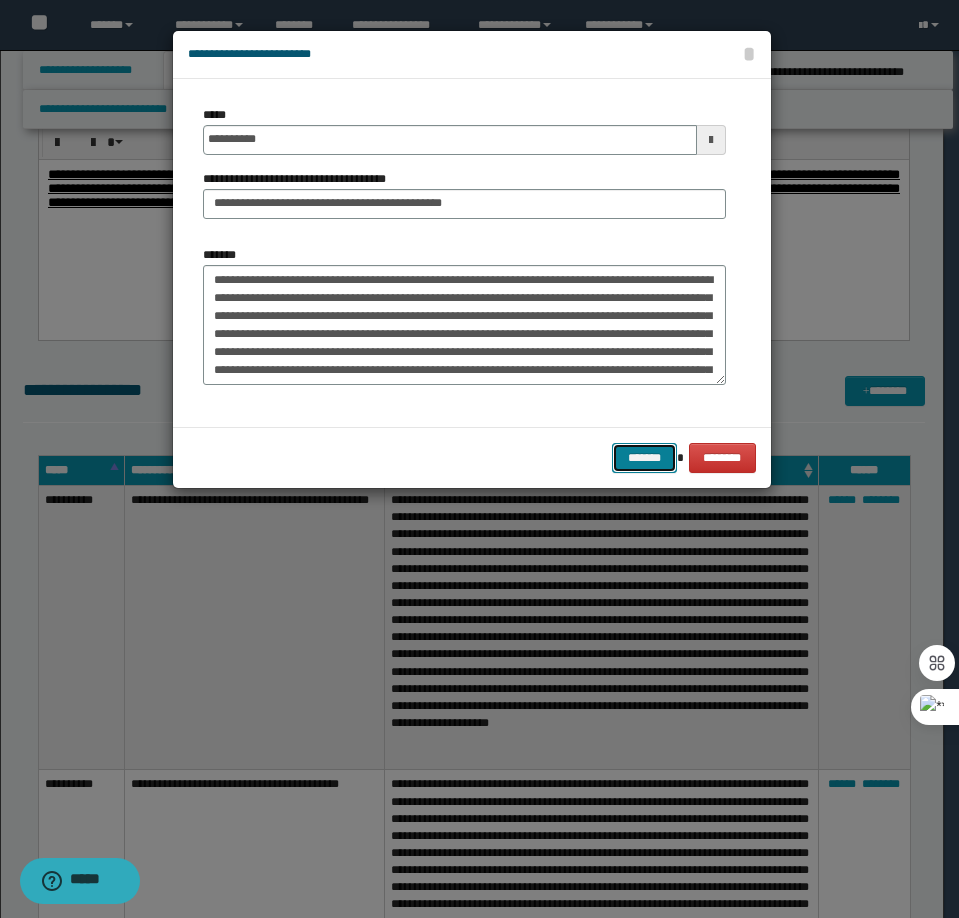 click on "*******" at bounding box center (644, 458) 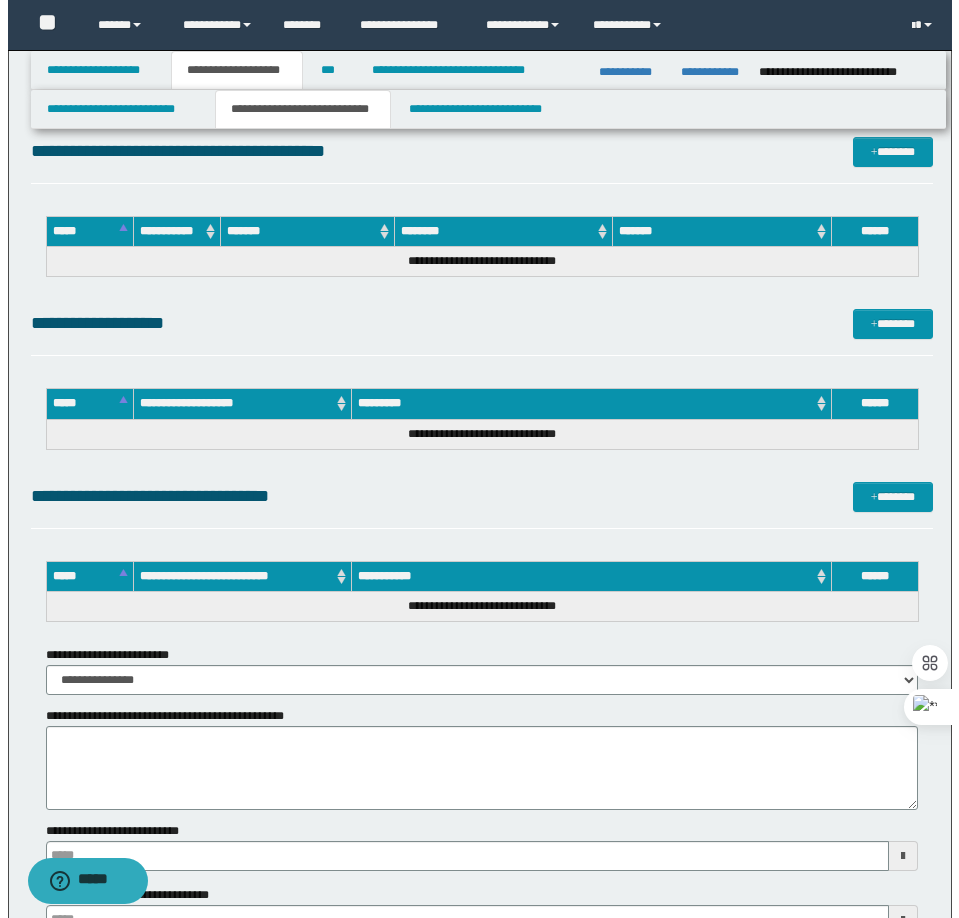 scroll, scrollTop: 4100, scrollLeft: 0, axis: vertical 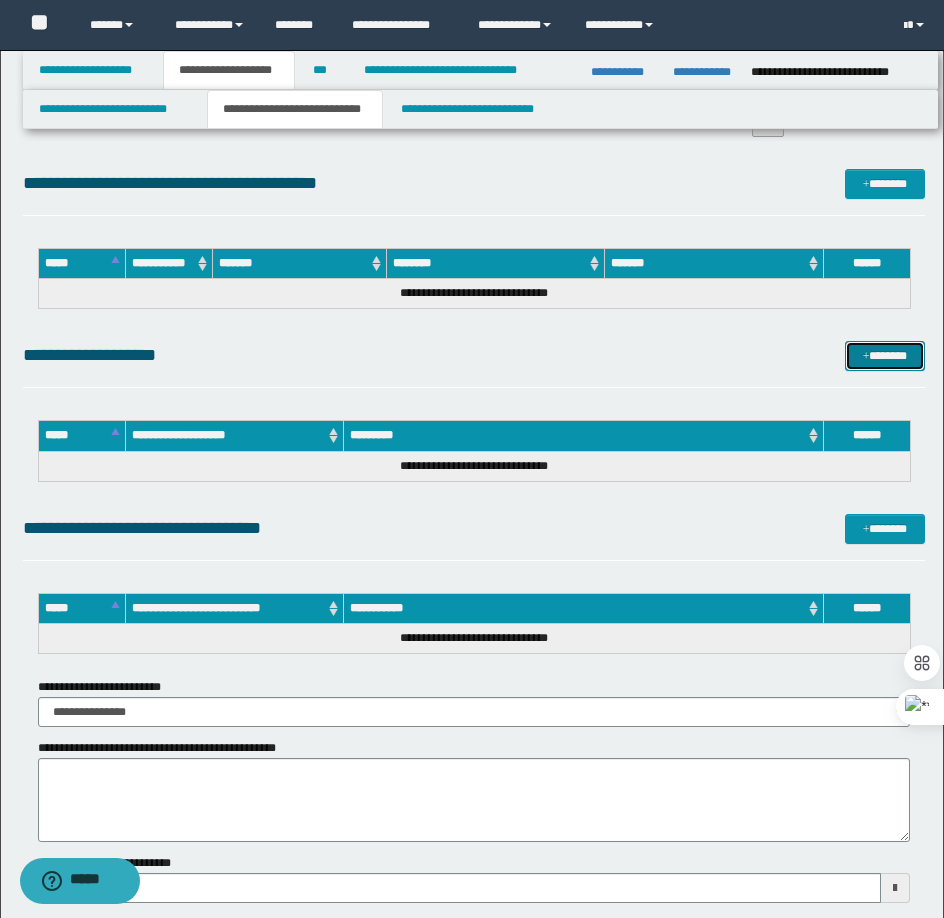 drag, startPoint x: 914, startPoint y: 344, endPoint x: 874, endPoint y: 356, distance: 41.761227 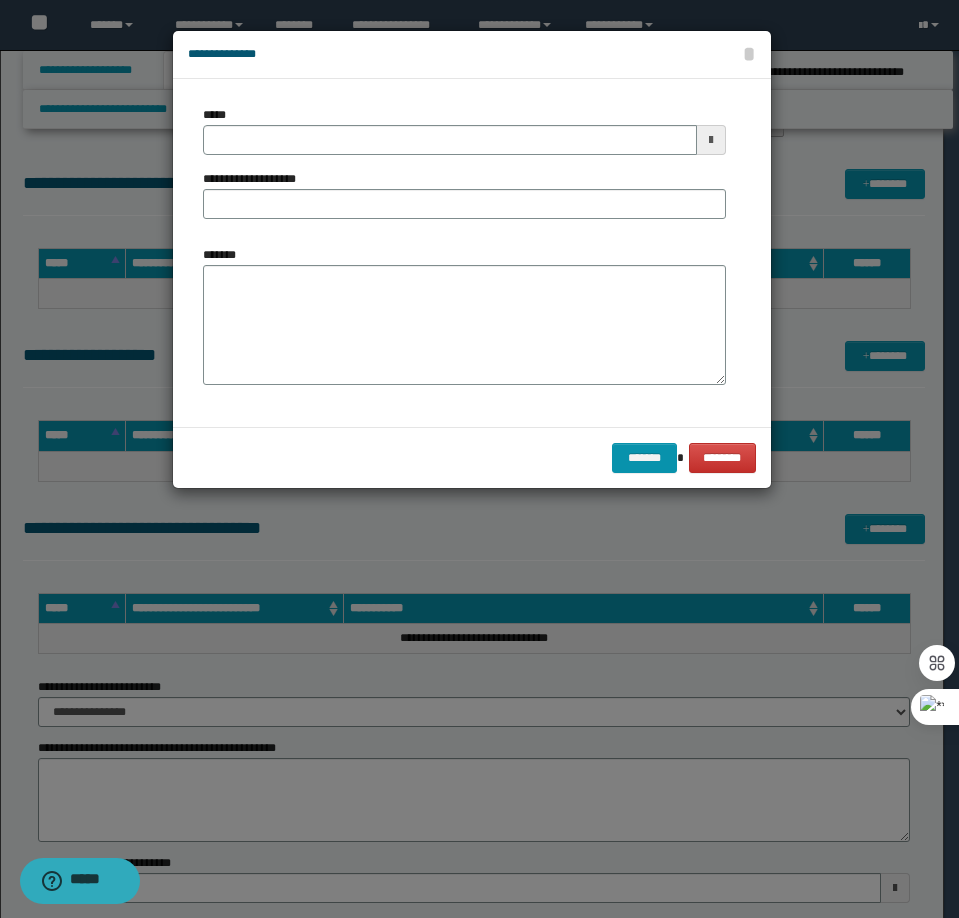 click on "**********" at bounding box center (464, 170) 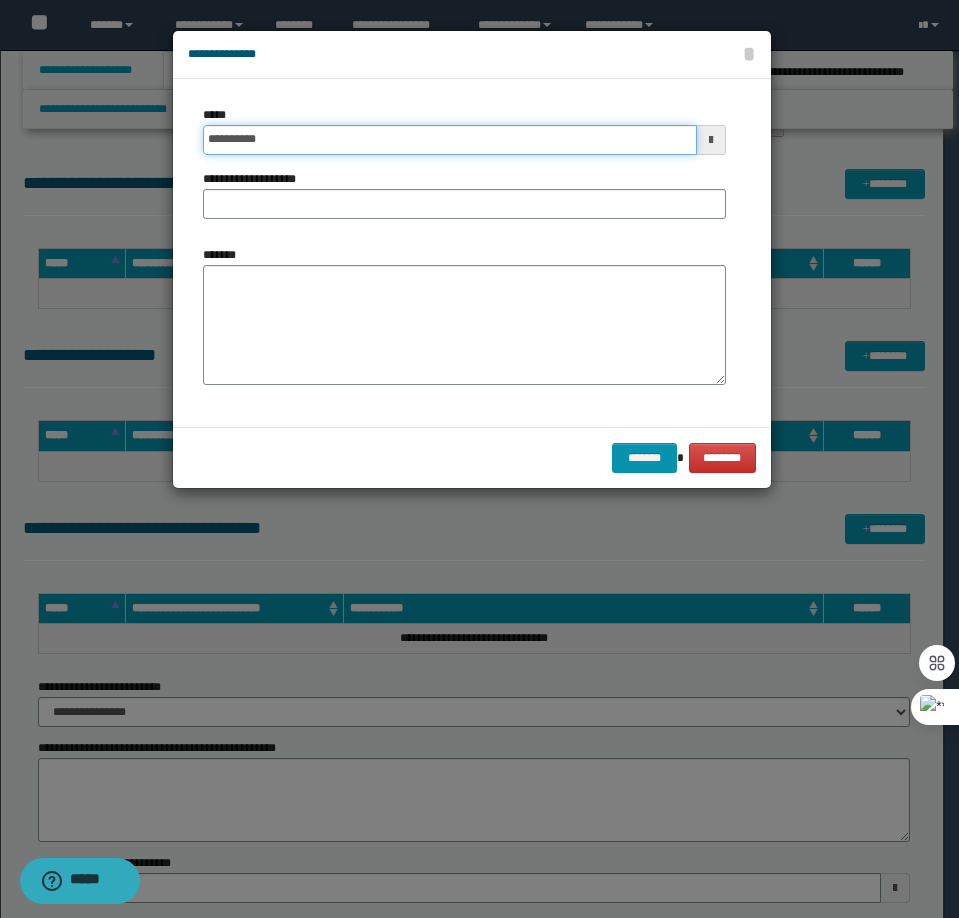 click on "**********" at bounding box center [450, 140] 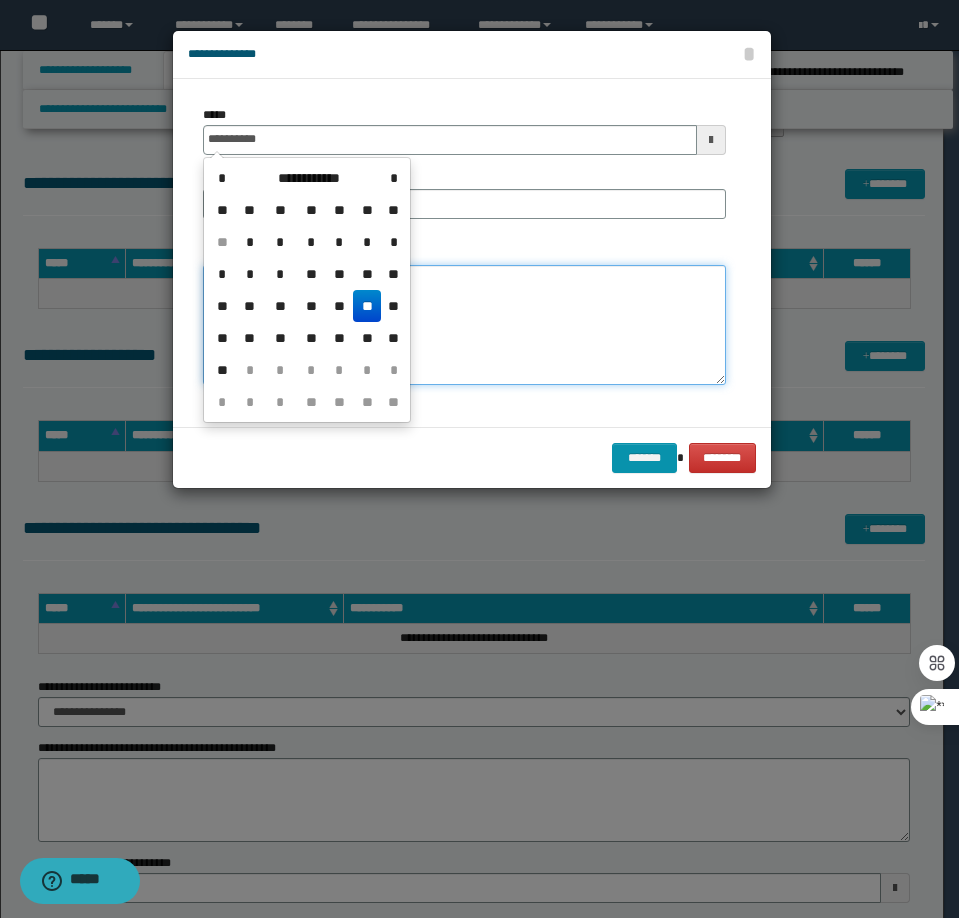 type on "**********" 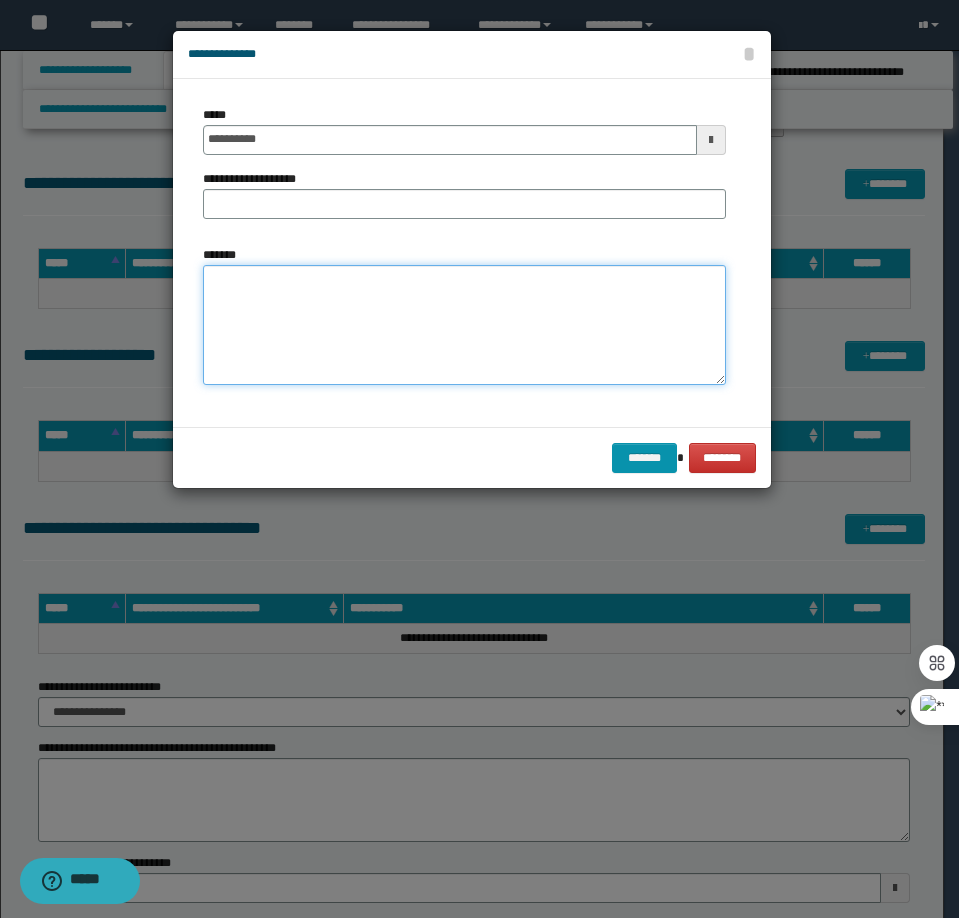 click on "*******" at bounding box center [464, 325] 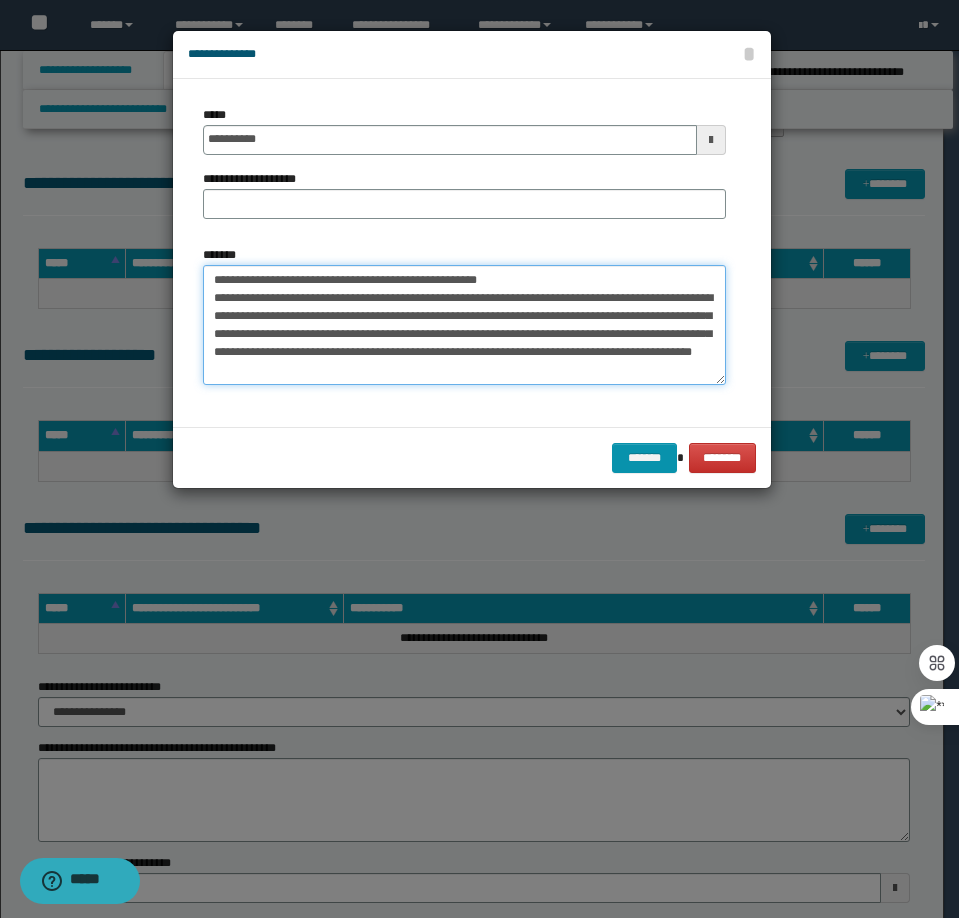 scroll, scrollTop: 0, scrollLeft: 0, axis: both 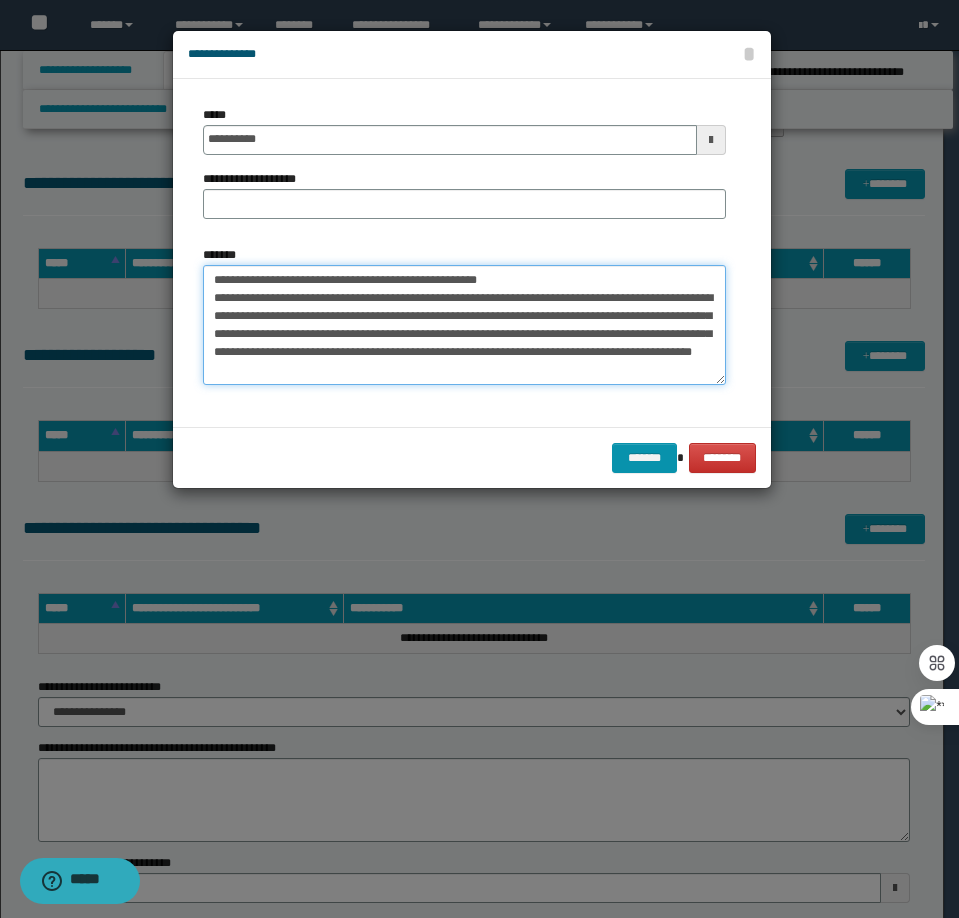 drag, startPoint x: 510, startPoint y: 275, endPoint x: 282, endPoint y: 285, distance: 228.2192 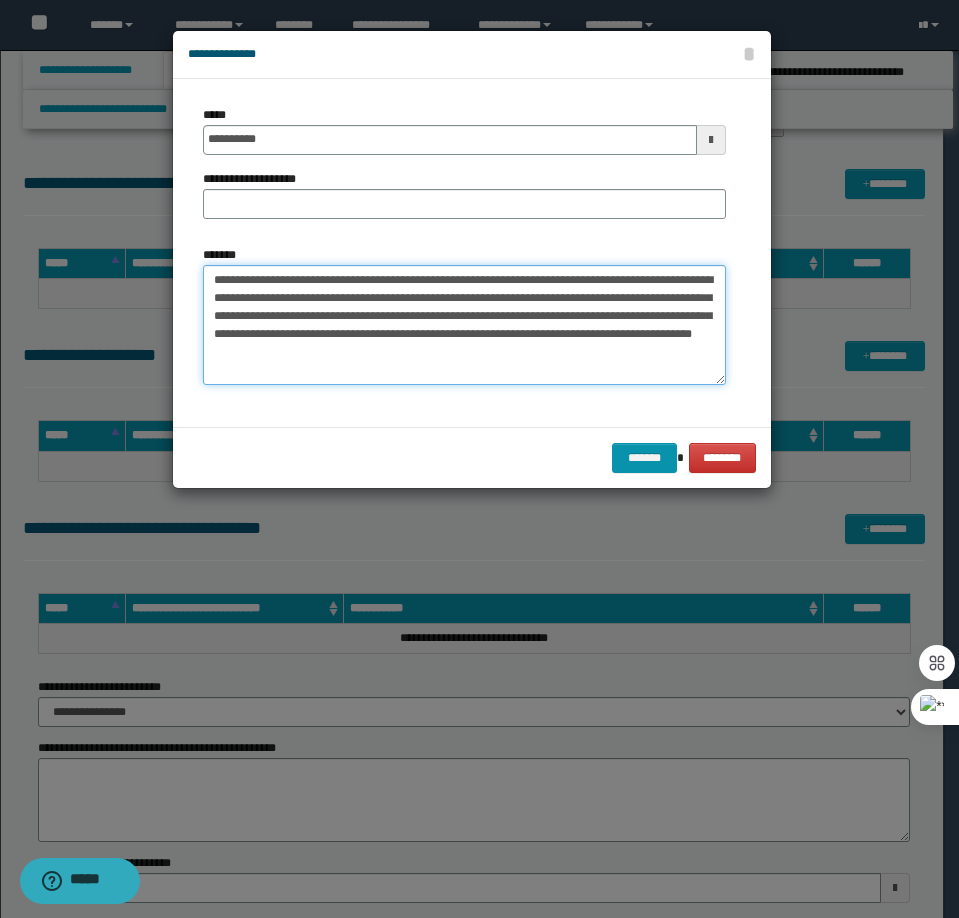 type on "**********" 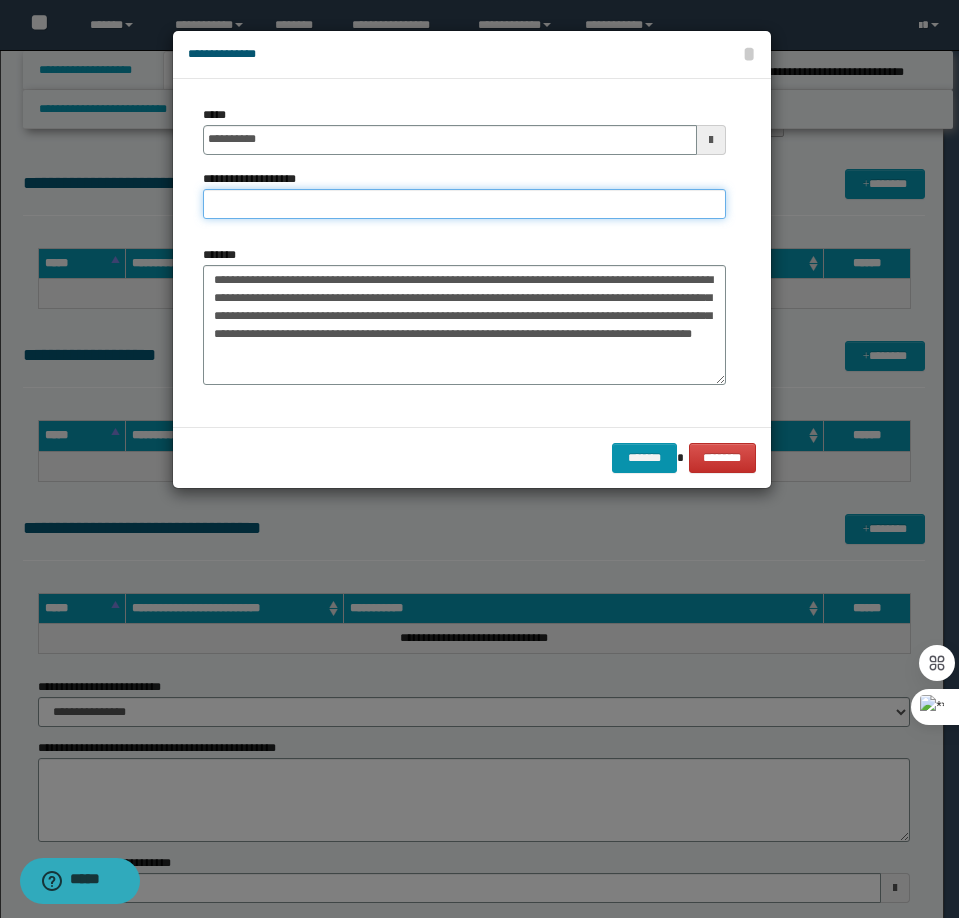 click on "**********" at bounding box center (464, 204) 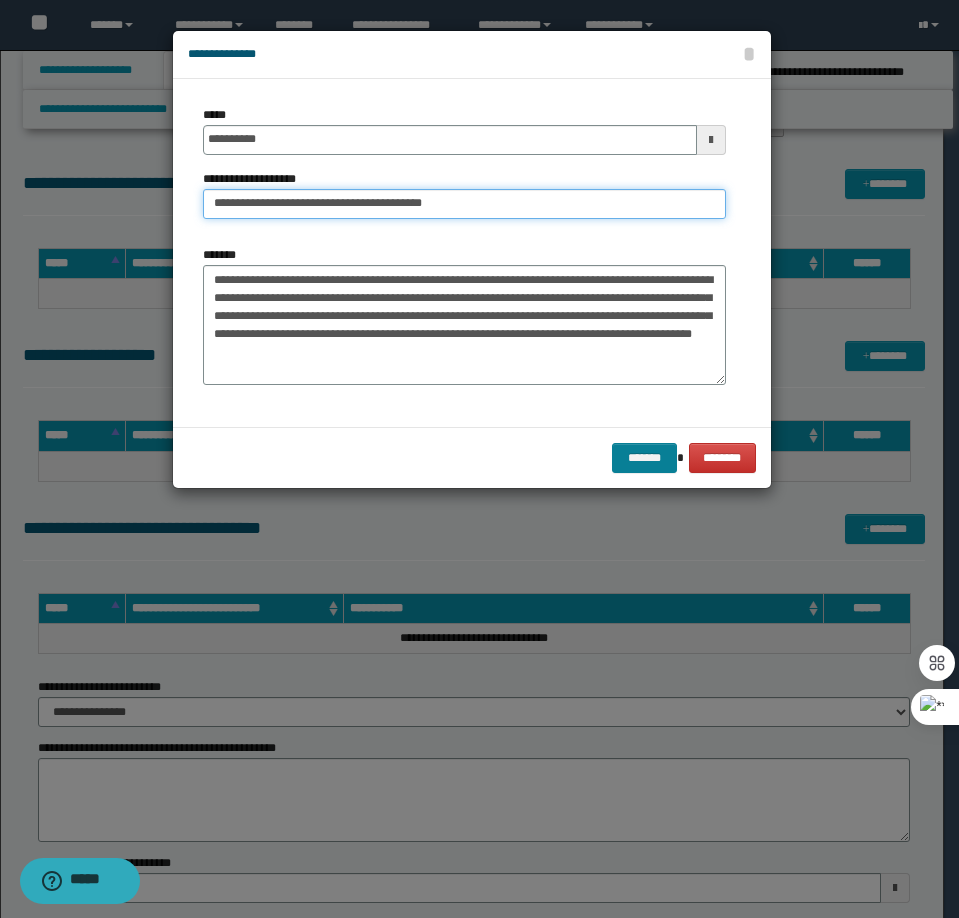 type on "**********" 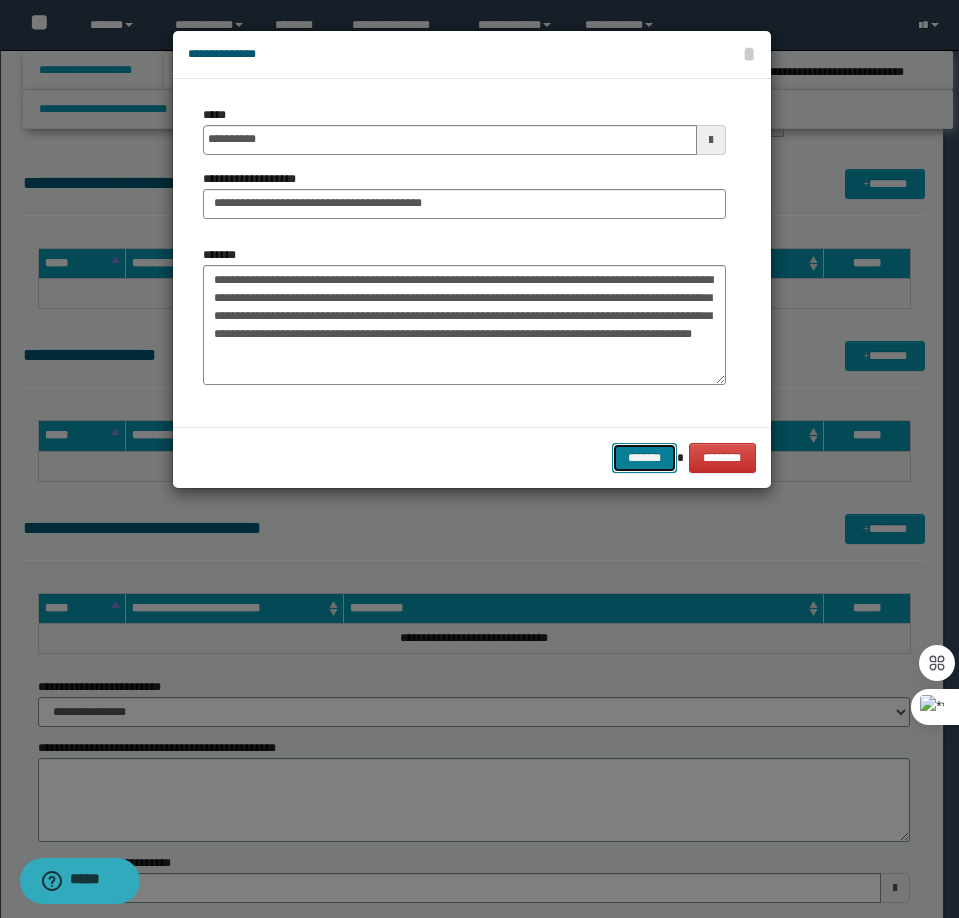 click on "*******" at bounding box center (644, 458) 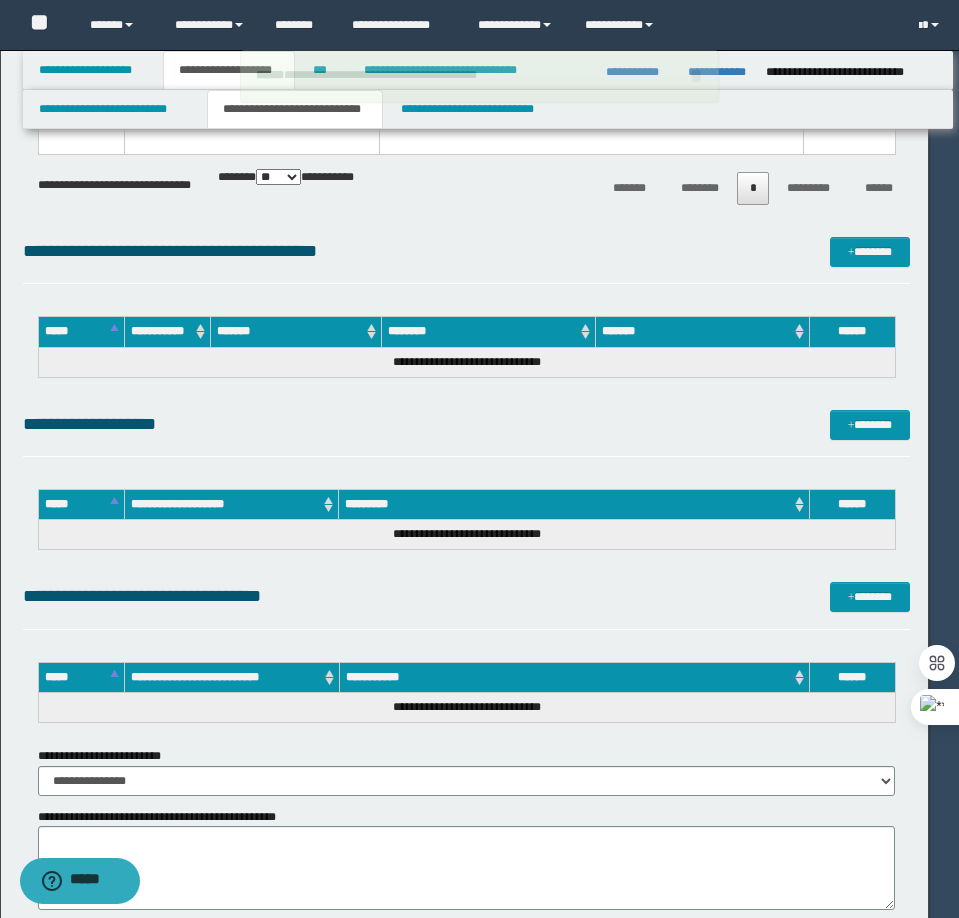 type 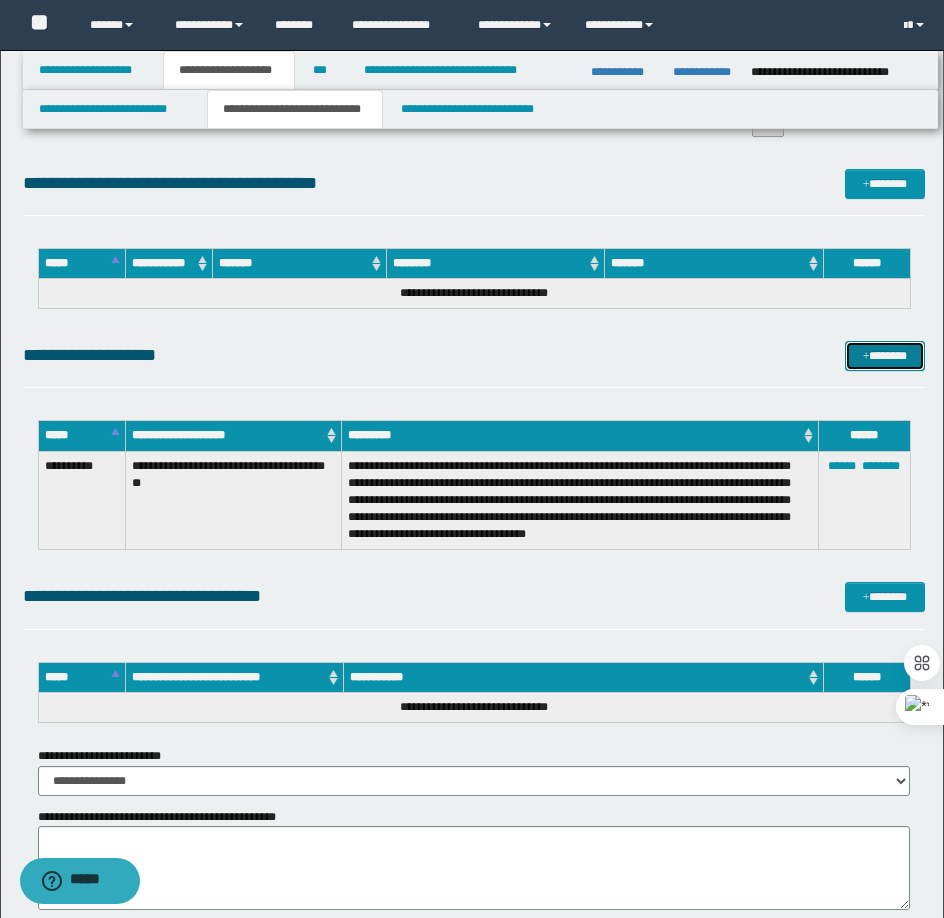 click on "*******" at bounding box center [885, 356] 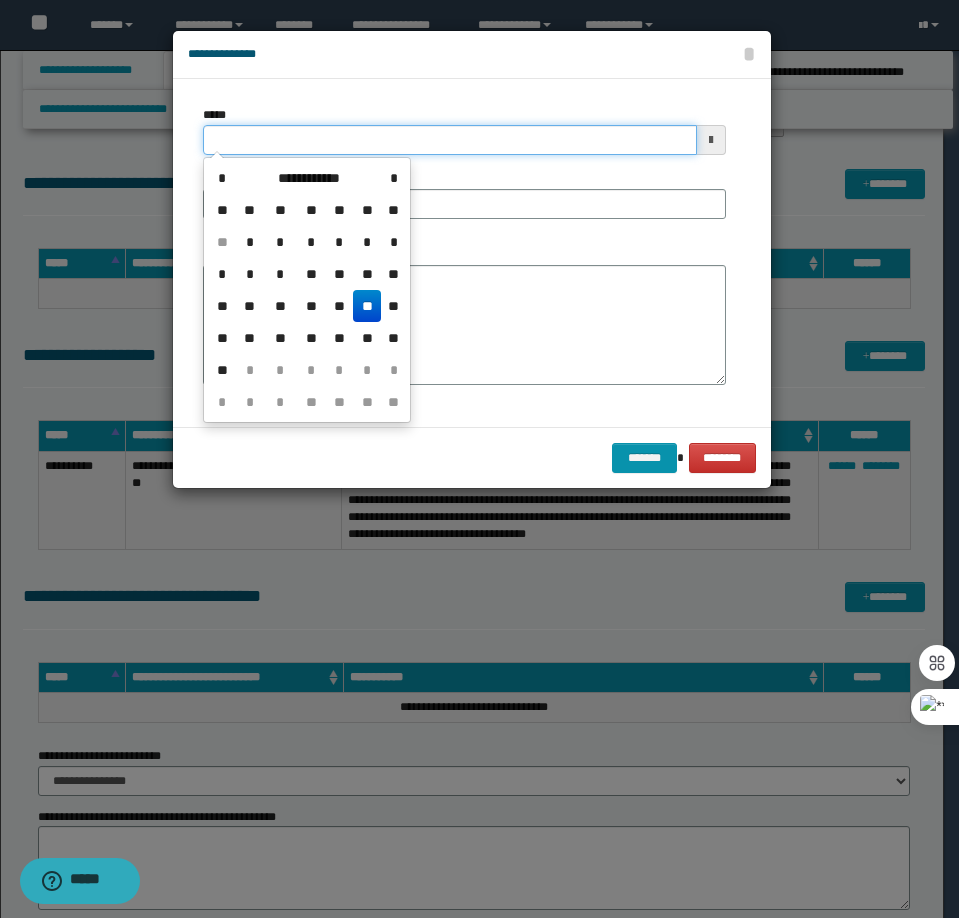 click on "*****" at bounding box center [450, 140] 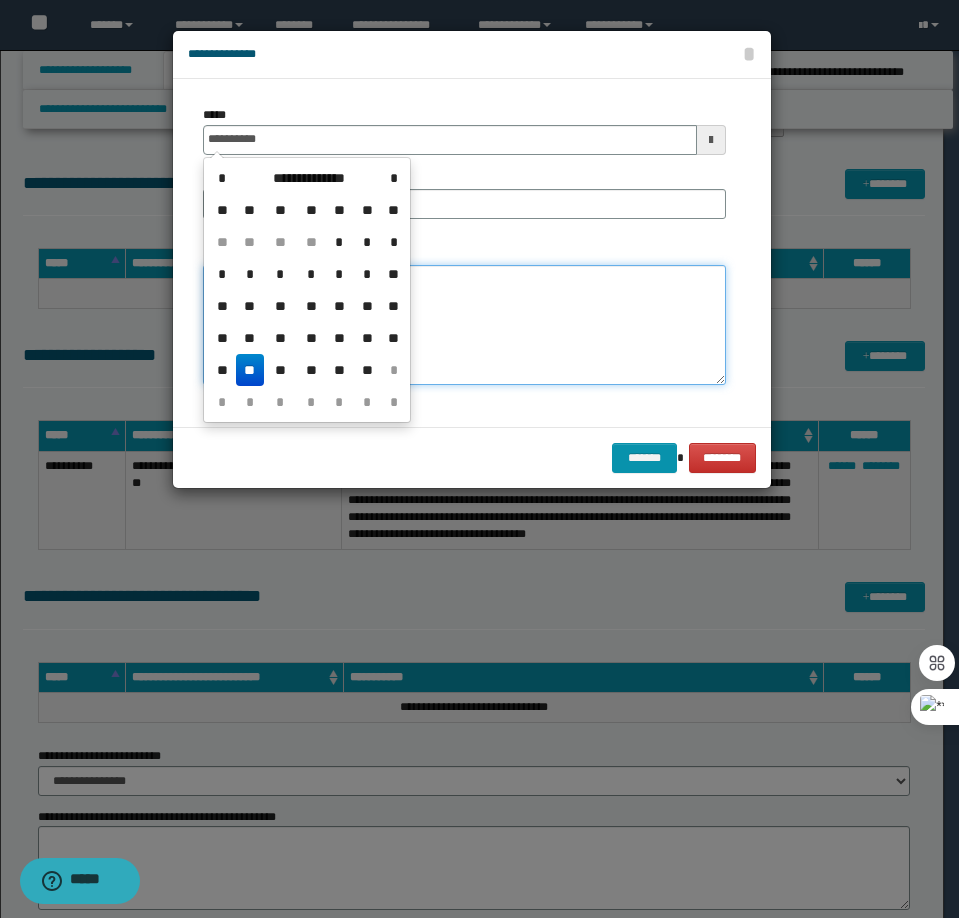 type on "**********" 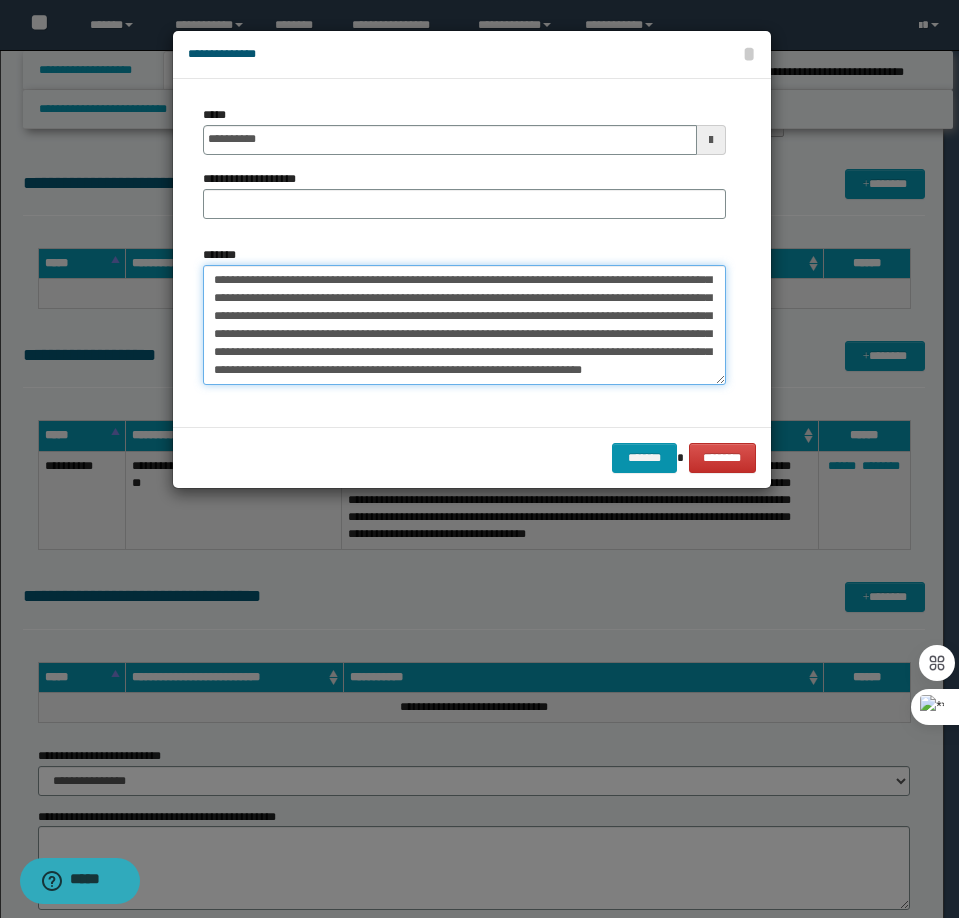 scroll, scrollTop: 0, scrollLeft: 0, axis: both 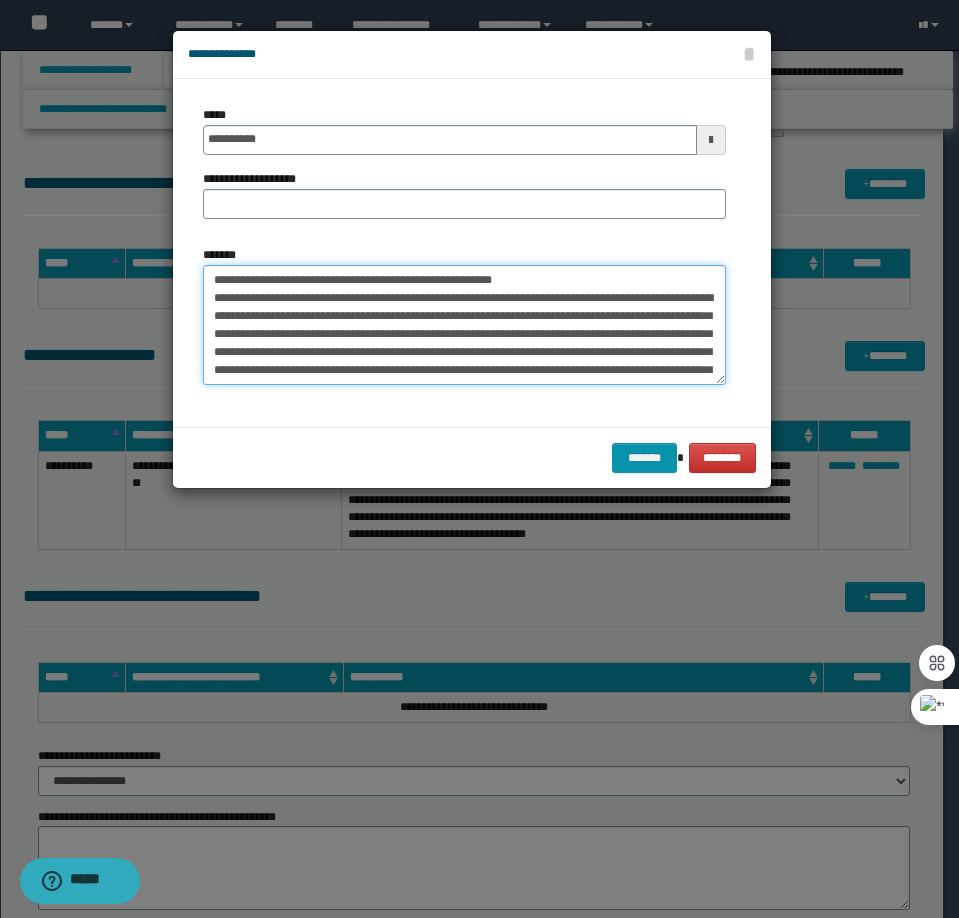 drag, startPoint x: 568, startPoint y: 271, endPoint x: 278, endPoint y: 285, distance: 290.33774 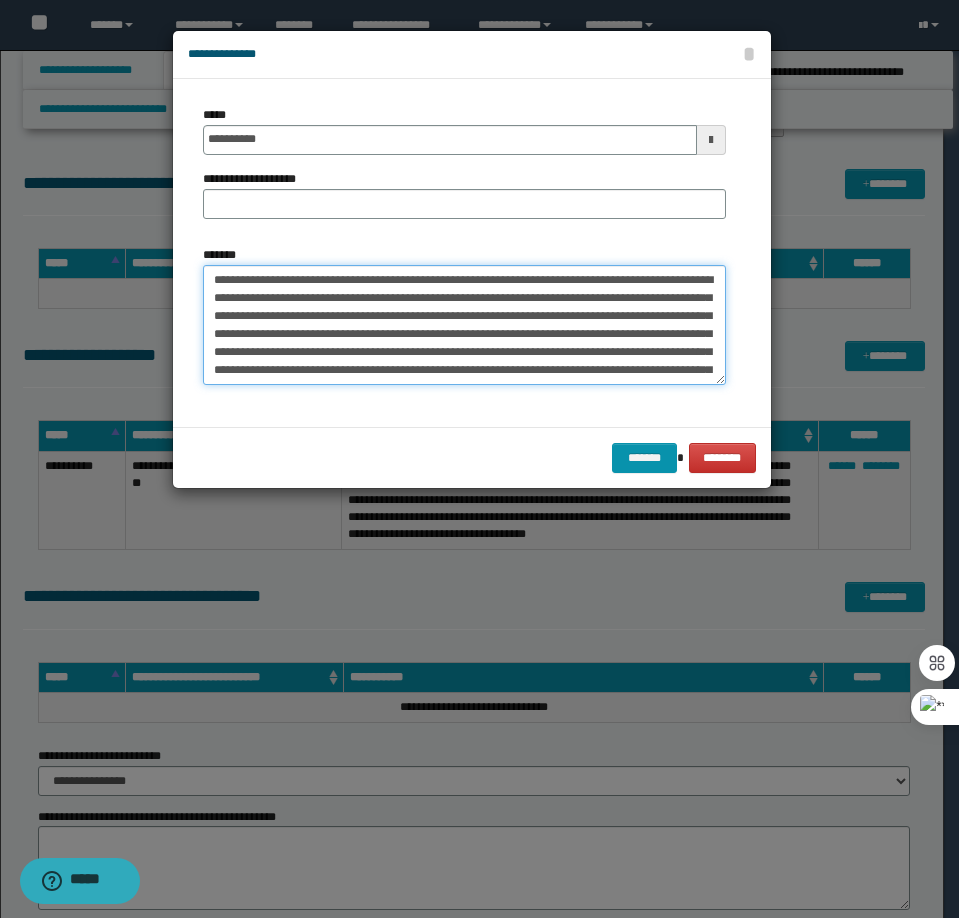 type on "**********" 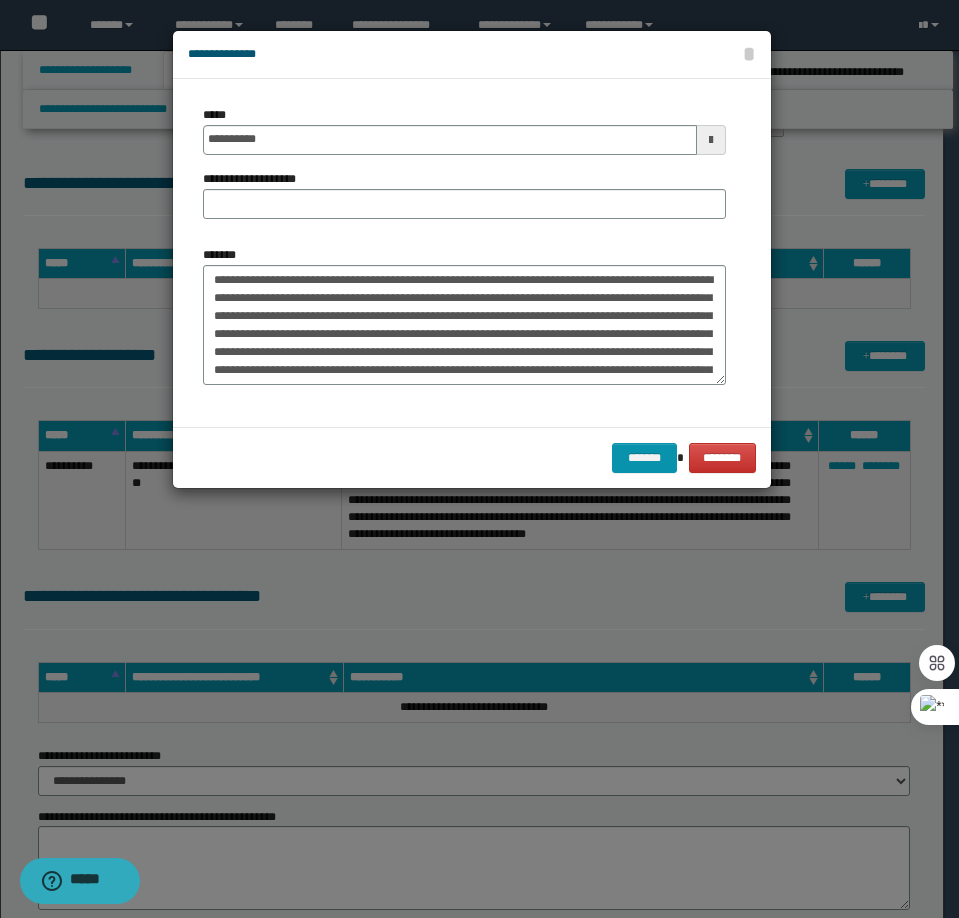 click on "**********" at bounding box center (260, 179) 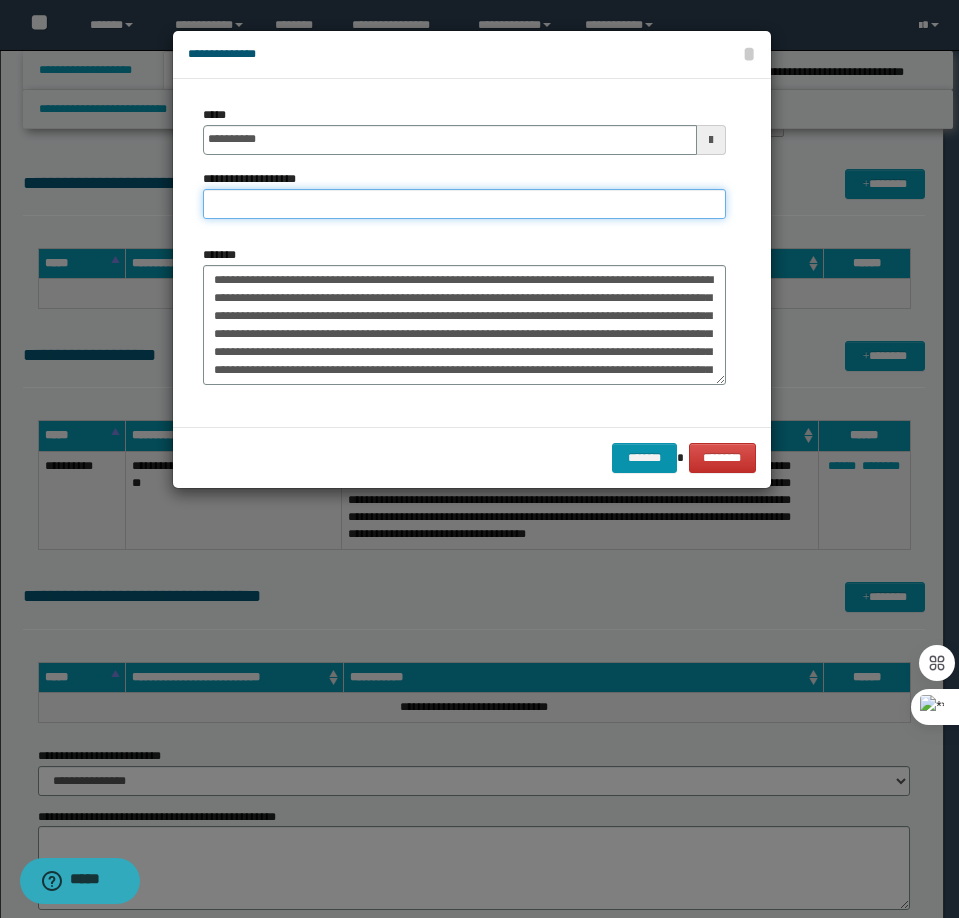 click on "**********" at bounding box center (464, 204) 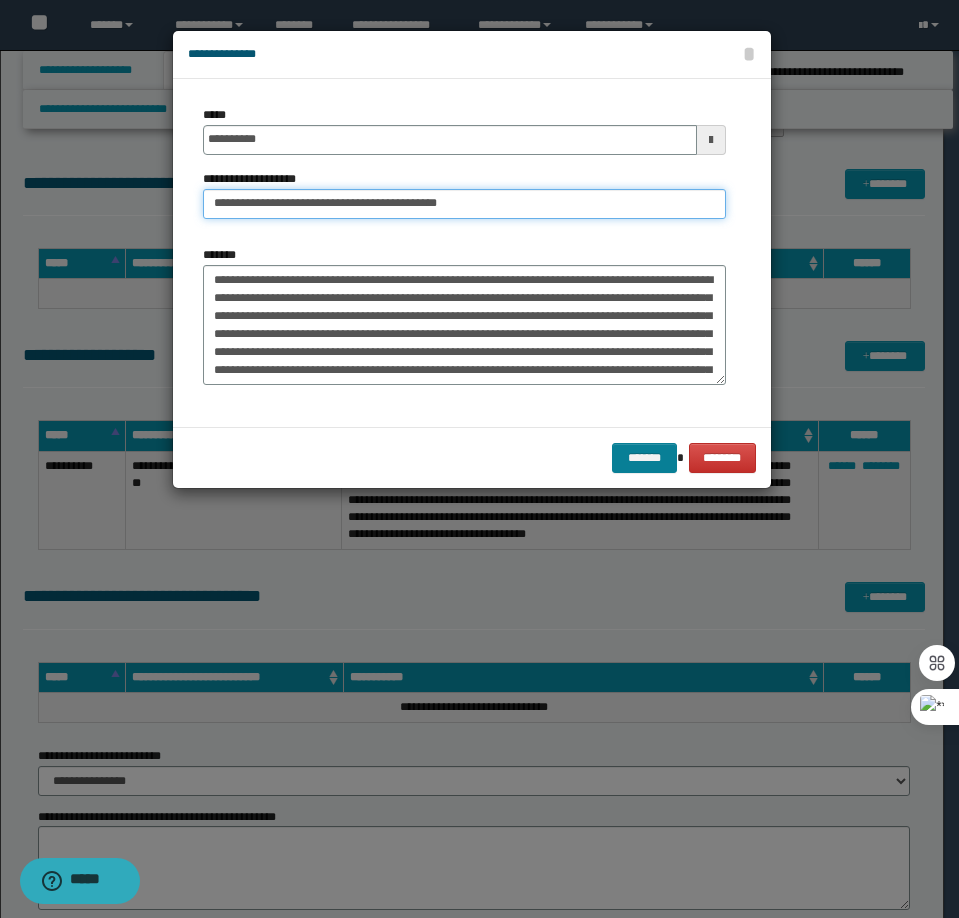 type on "**********" 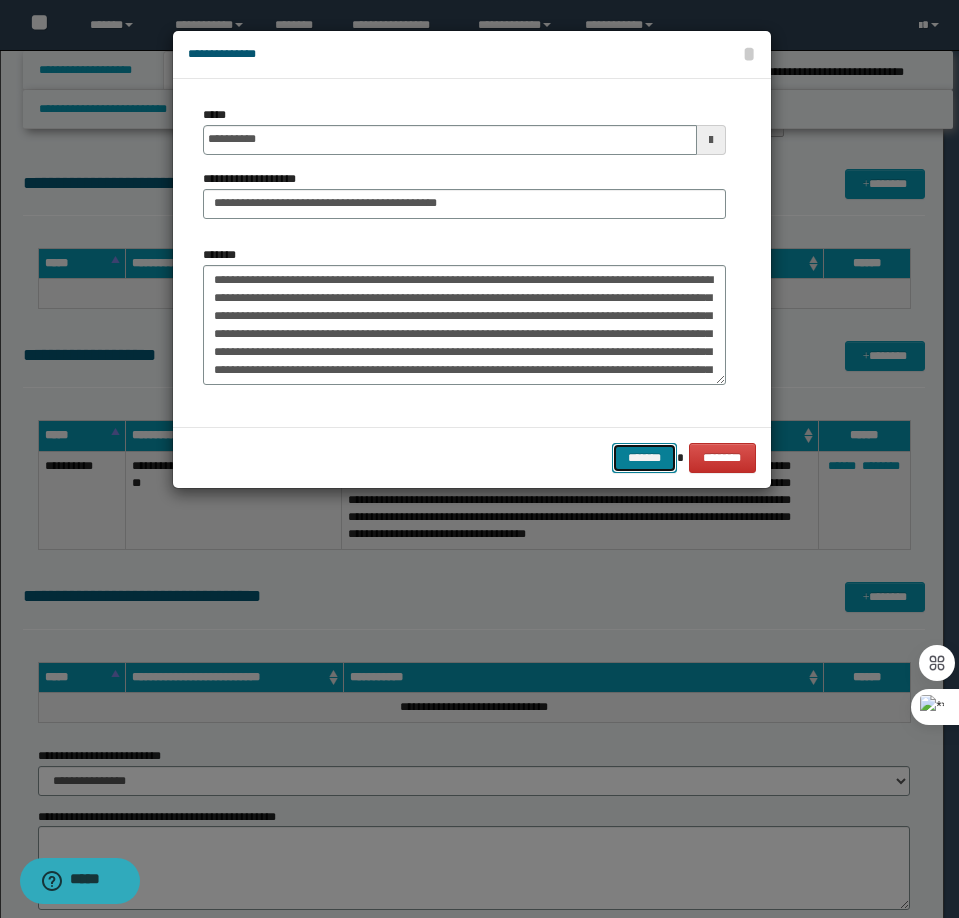 click on "*******" at bounding box center [644, 458] 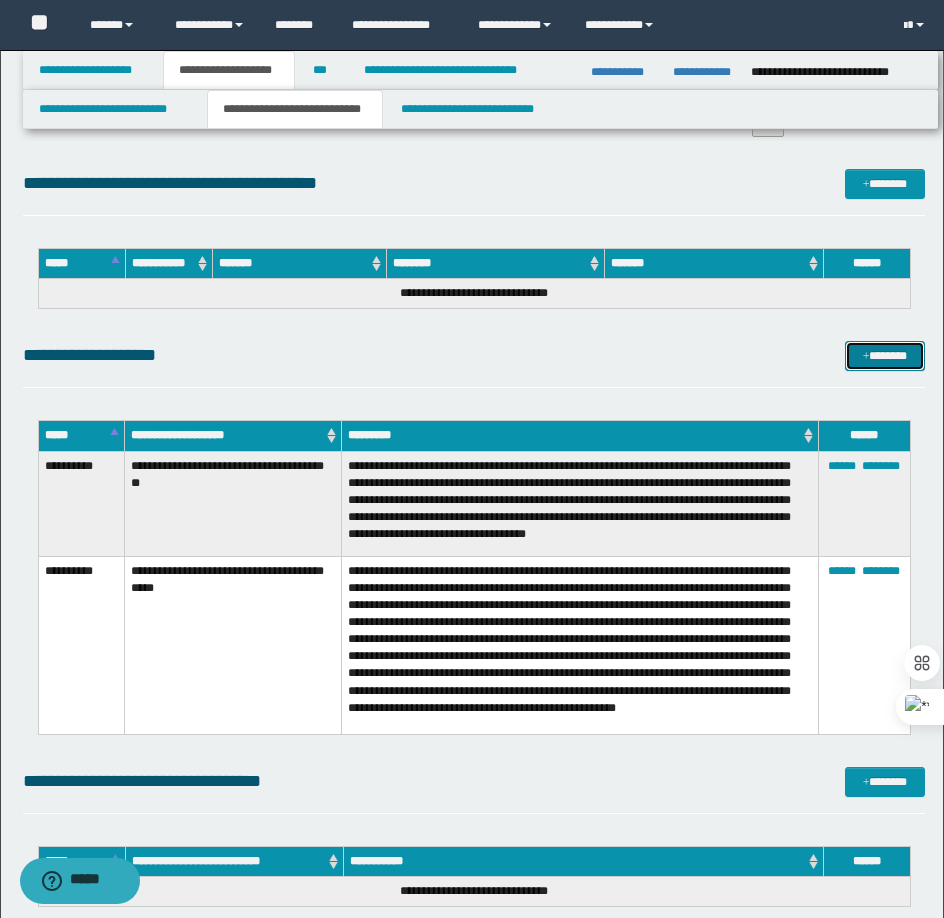 click at bounding box center (866, 357) 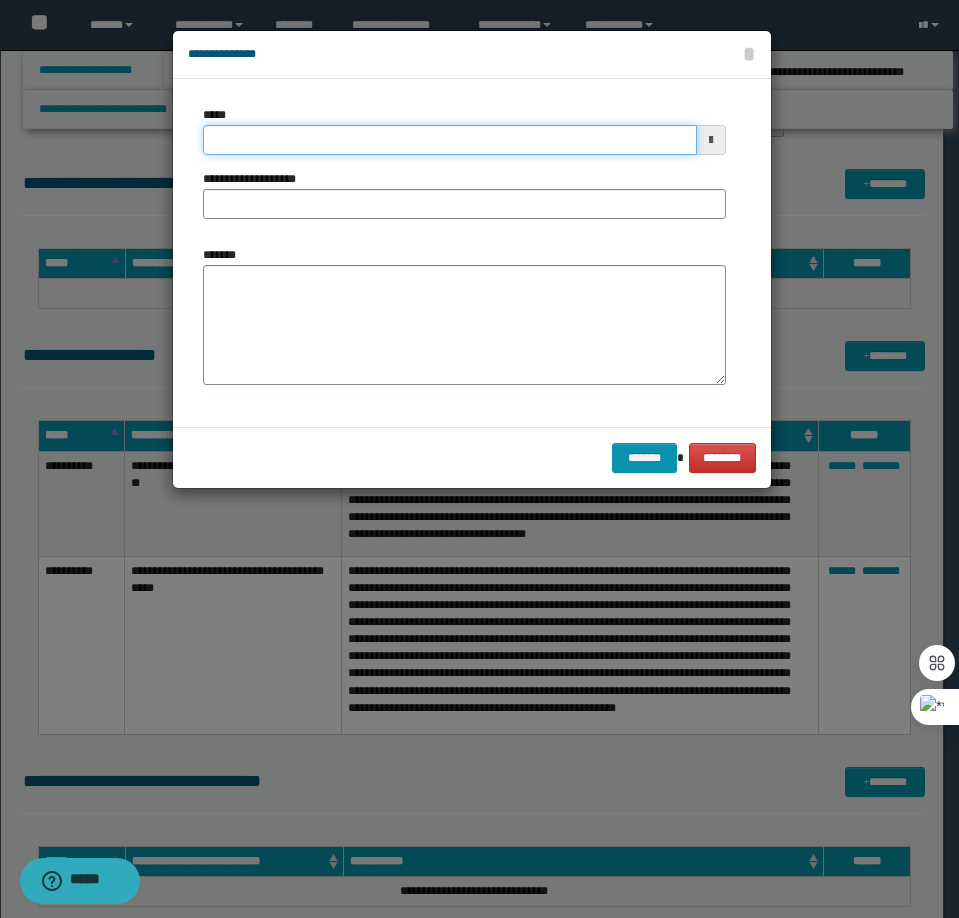 click on "*****" at bounding box center [450, 140] 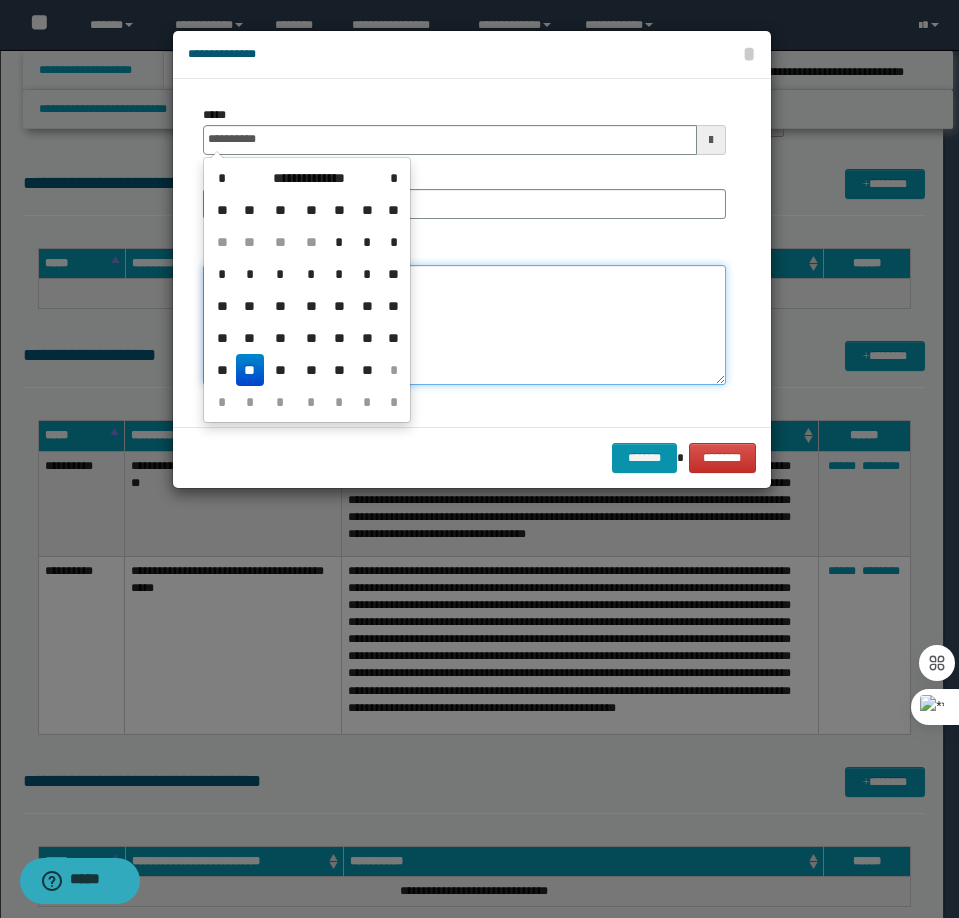 type on "**********" 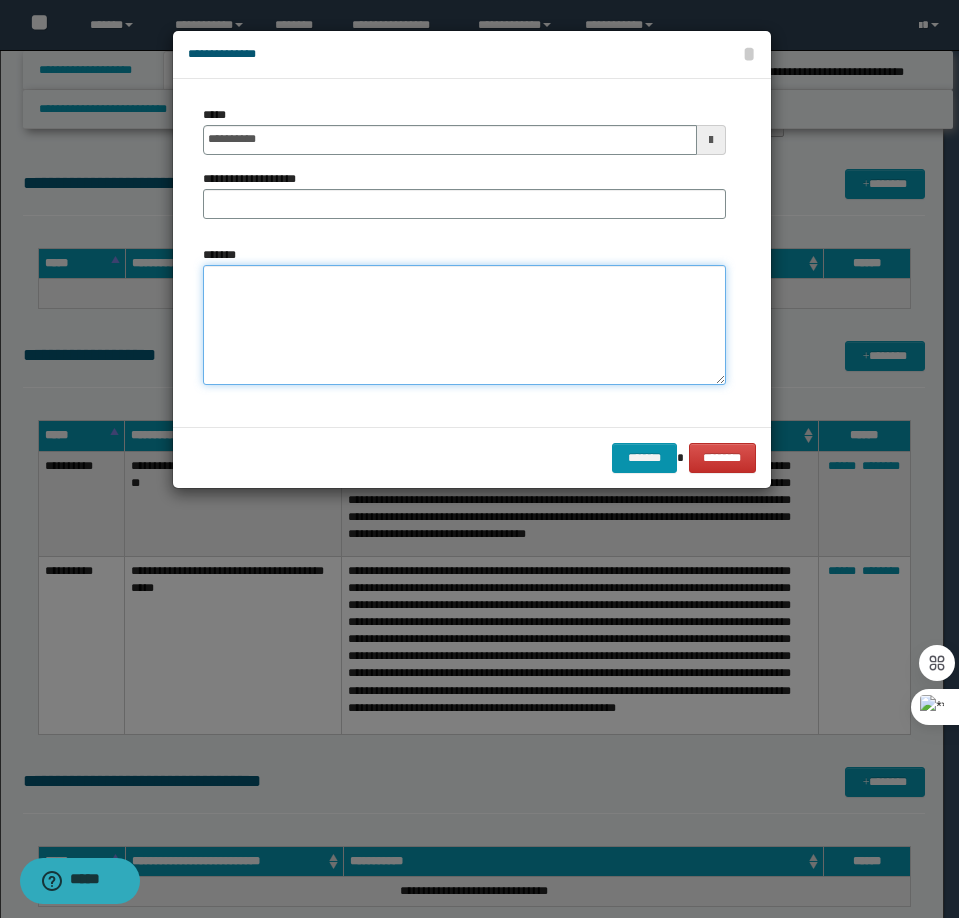 click on "*******" at bounding box center (464, 325) 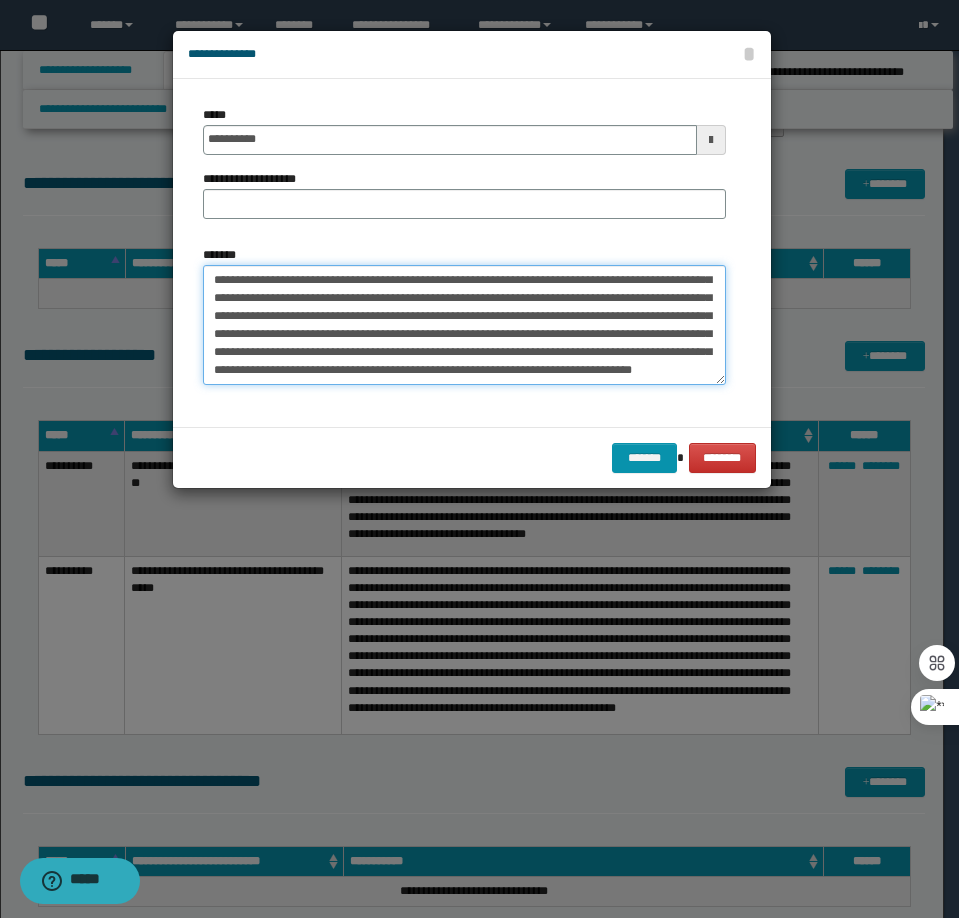 scroll, scrollTop: 0, scrollLeft: 0, axis: both 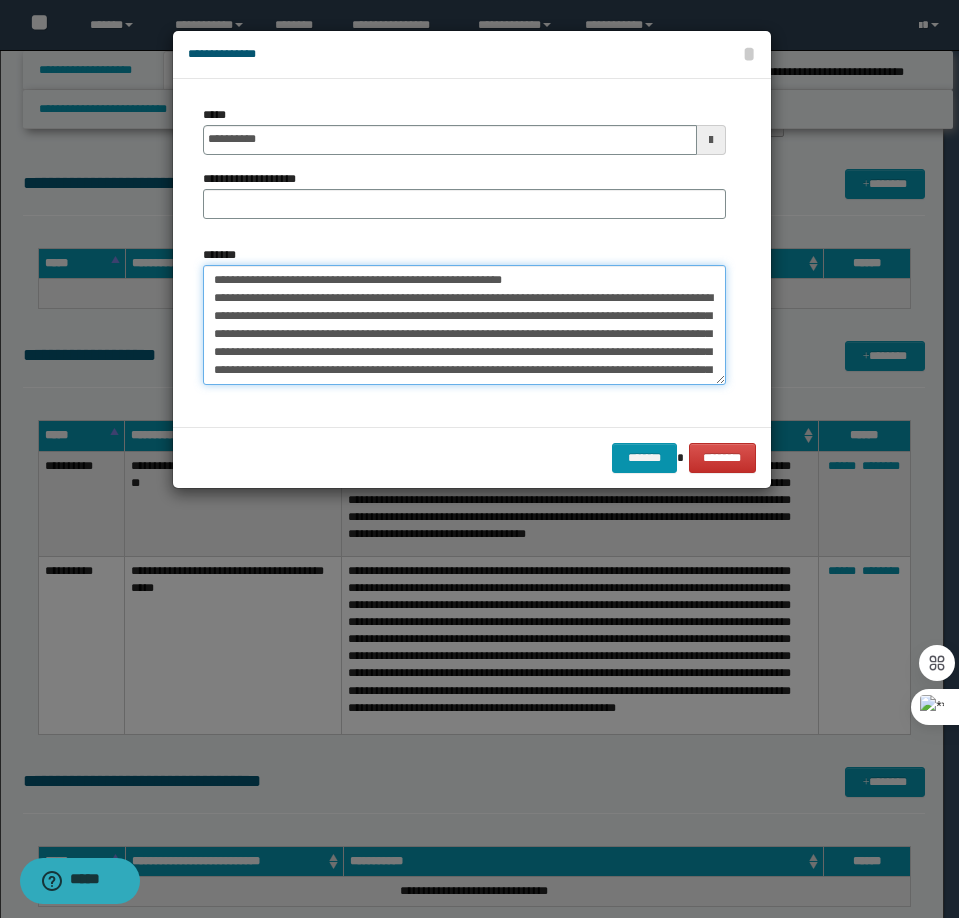 drag, startPoint x: 527, startPoint y: 279, endPoint x: 279, endPoint y: 284, distance: 248.0504 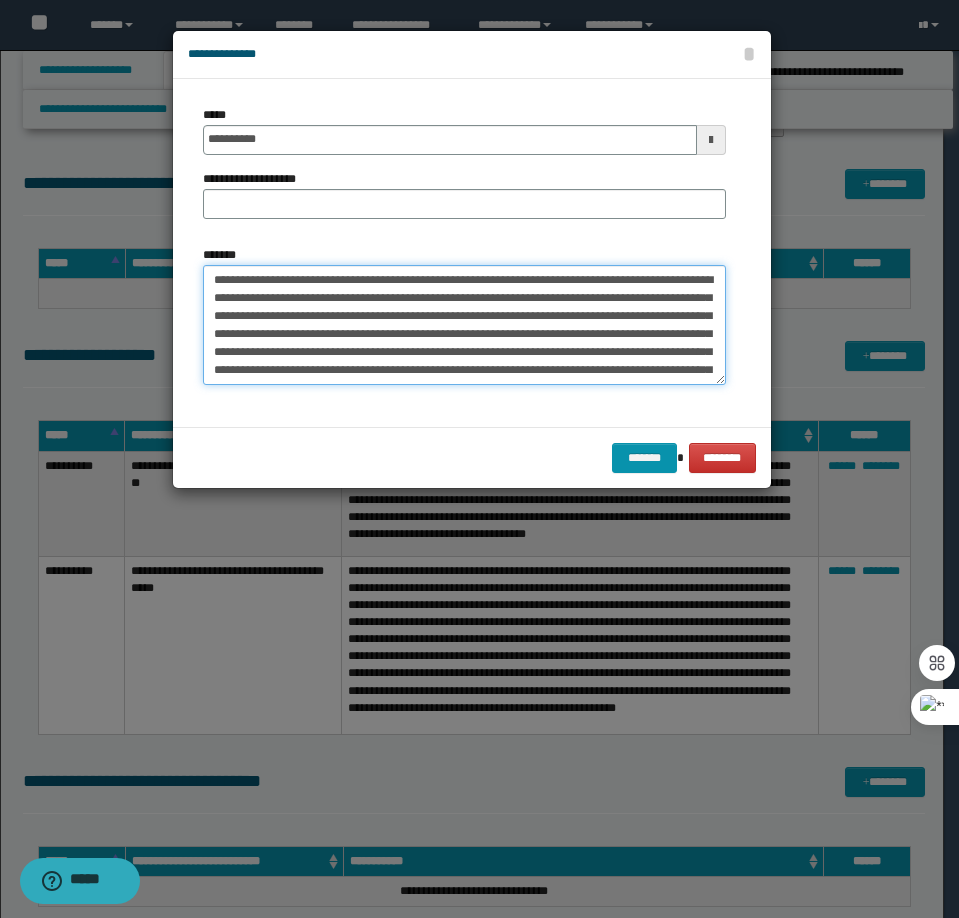 type on "**********" 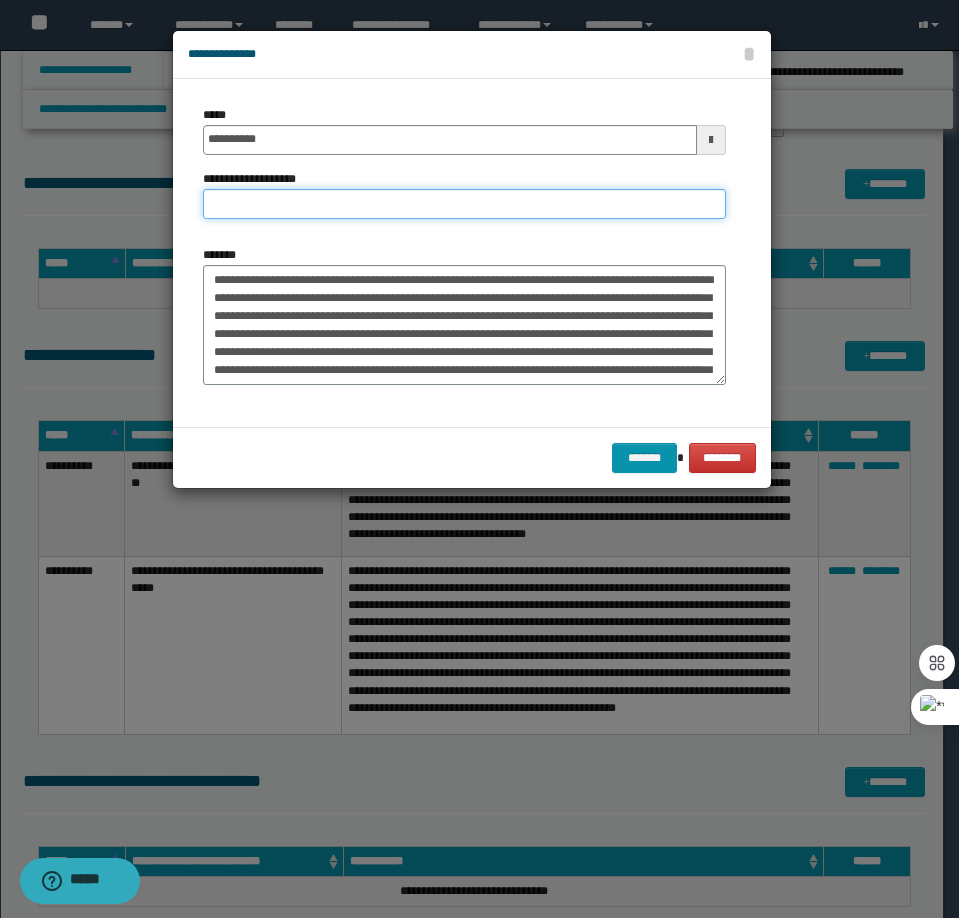 click on "**********" at bounding box center (464, 204) 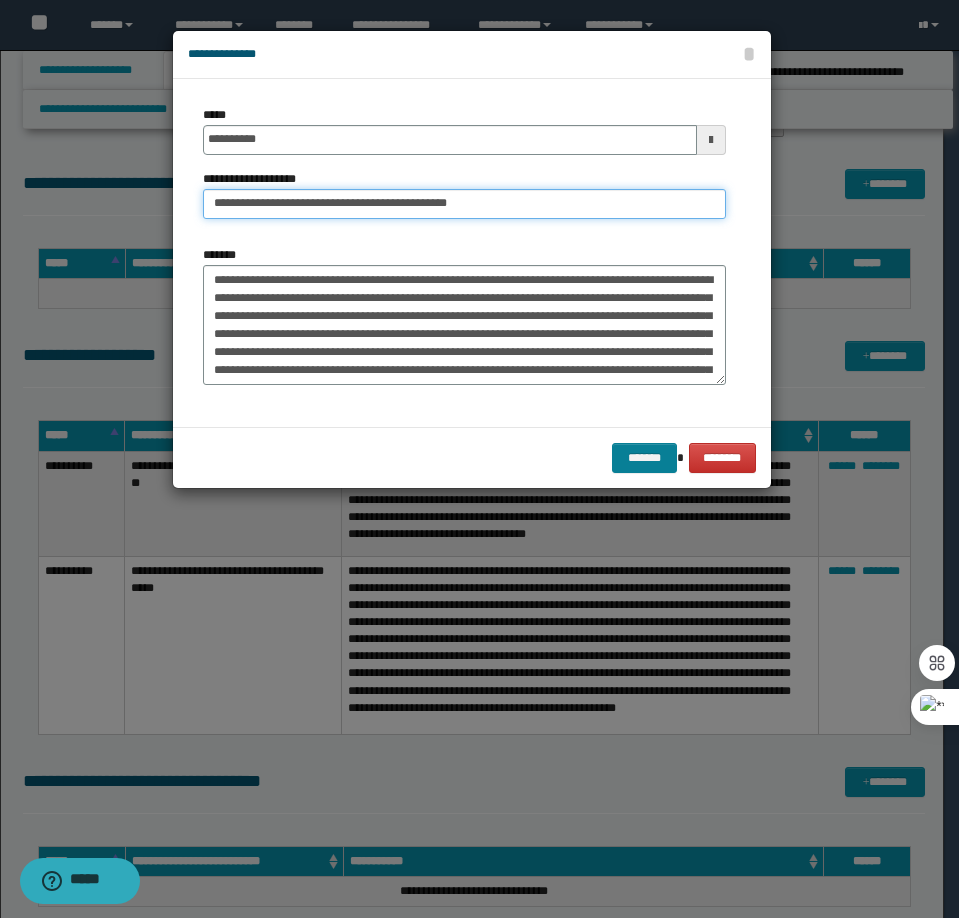 type on "**********" 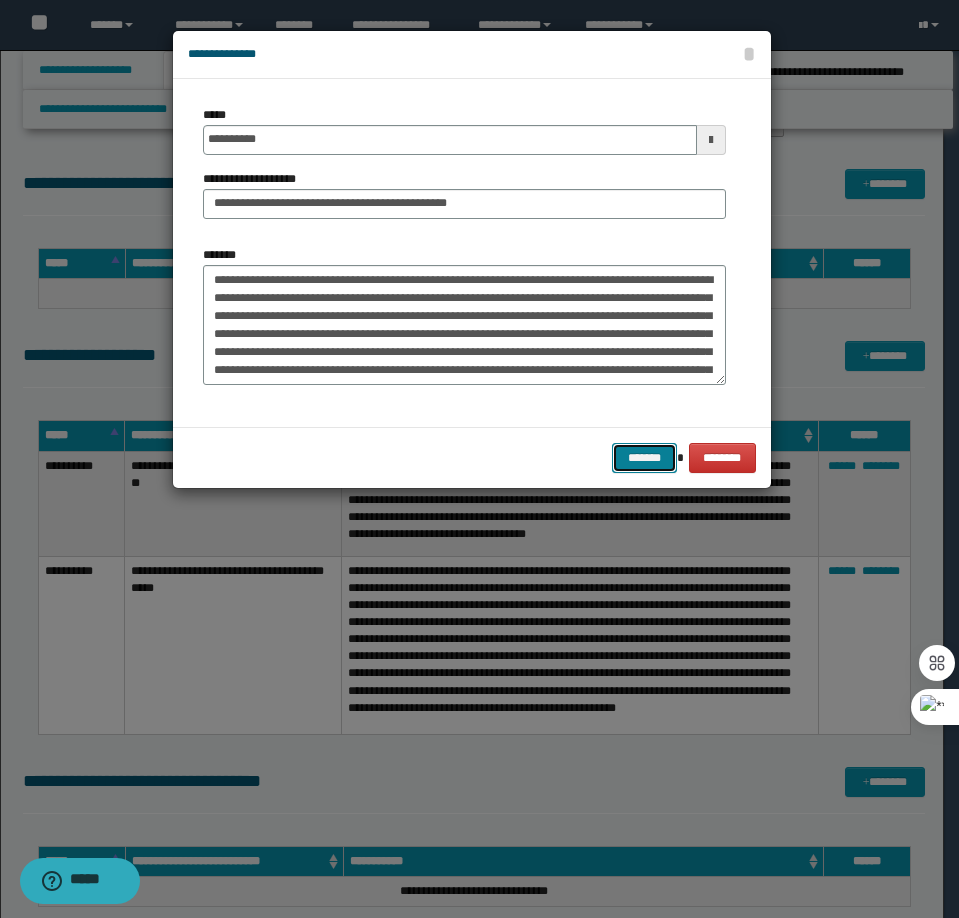 click on "*******" at bounding box center [644, 458] 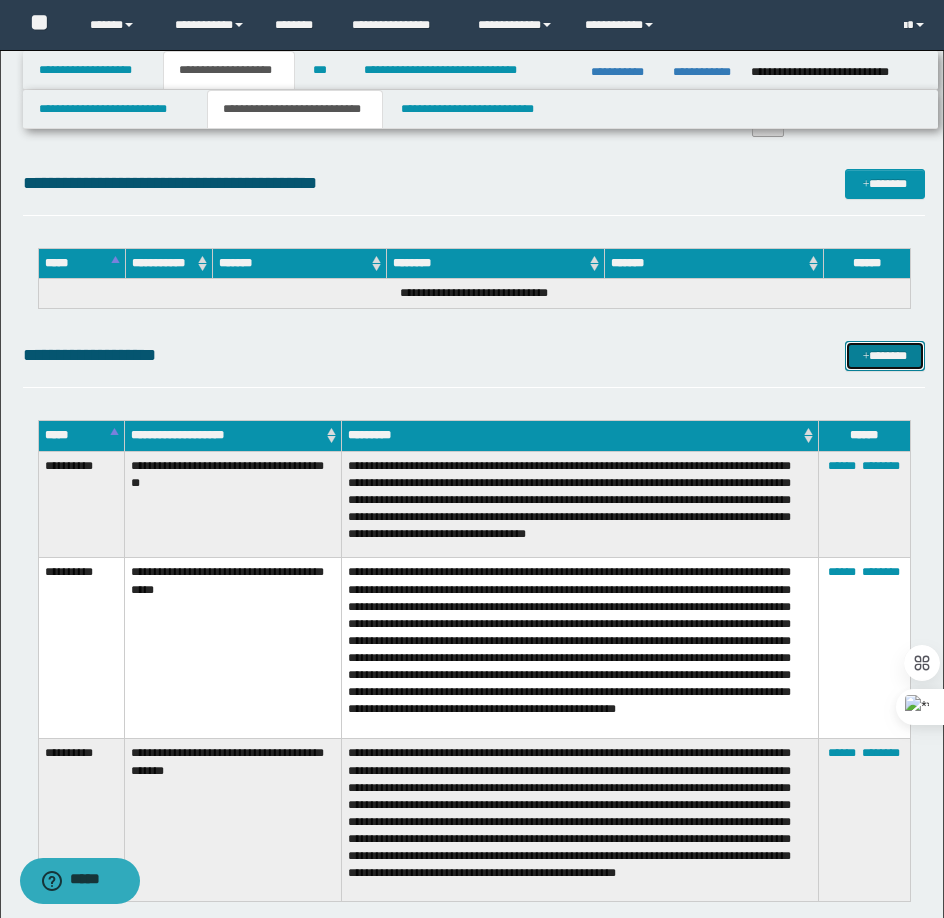 click on "*******" at bounding box center [885, 356] 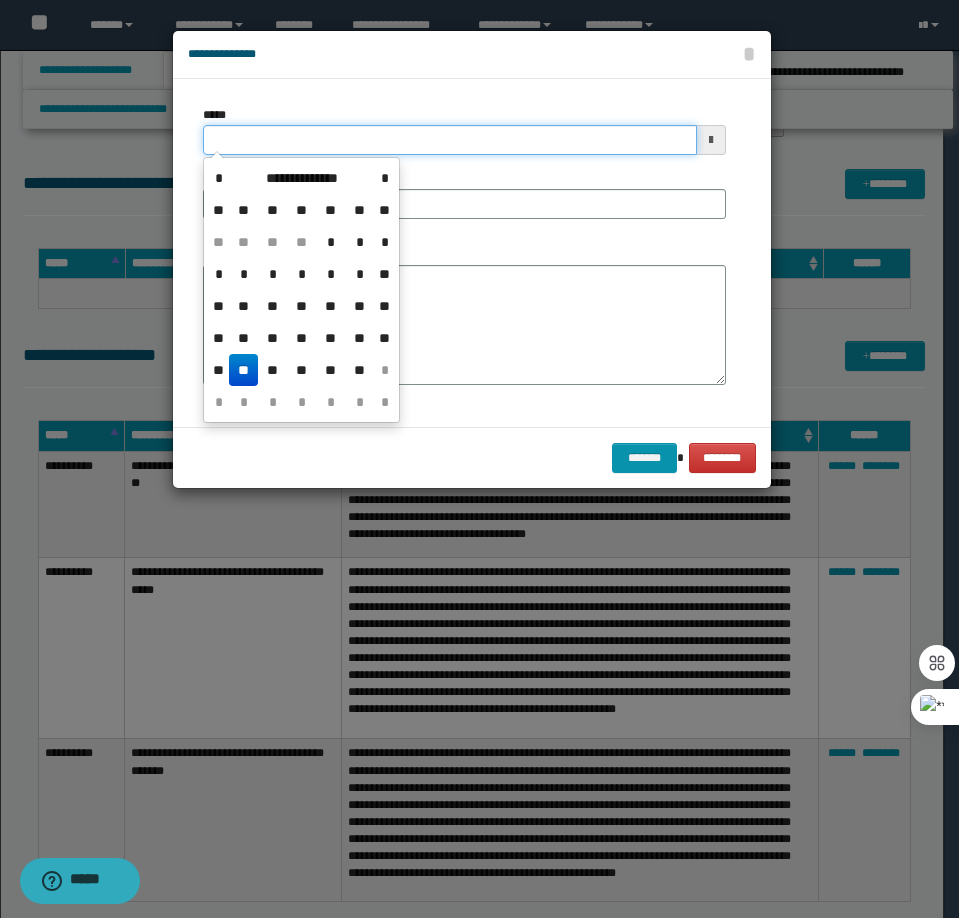 click on "*****" at bounding box center (450, 140) 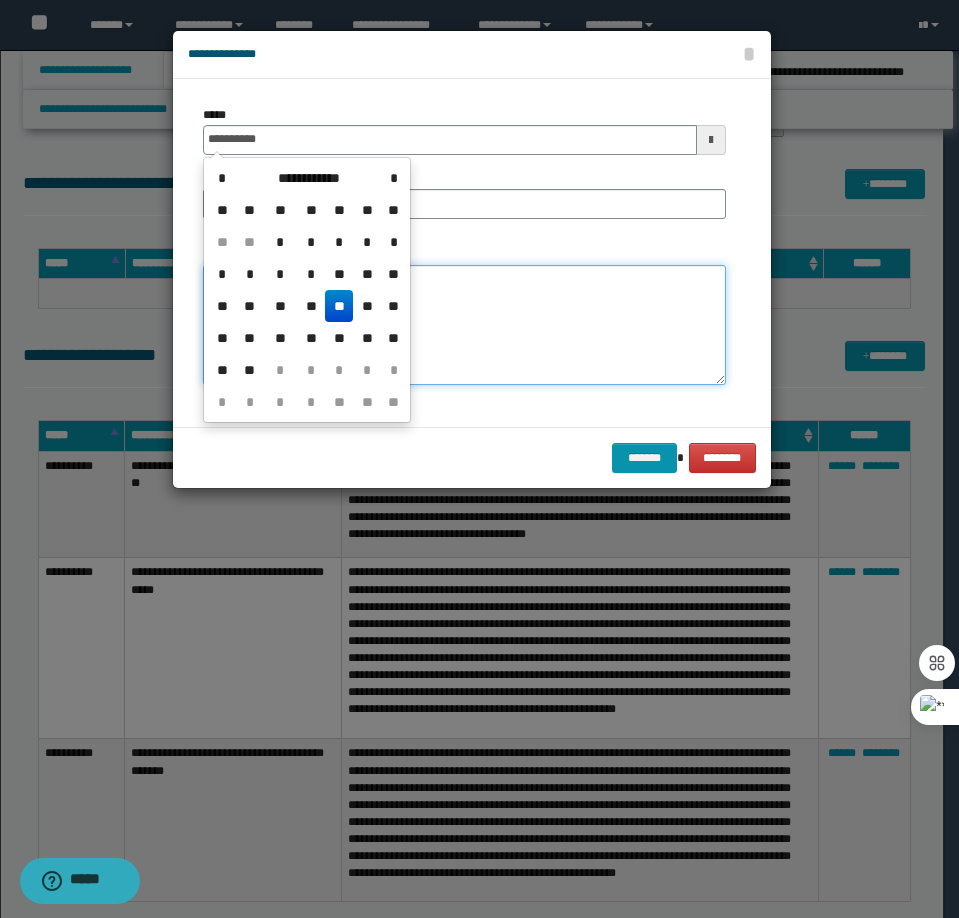 type on "**********" 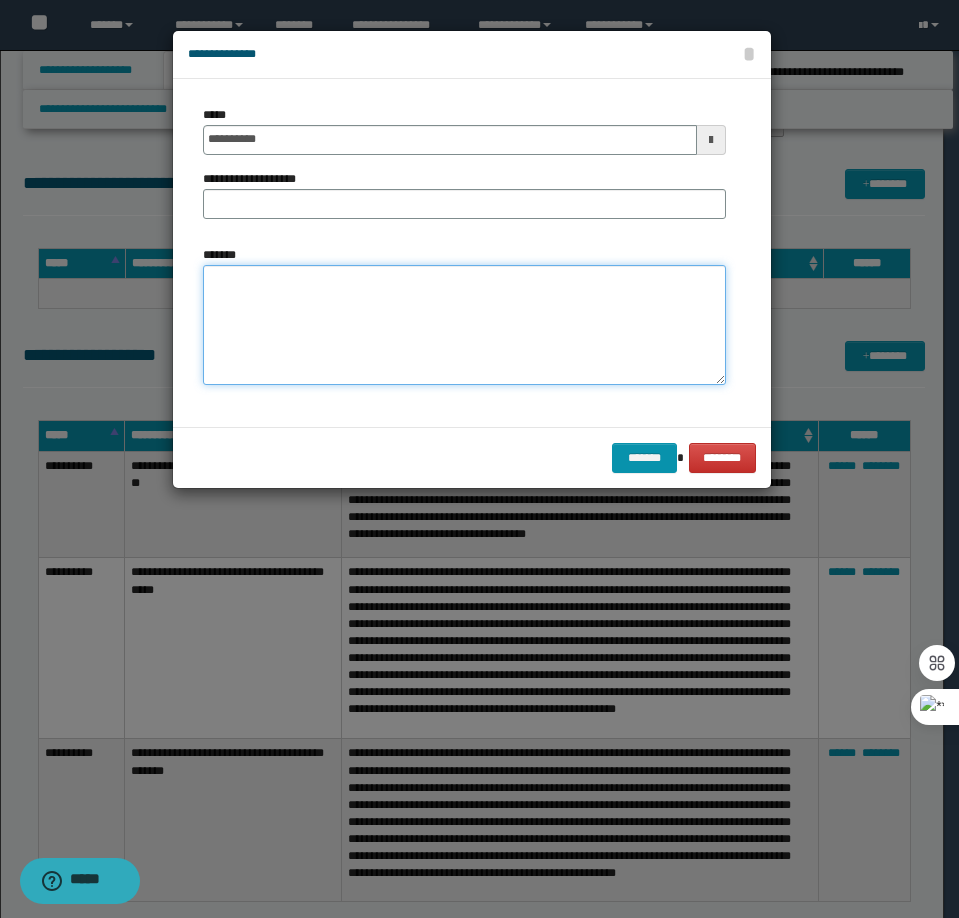 click on "*******" at bounding box center (464, 325) 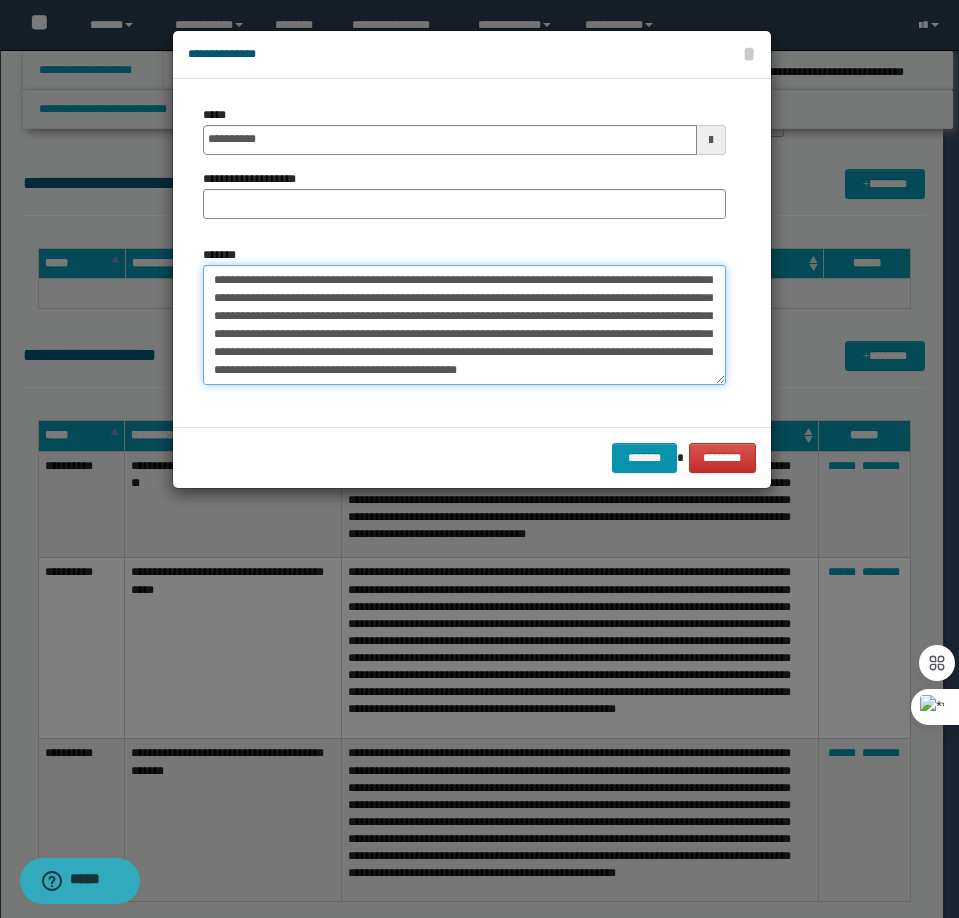 scroll, scrollTop: 0, scrollLeft: 0, axis: both 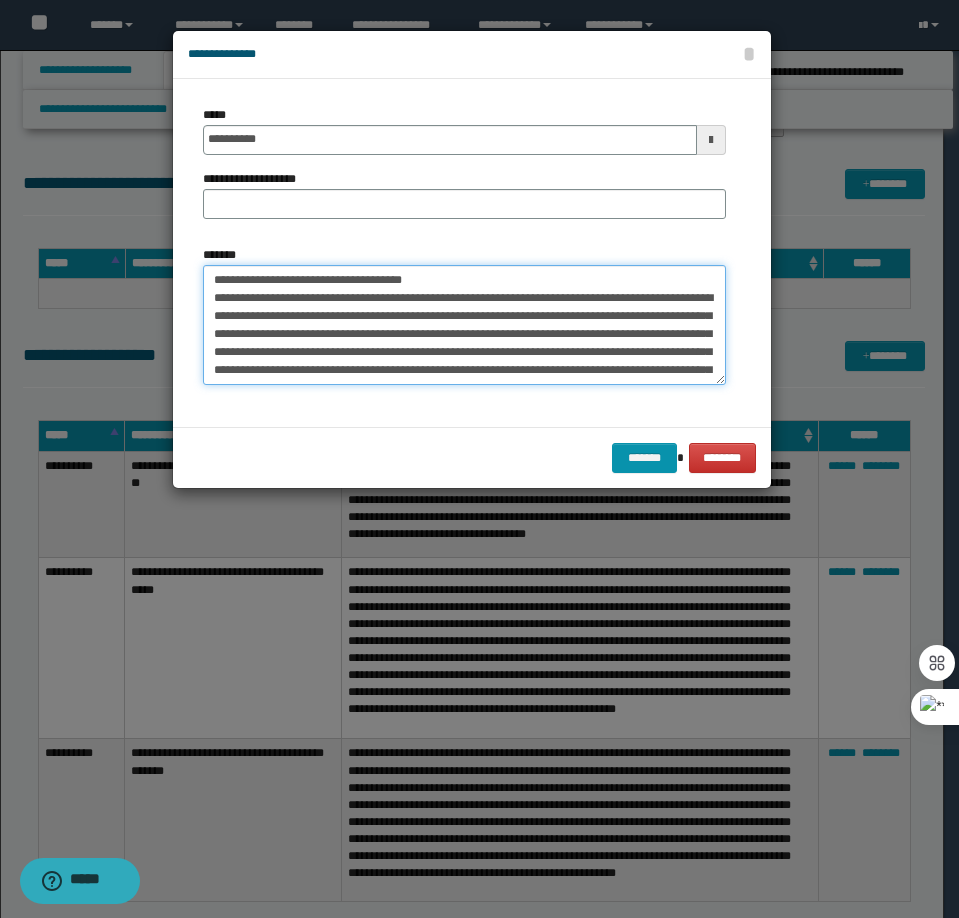 drag, startPoint x: 498, startPoint y: 276, endPoint x: 279, endPoint y: 284, distance: 219.14607 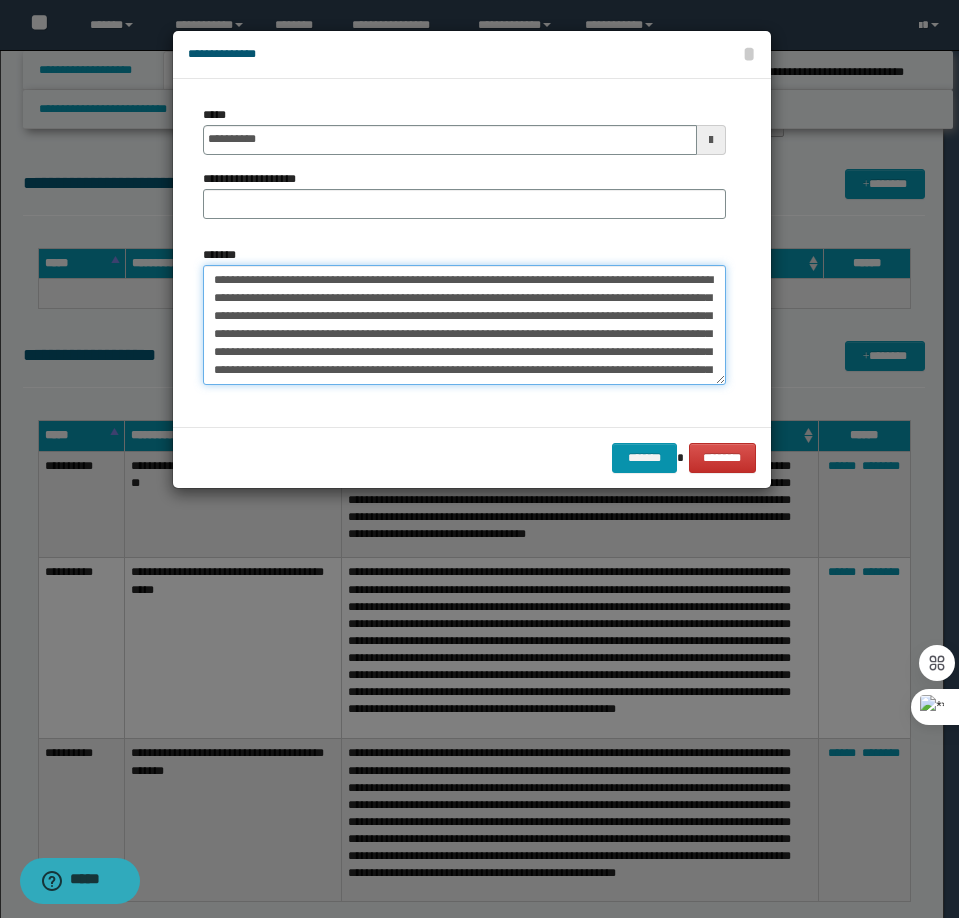 type on "**********" 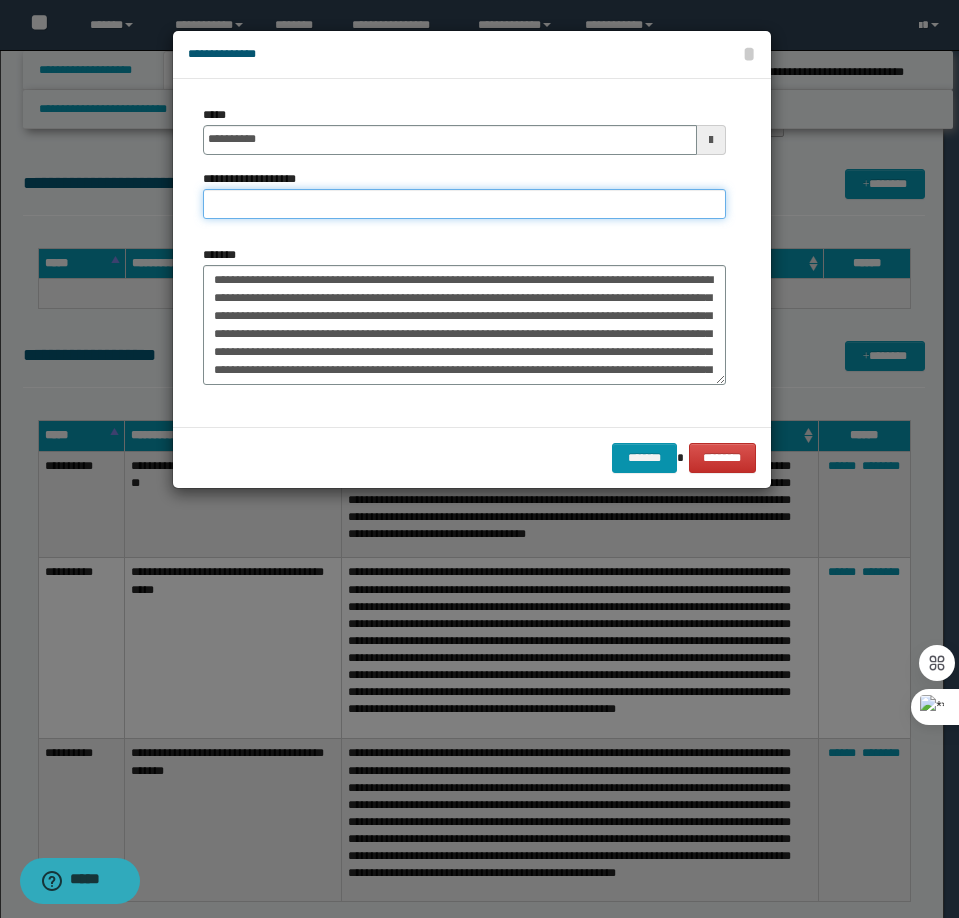 click on "**********" at bounding box center [464, 204] 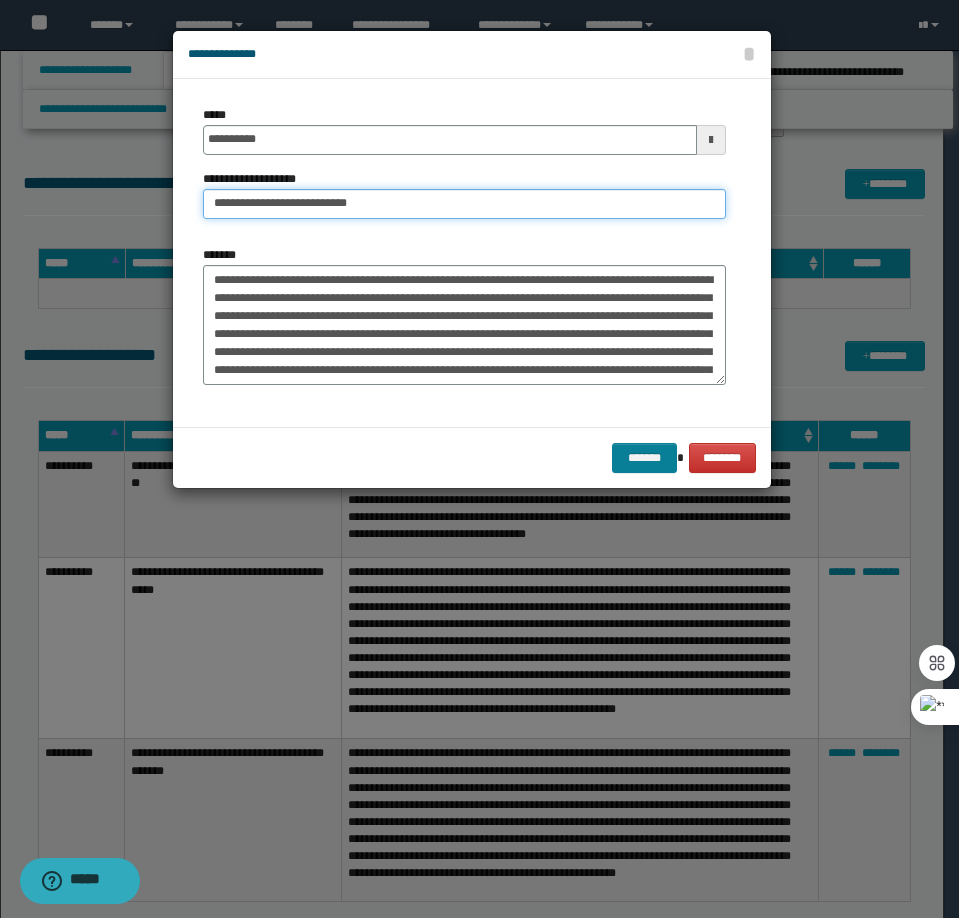 type on "**********" 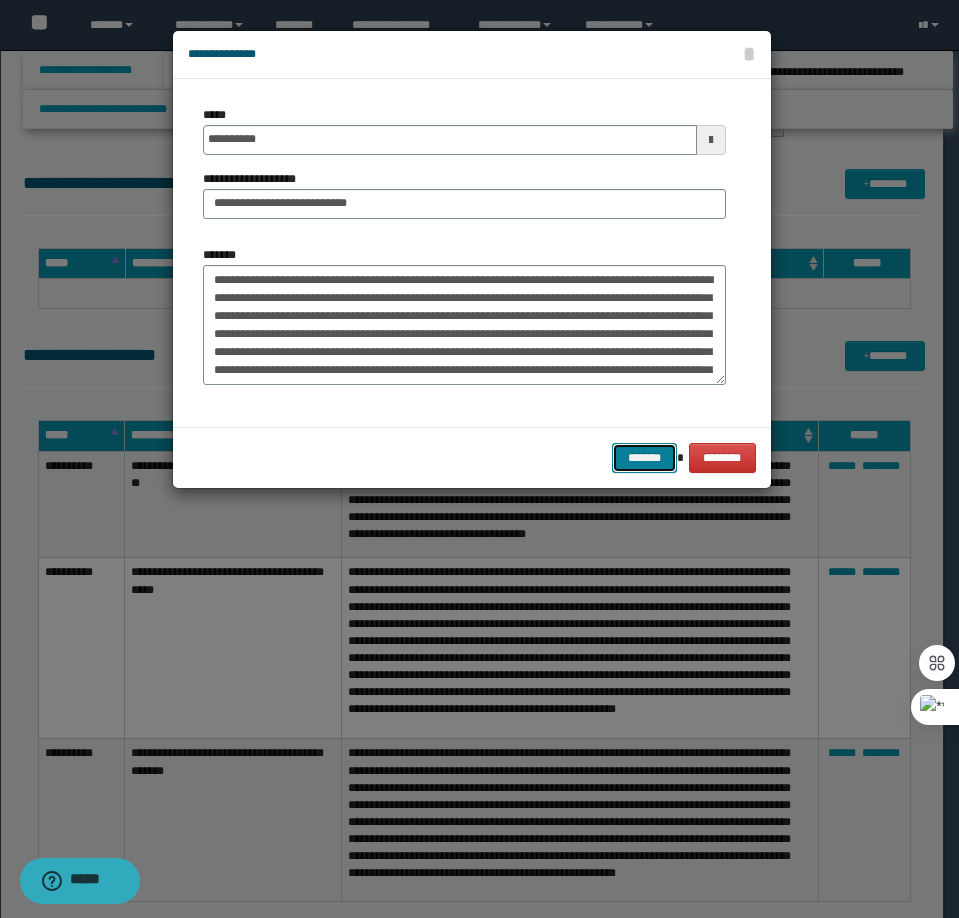 click on "*******" at bounding box center [644, 458] 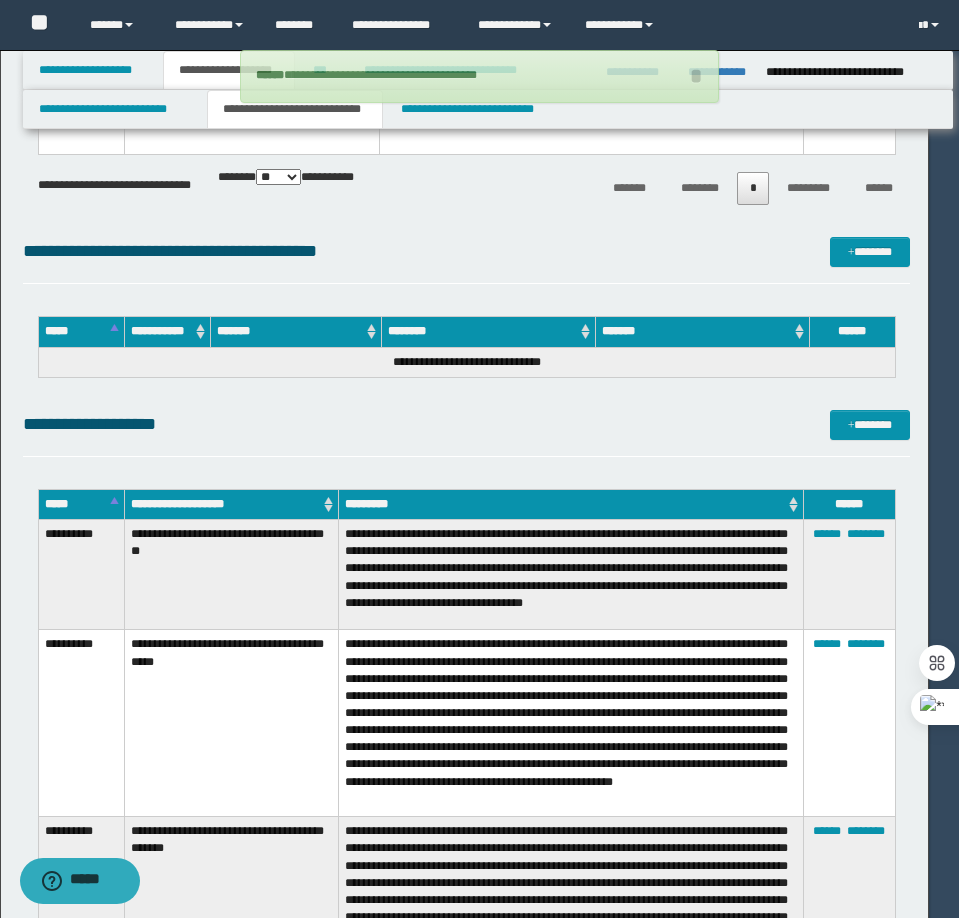 type 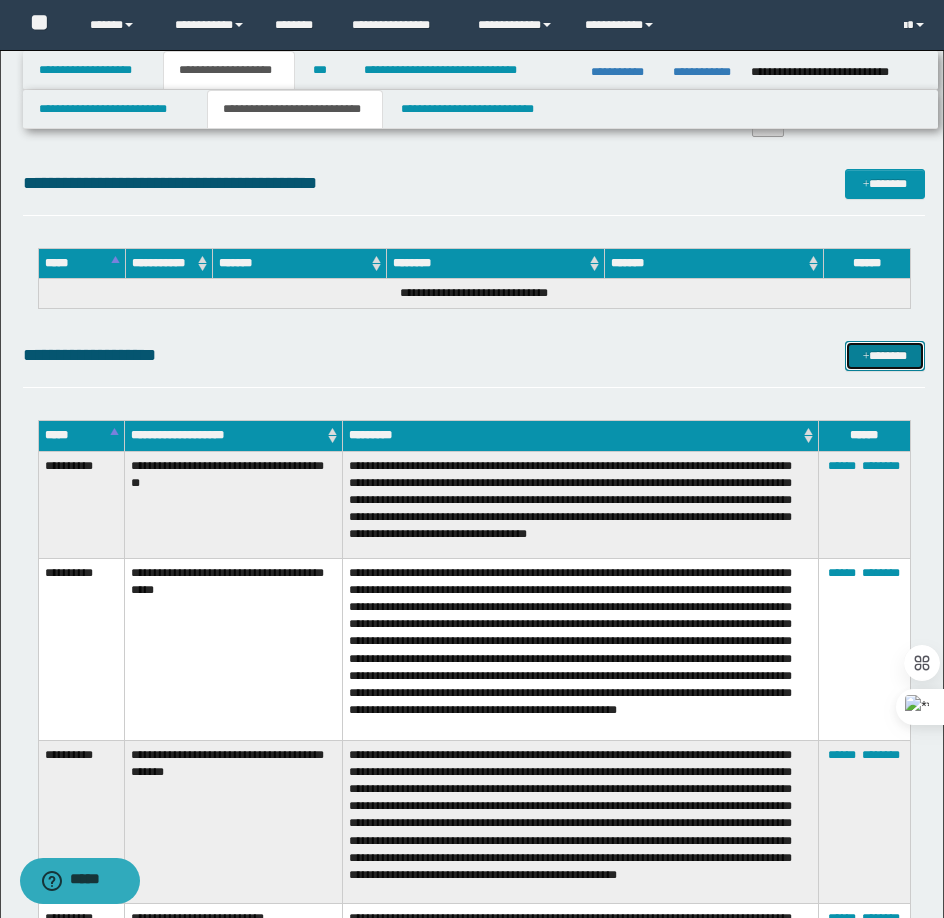 drag, startPoint x: 898, startPoint y: 361, endPoint x: 874, endPoint y: 361, distance: 24 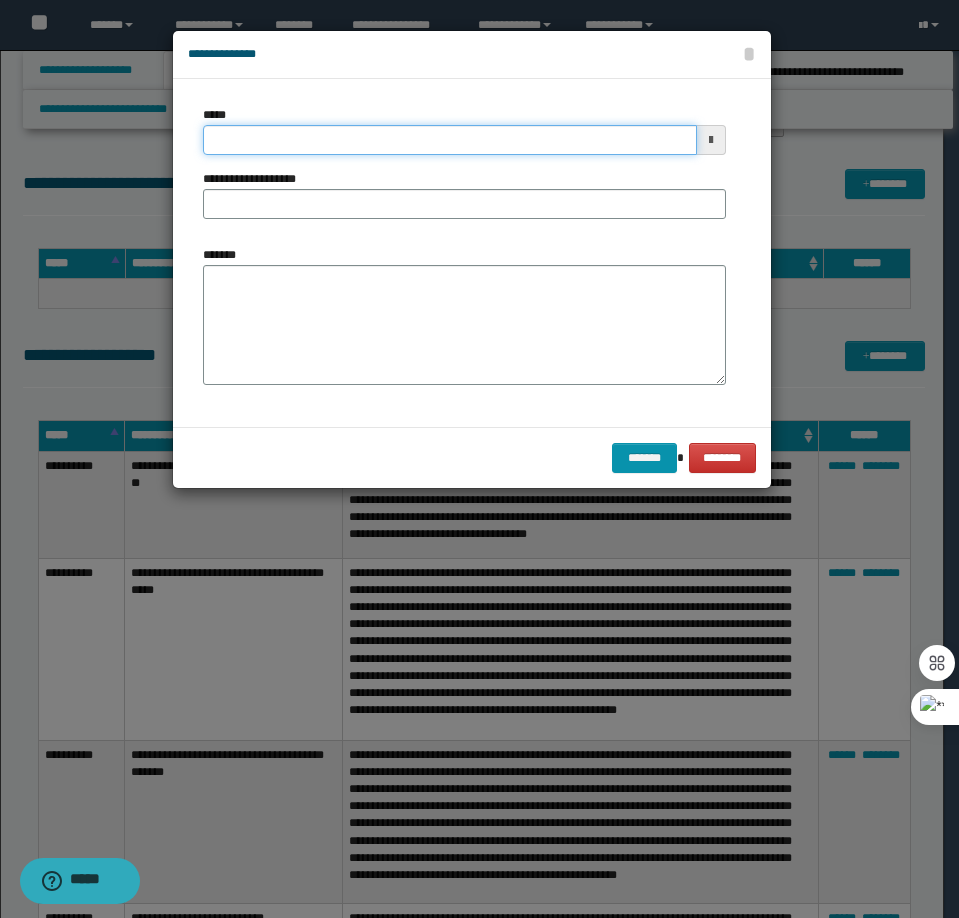 click on "*****" at bounding box center (450, 140) 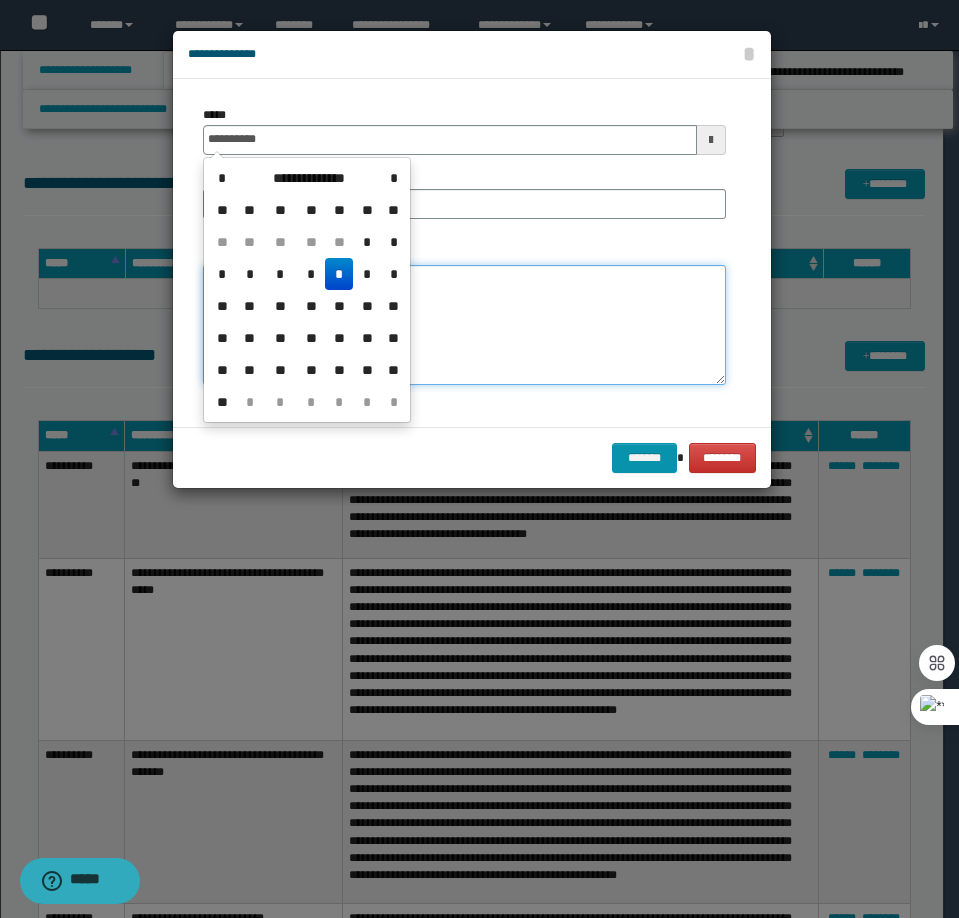 type on "**********" 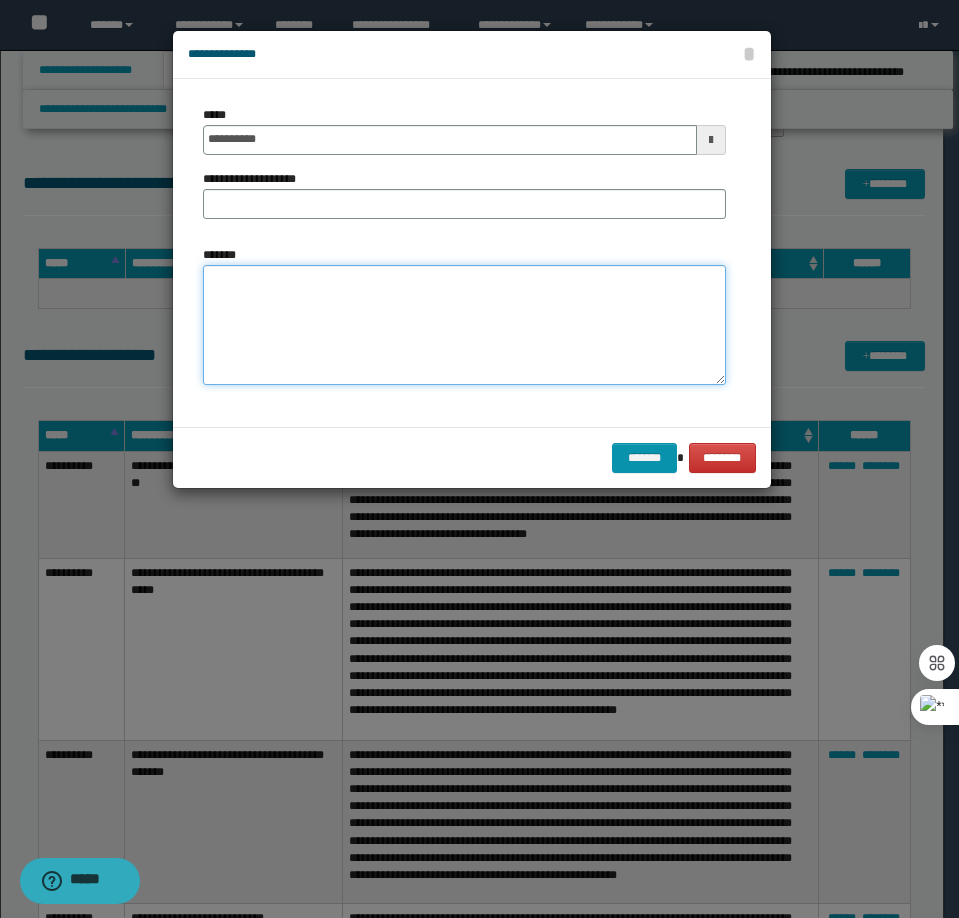 paste on "**********" 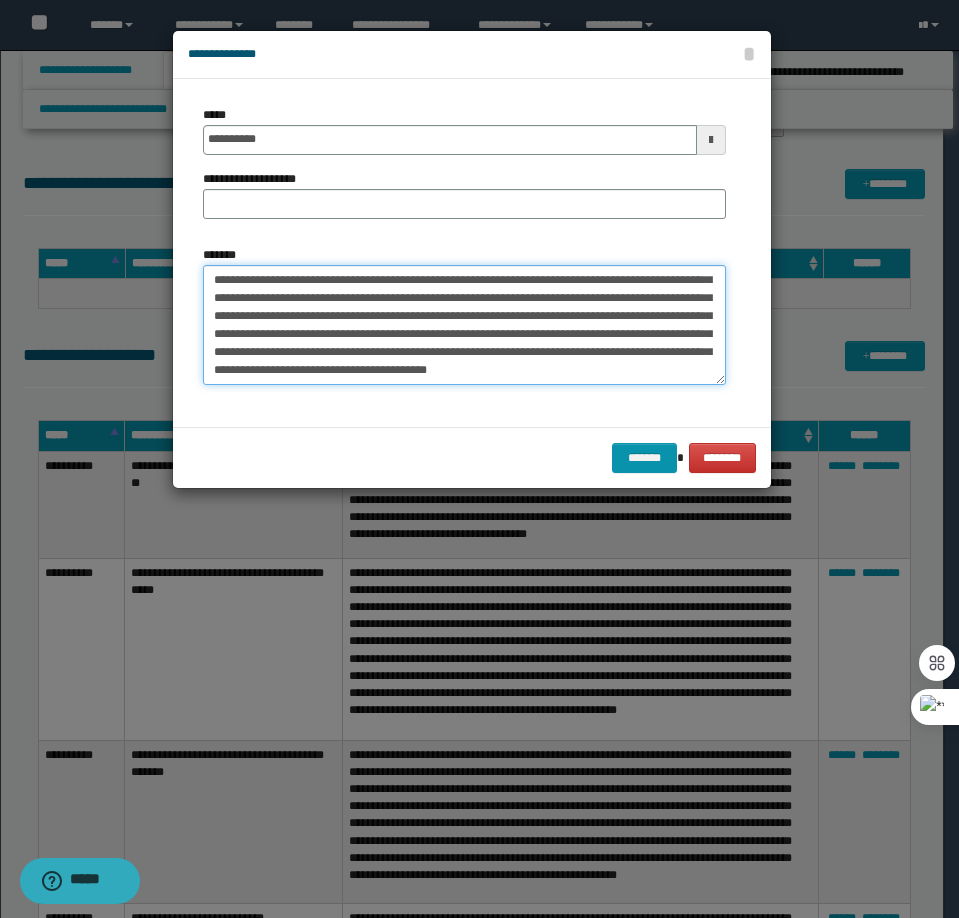scroll, scrollTop: 0, scrollLeft: 0, axis: both 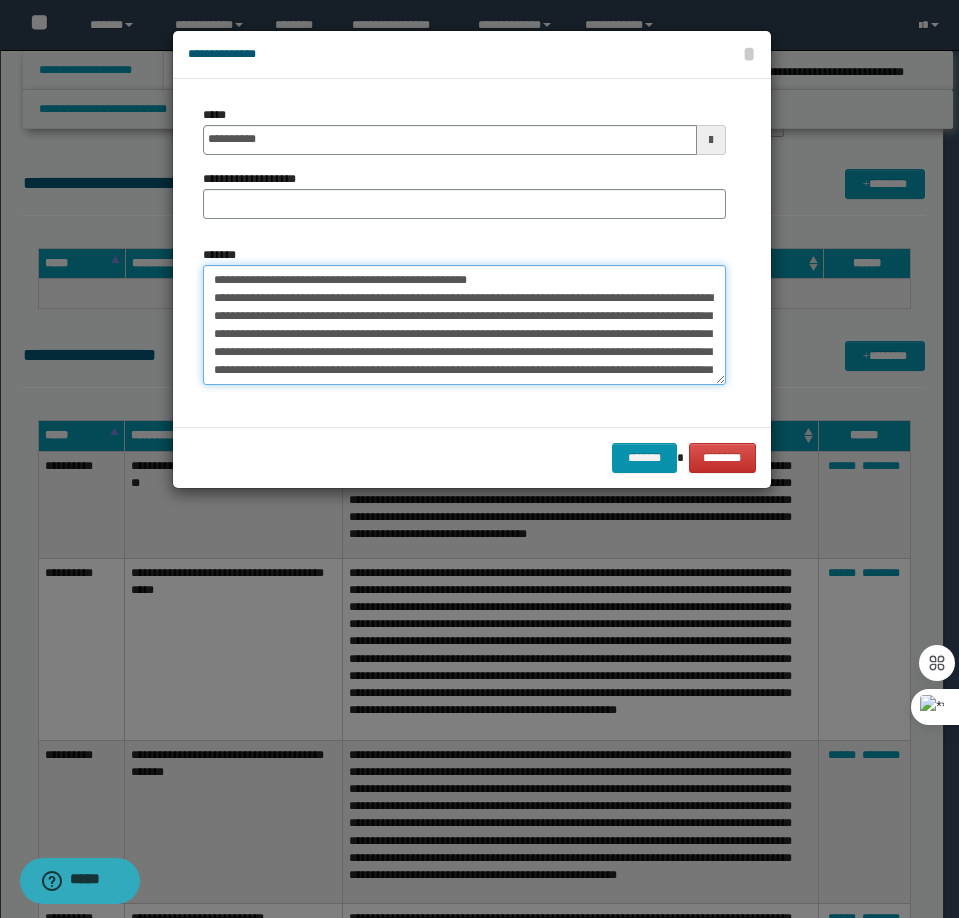 drag, startPoint x: 523, startPoint y: 279, endPoint x: 277, endPoint y: 274, distance: 246.05081 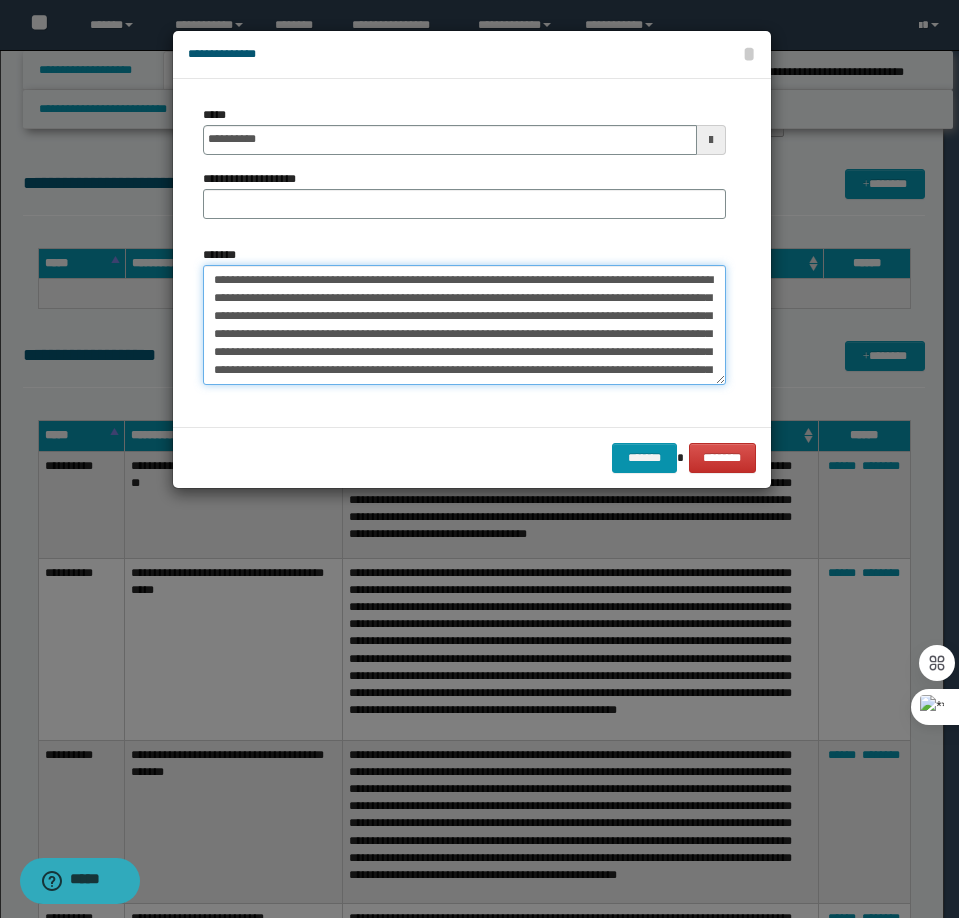 type on "**********" 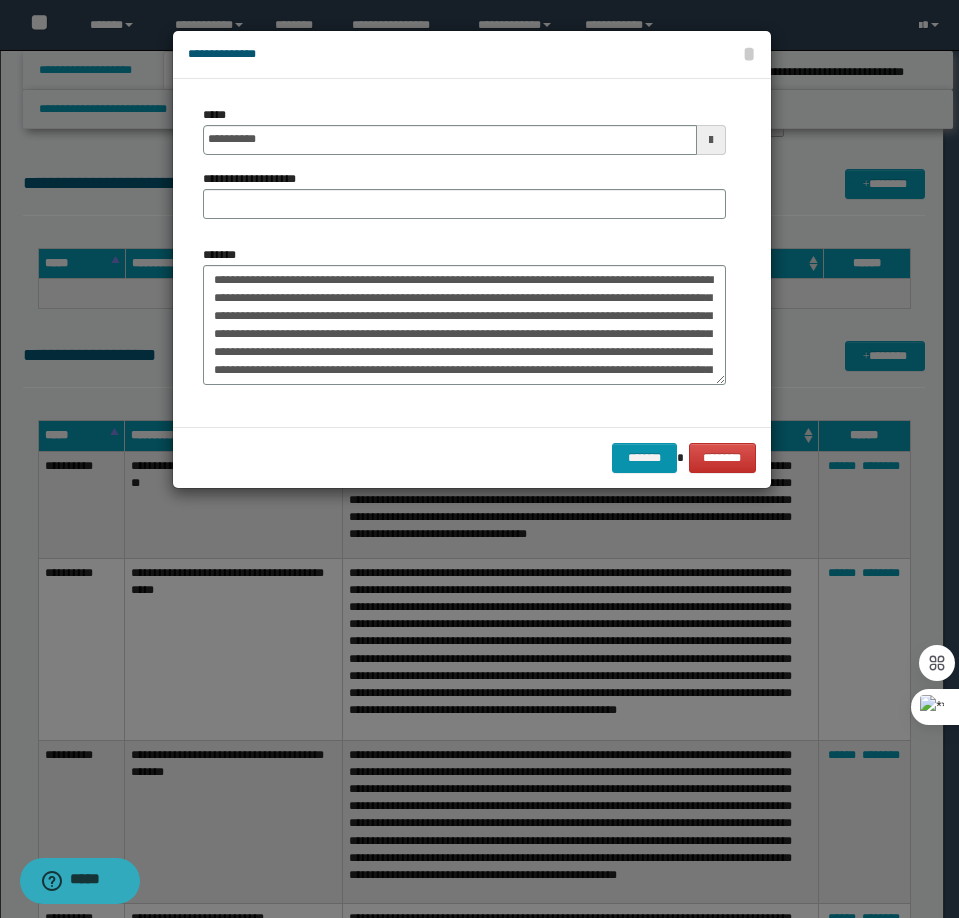 click on "**********" at bounding box center (464, 170) 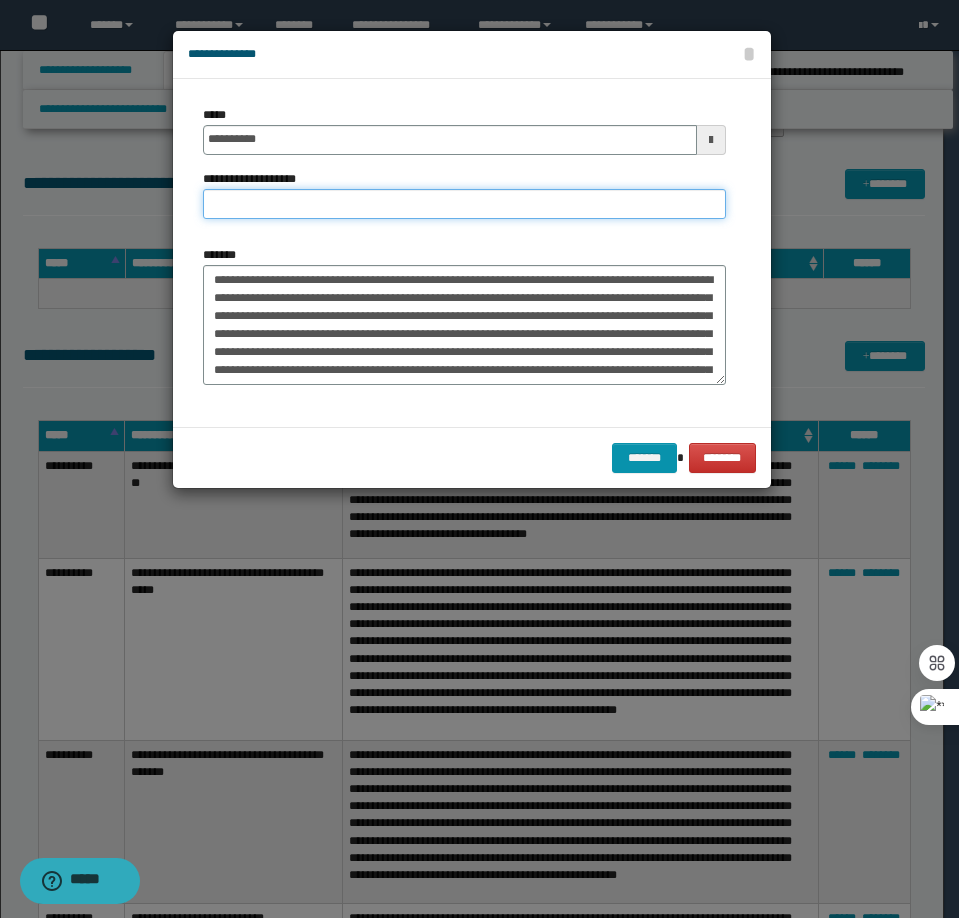 click on "**********" at bounding box center (464, 204) 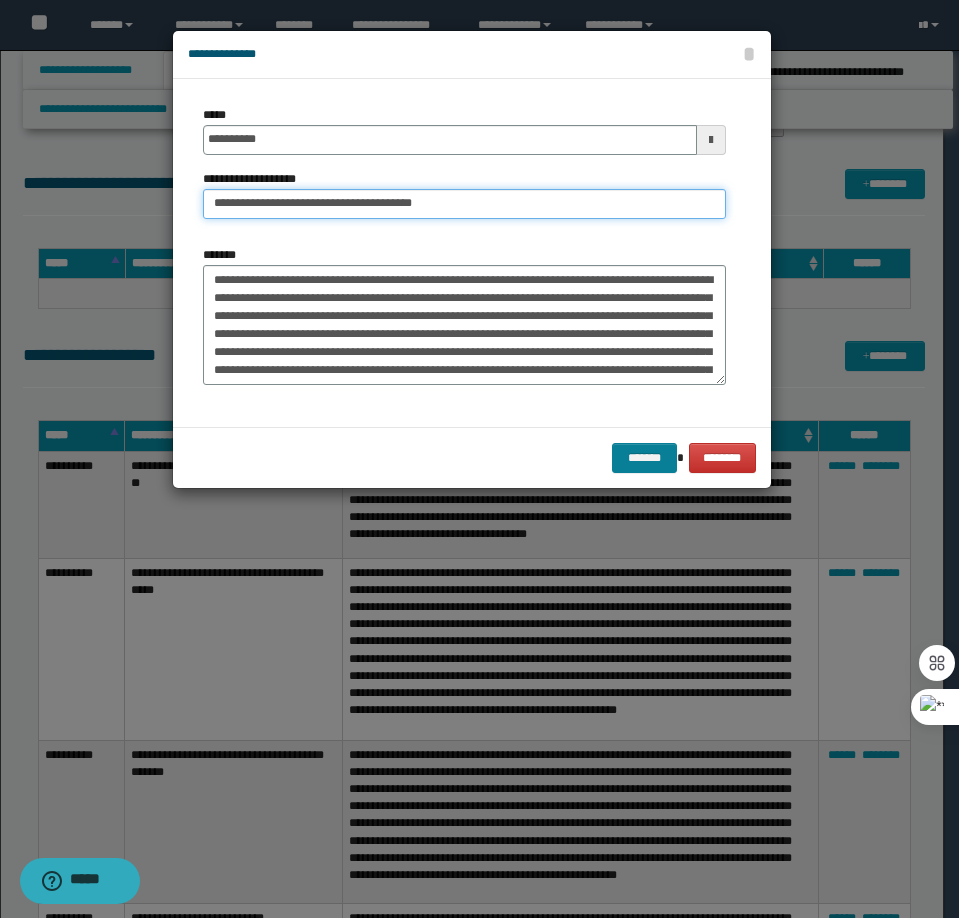 type on "**********" 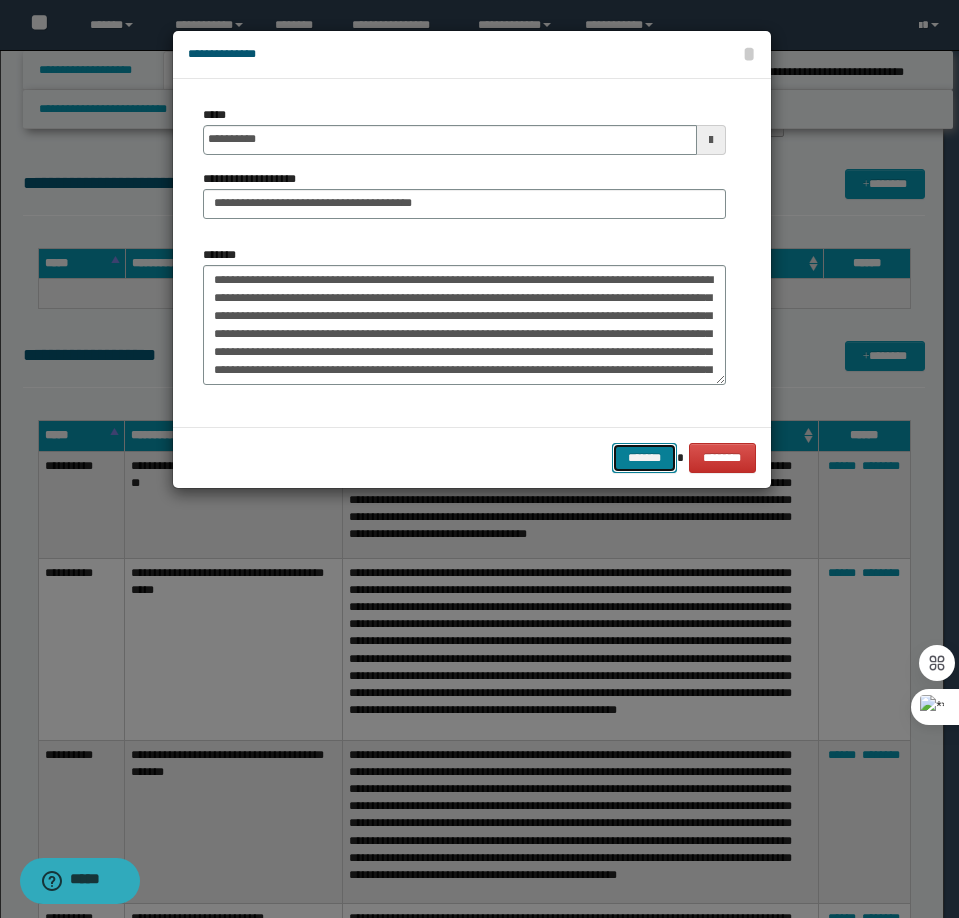 click on "*******" at bounding box center (644, 458) 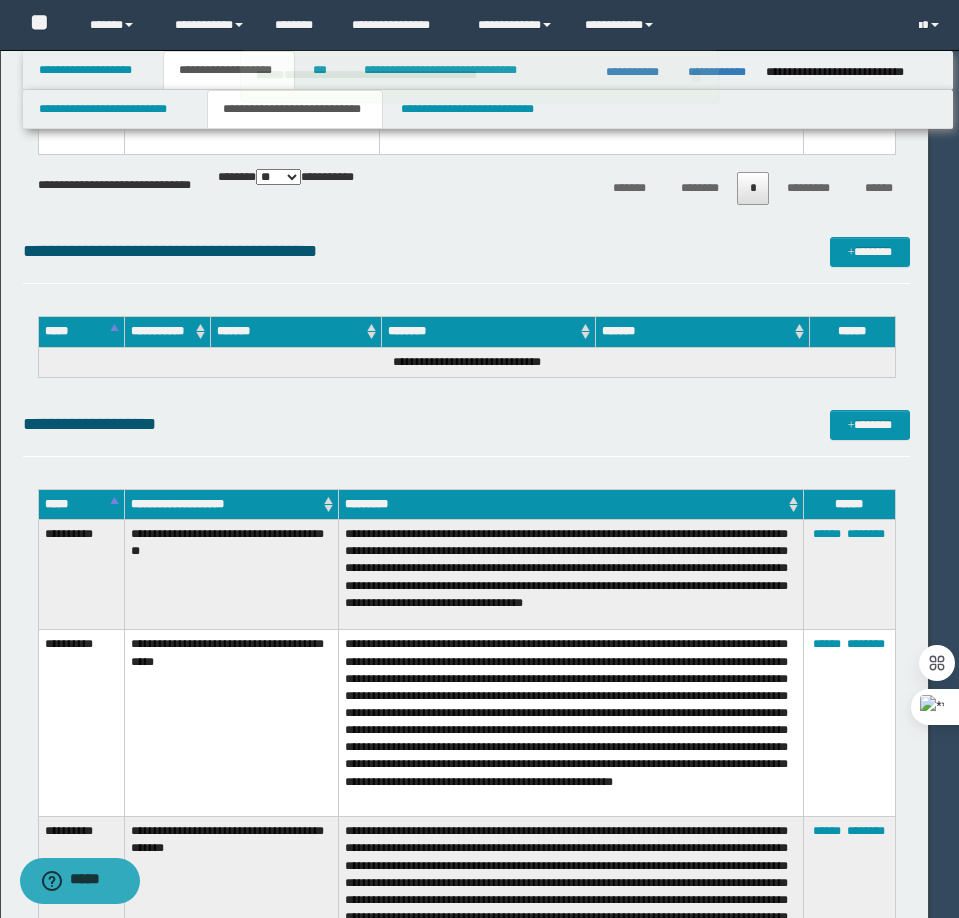 type 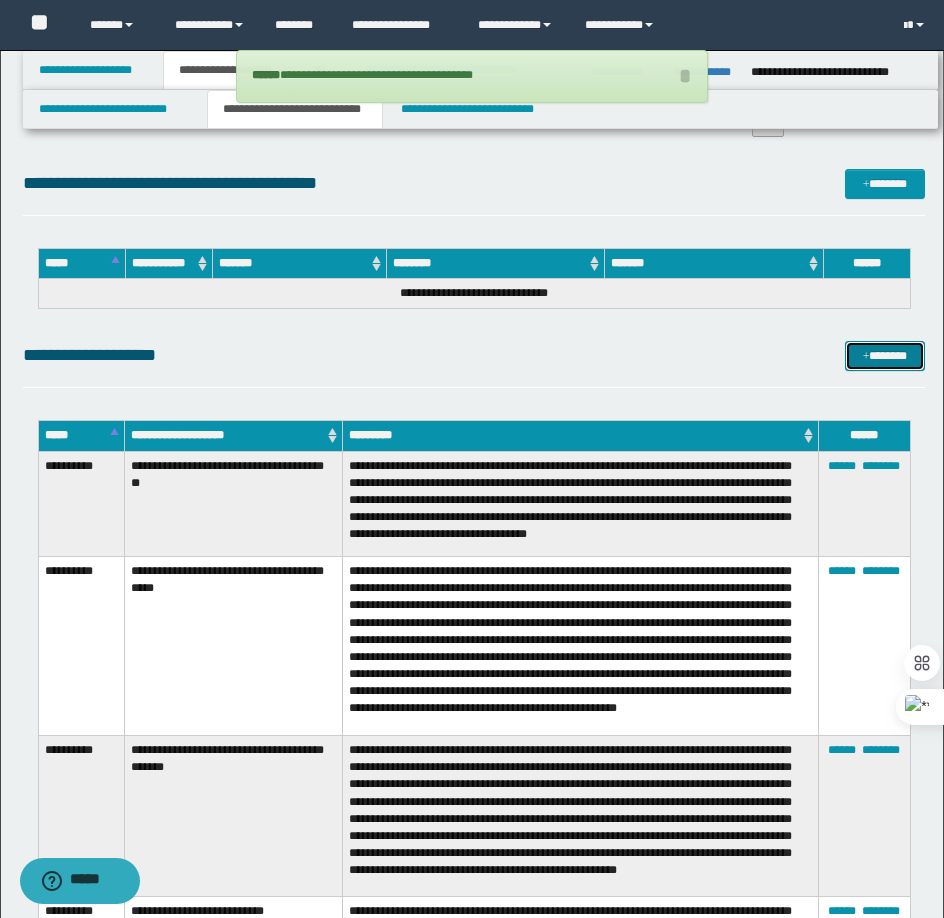 click on "*******" at bounding box center (885, 356) 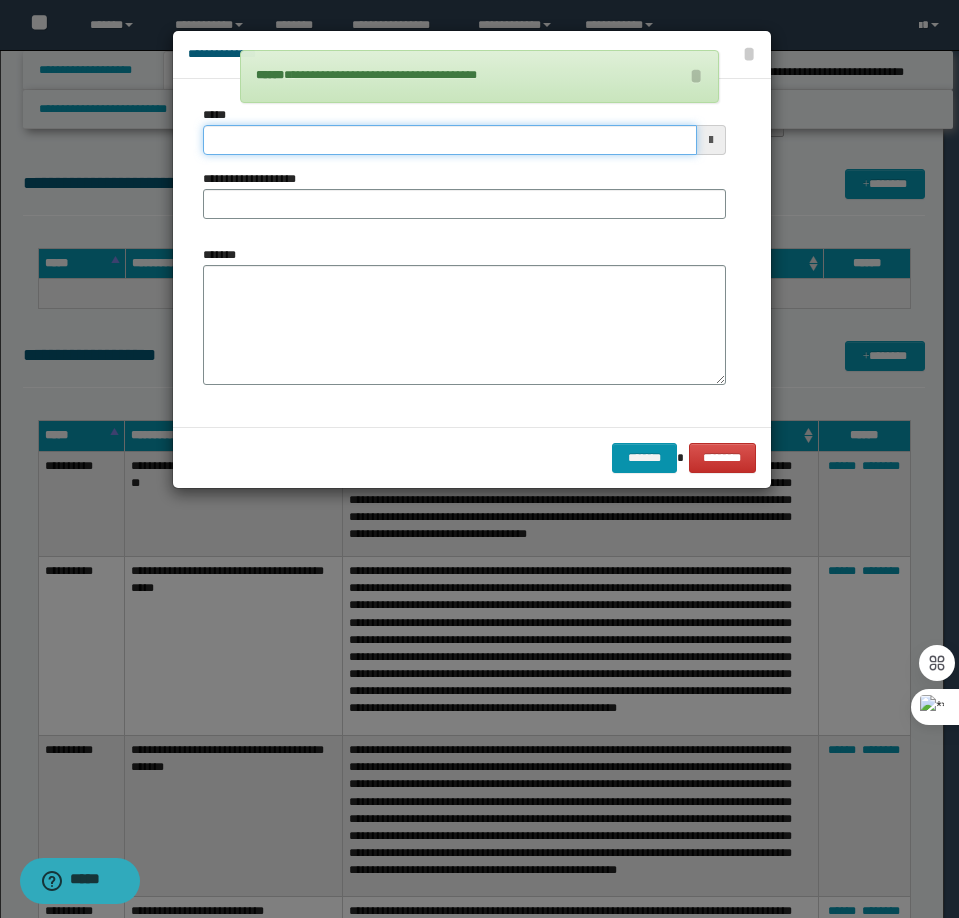 click on "*****" at bounding box center [450, 140] 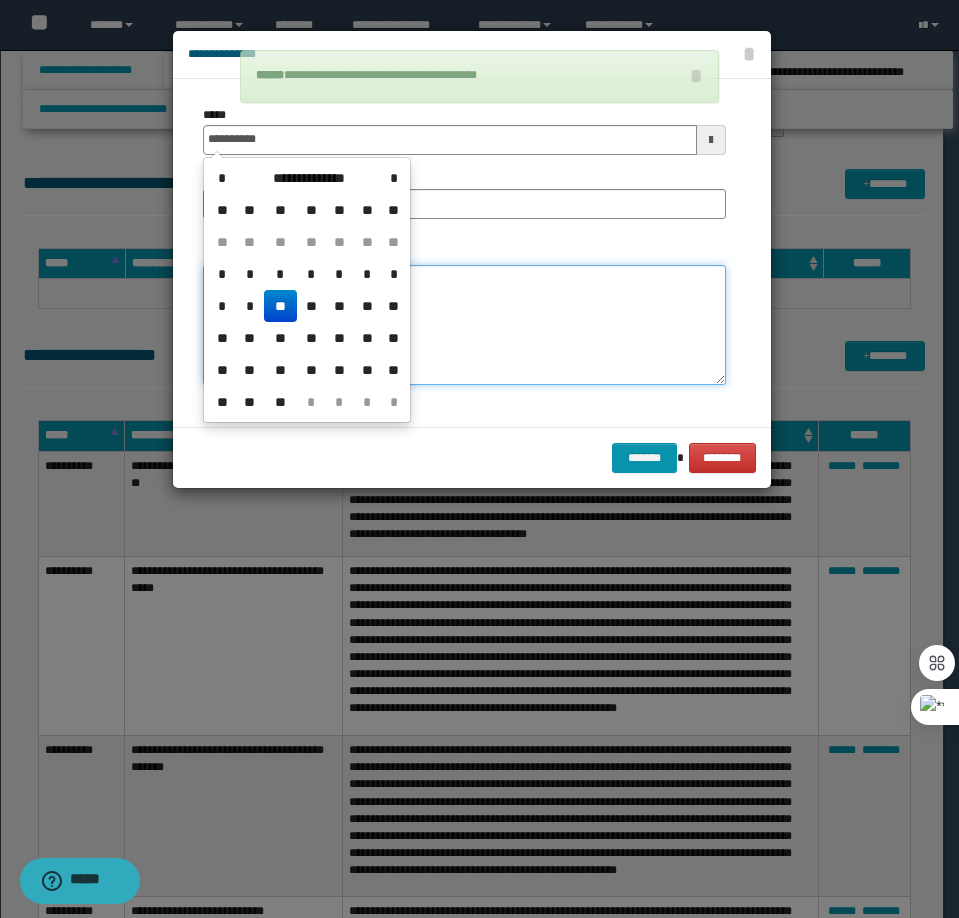 type on "**********" 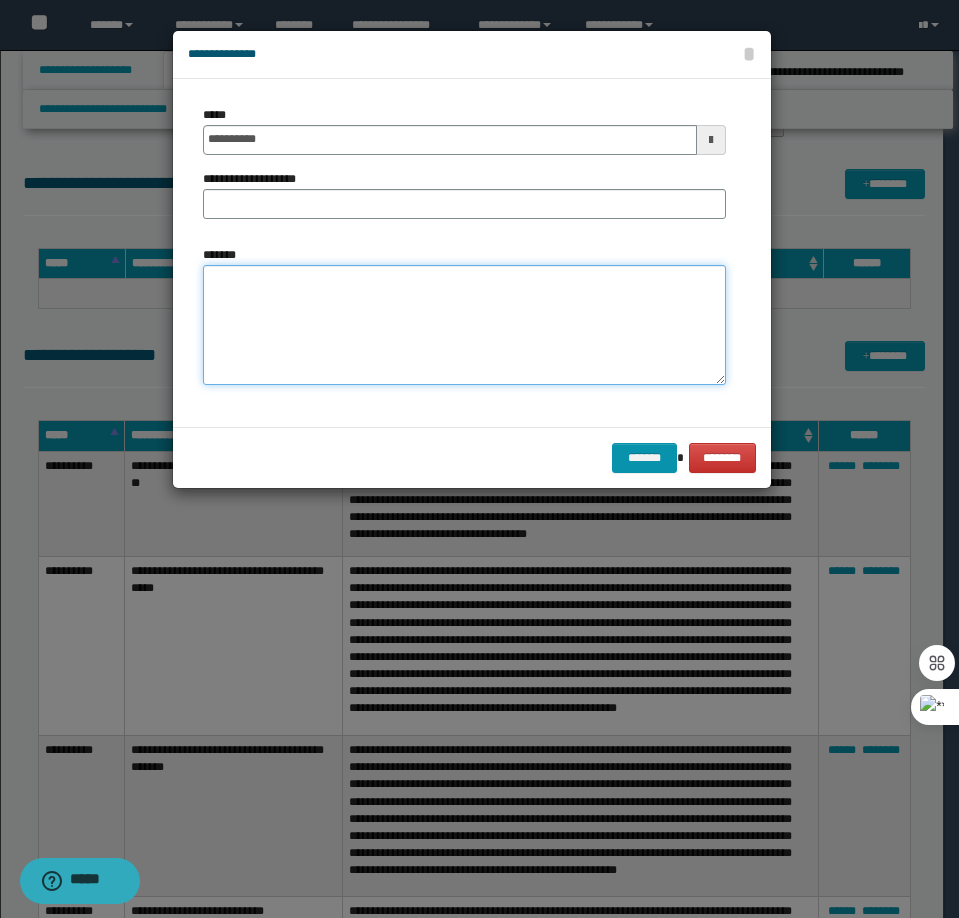 paste on "**********" 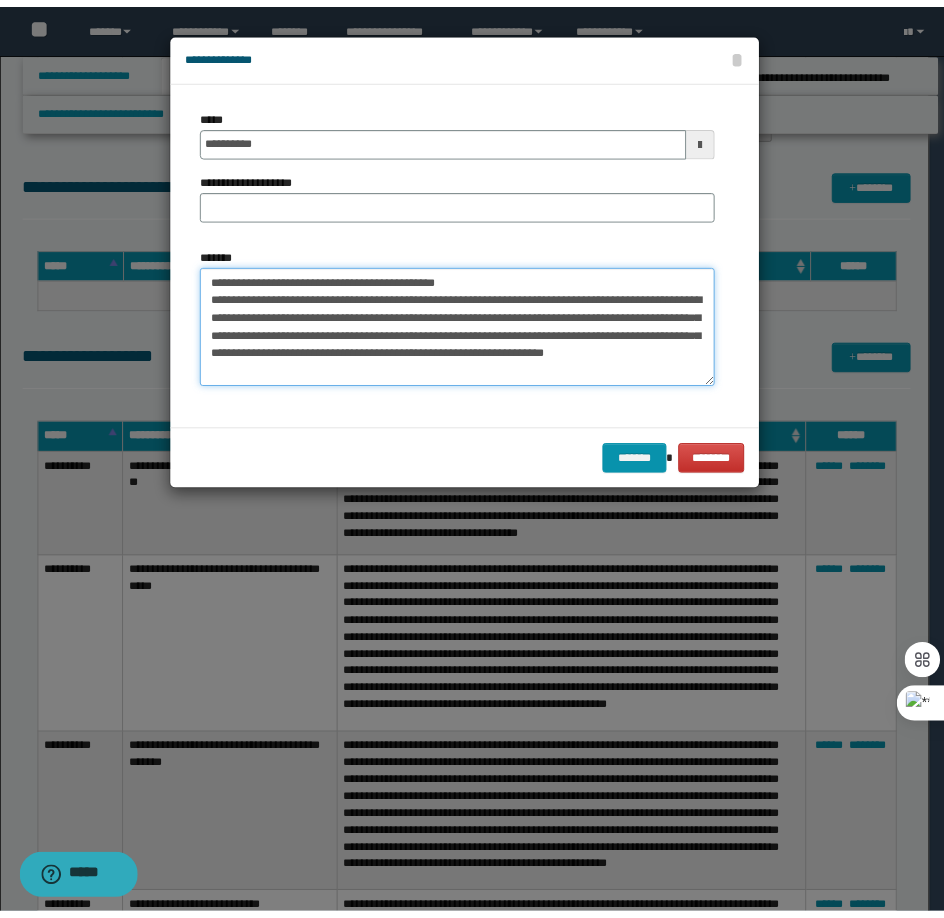 scroll, scrollTop: 0, scrollLeft: 0, axis: both 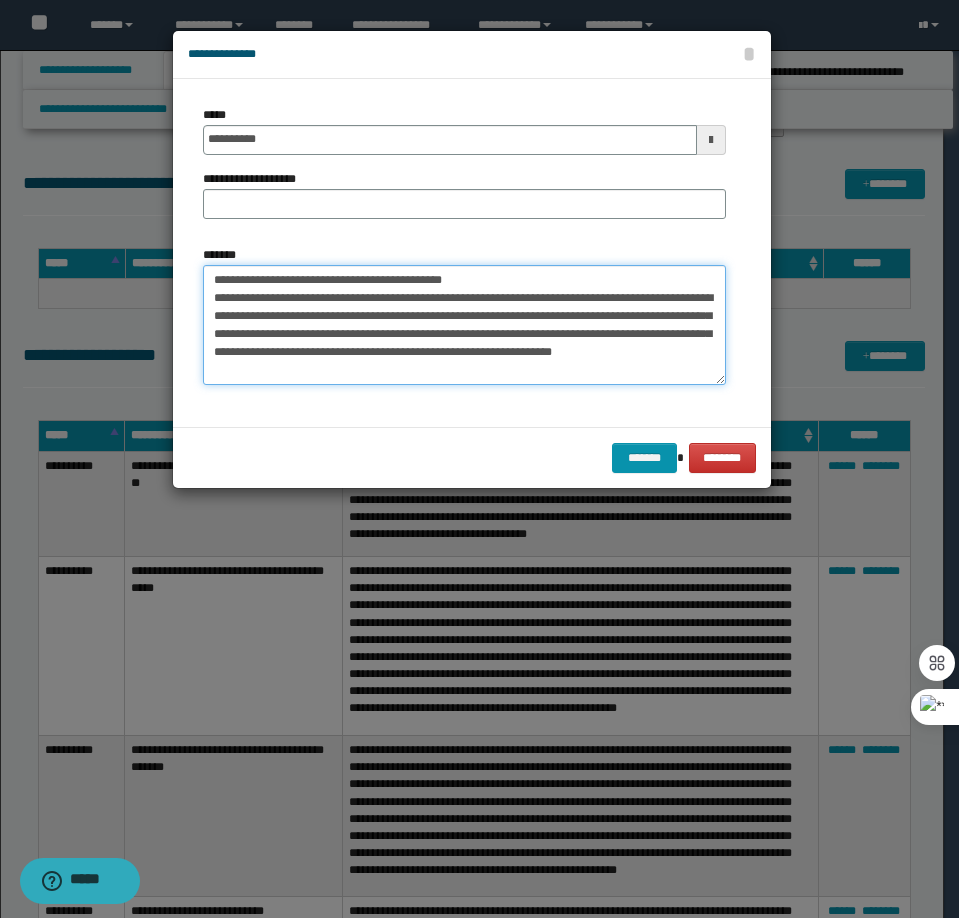 drag, startPoint x: 521, startPoint y: 275, endPoint x: 278, endPoint y: 285, distance: 243.20567 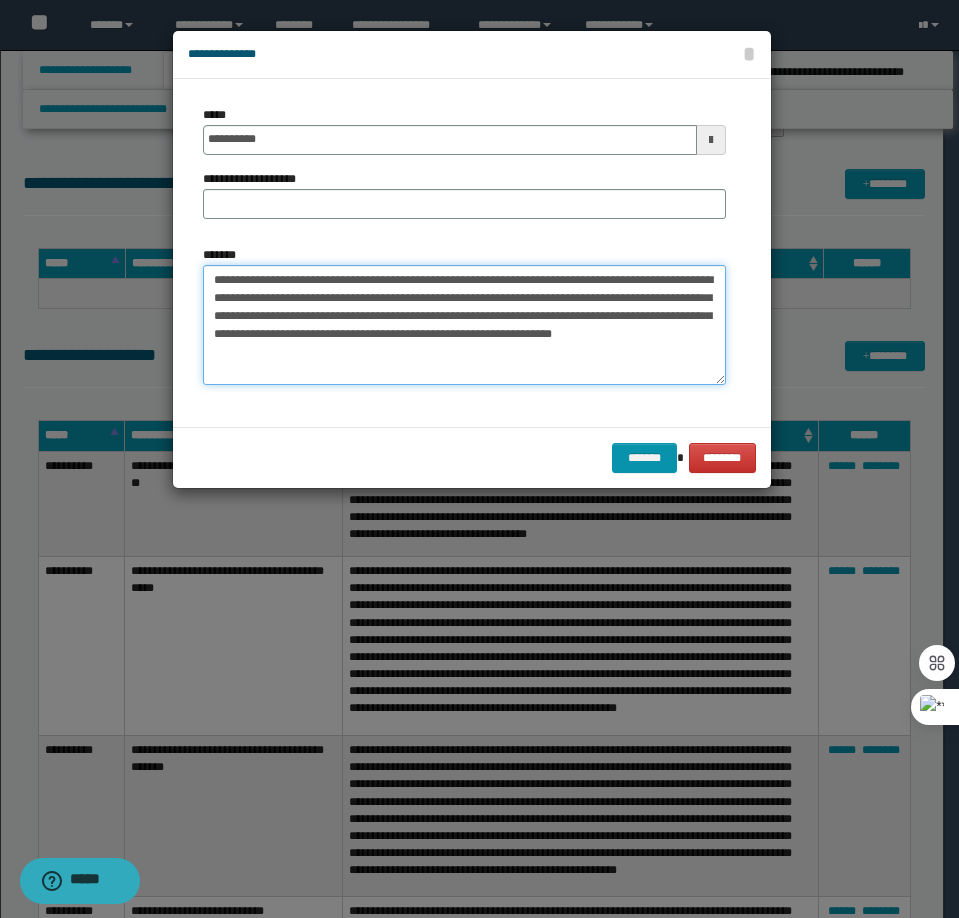 type on "**********" 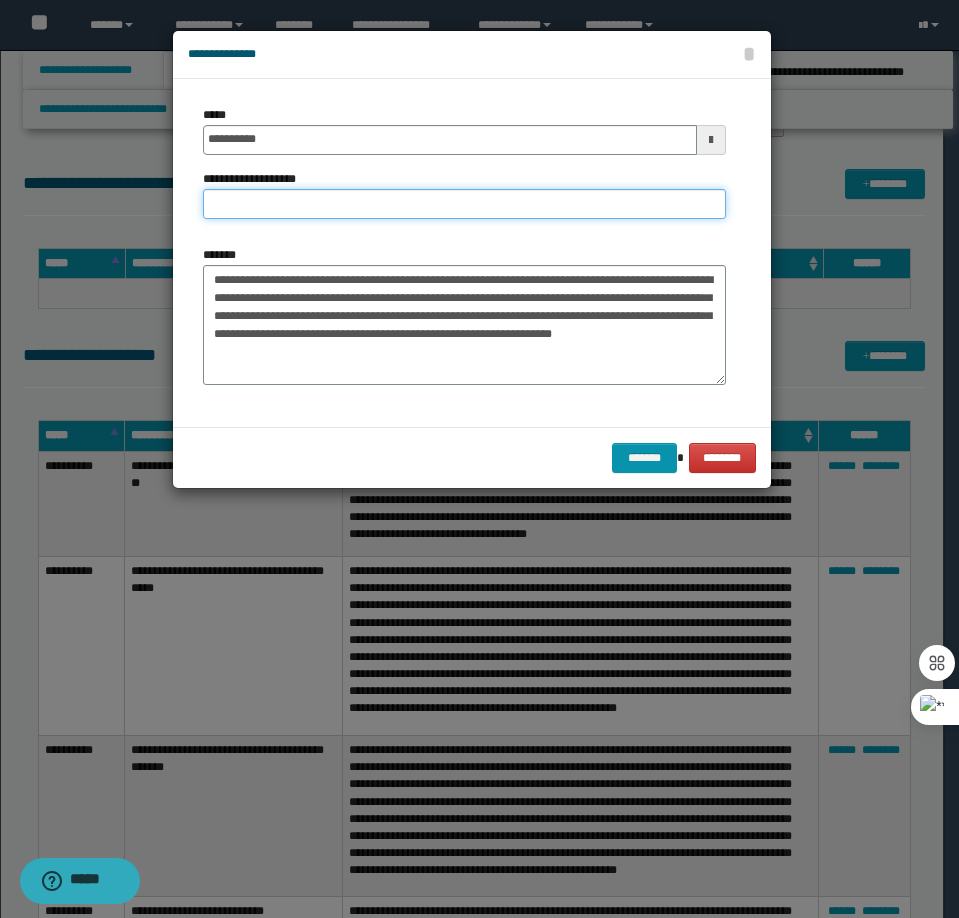 click on "**********" at bounding box center (464, 204) 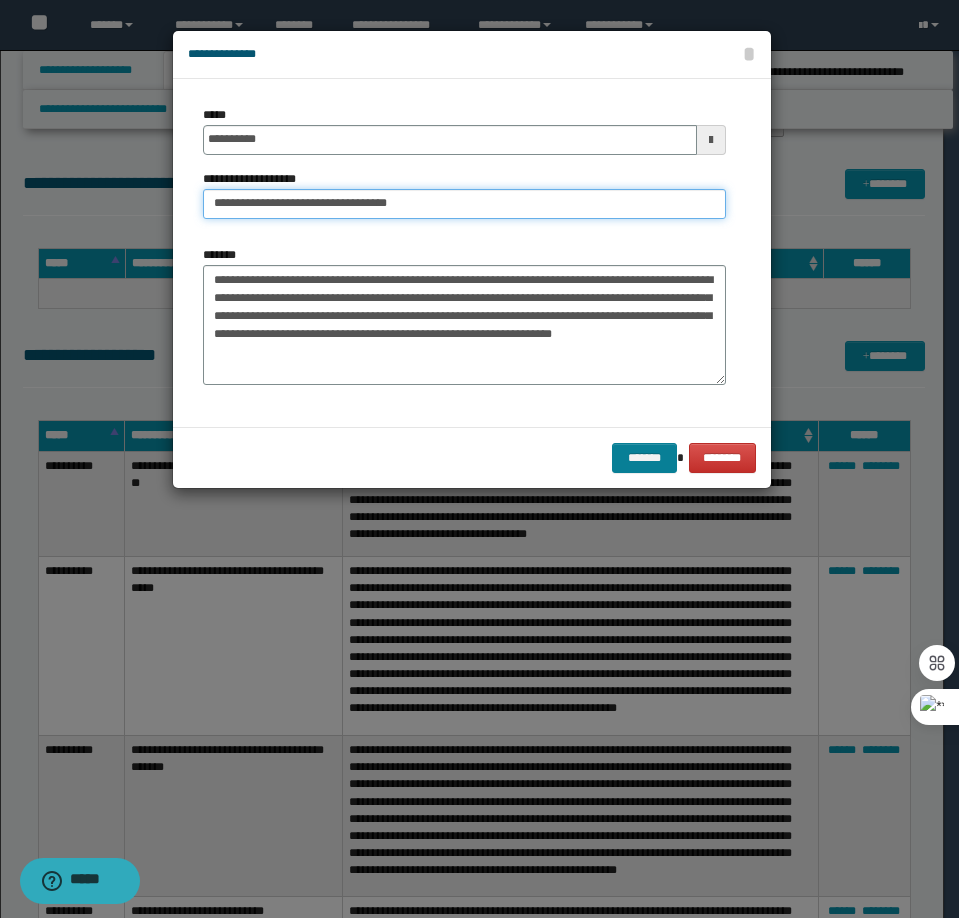 type on "**********" 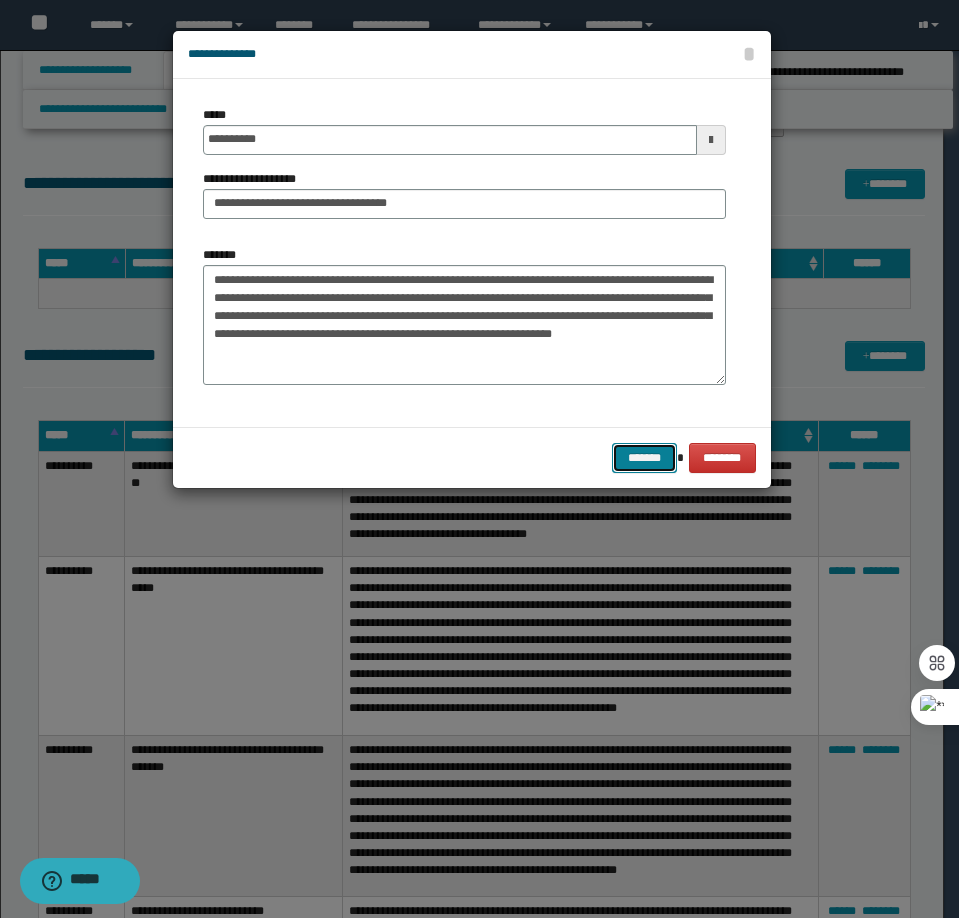 click on "*******" at bounding box center (644, 458) 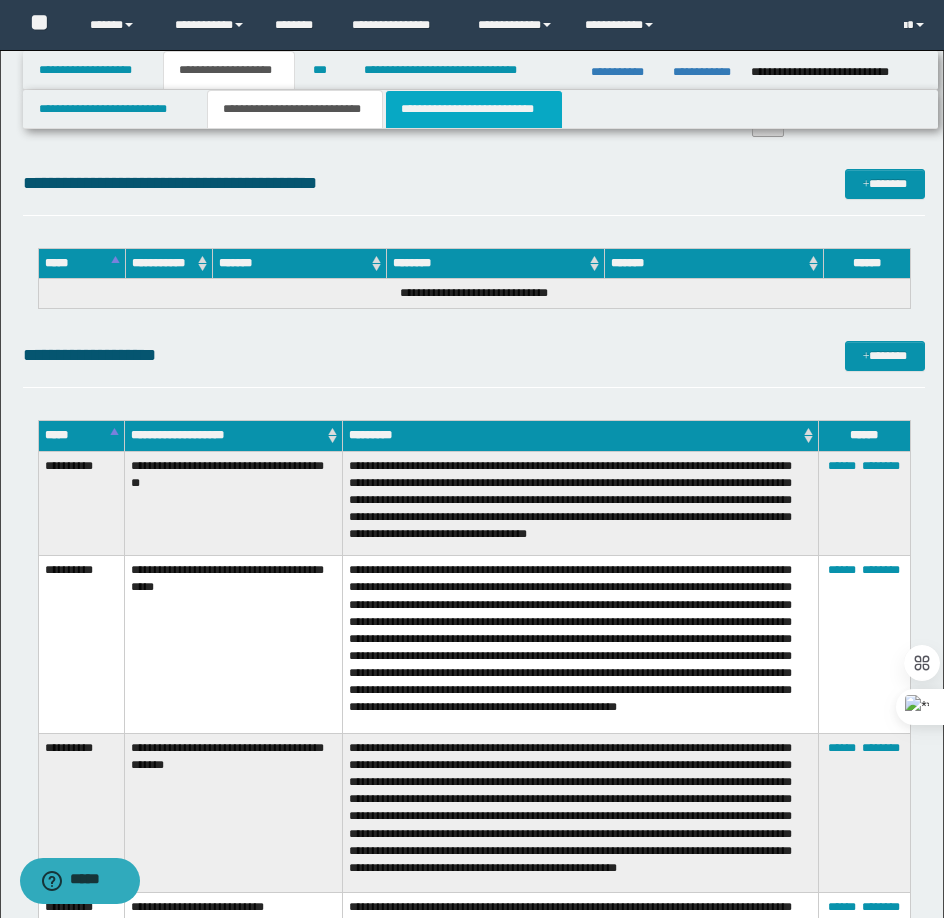 click on "**********" at bounding box center (474, 109) 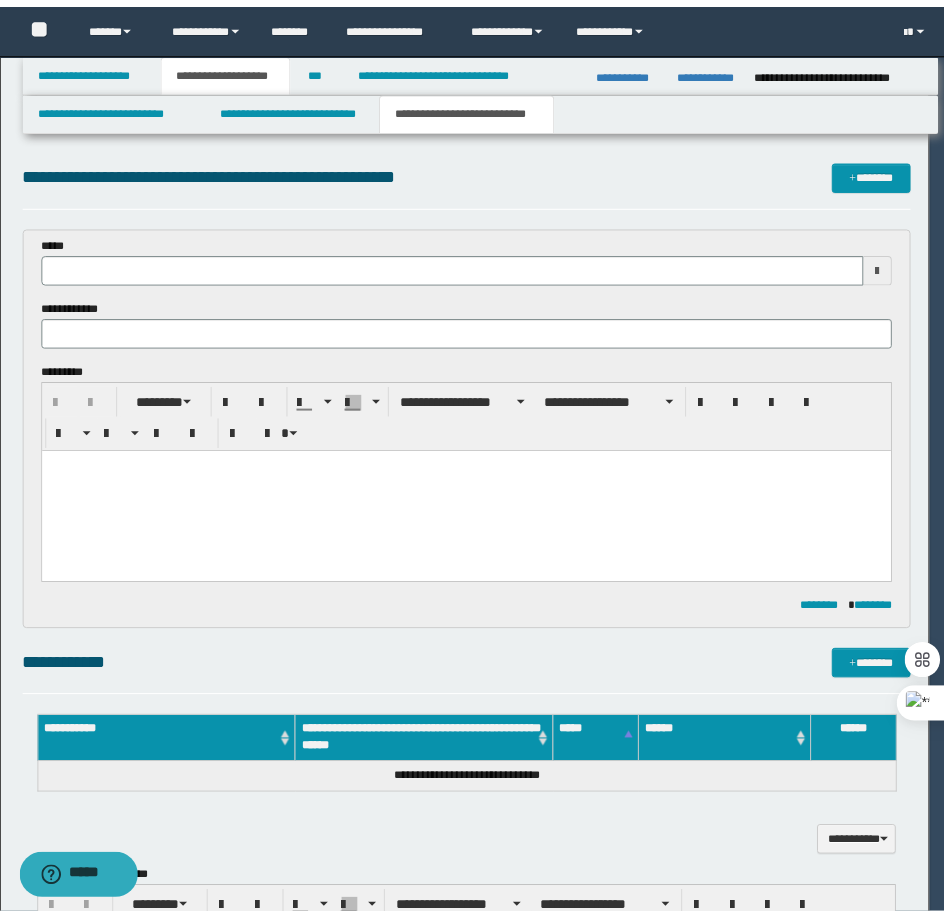 scroll, scrollTop: 0, scrollLeft: 0, axis: both 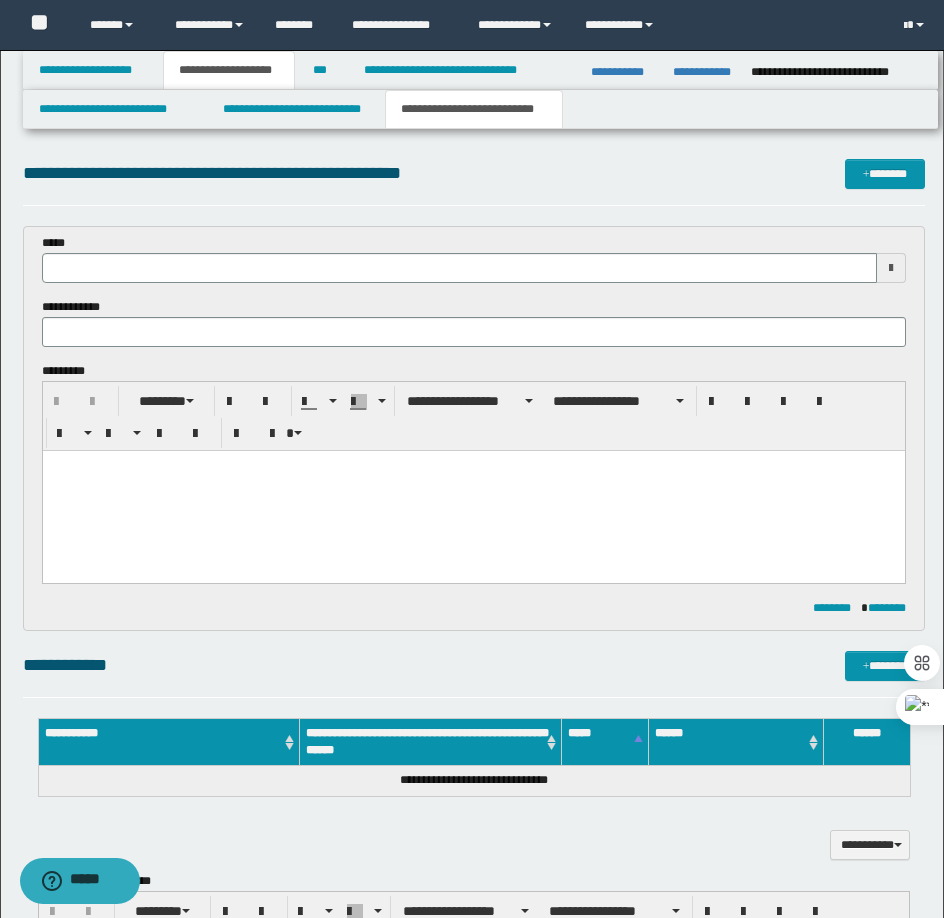 type 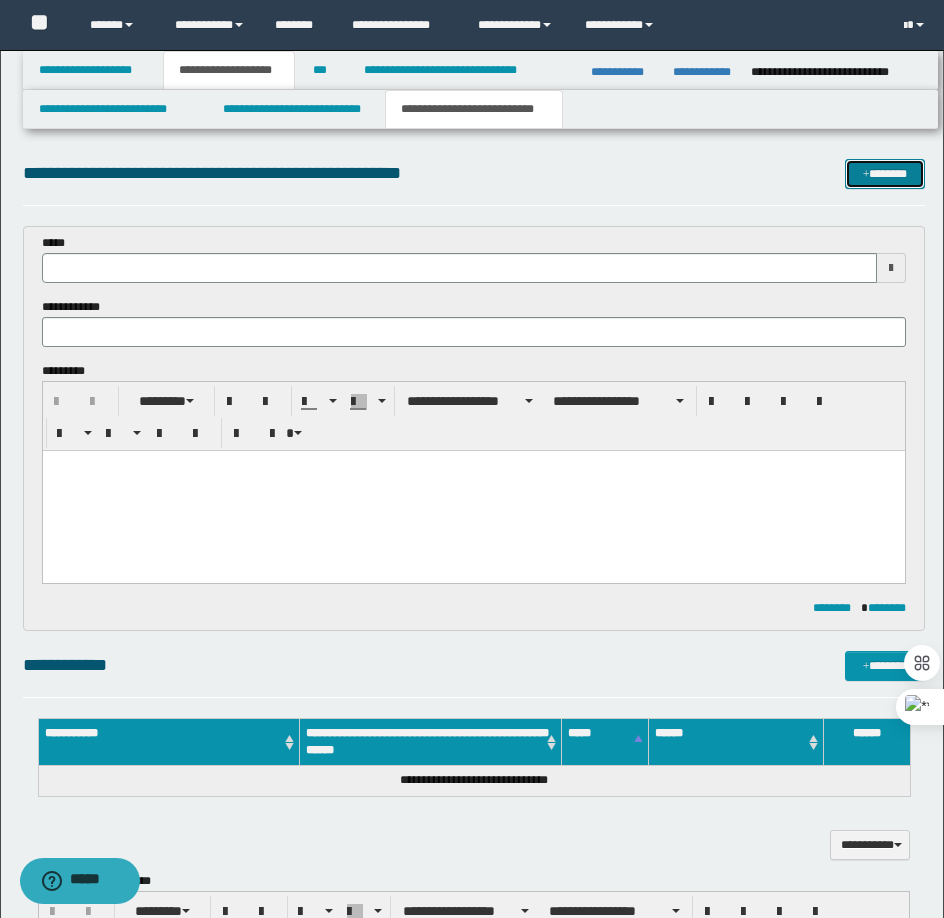 click at bounding box center [866, 175] 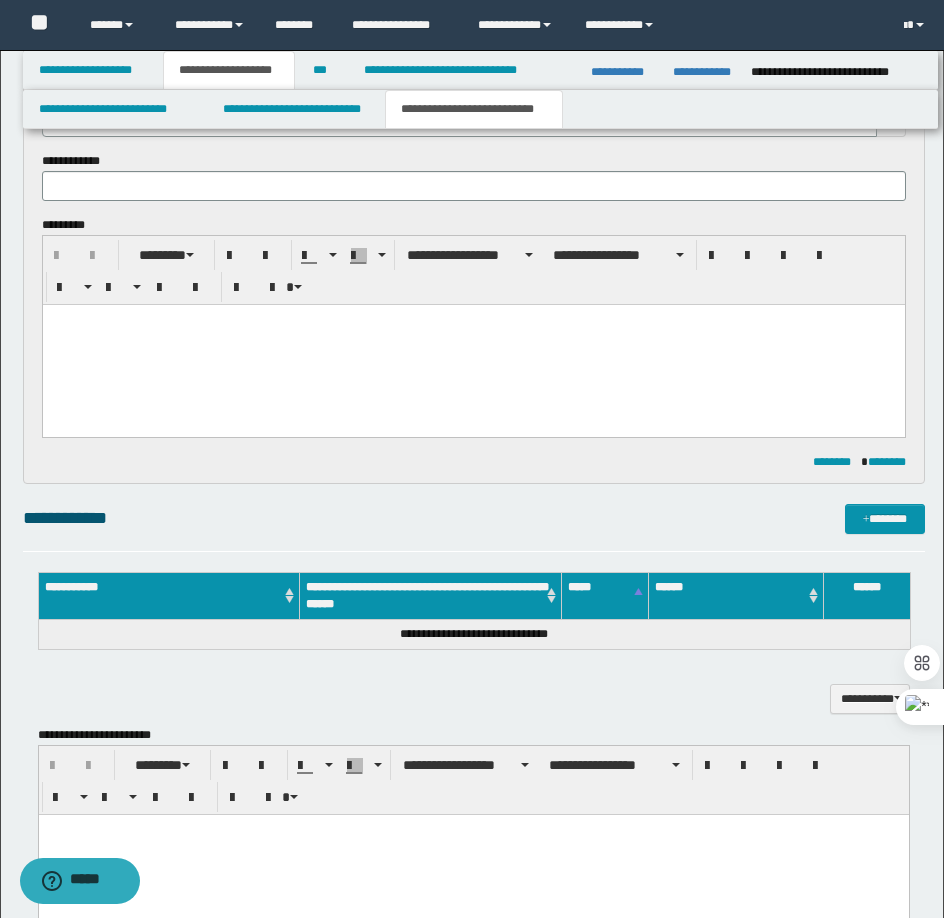 scroll, scrollTop: 0, scrollLeft: 0, axis: both 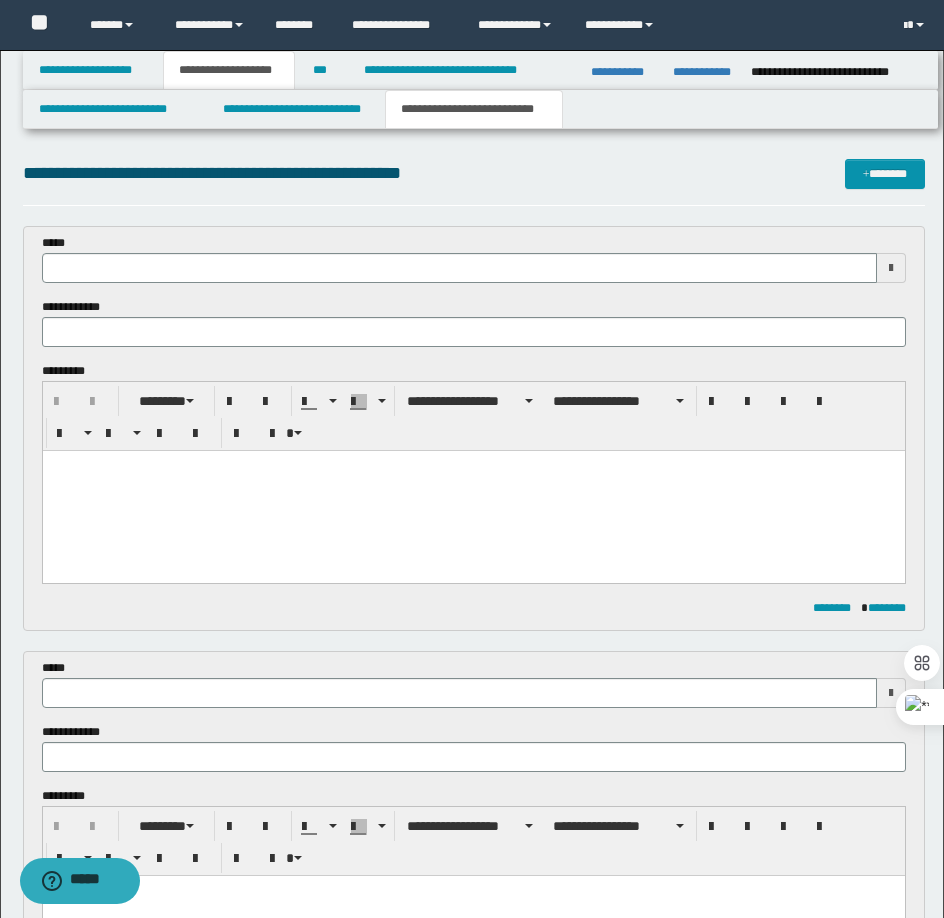 click at bounding box center (473, 491) 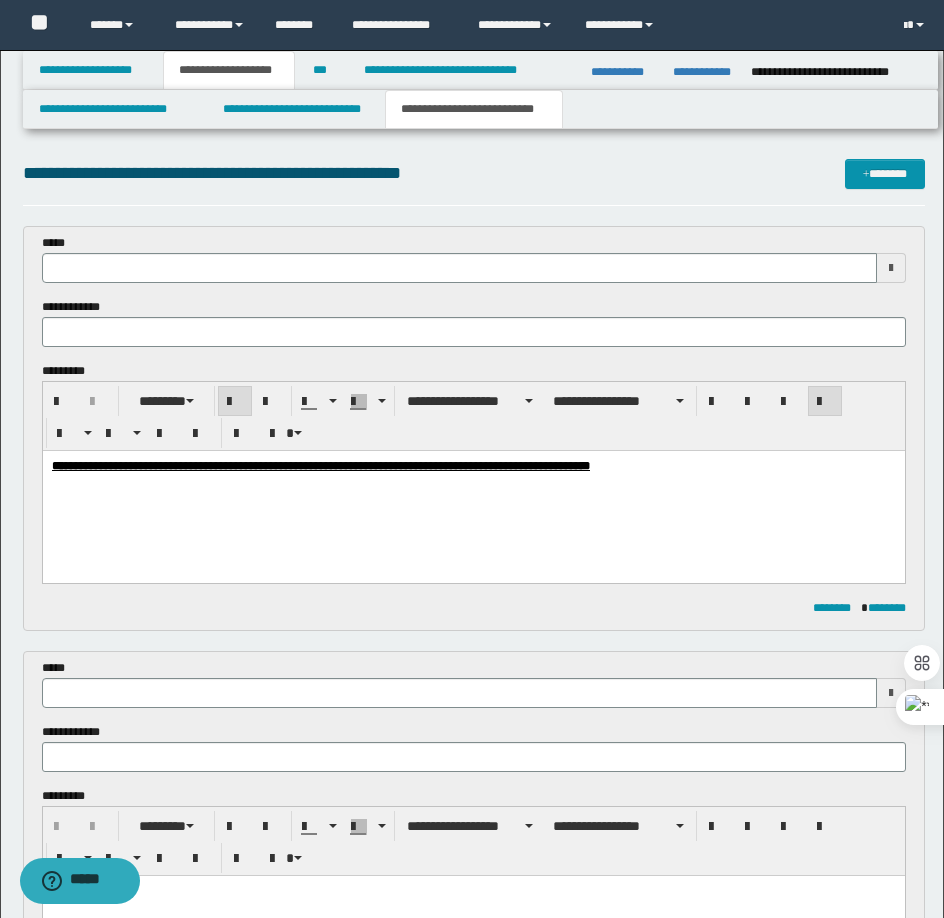 scroll, scrollTop: 300, scrollLeft: 0, axis: vertical 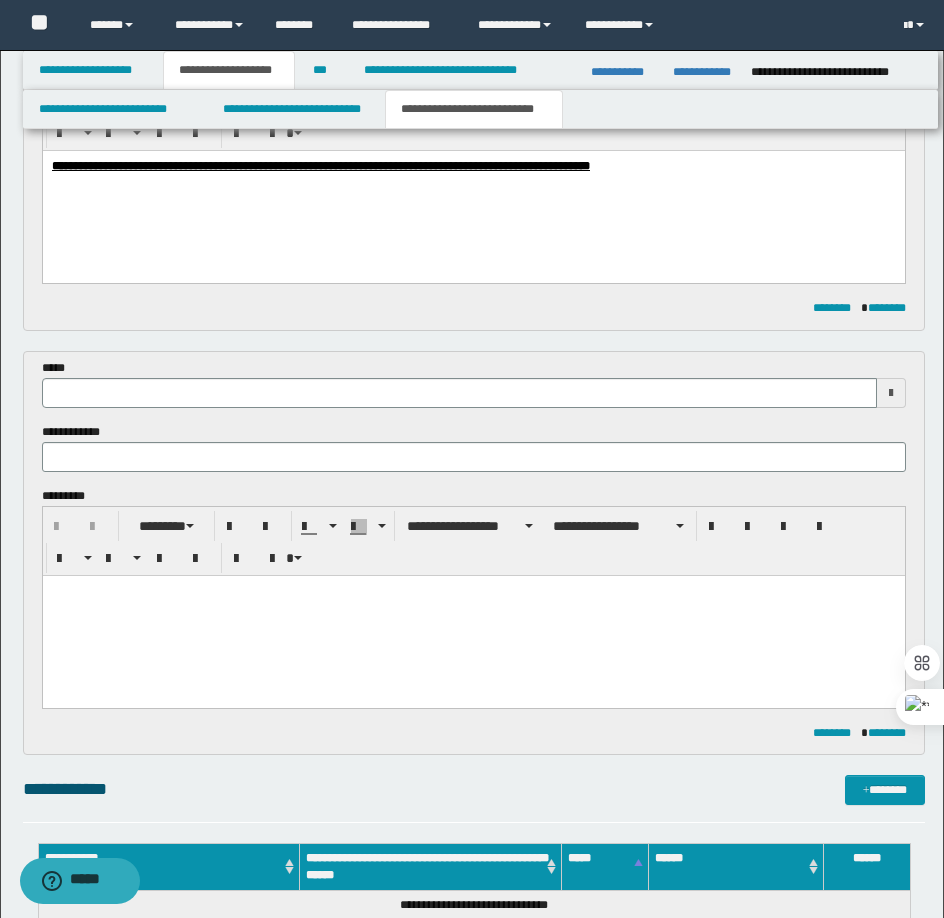 click at bounding box center [473, 615] 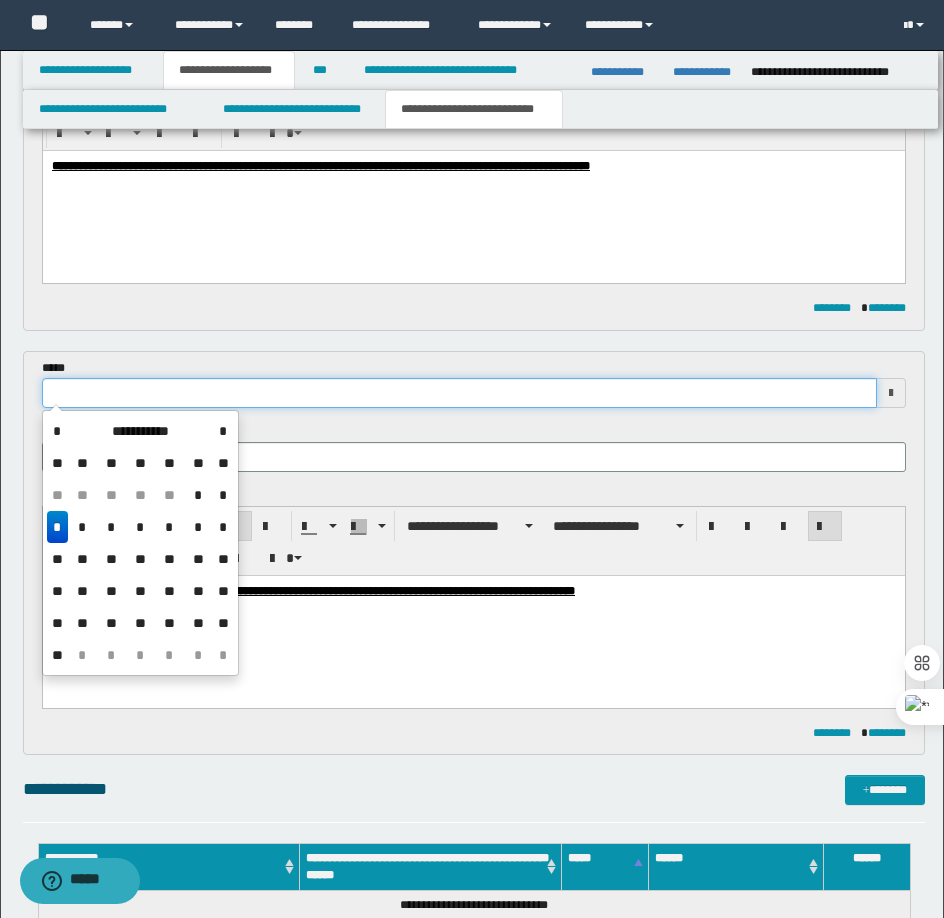 click at bounding box center (459, 393) 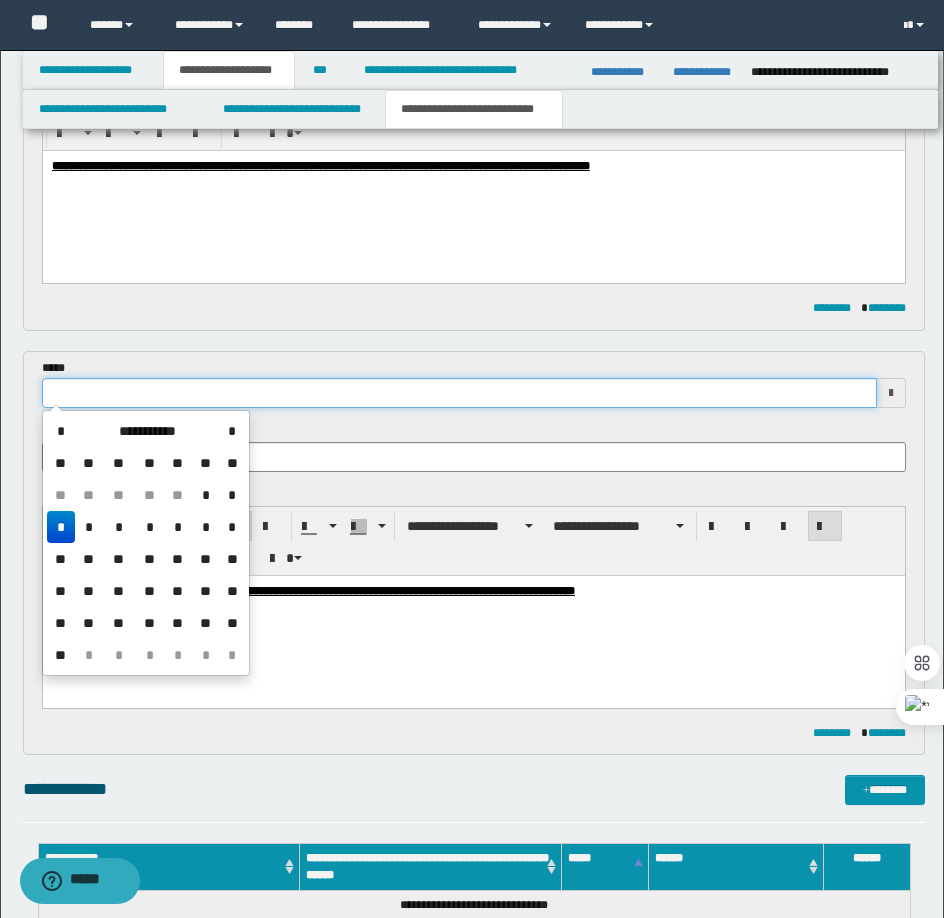 type on "**********" 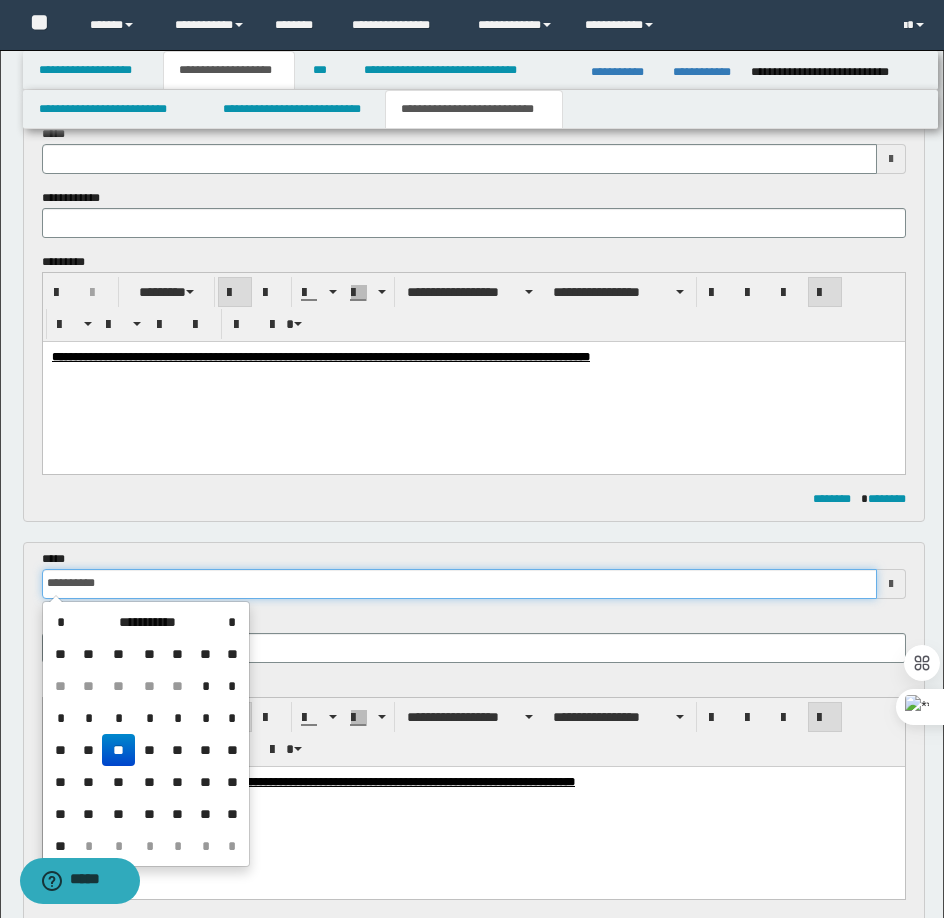 scroll, scrollTop: 0, scrollLeft: 0, axis: both 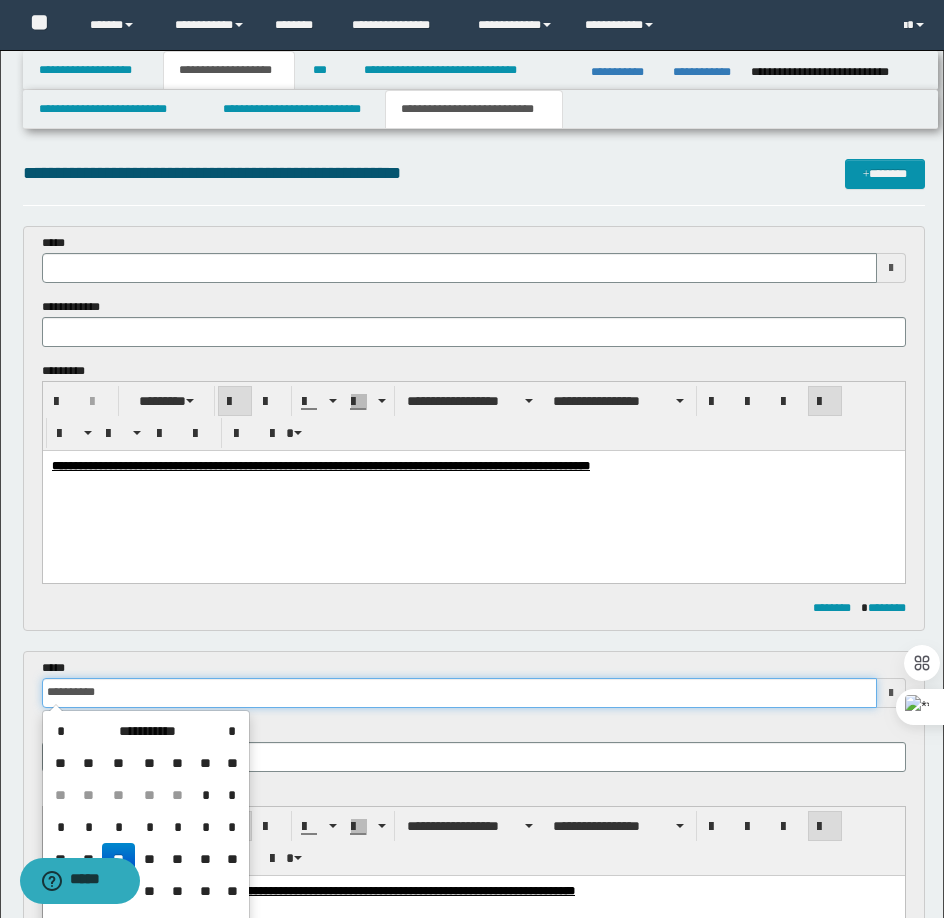 type 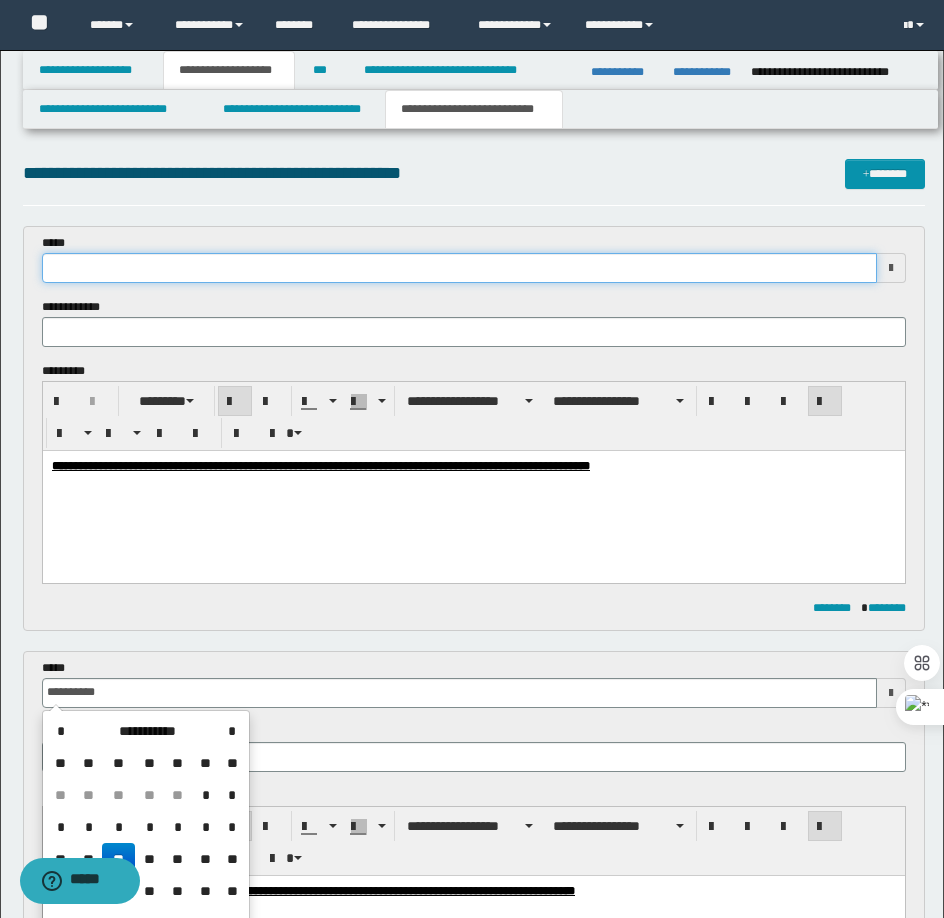 type on "**********" 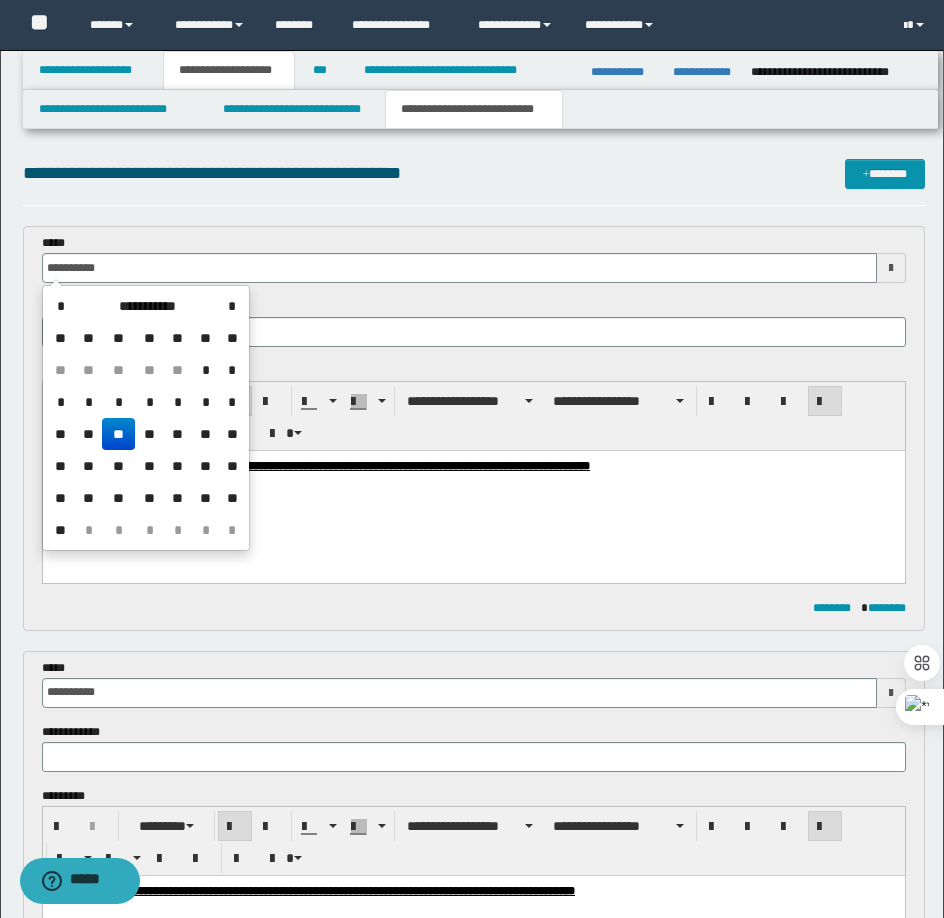 click on "**********" at bounding box center (473, 491) 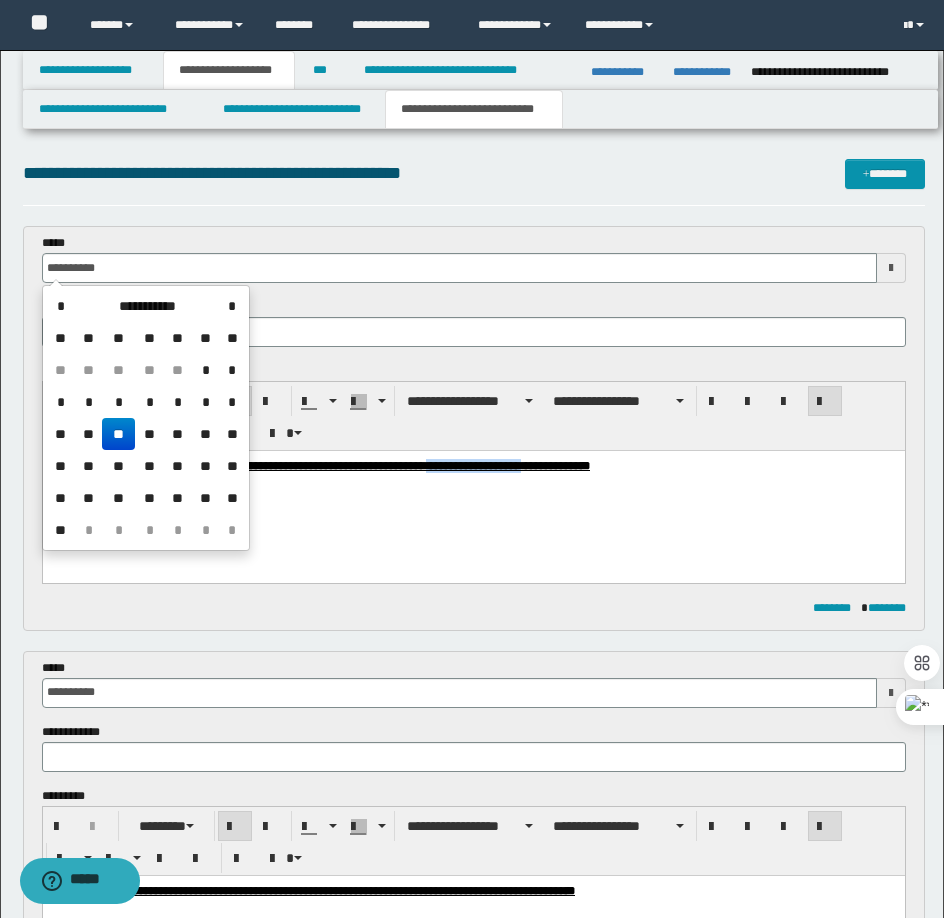 drag, startPoint x: 585, startPoint y: 468, endPoint x: 692, endPoint y: 477, distance: 107.37784 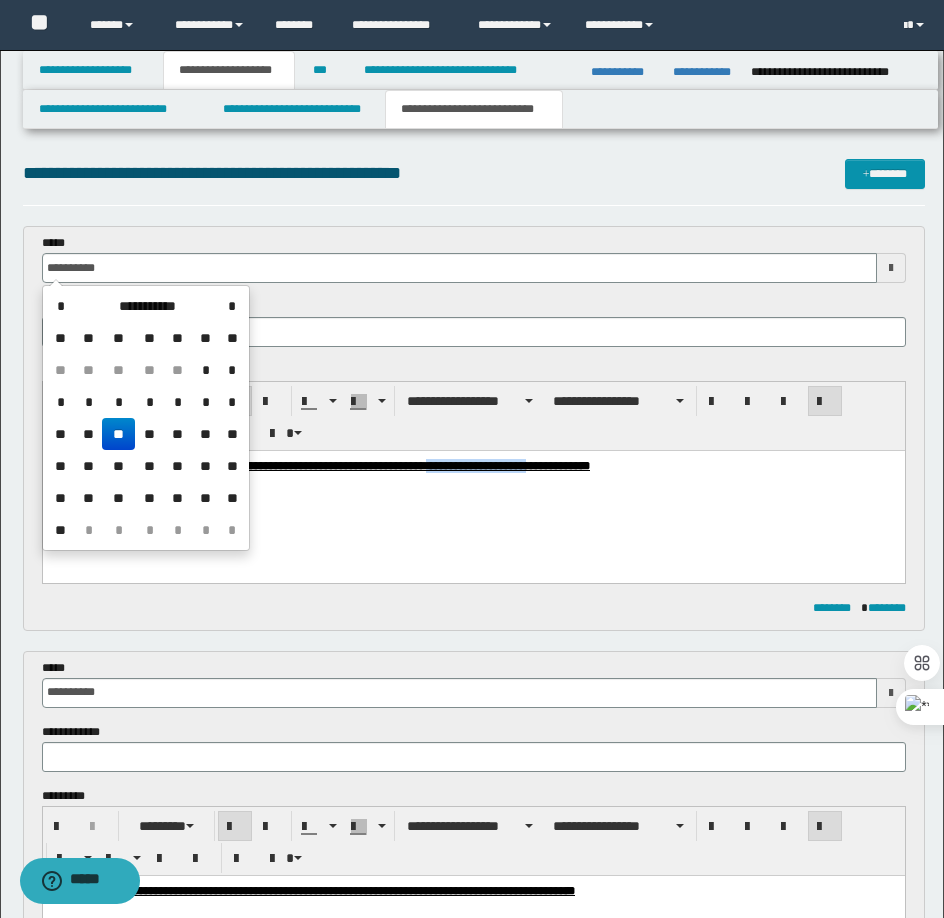copy on "**********" 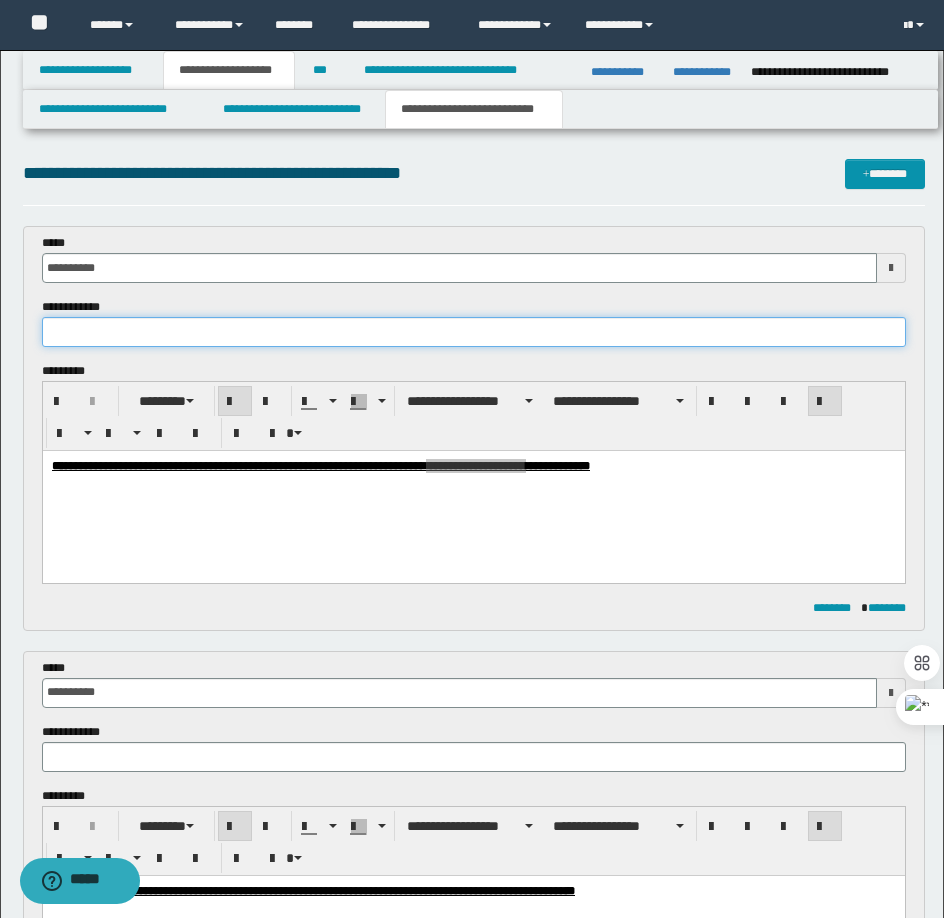 type on "**********" 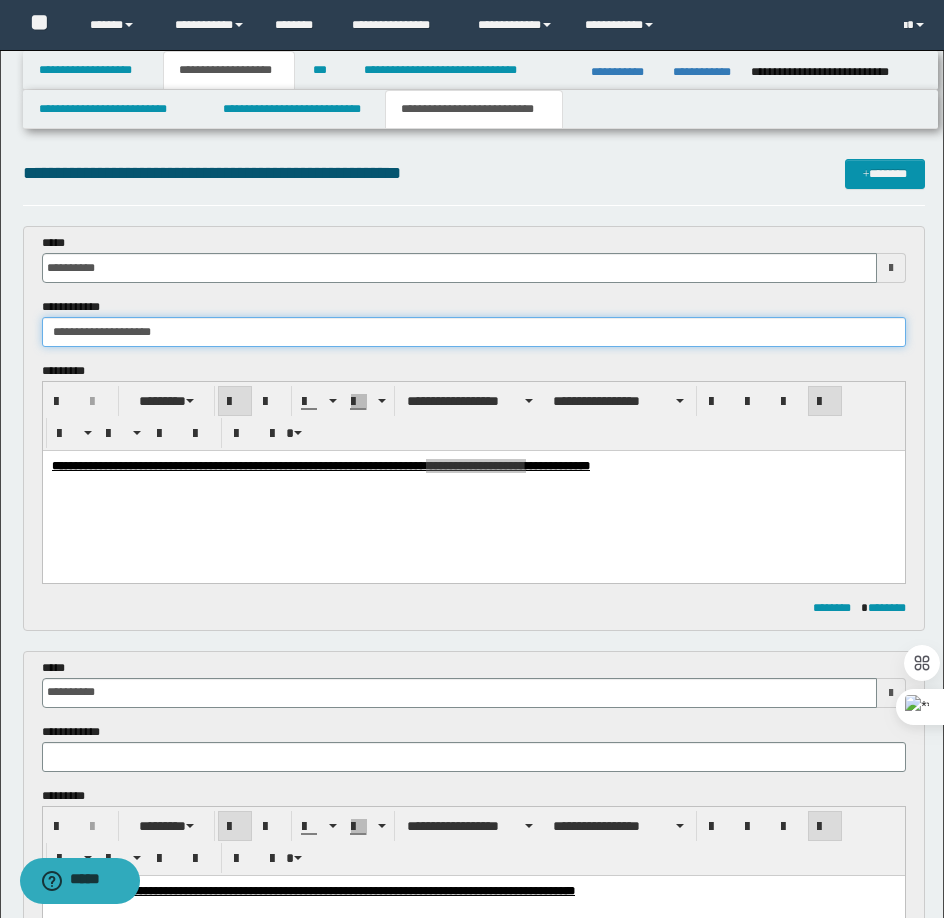 type on "**********" 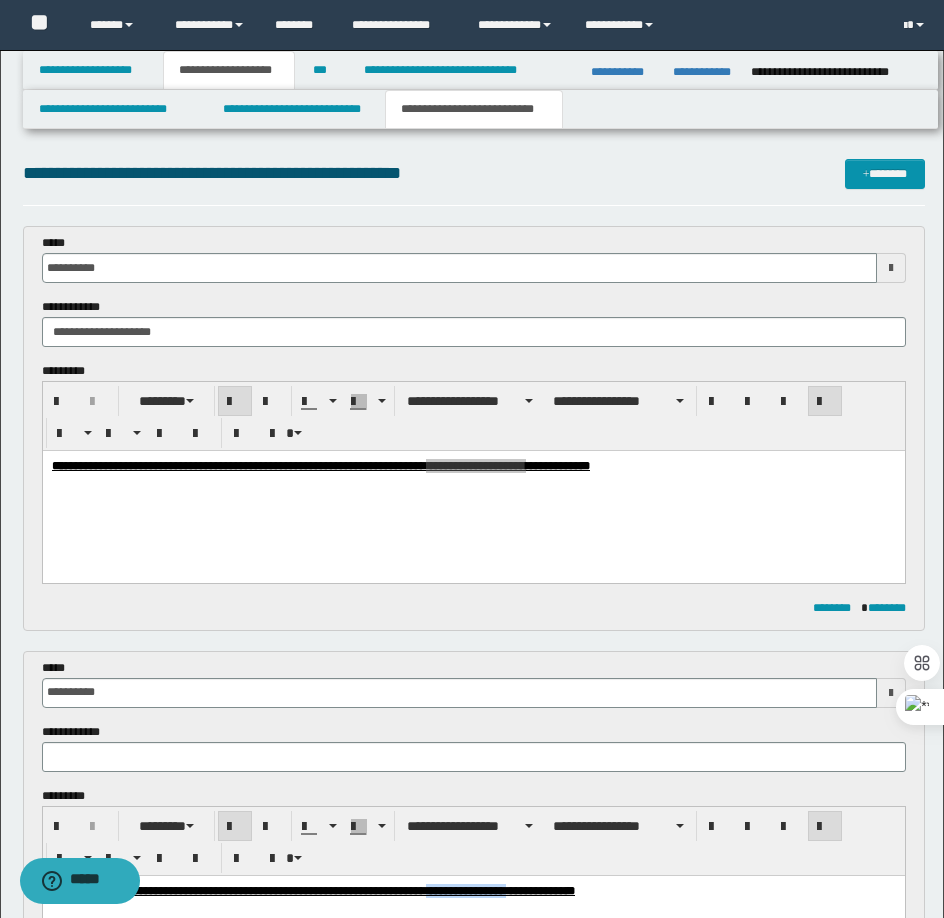 drag, startPoint x: 621, startPoint y: 891, endPoint x: 671, endPoint y: 897, distance: 50.358715 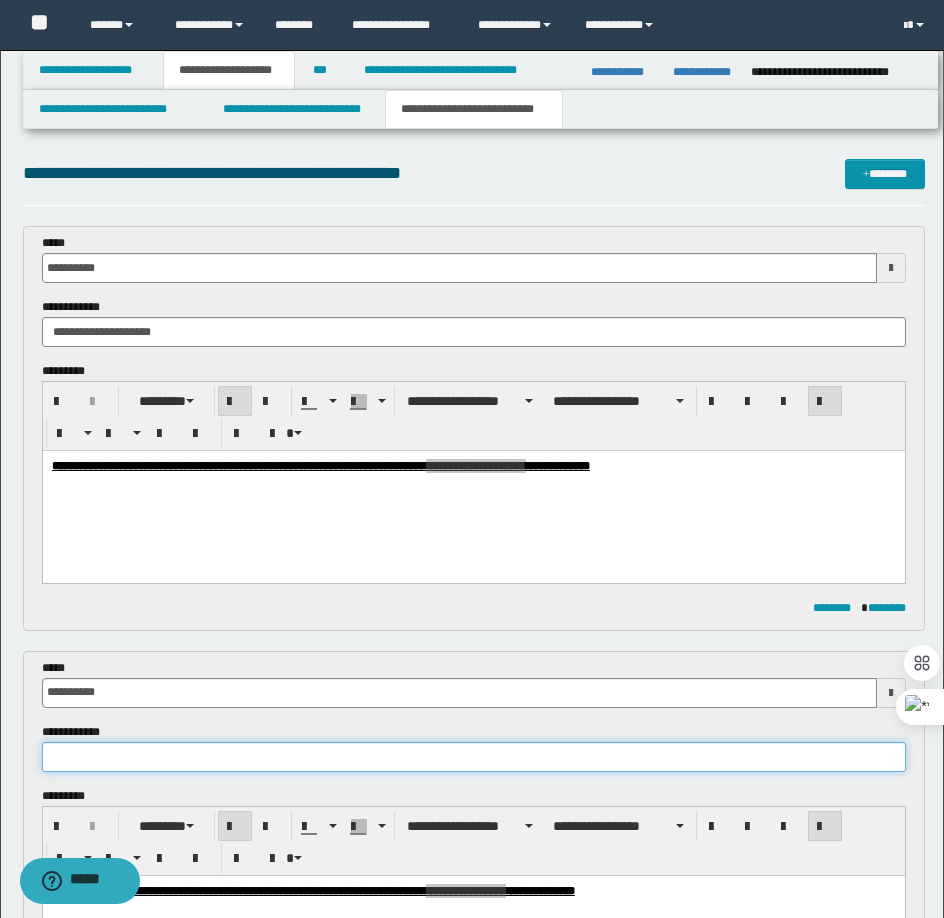 click at bounding box center (474, 757) 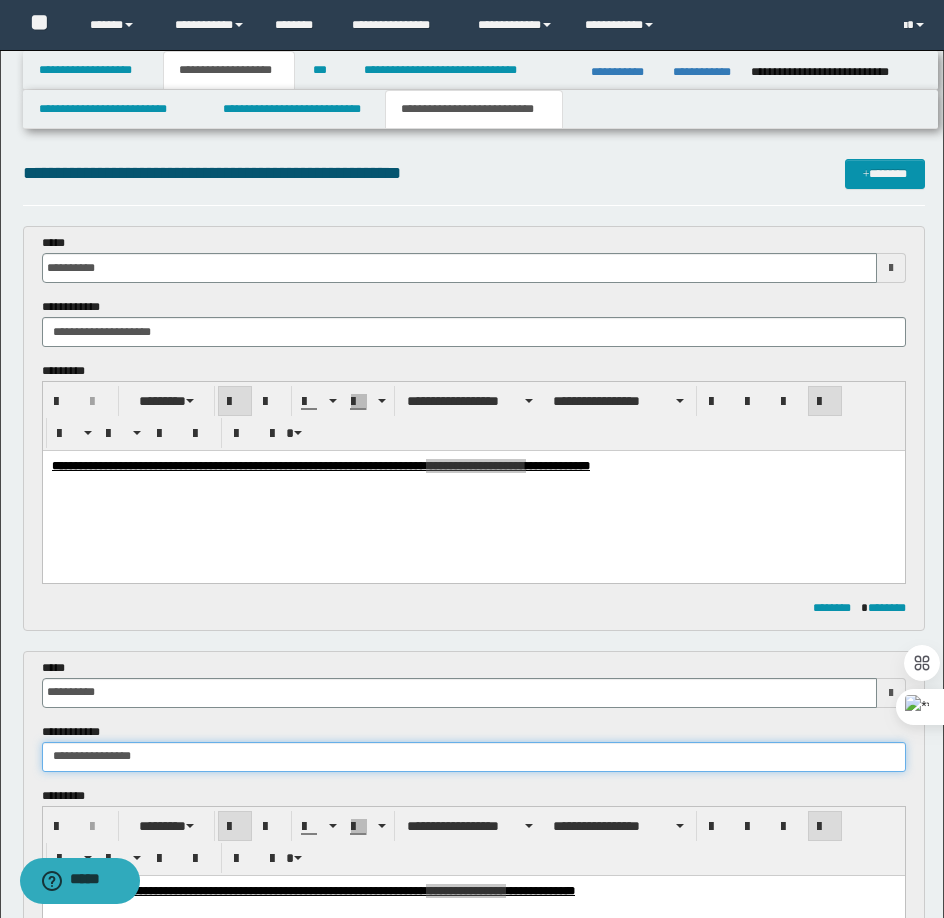 type on "**********" 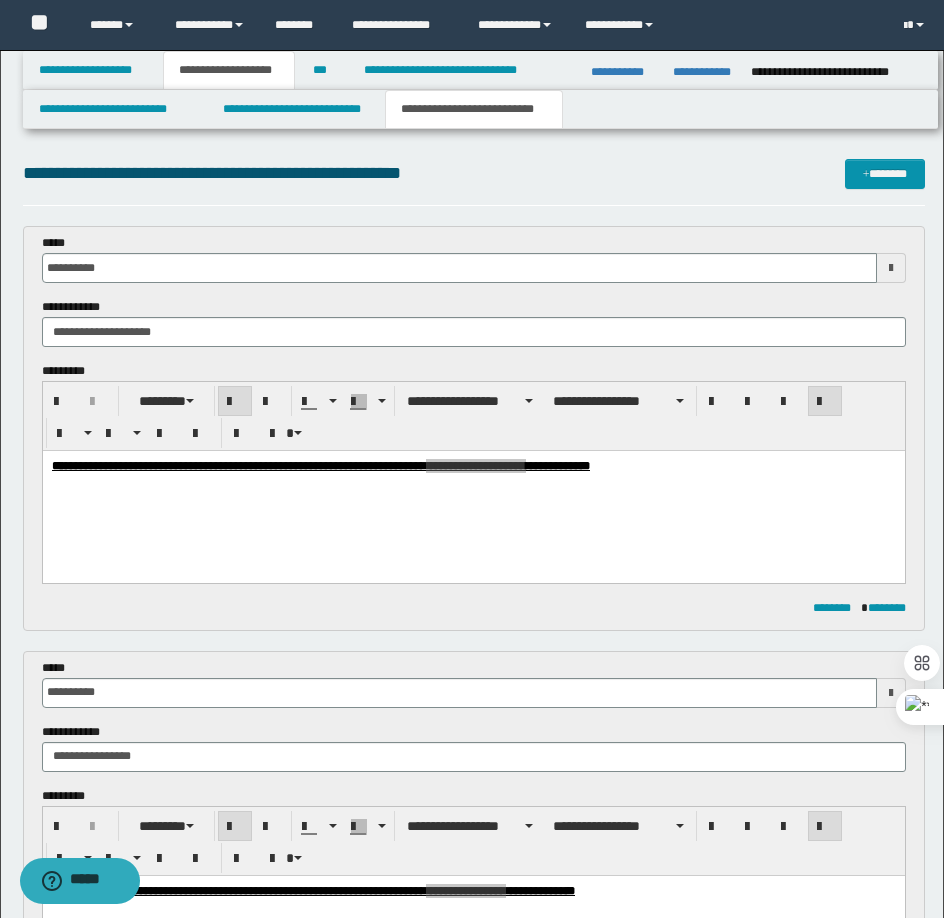 click on "********
********" at bounding box center (474, 608) 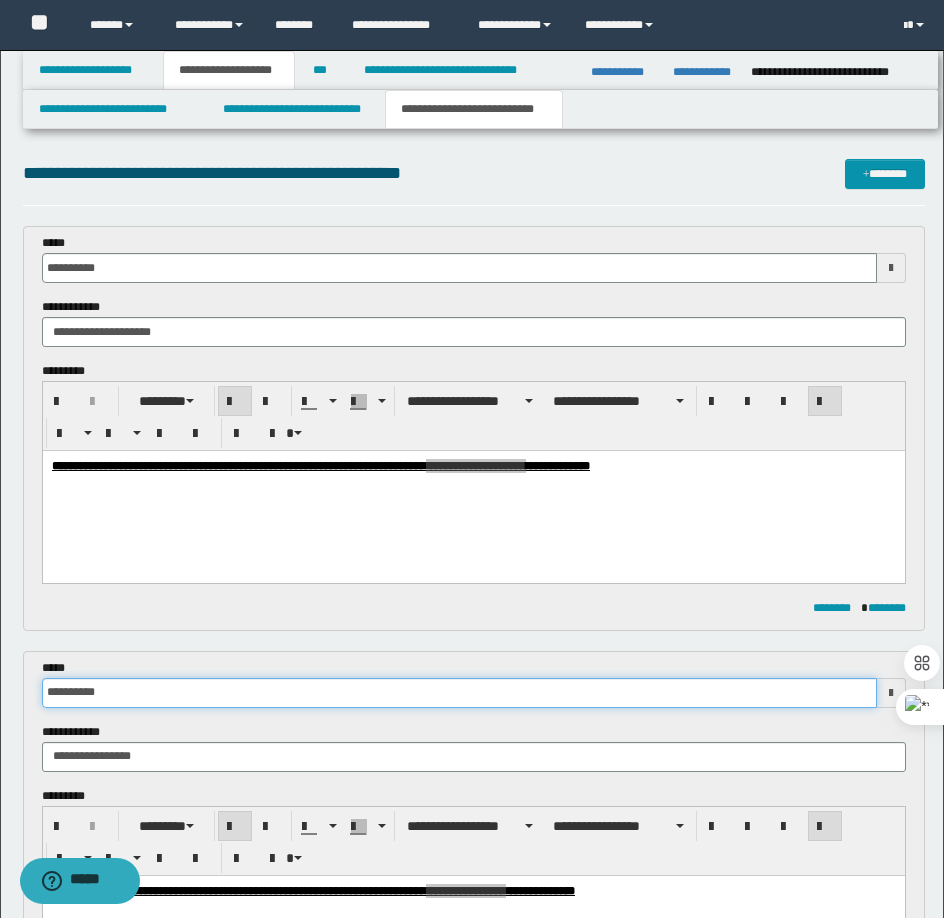 click on "**********" at bounding box center (459, 693) 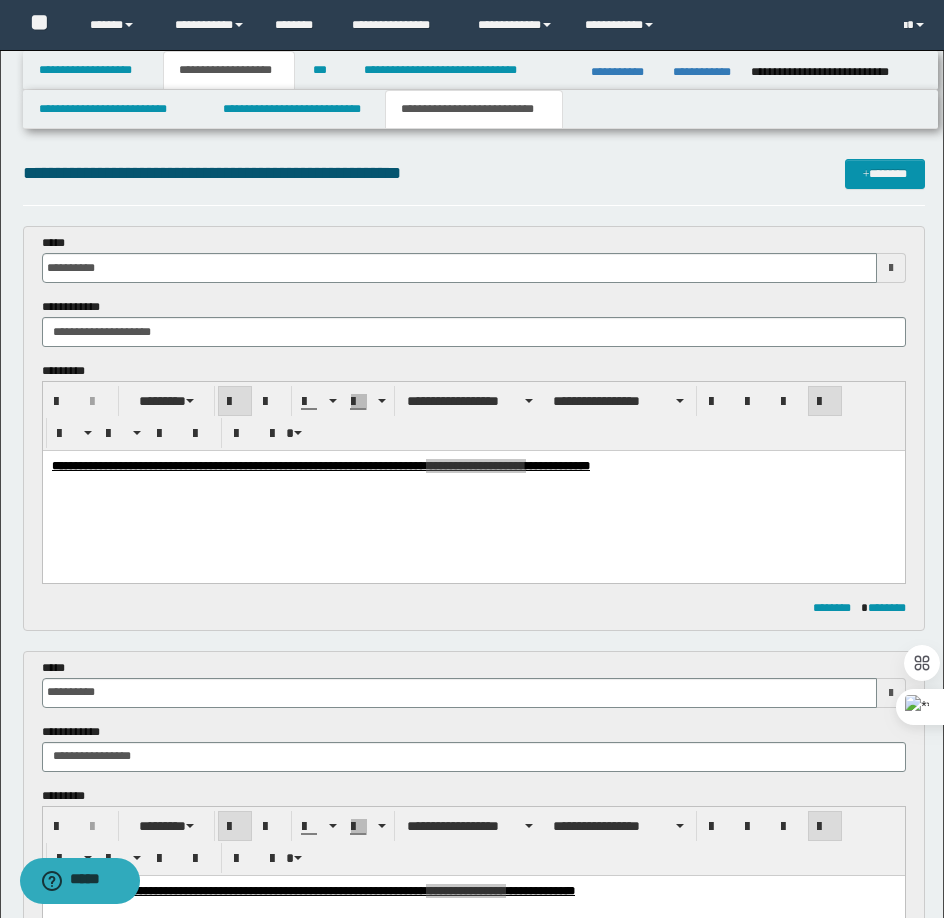 click on "**********" at bounding box center [474, 723] 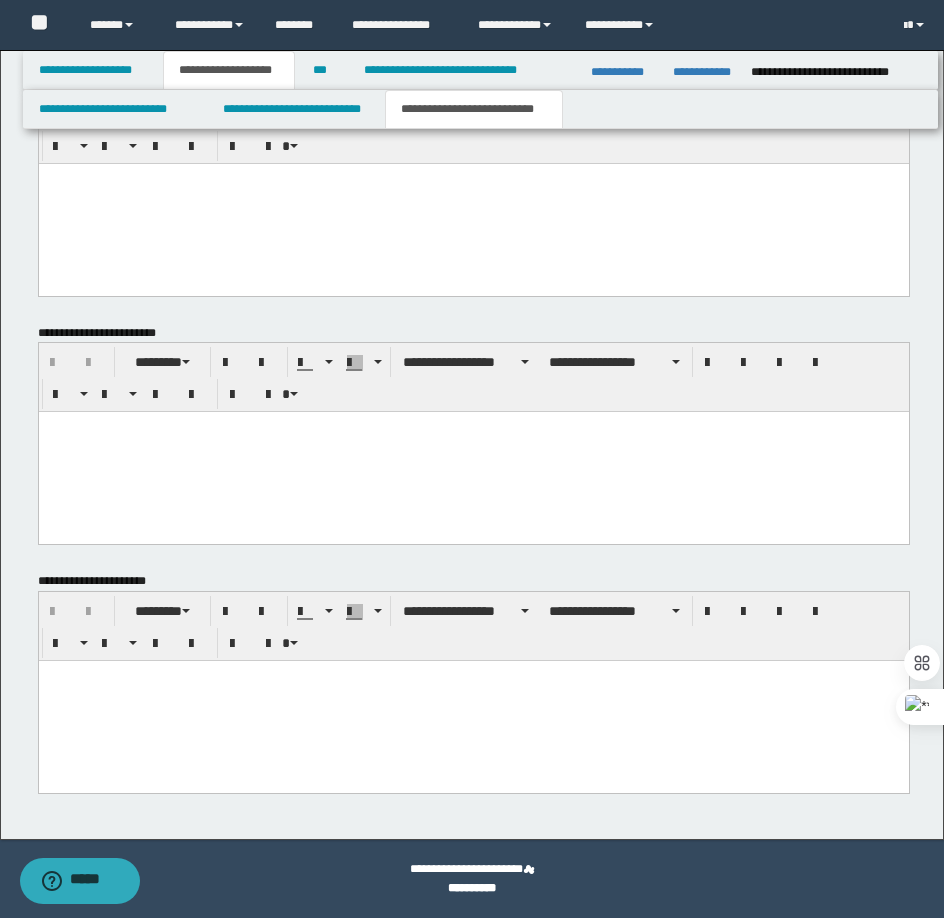 click at bounding box center [473, 701] 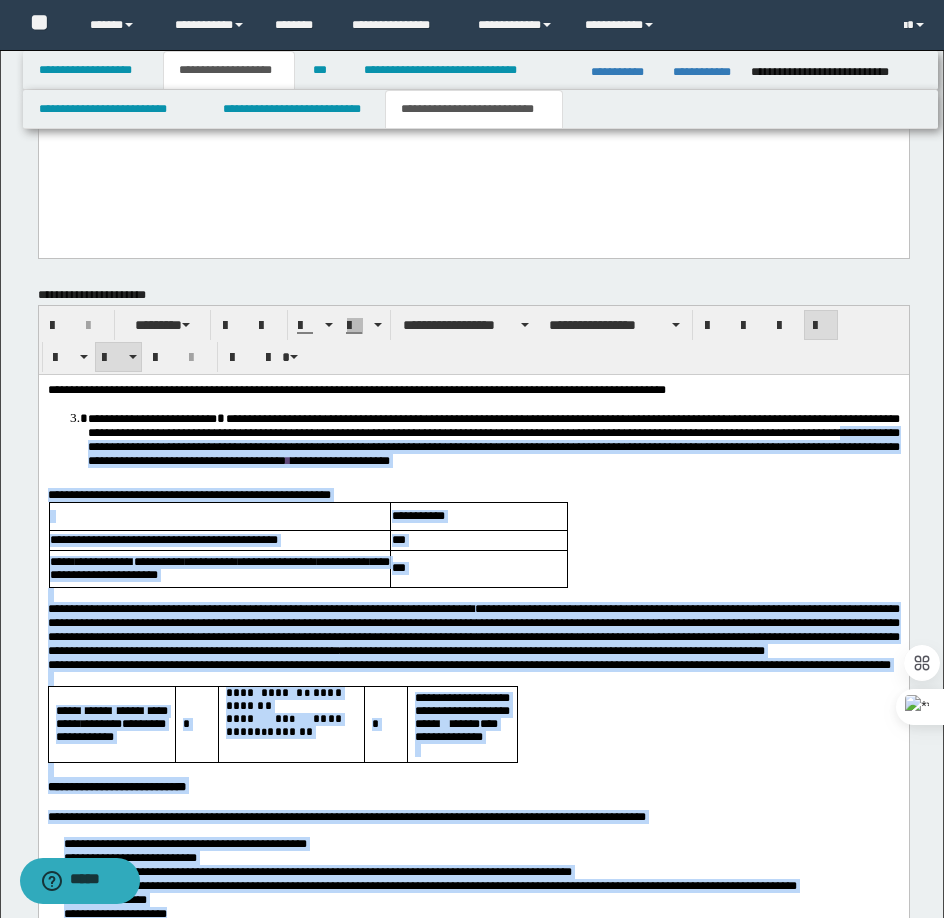 scroll, scrollTop: 1507, scrollLeft: 0, axis: vertical 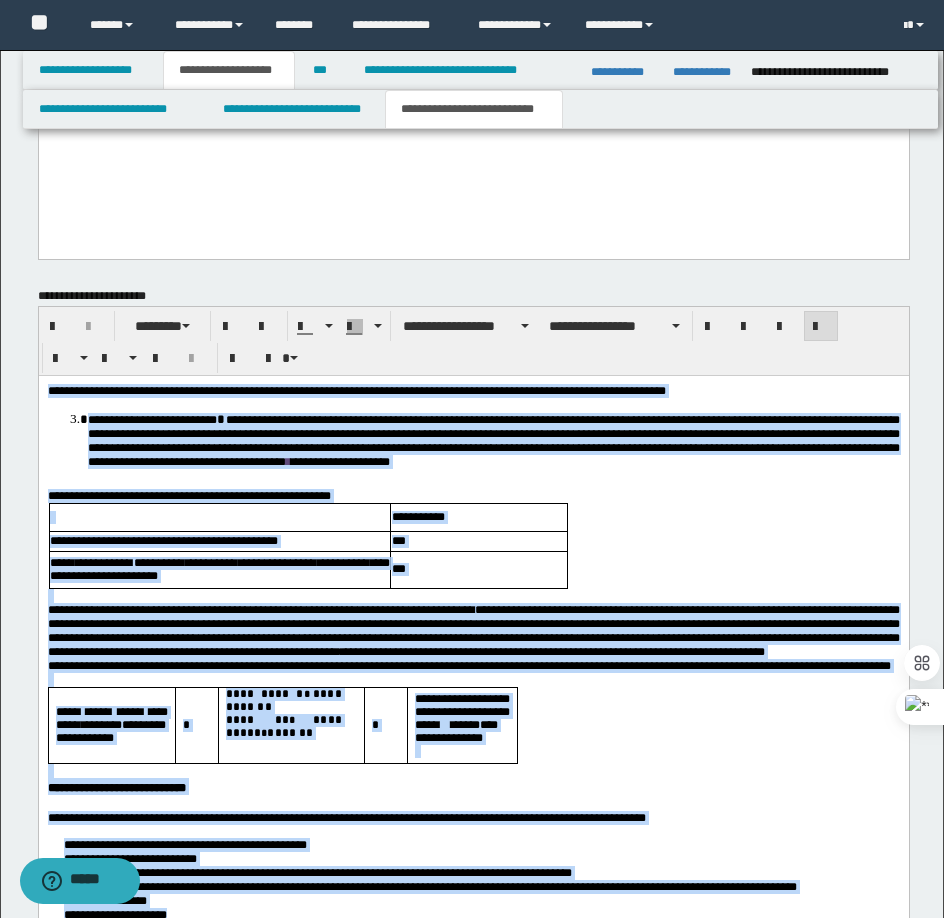 drag, startPoint x: 186, startPoint y: 994, endPoint x: 45, endPoint y: 393, distance: 617.3184 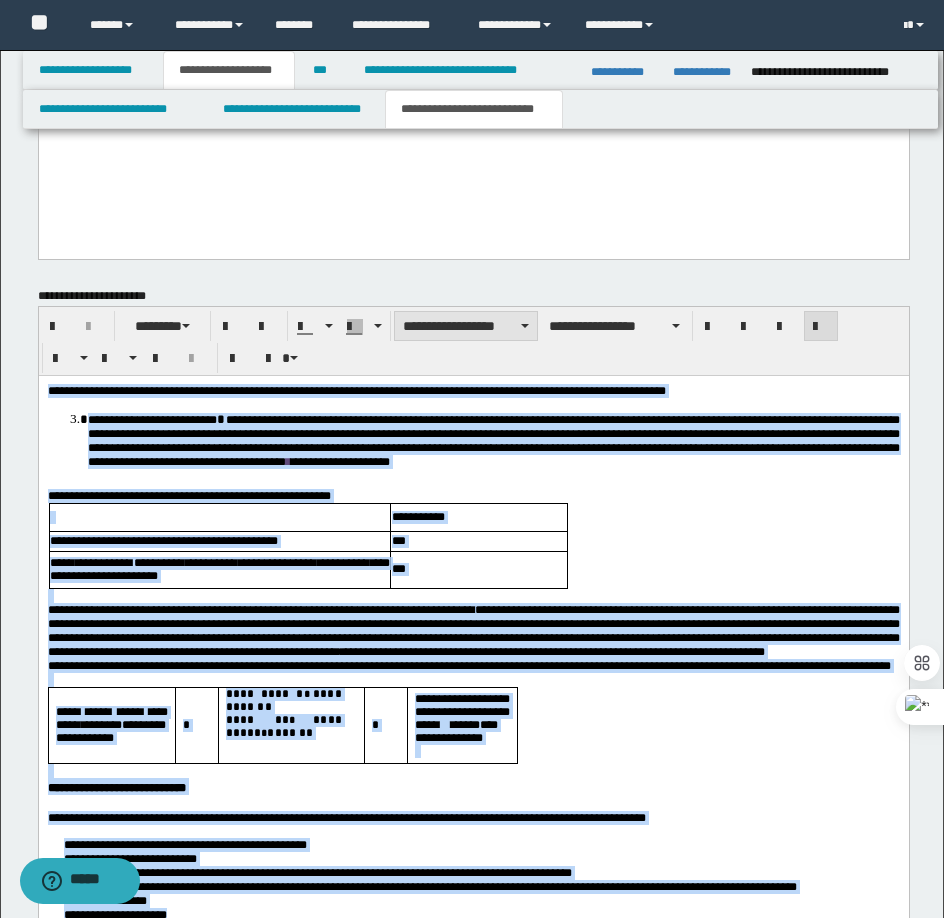 click on "**********" at bounding box center [466, 326] 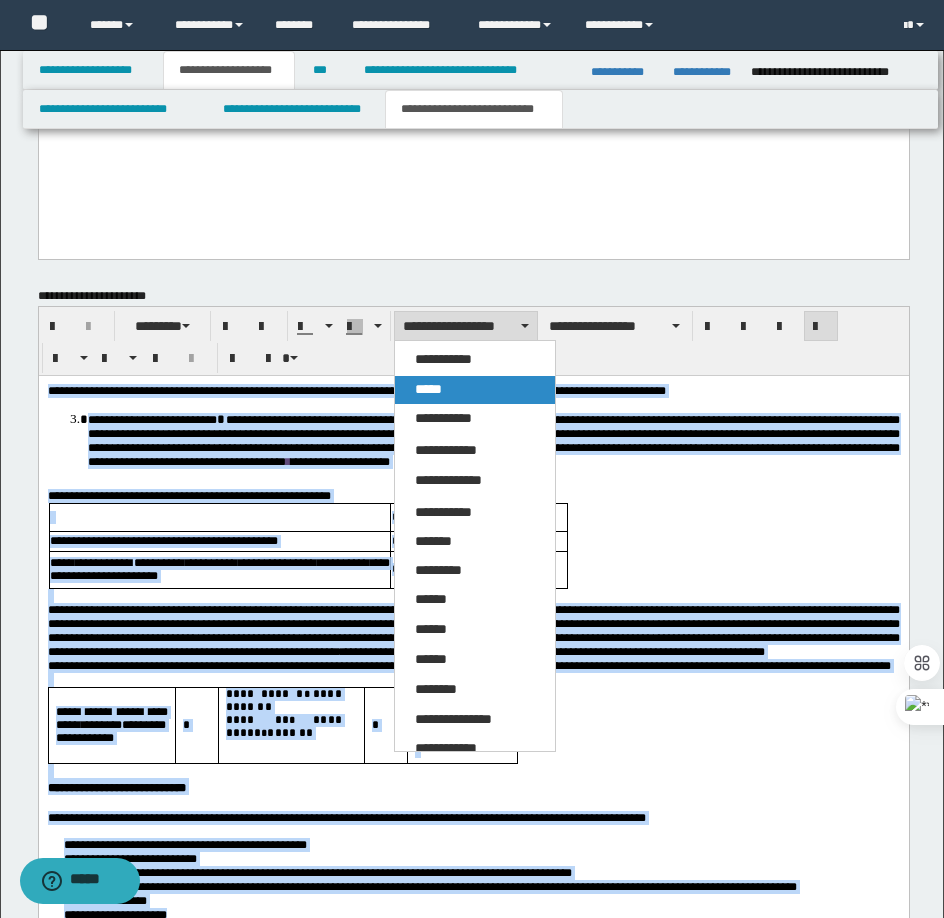 click on "*****" at bounding box center [428, 389] 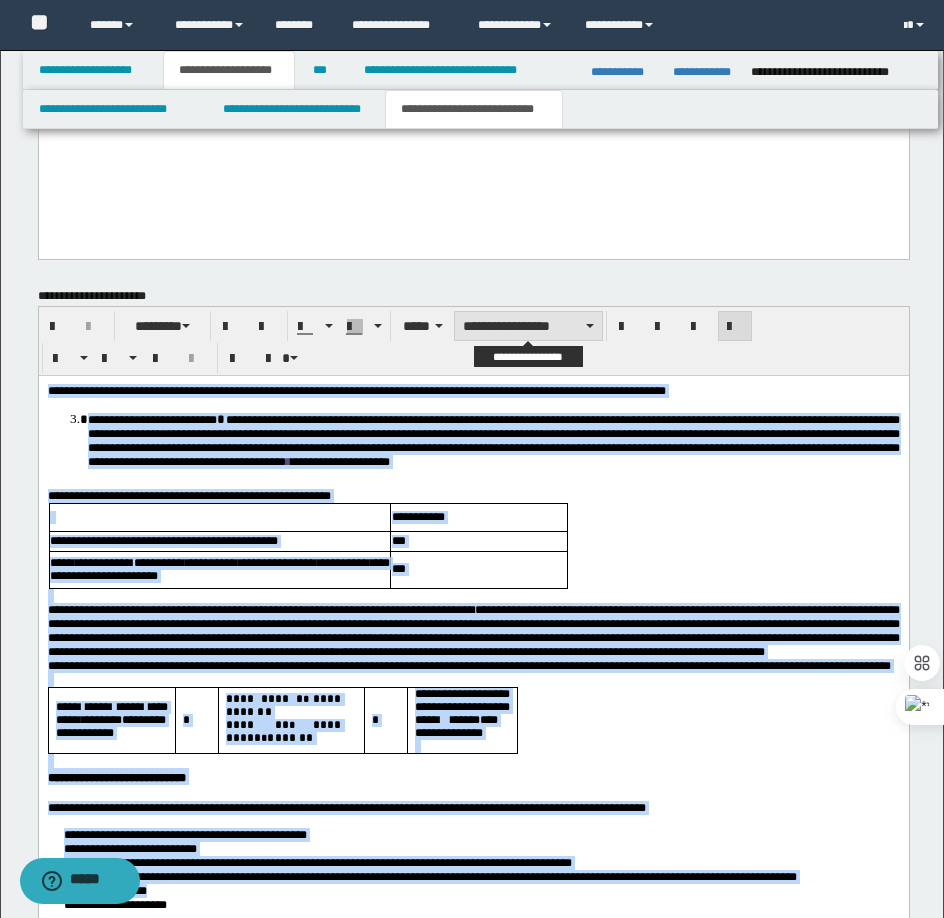 click on "**********" at bounding box center (528, 326) 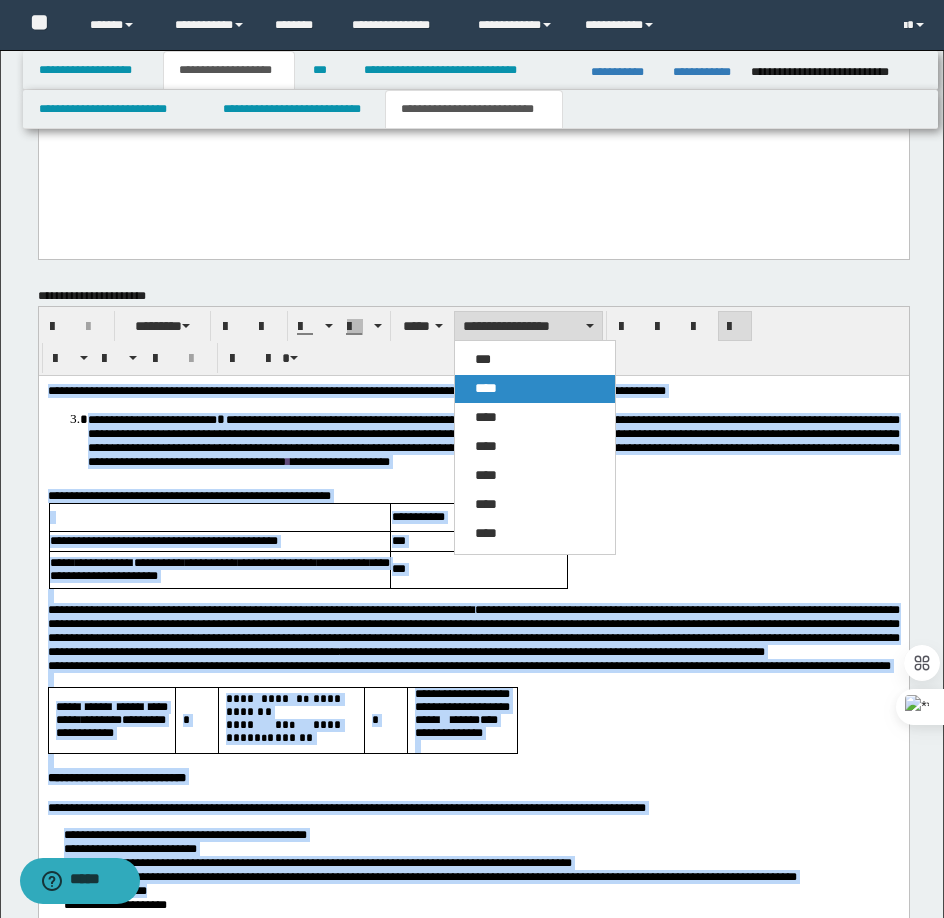 click on "****" at bounding box center [535, 389] 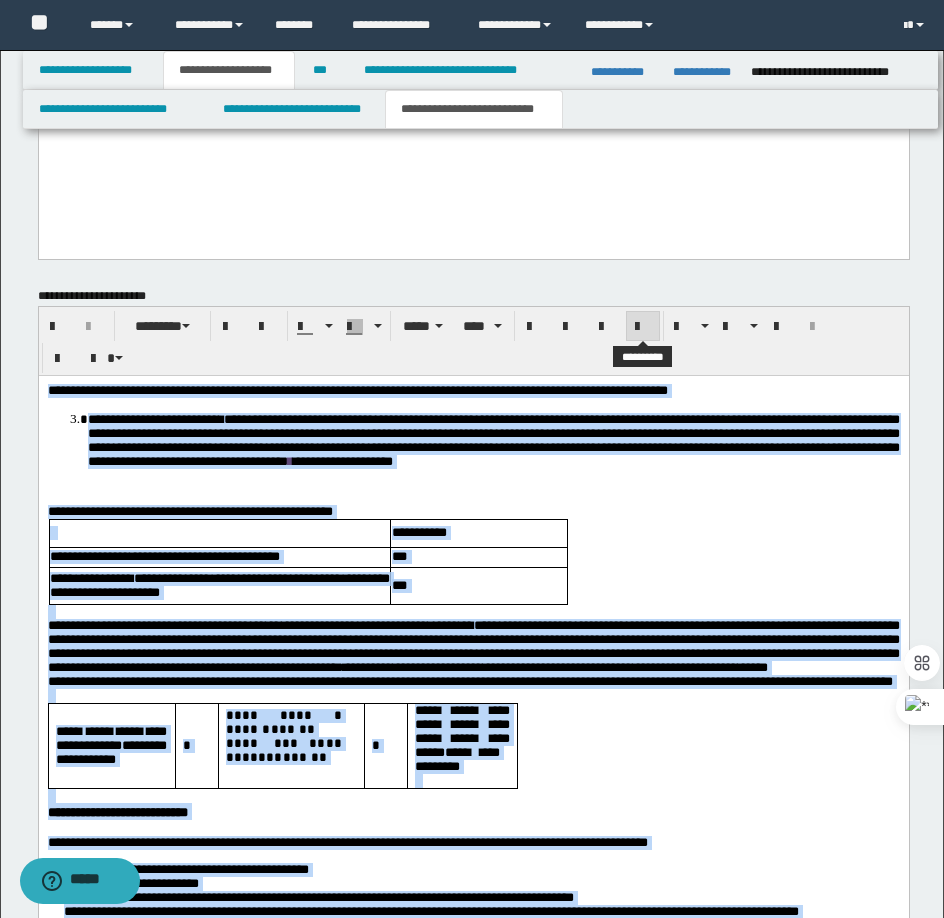 click at bounding box center (643, 327) 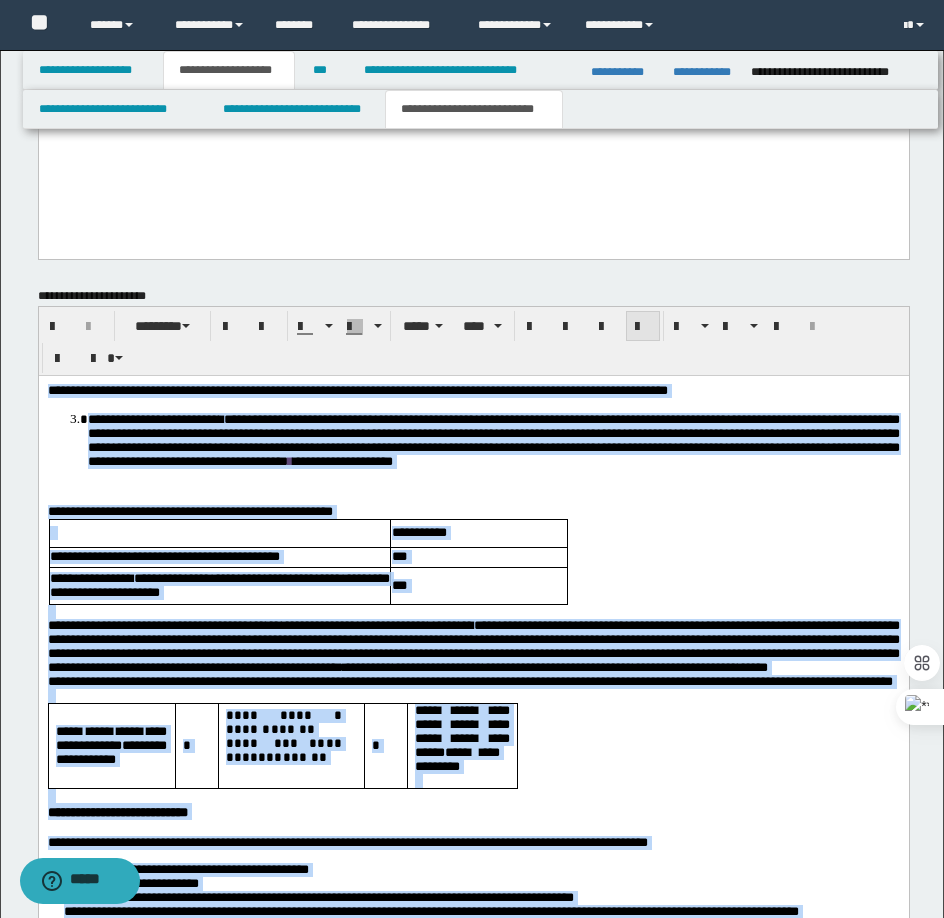 click at bounding box center (643, 327) 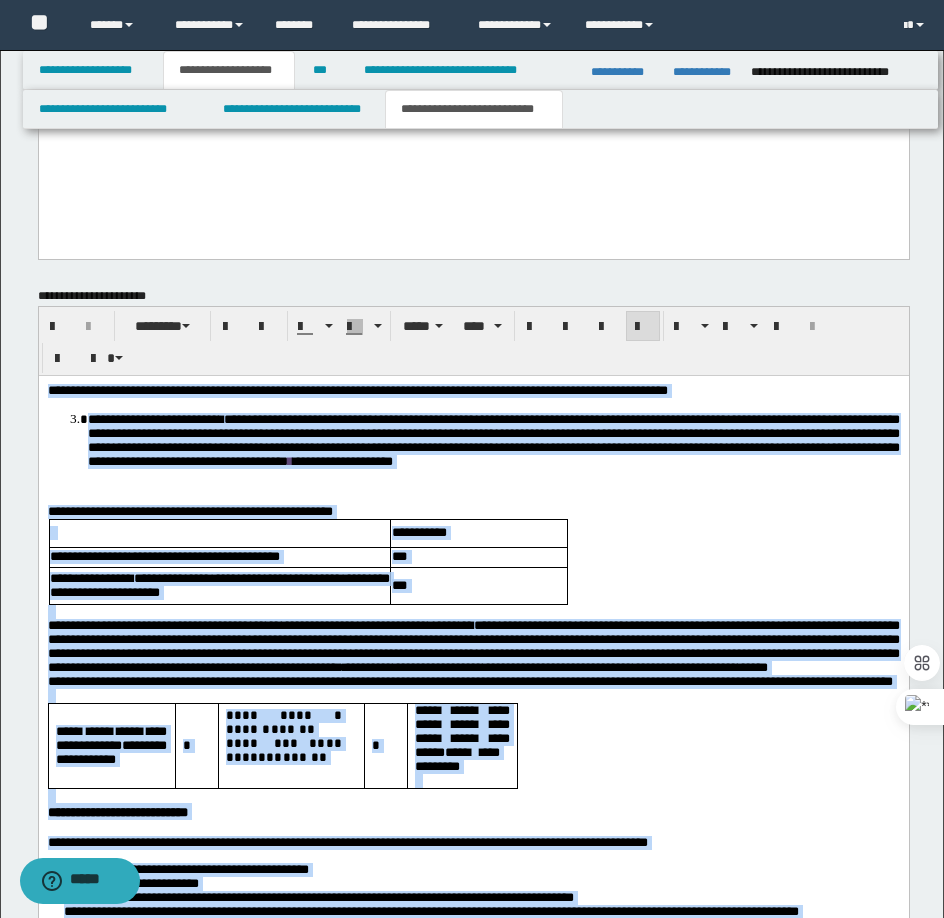 click on "**********" at bounding box center [473, 697] 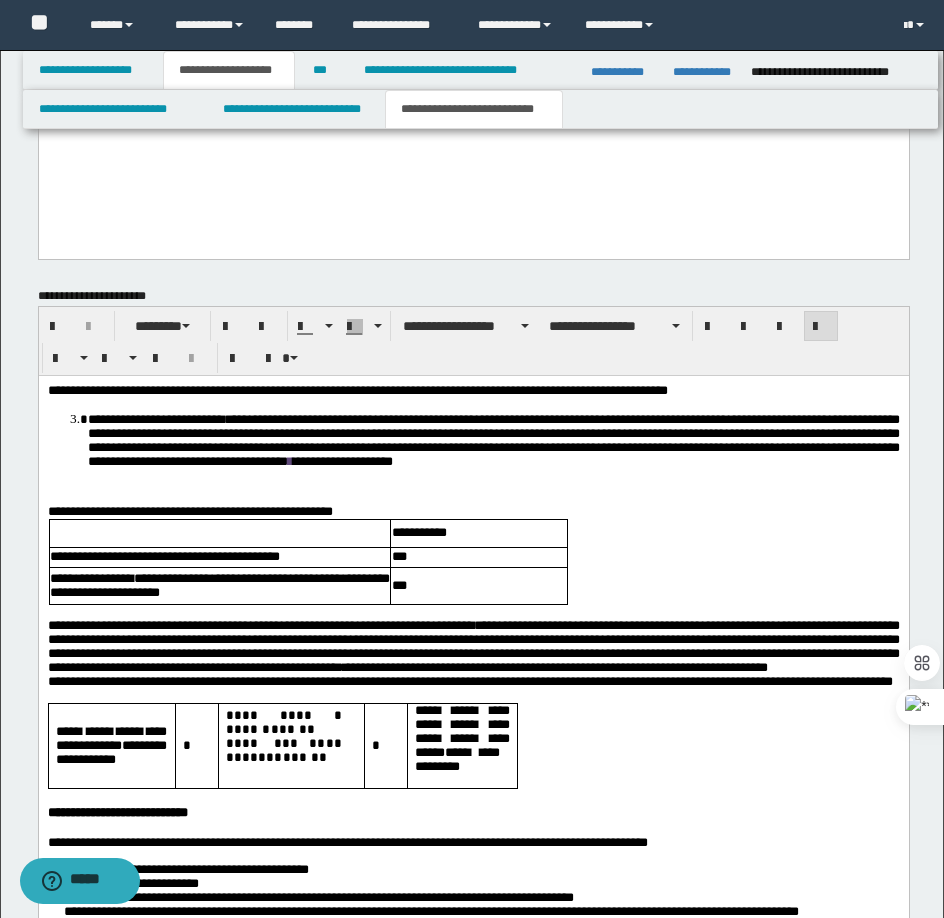 scroll, scrollTop: 907, scrollLeft: 0, axis: vertical 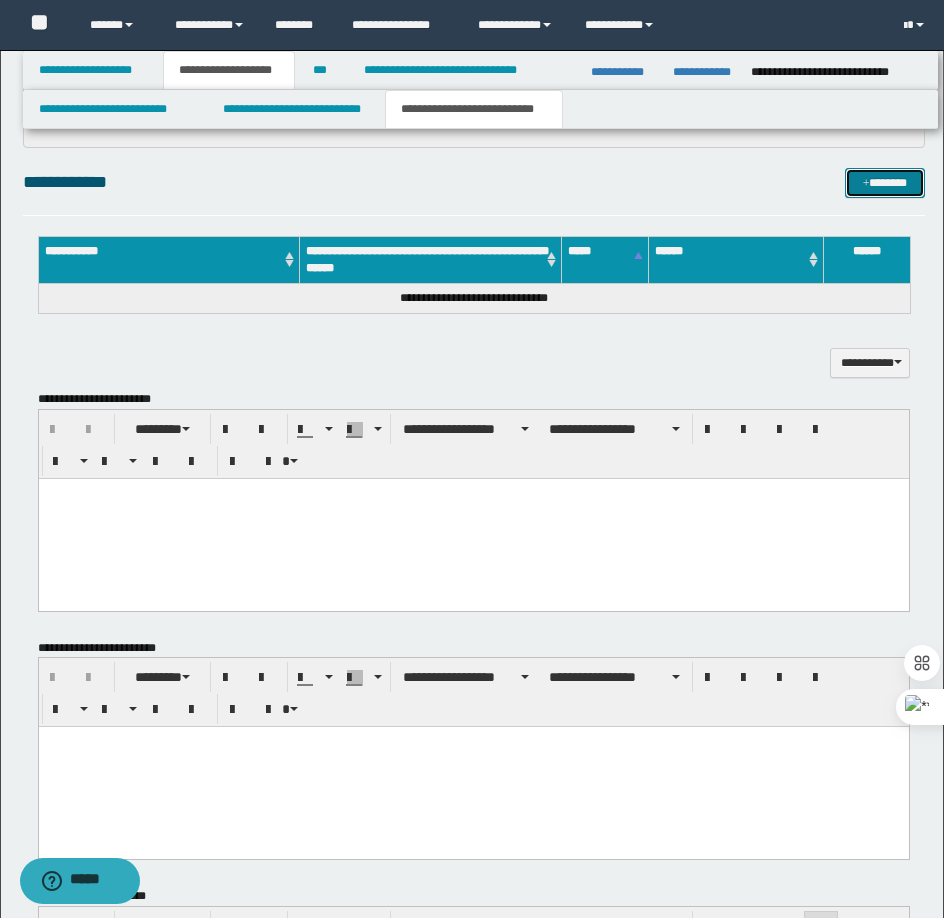 click on "*******" at bounding box center [885, 183] 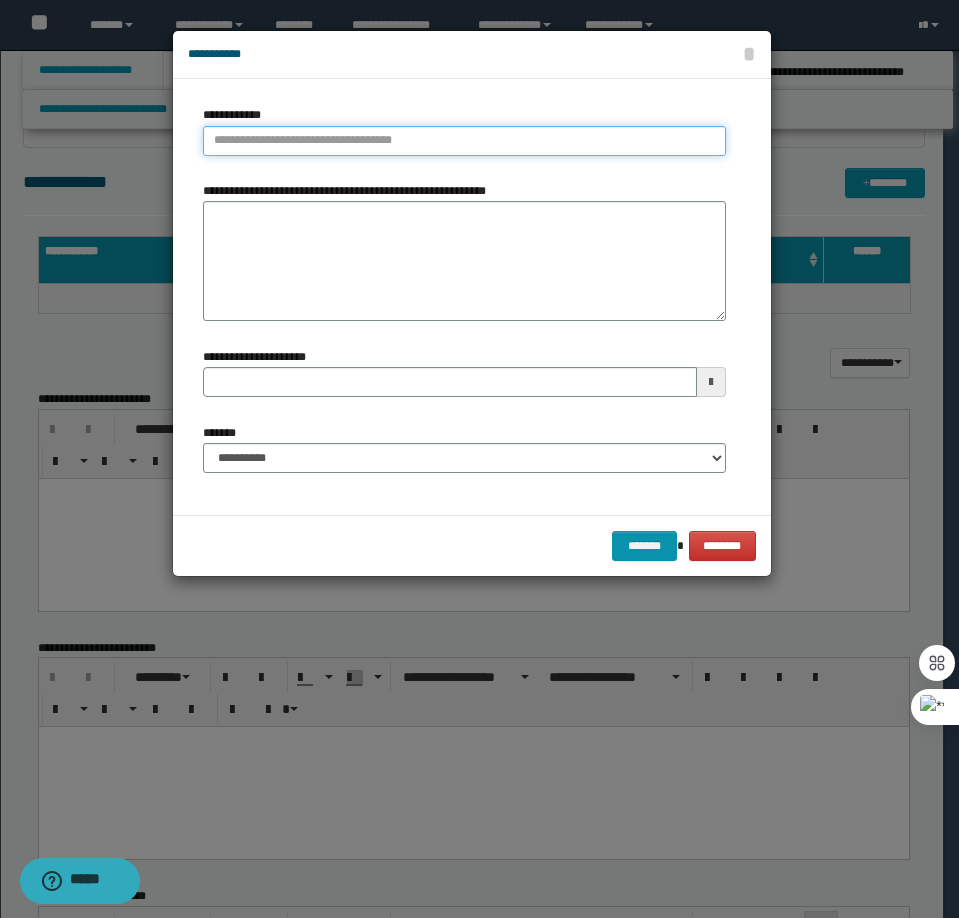 click on "**********" at bounding box center [464, 141] 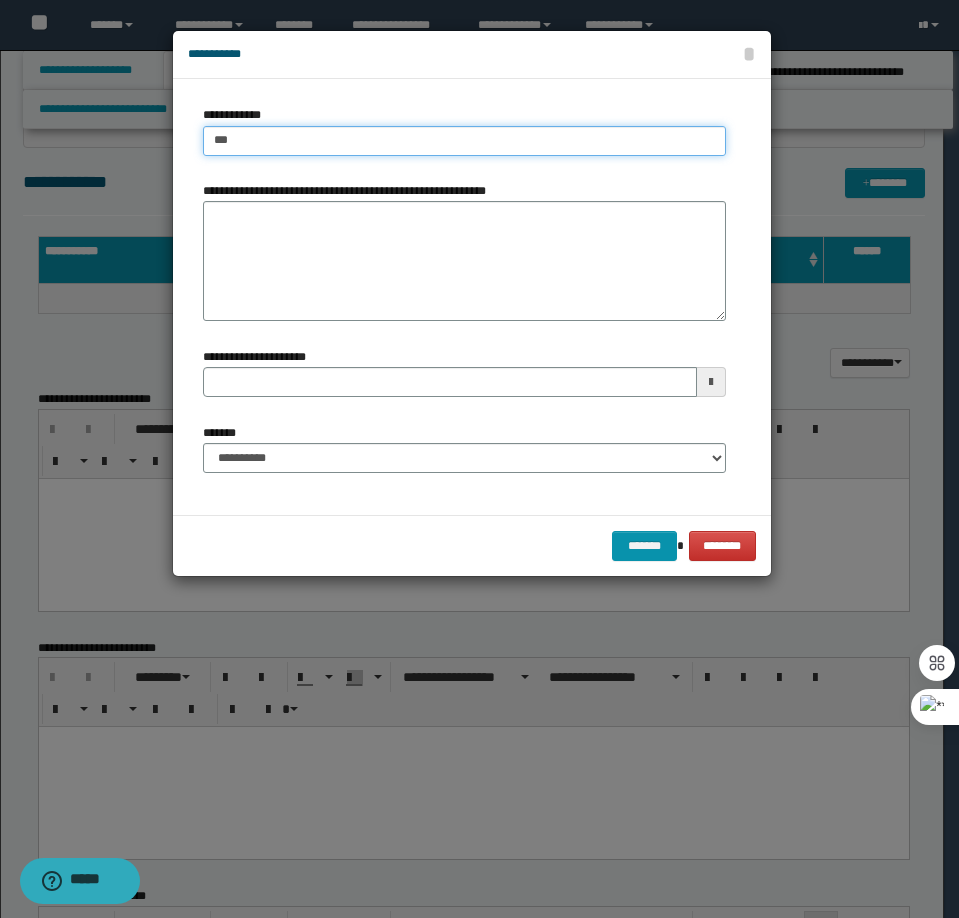 type on "****" 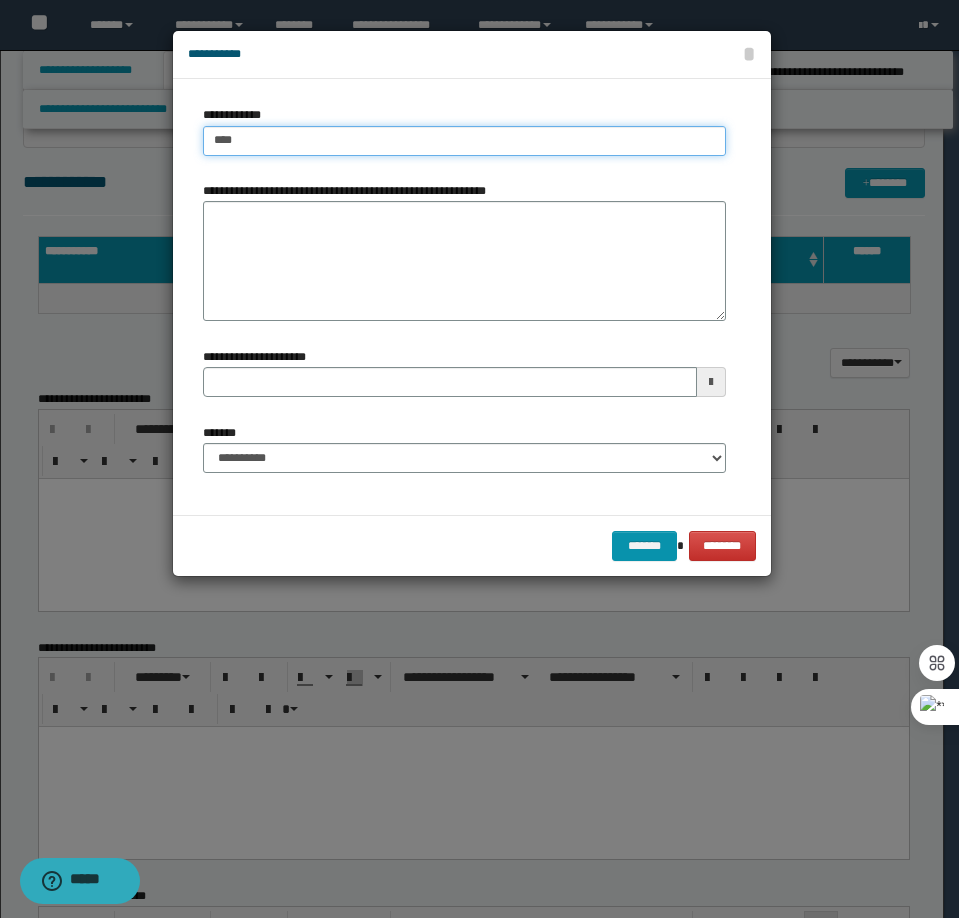 type on "****" 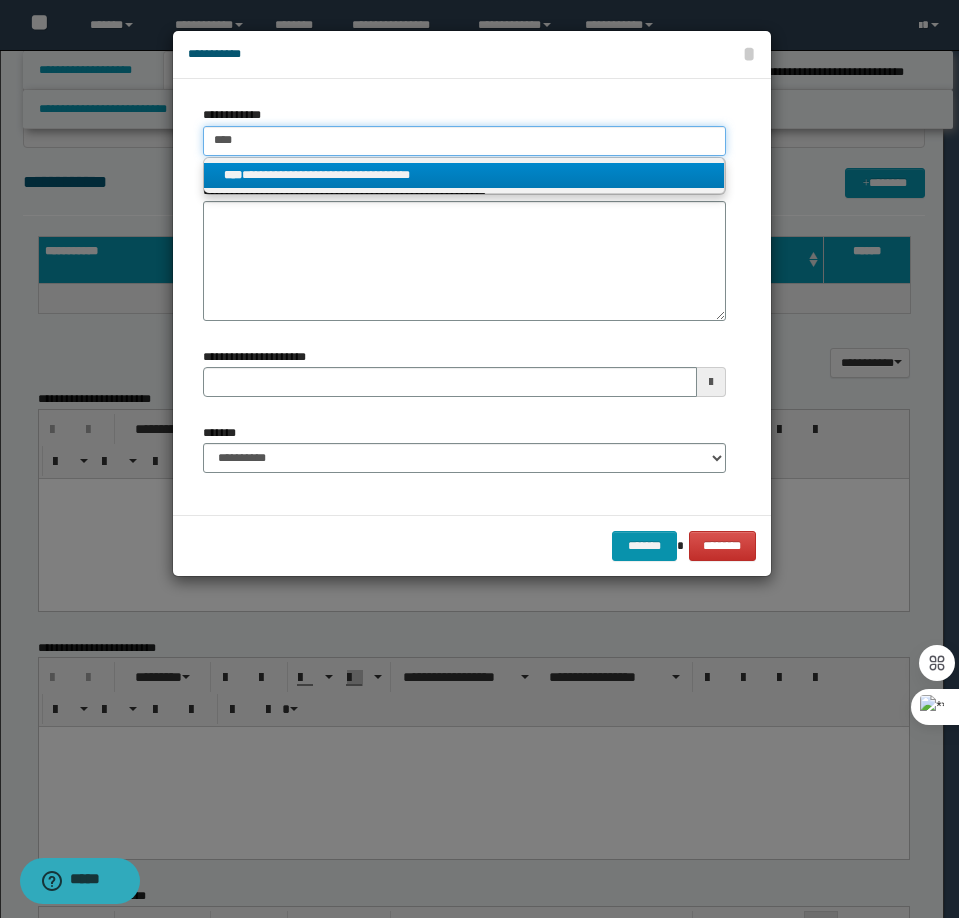 type on "****" 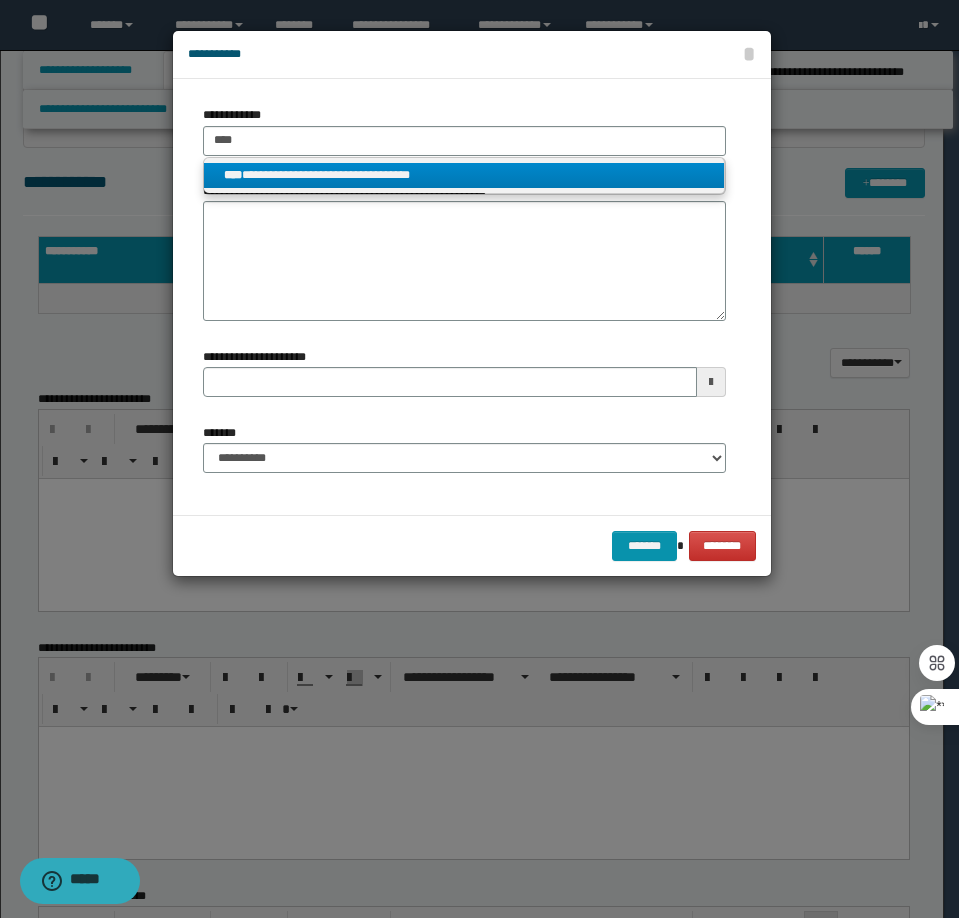 click on "**********" at bounding box center [464, 175] 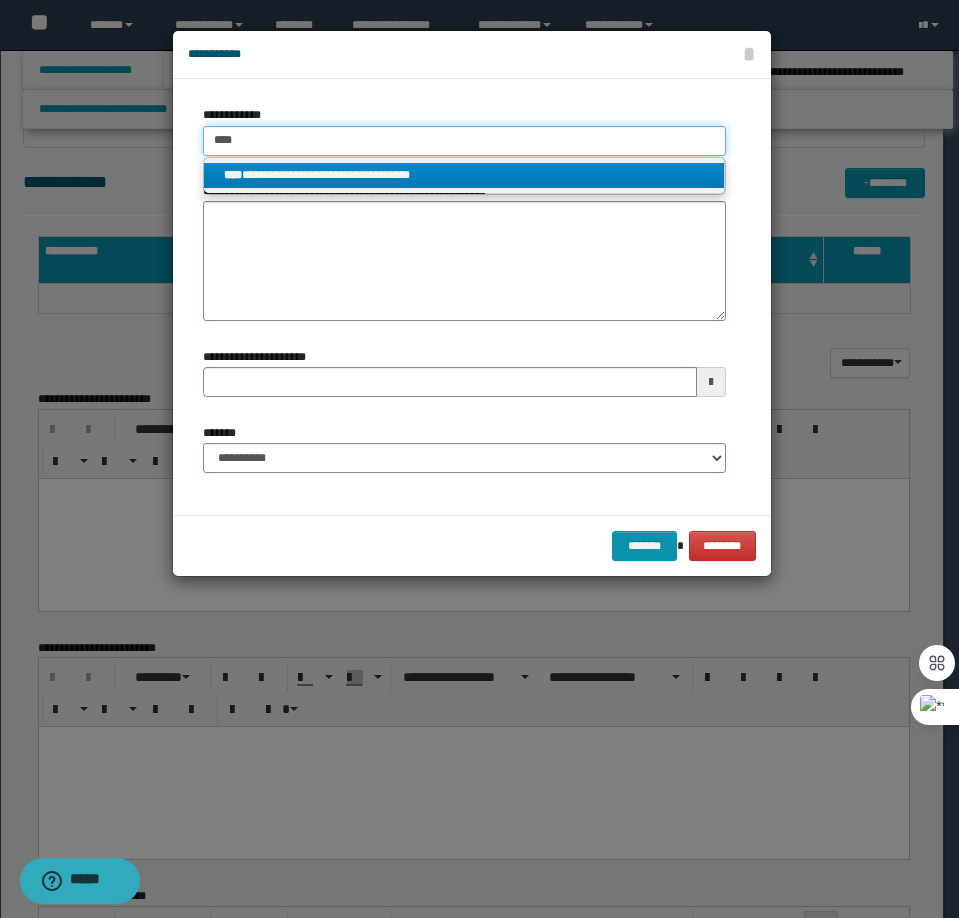 type 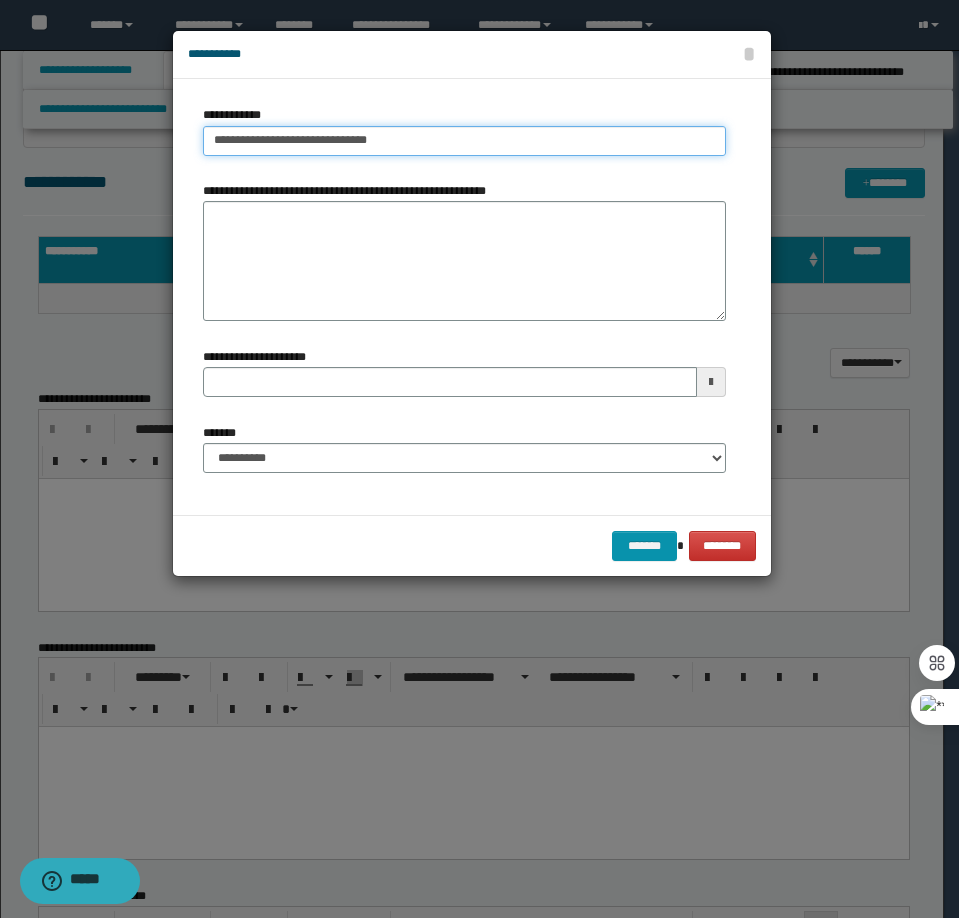type 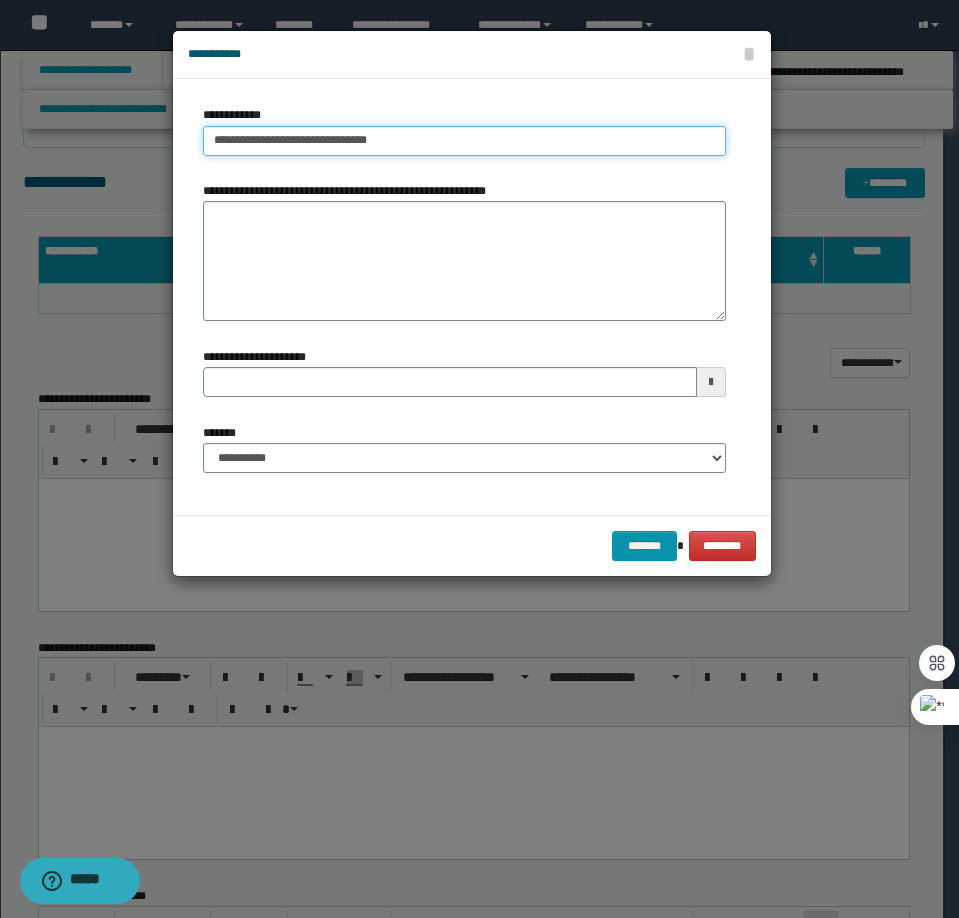 type on "**********" 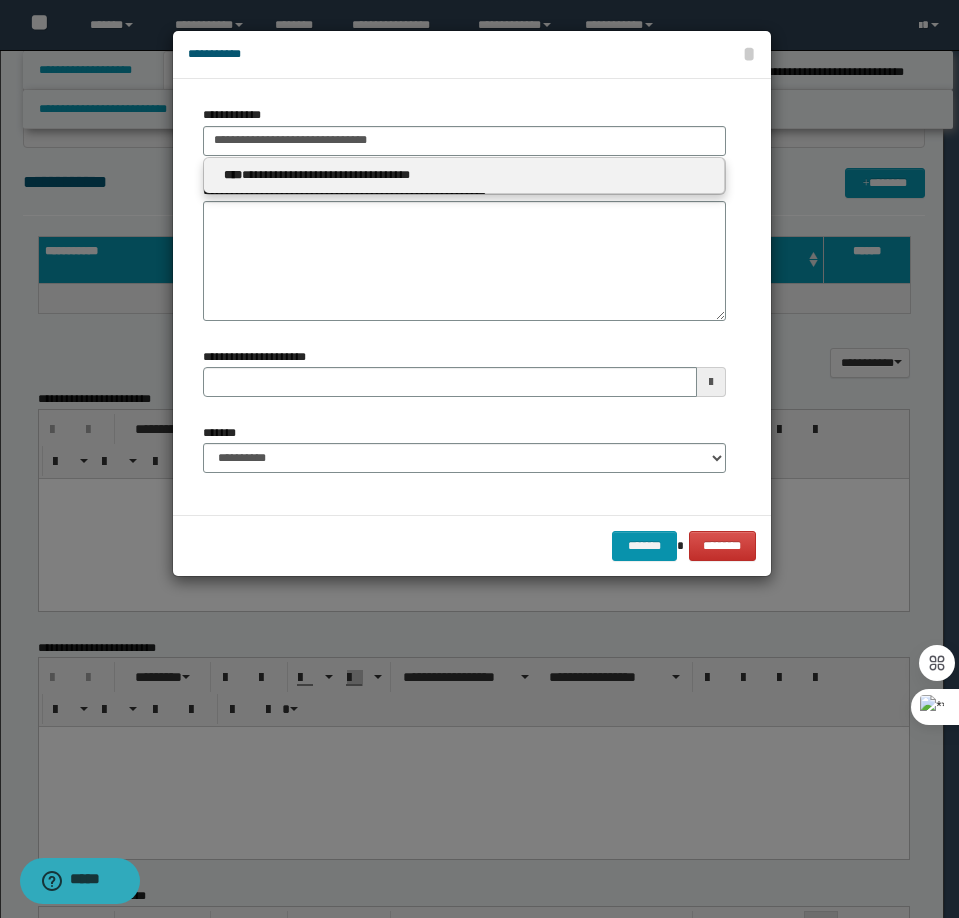 type 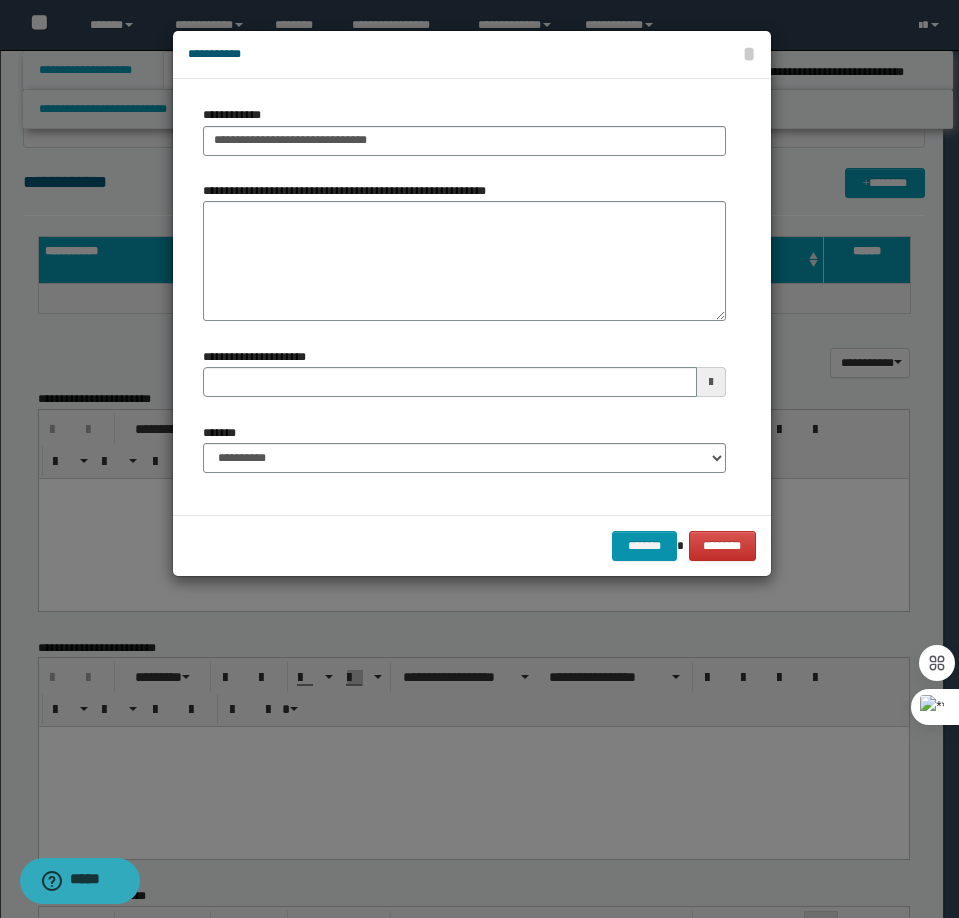 drag, startPoint x: 274, startPoint y: 441, endPoint x: 285, endPoint y: 477, distance: 37.64306 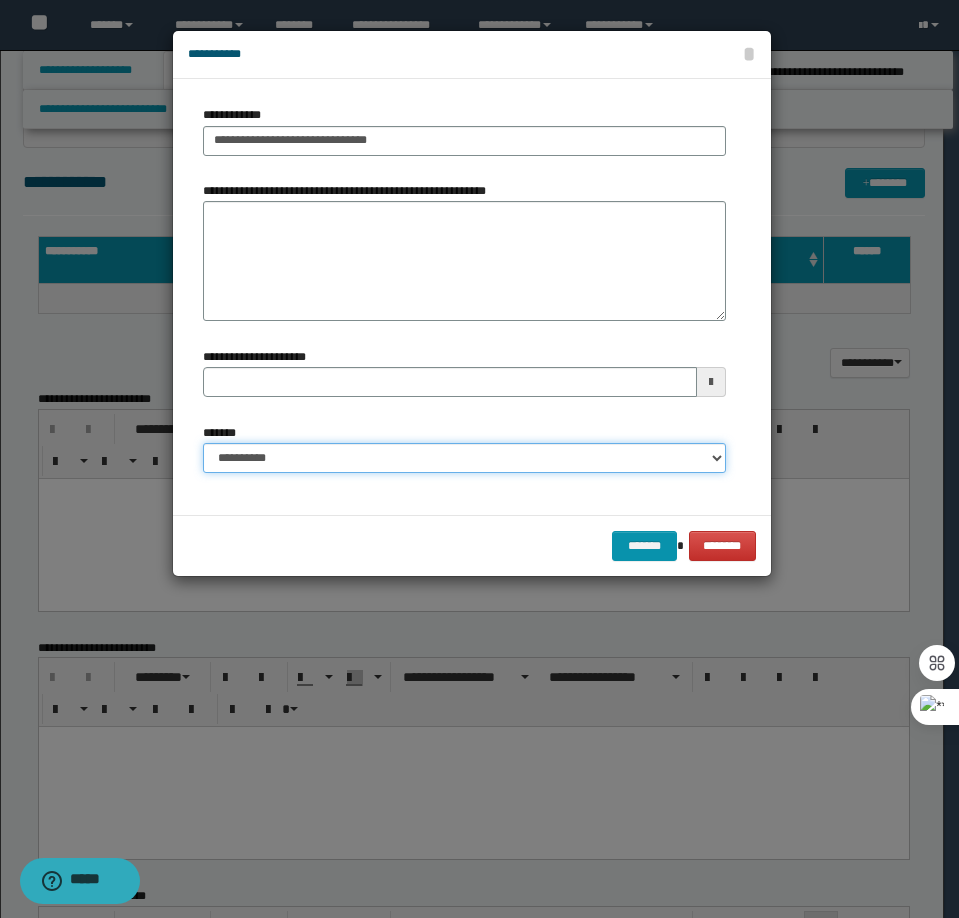 click on "**********" at bounding box center (464, 458) 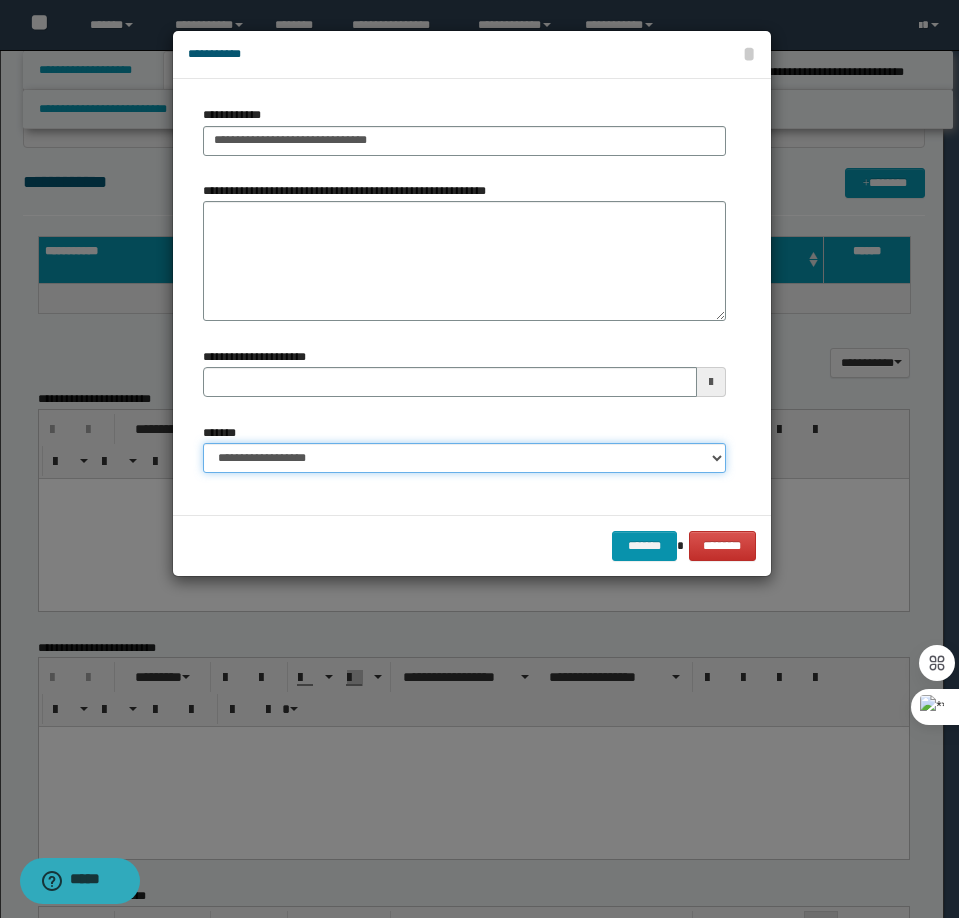 click on "**********" at bounding box center (464, 458) 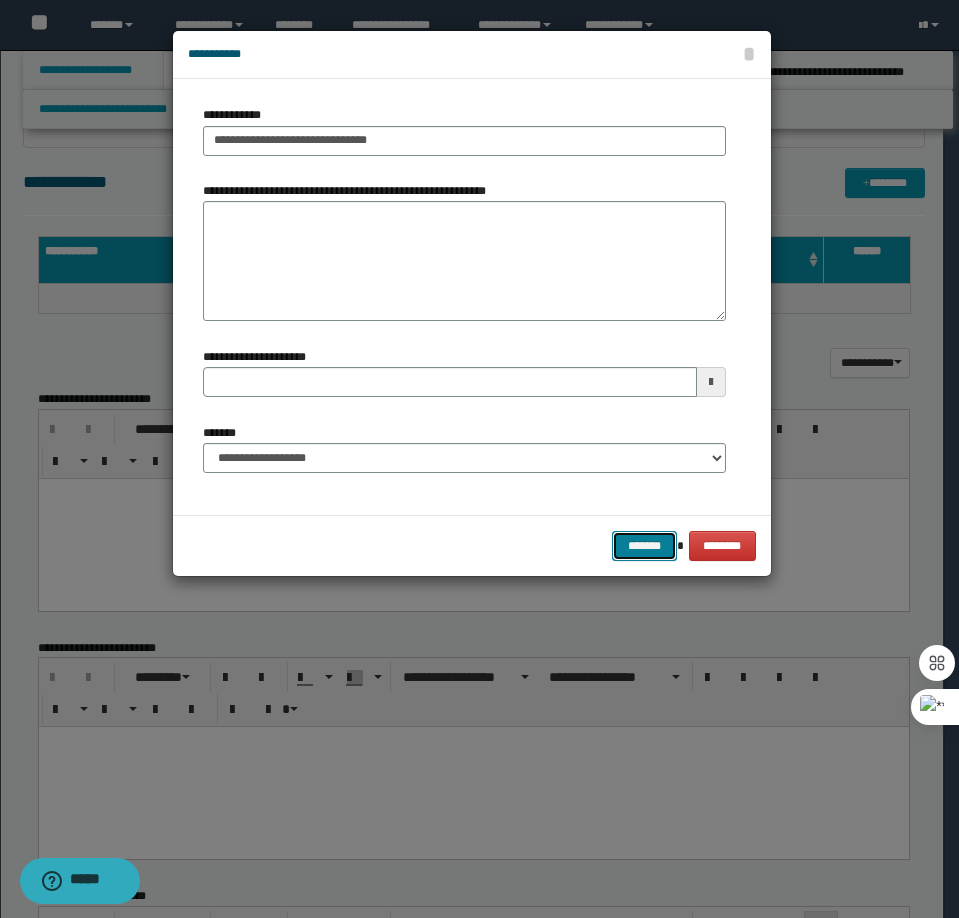 click on "*******" at bounding box center [644, 546] 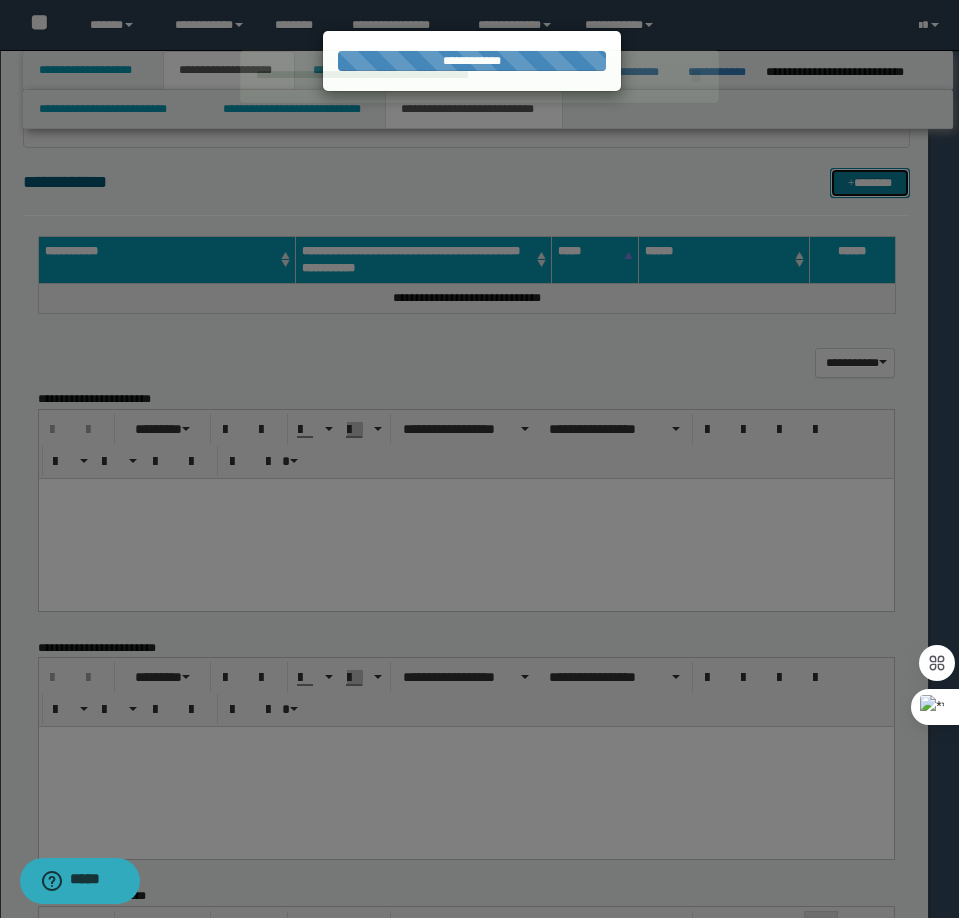 type 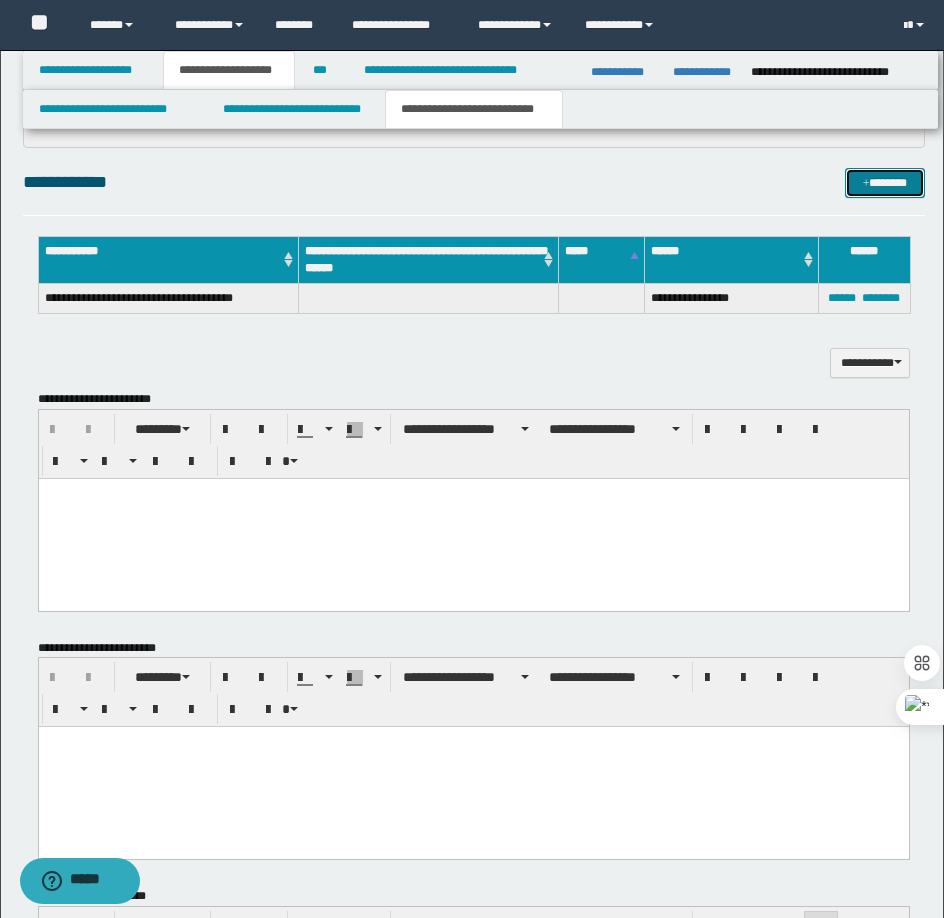 click on "*******" at bounding box center (885, 183) 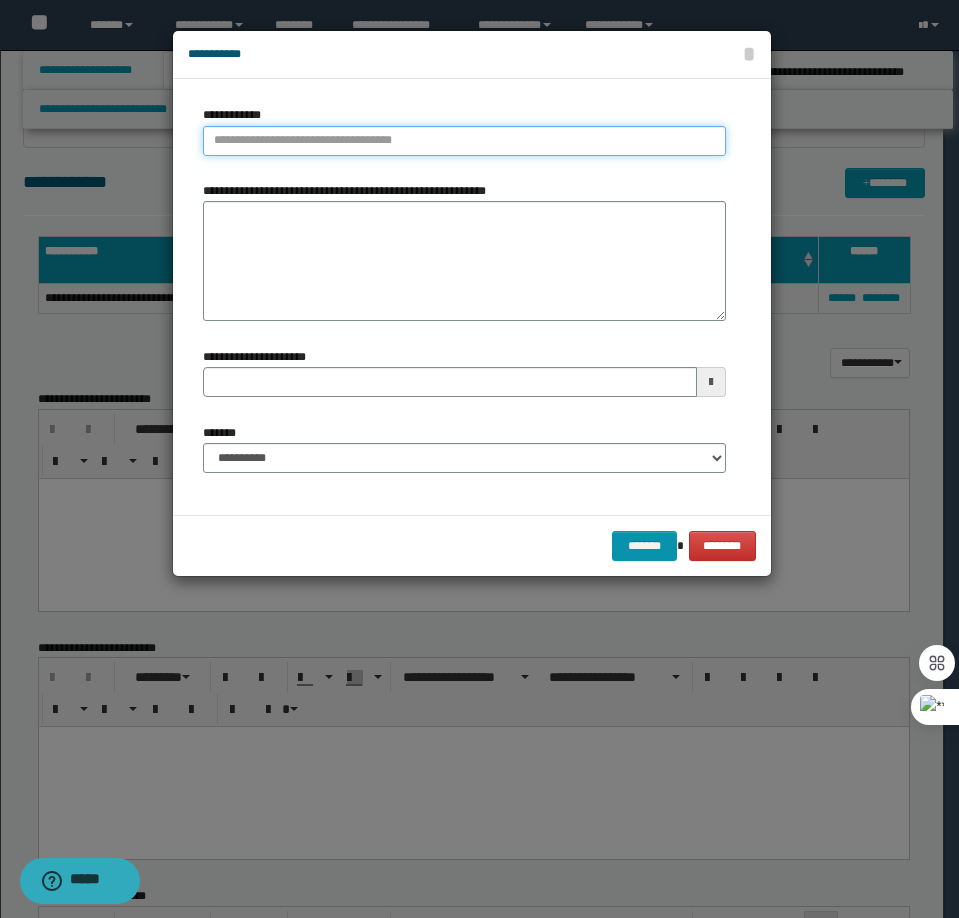type on "**********" 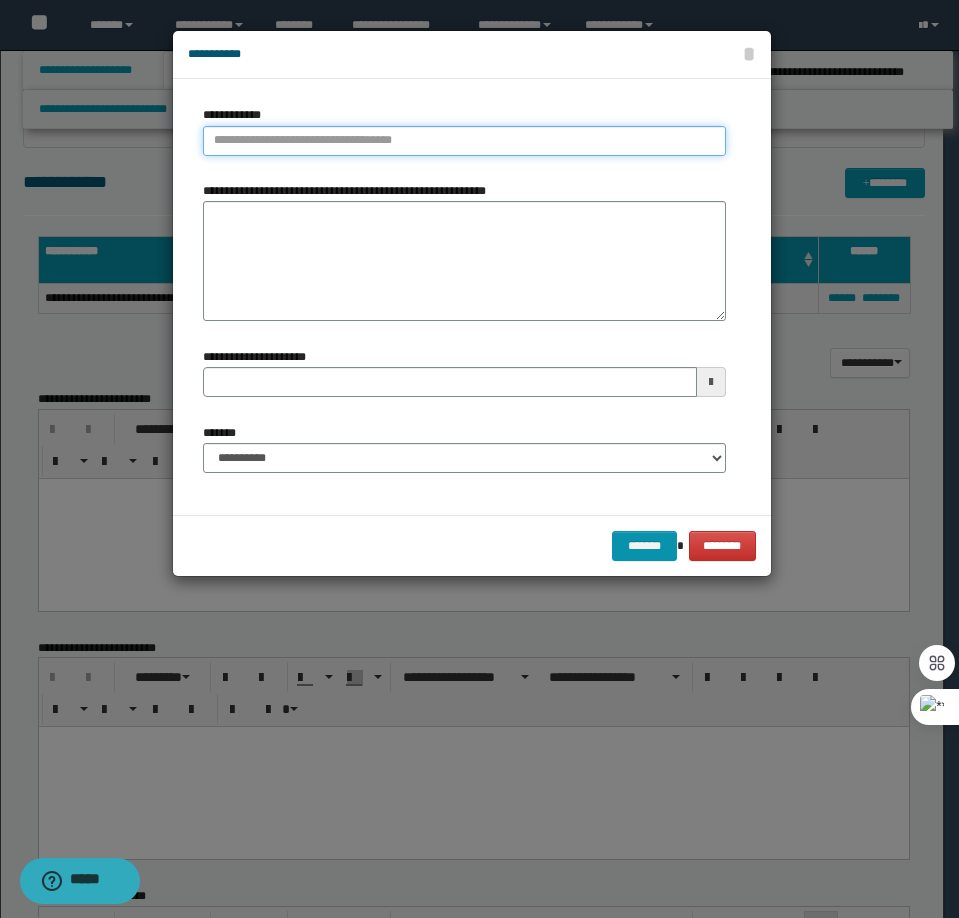 click on "**********" at bounding box center (464, 141) 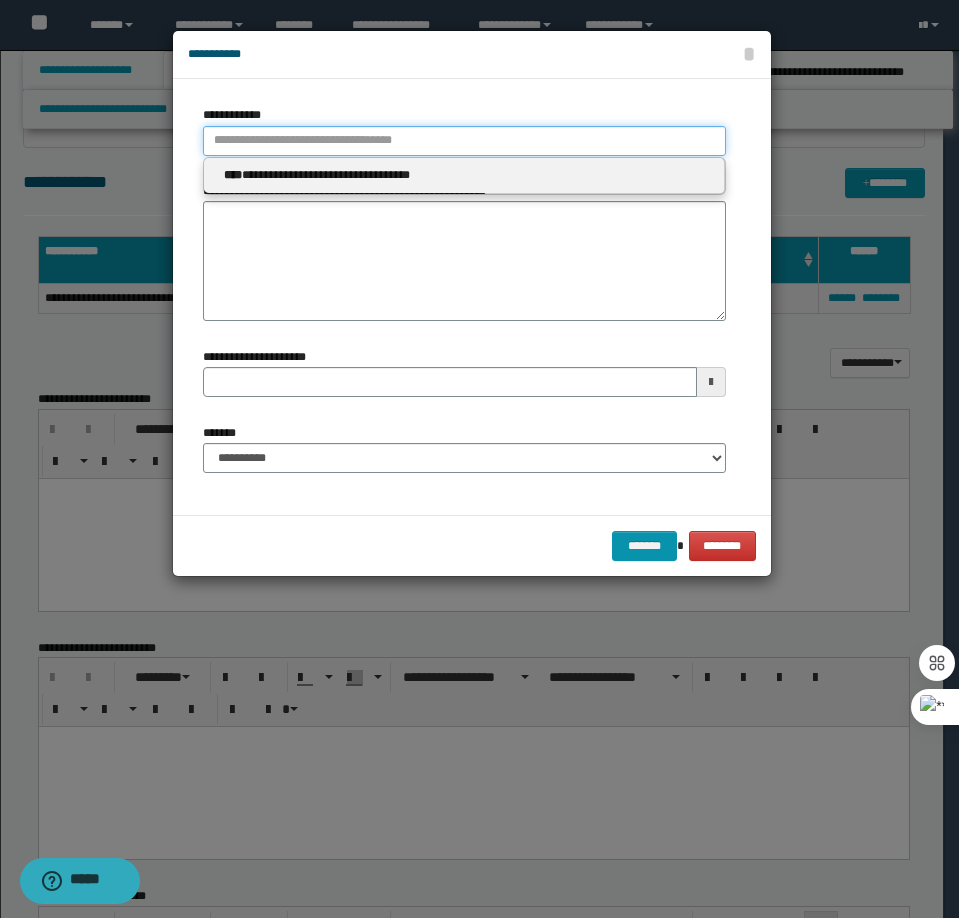 type 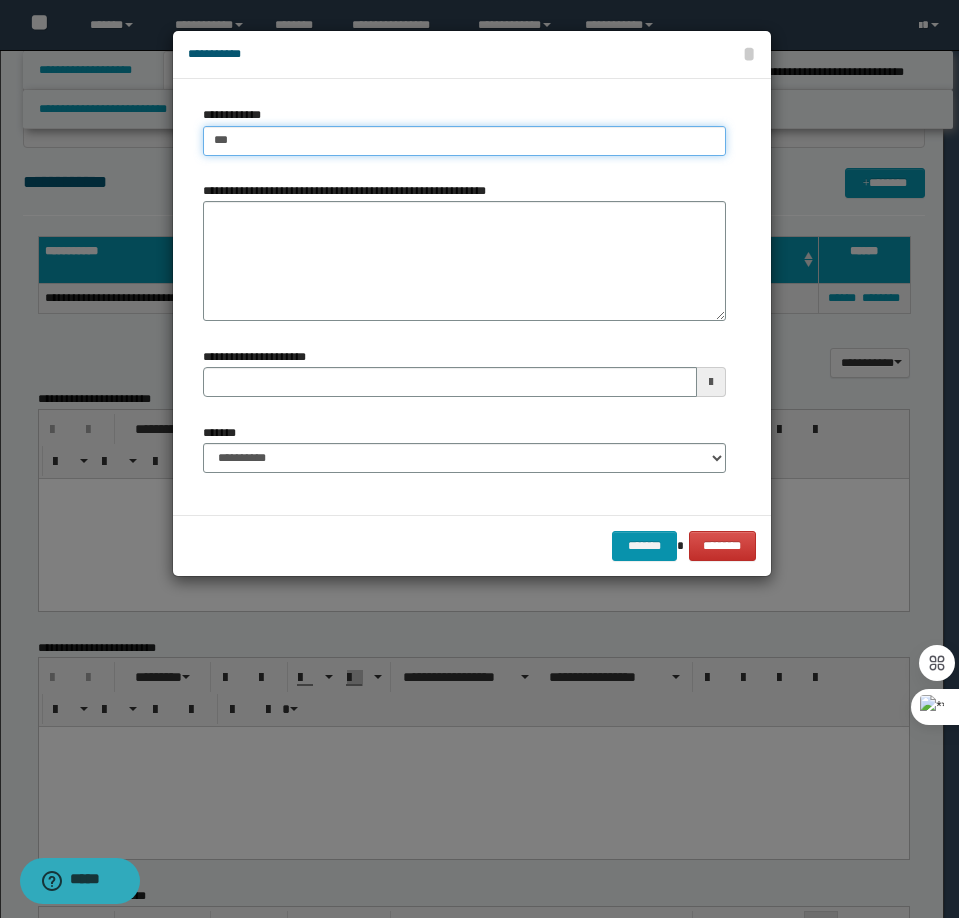 type on "****" 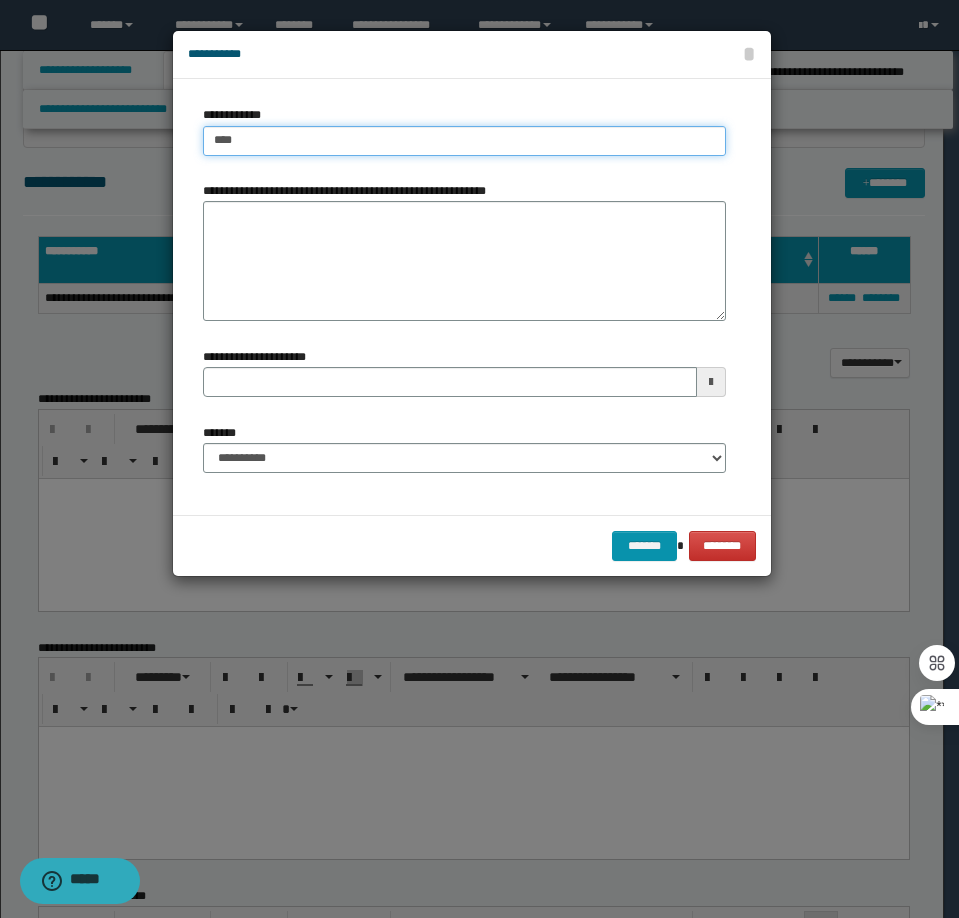 type on "****" 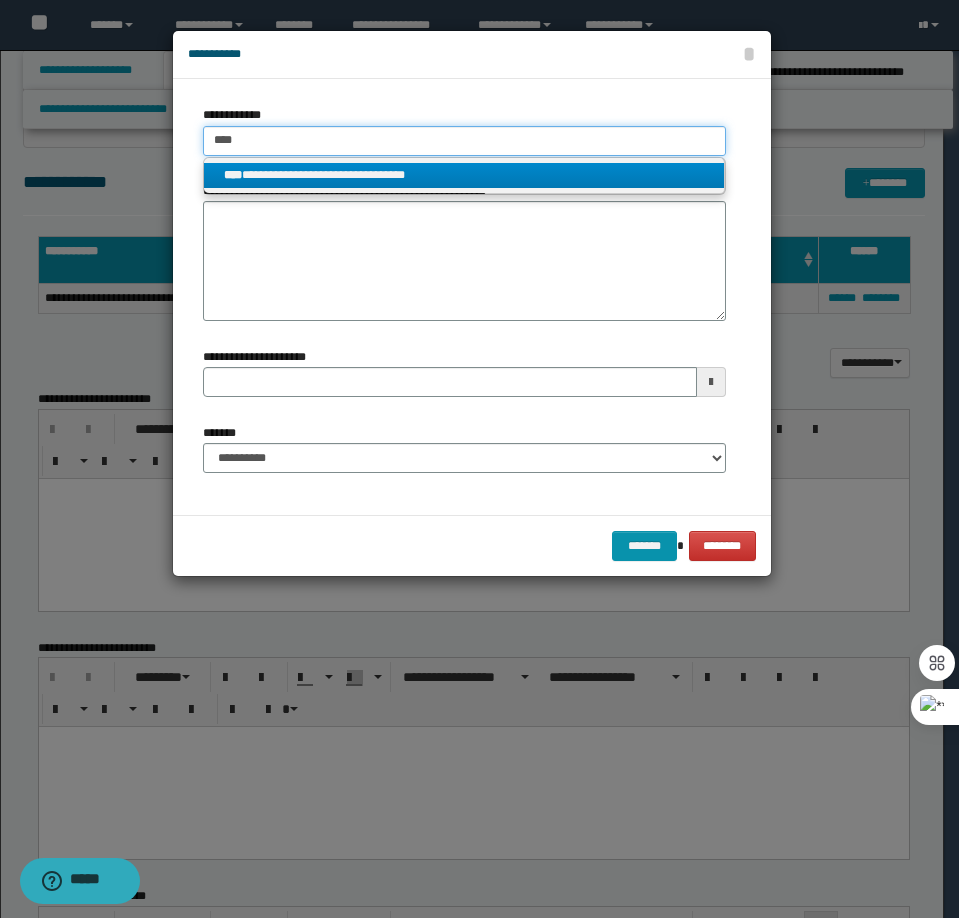 type on "****" 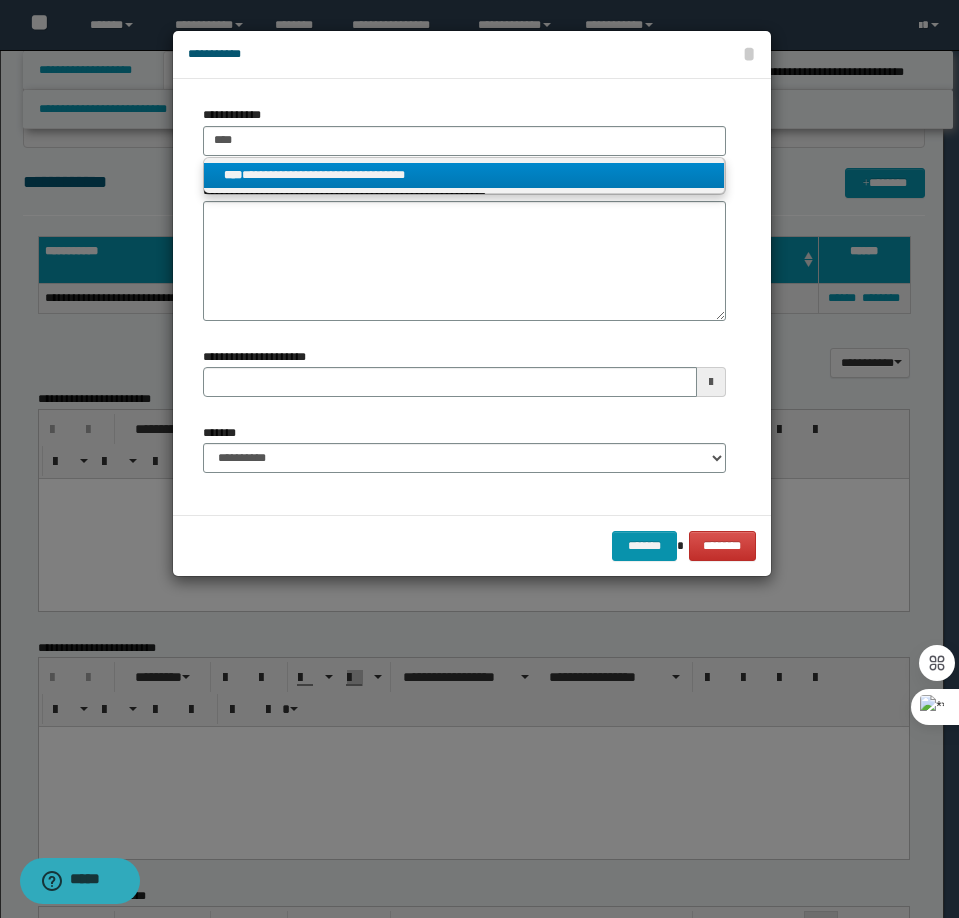 click on "**********" at bounding box center [464, 175] 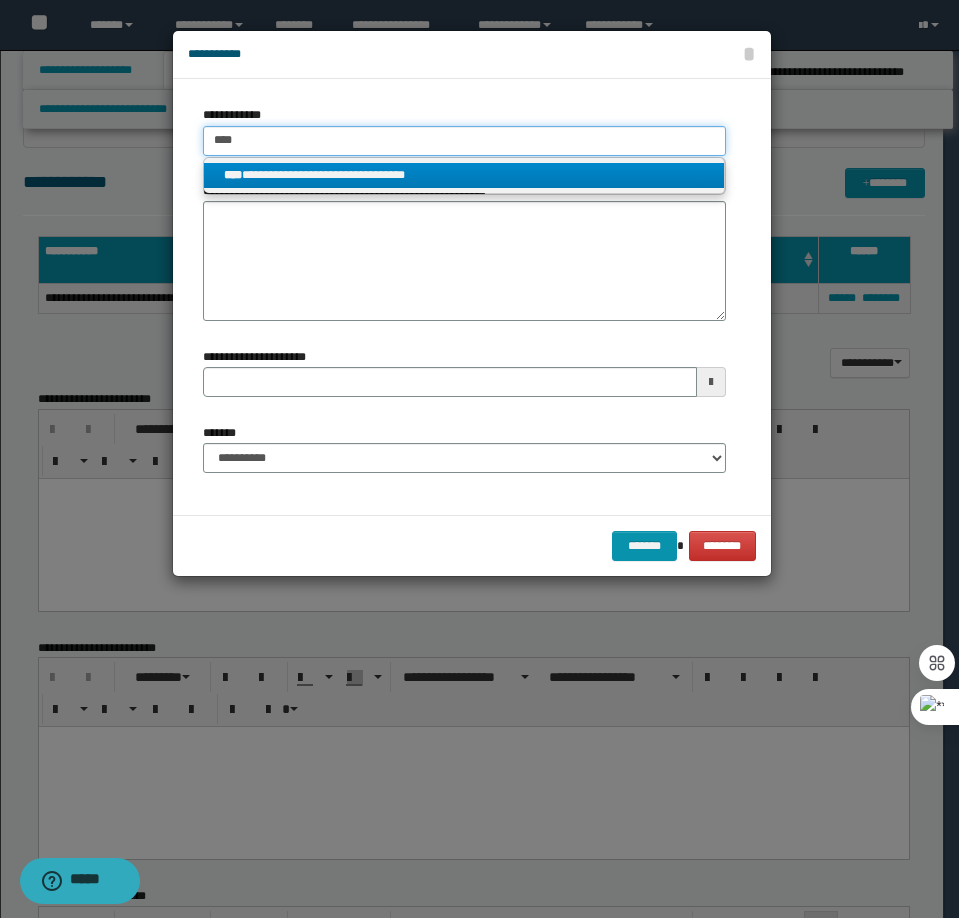 type 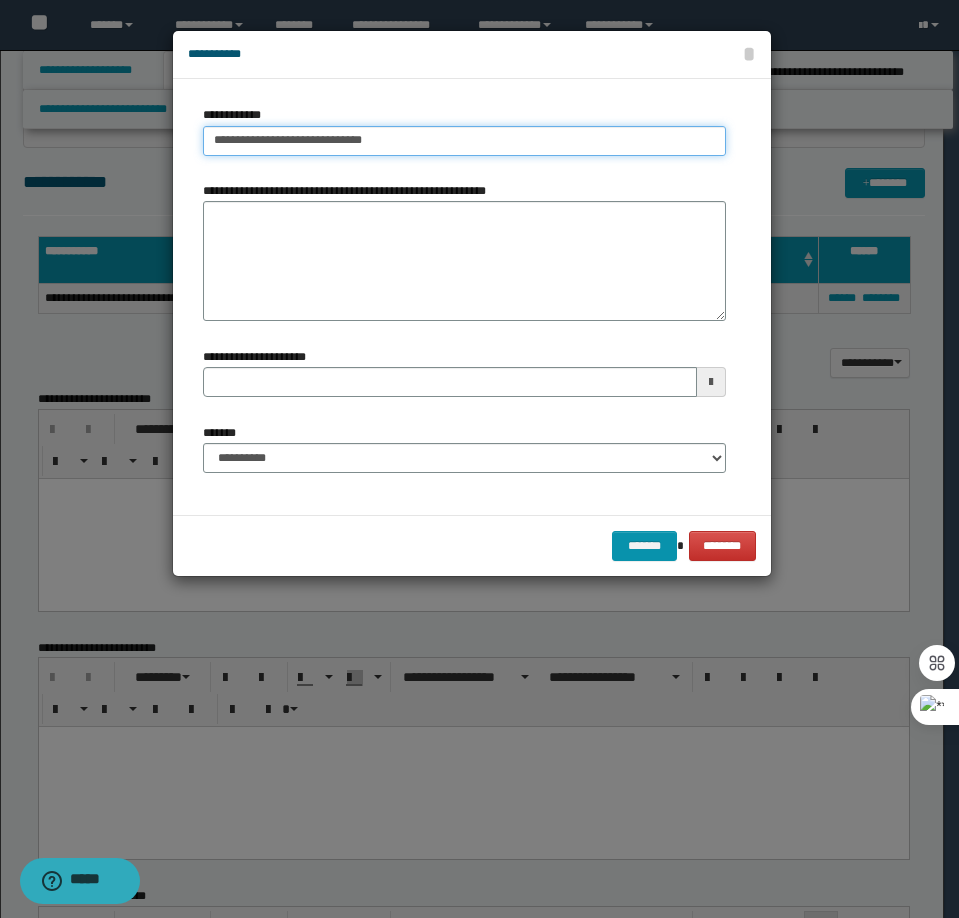 type 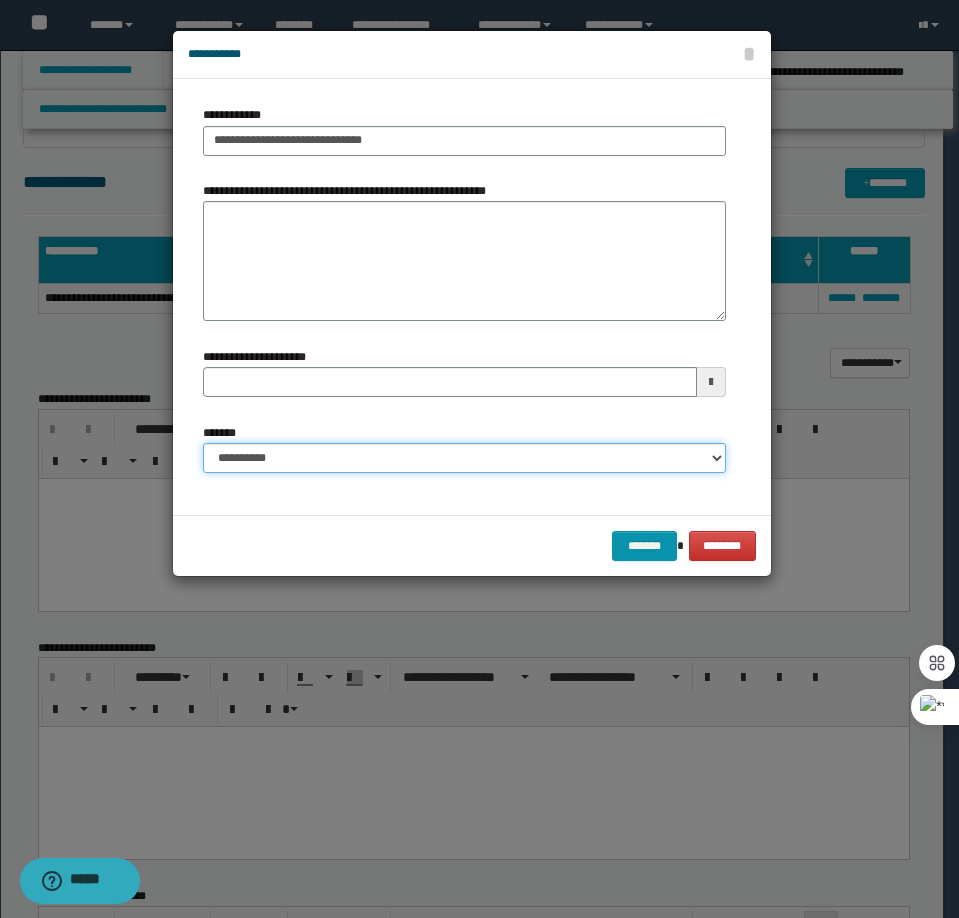 drag, startPoint x: 314, startPoint y: 458, endPoint x: 322, endPoint y: 471, distance: 15.264338 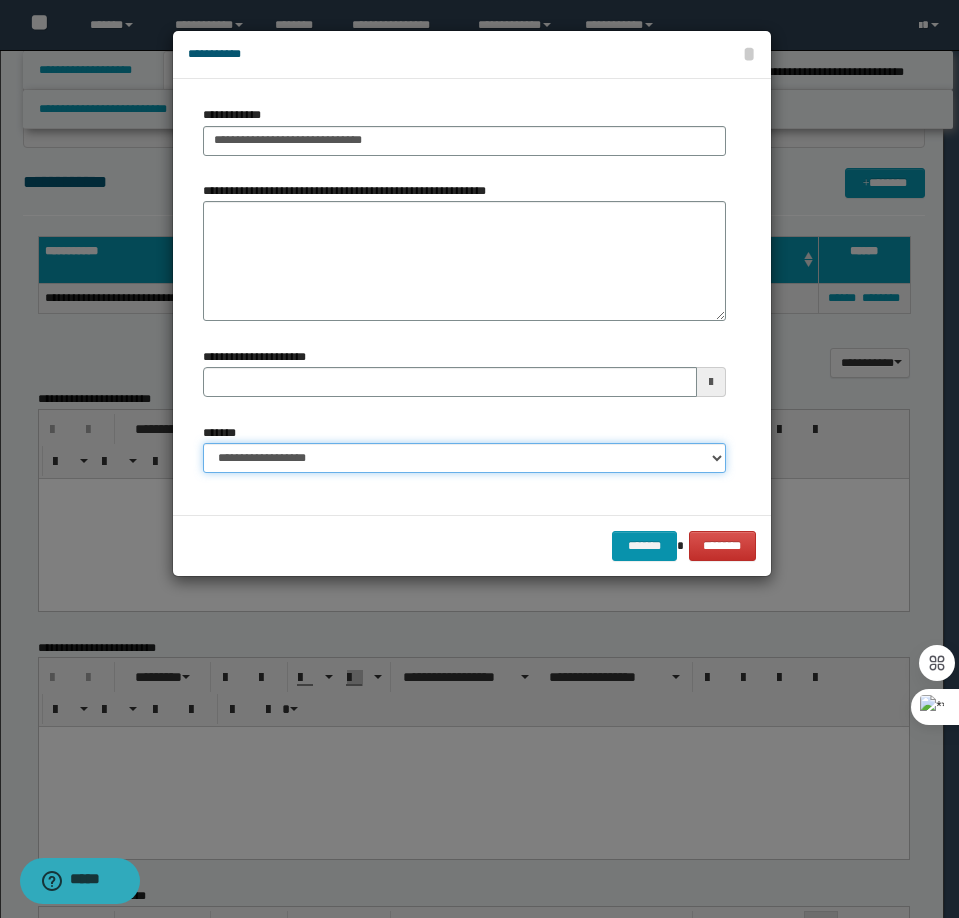 click on "**********" at bounding box center [464, 458] 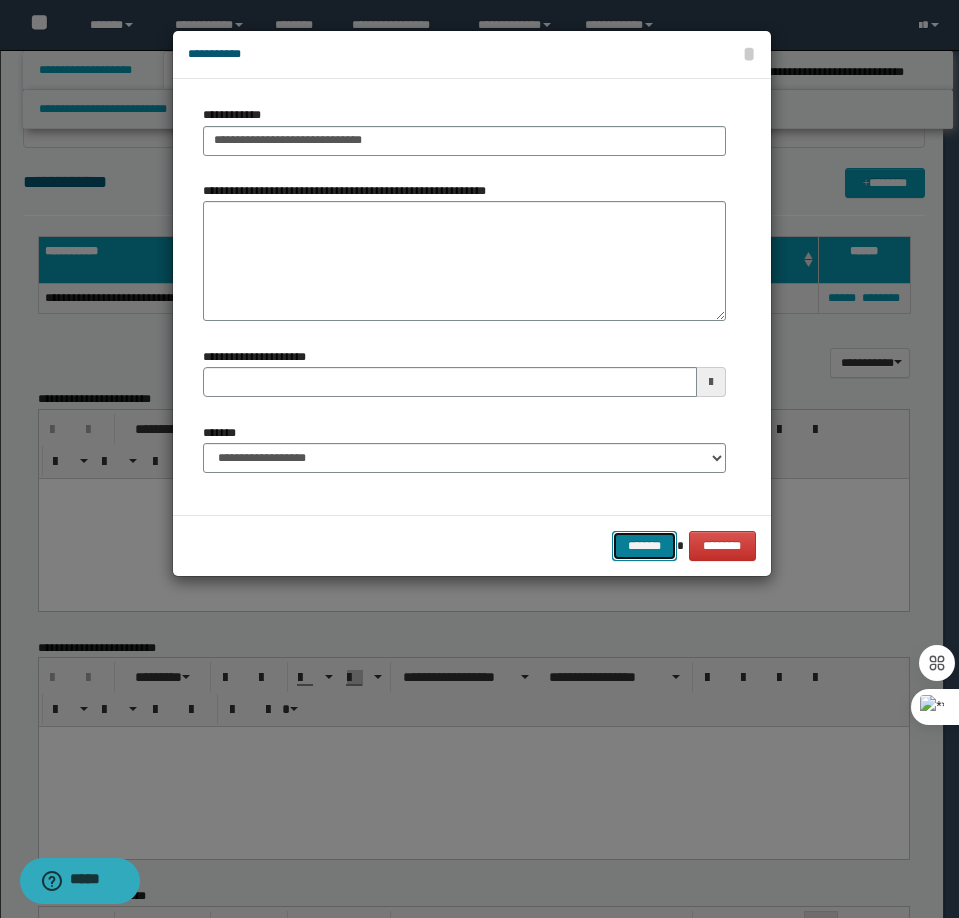 click on "*******" at bounding box center (644, 546) 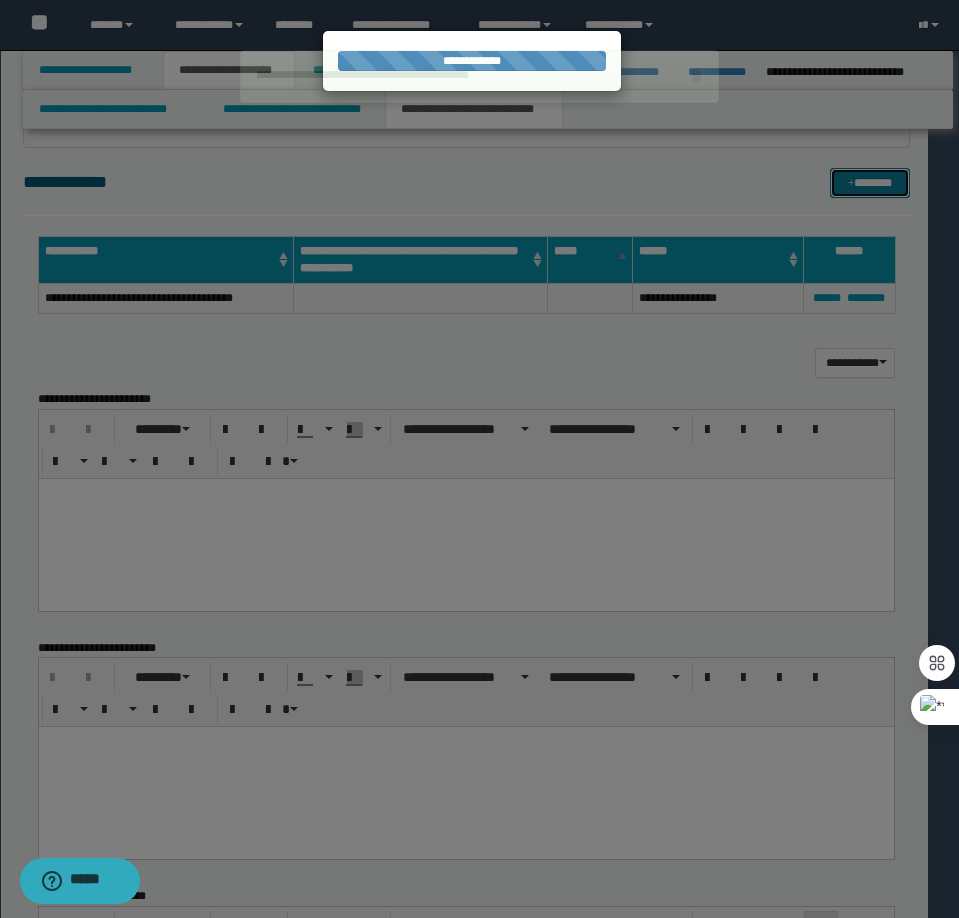 type 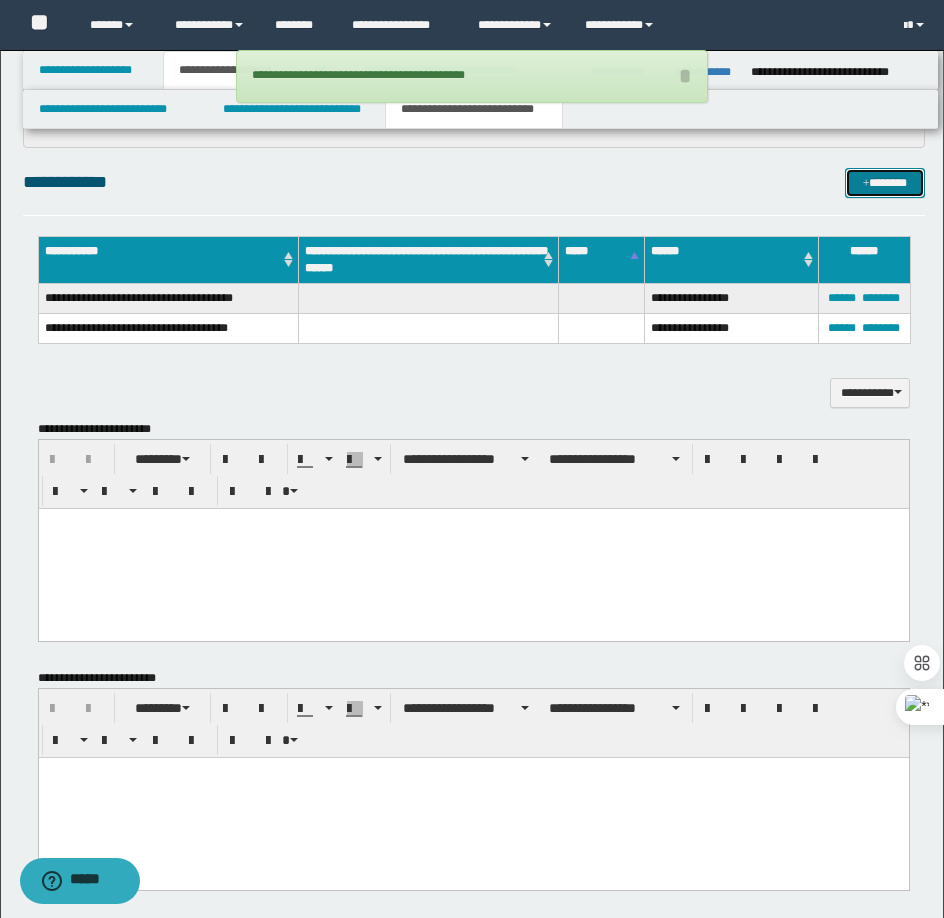 click at bounding box center (866, 184) 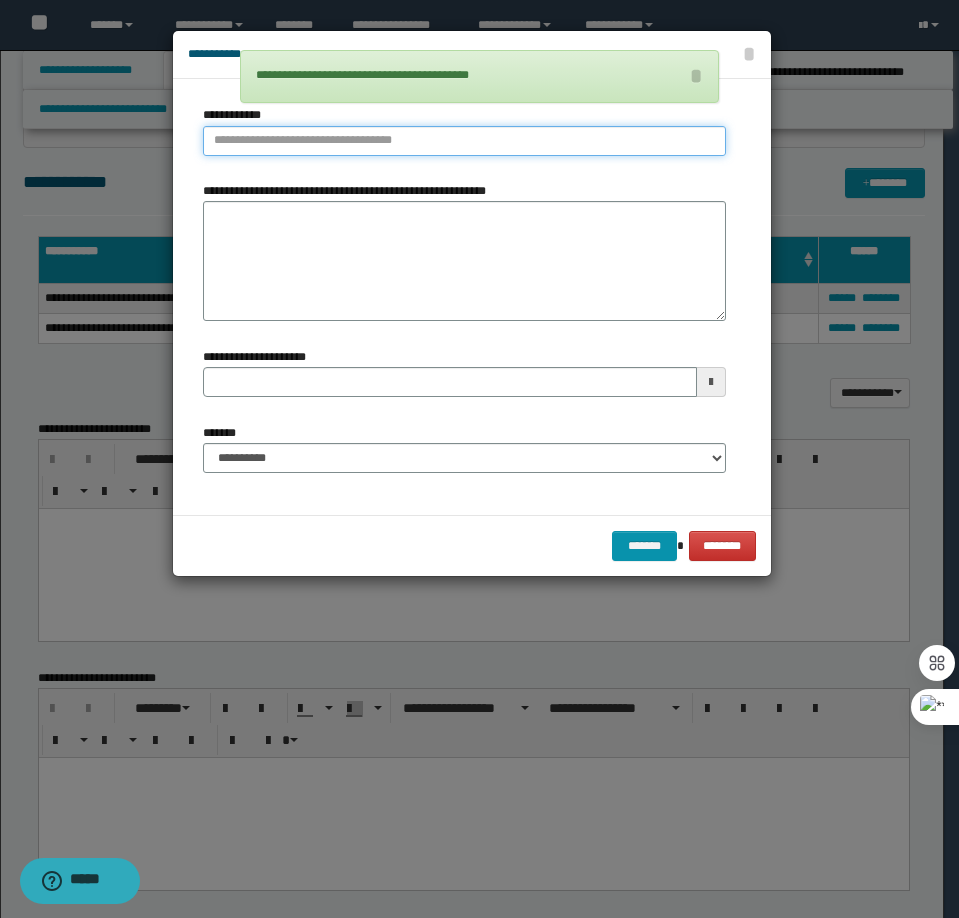 type on "**********" 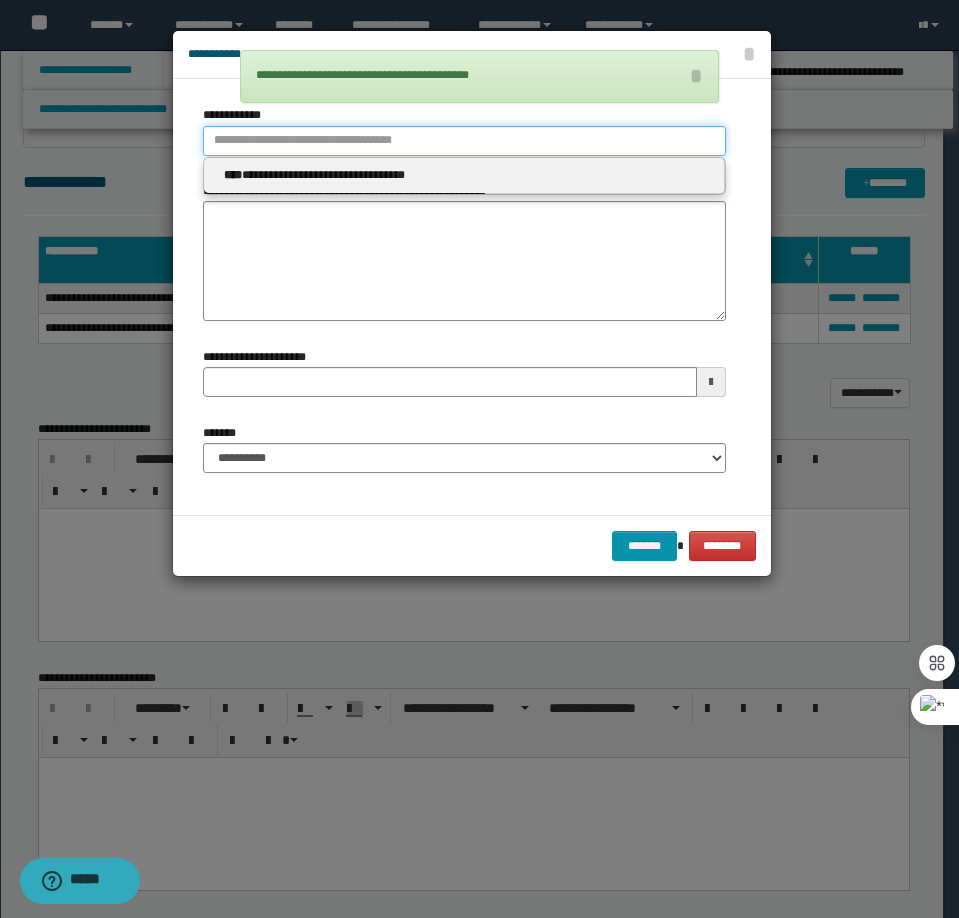click on "**********" at bounding box center [464, 141] 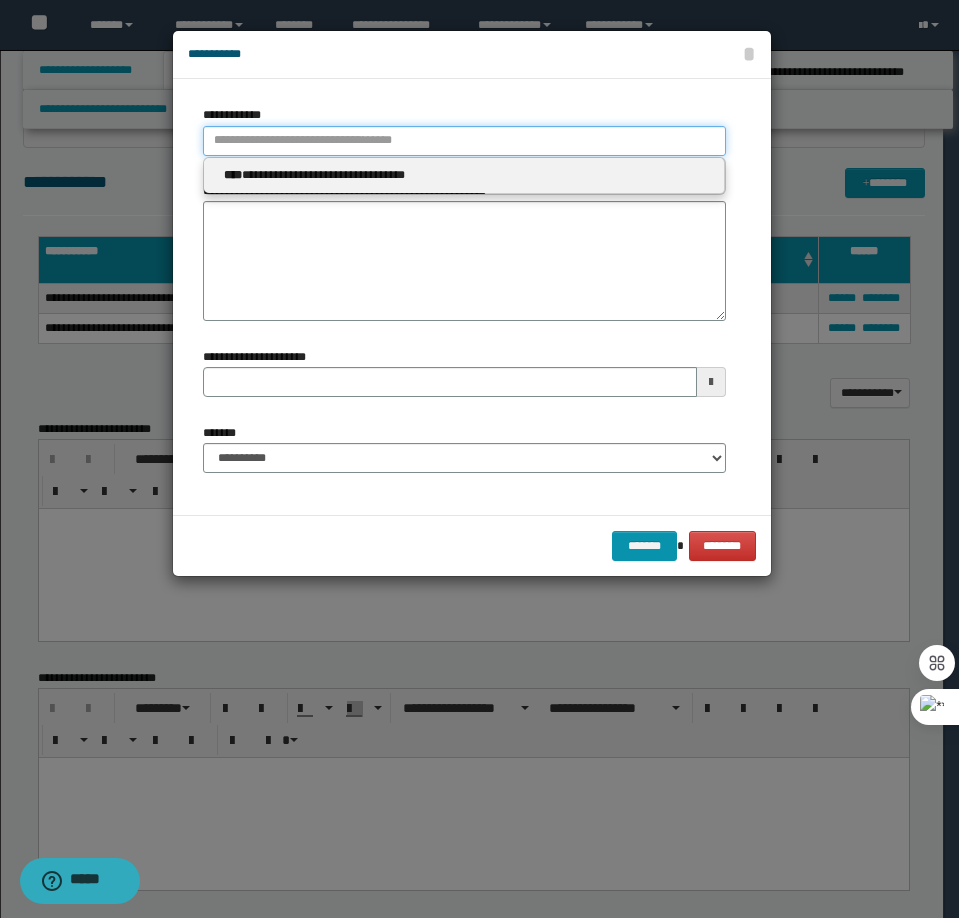 type 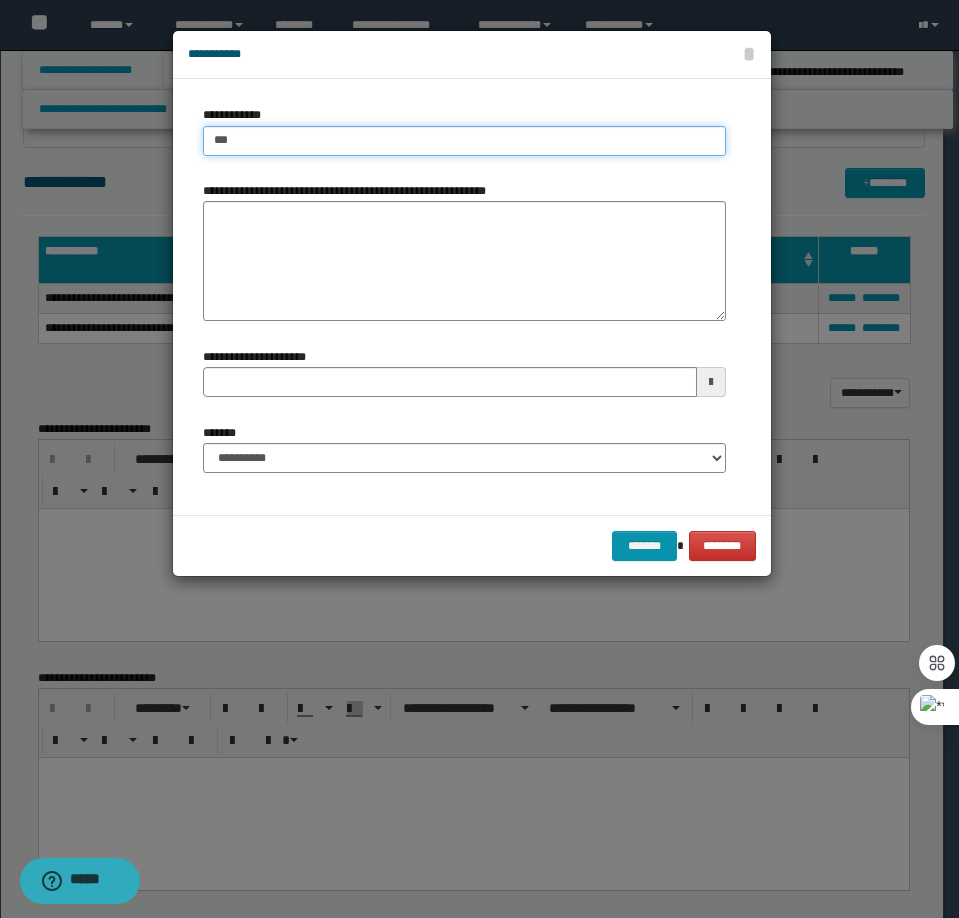 type on "****" 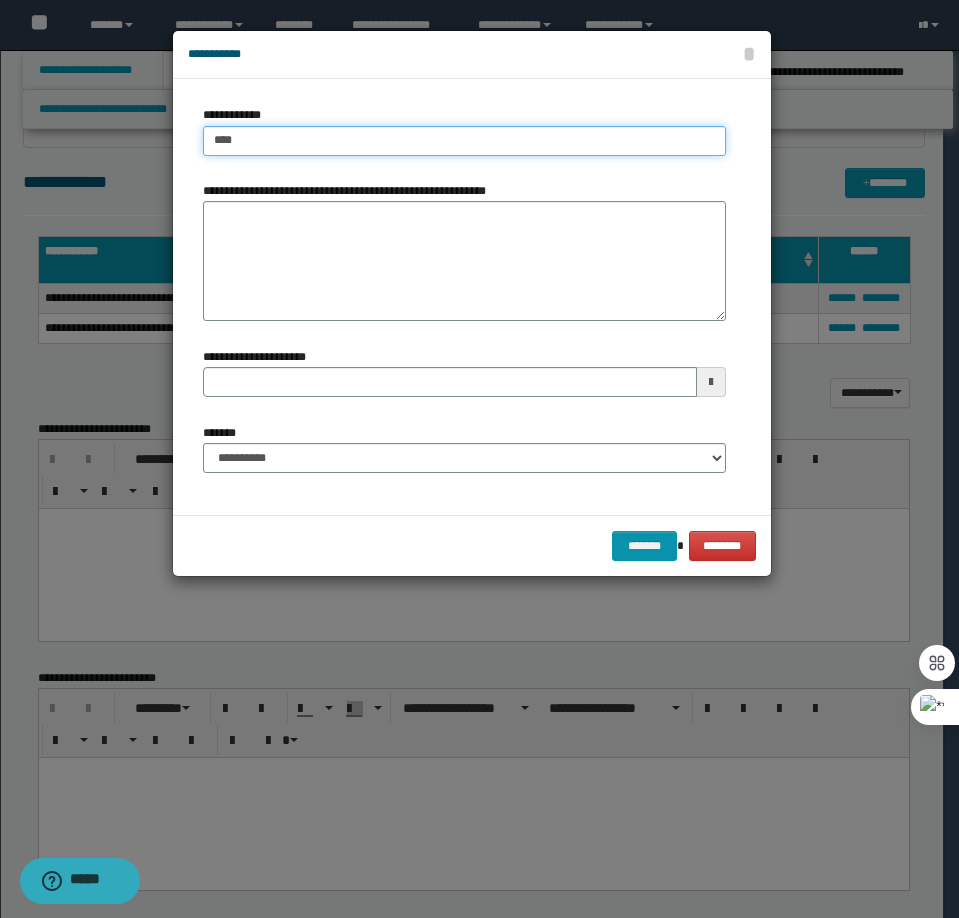 type on "****" 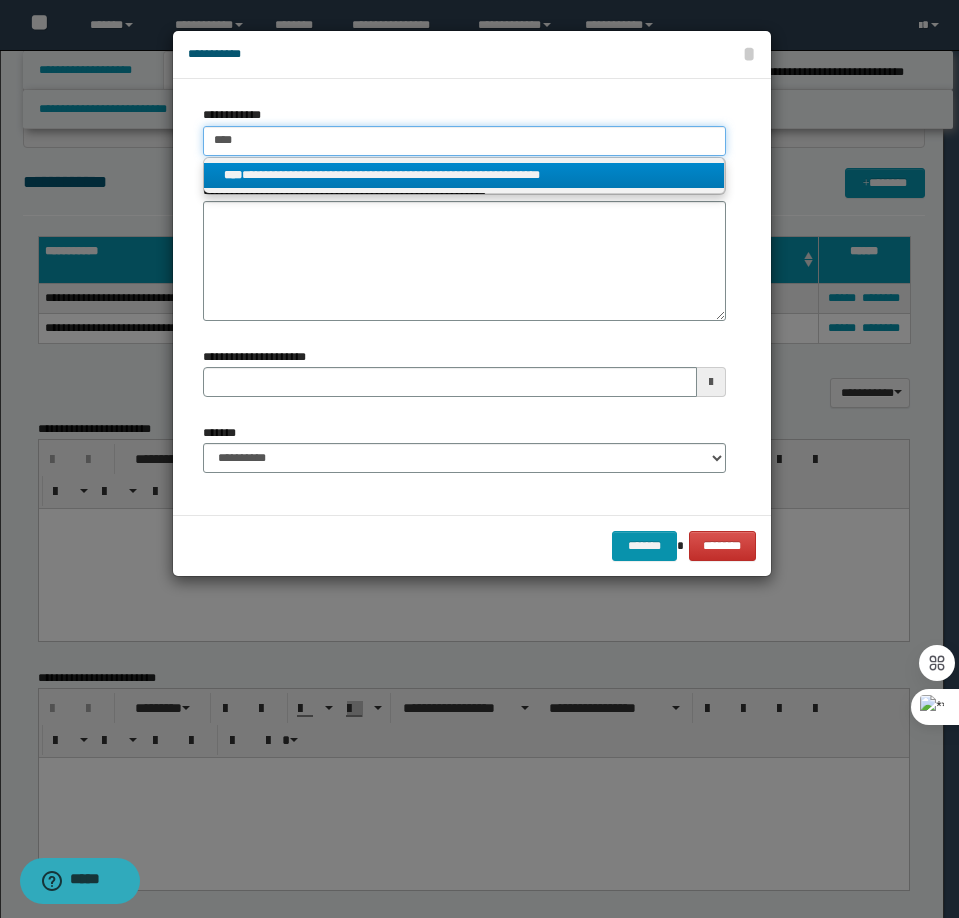 type on "****" 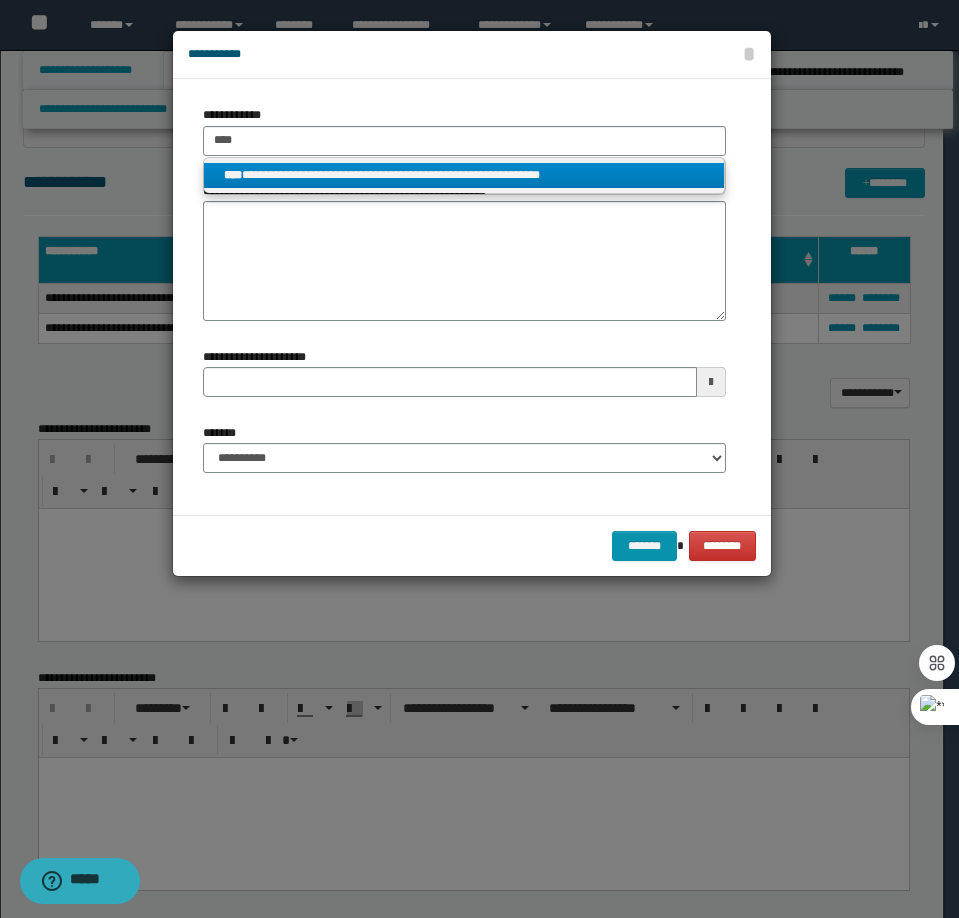 click on "**********" at bounding box center [464, 175] 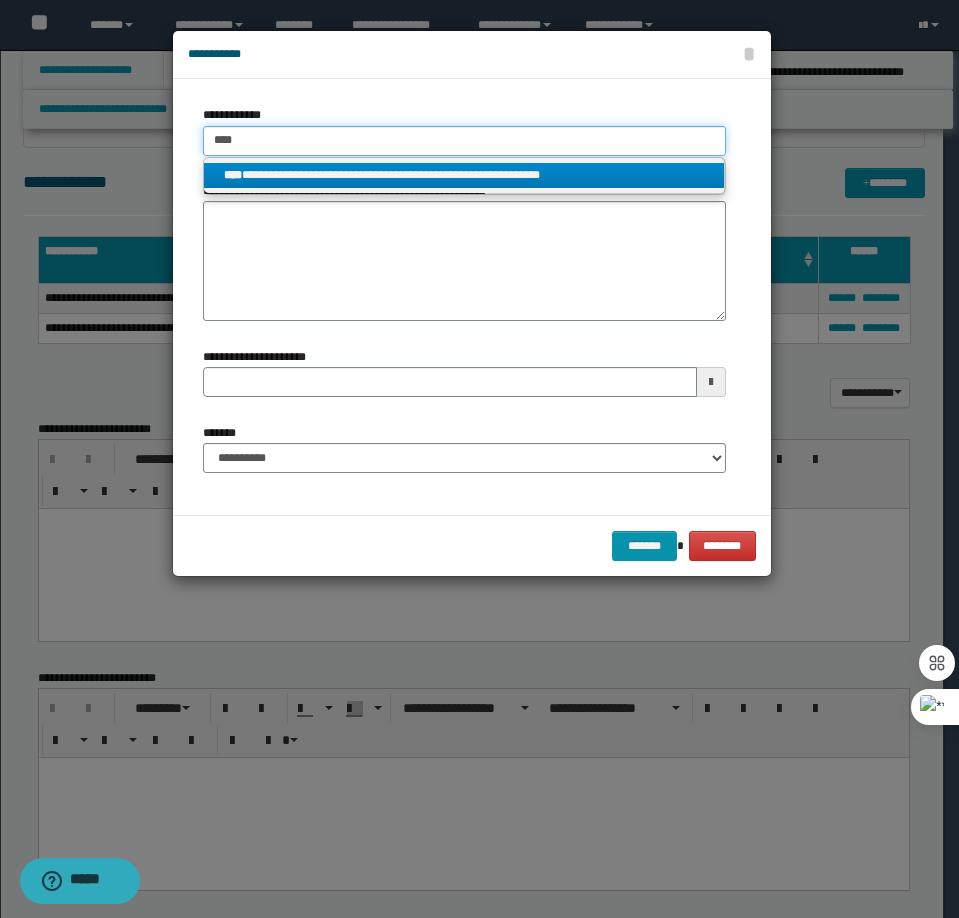 type 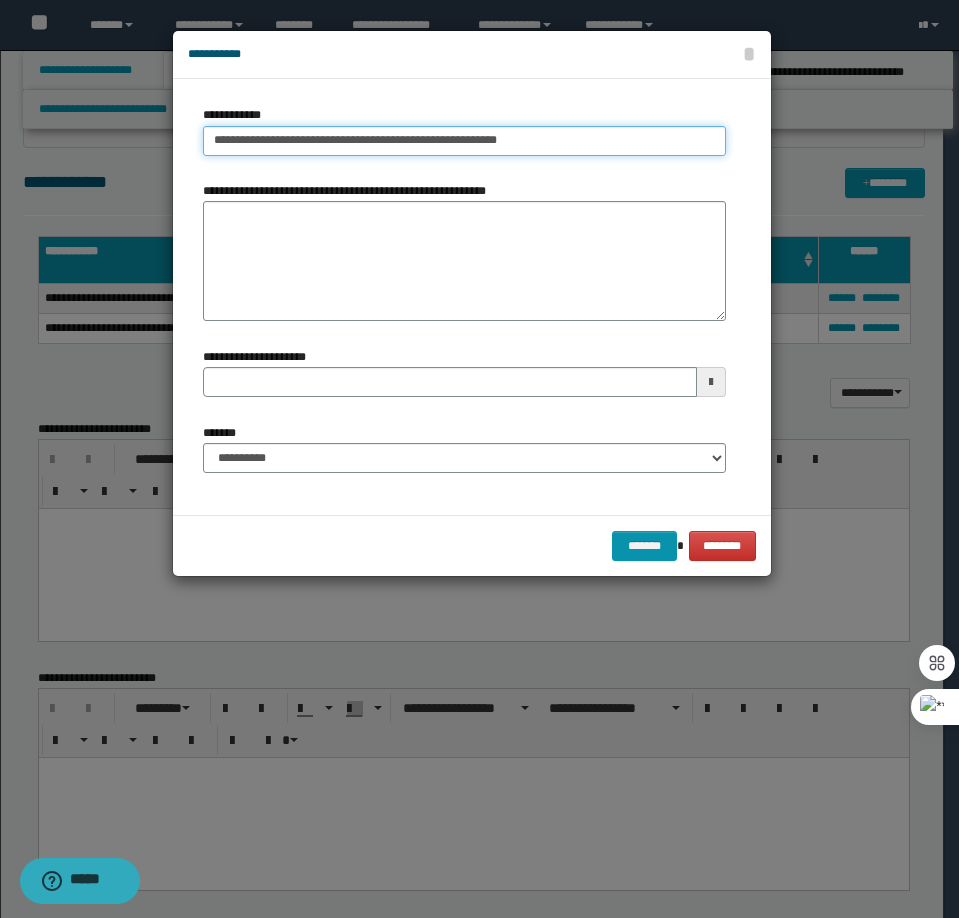 type 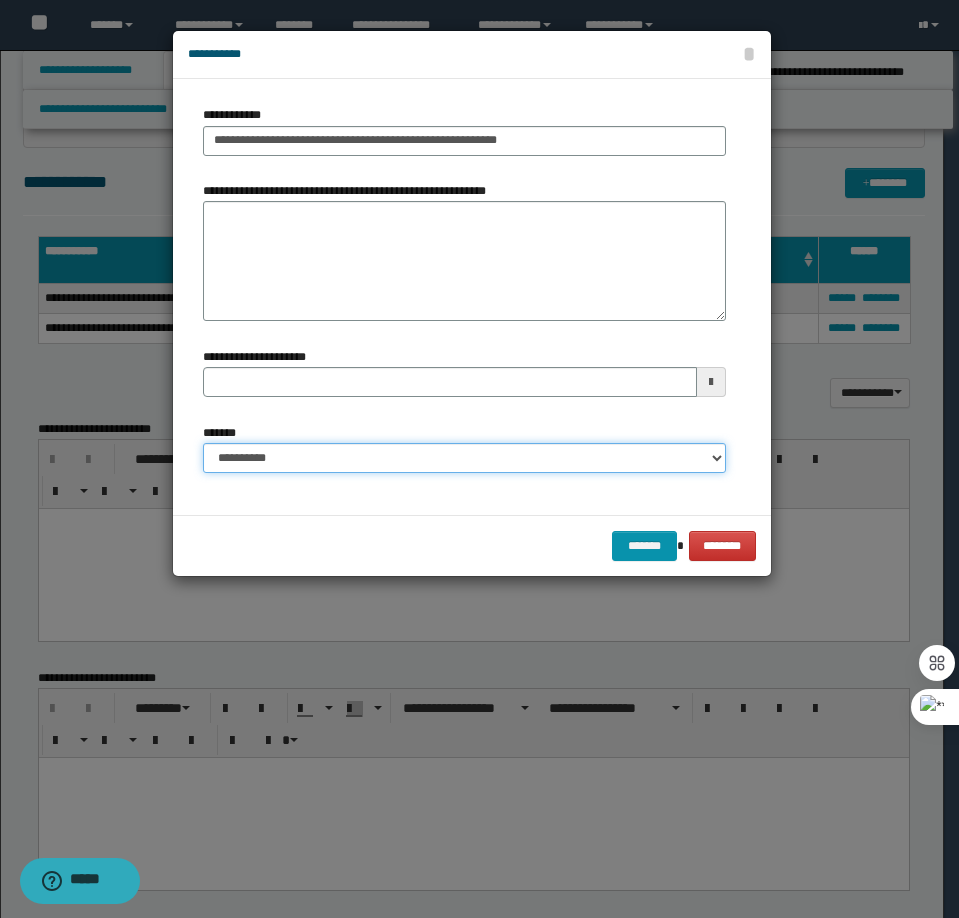 click on "**********" at bounding box center (464, 458) 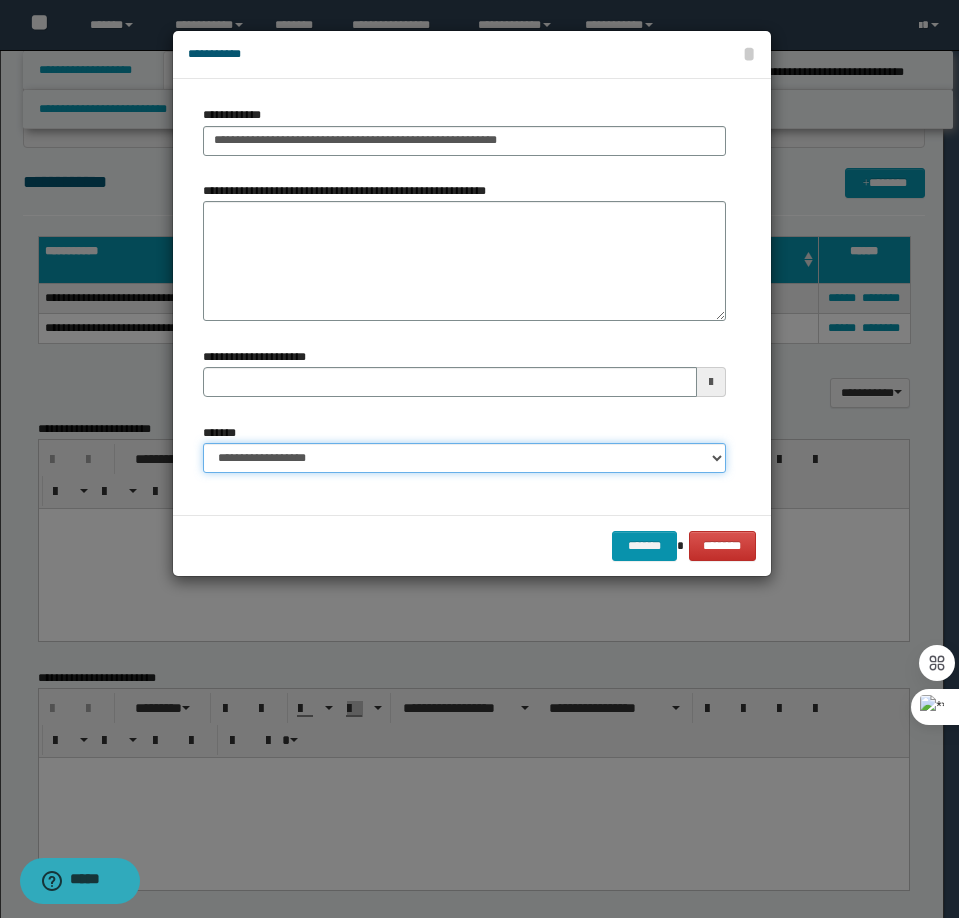 click on "**********" at bounding box center (464, 458) 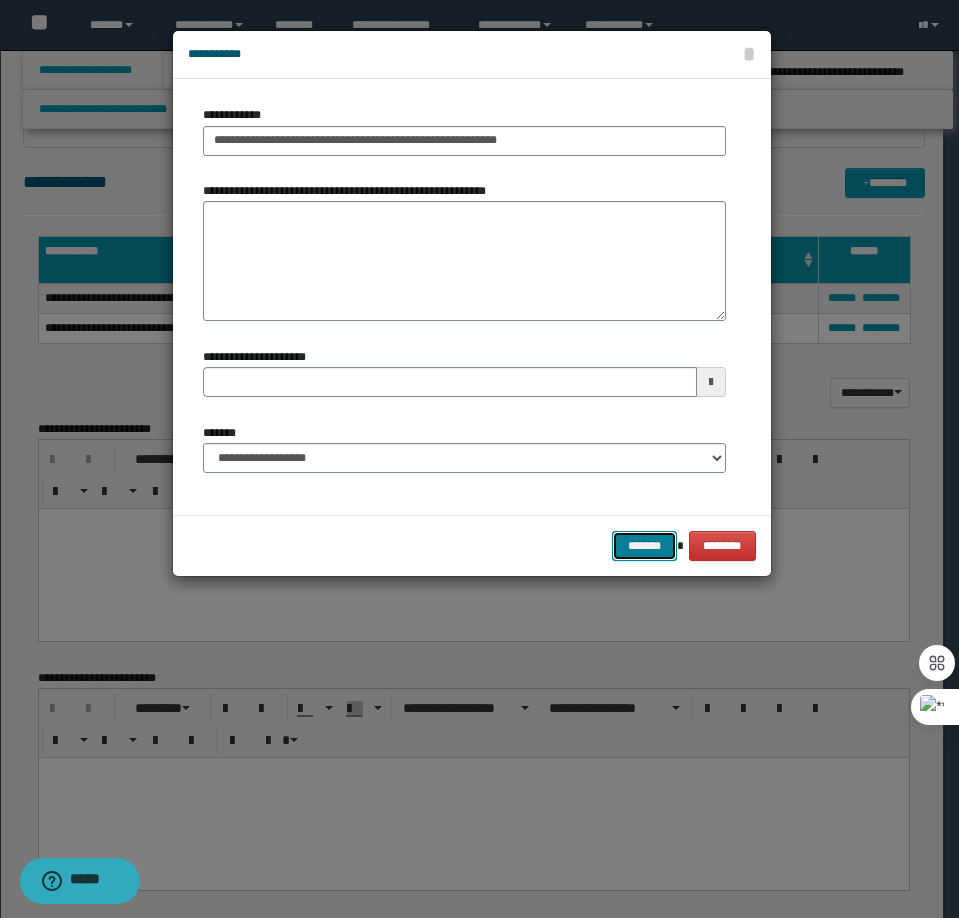 click on "*******" at bounding box center [644, 546] 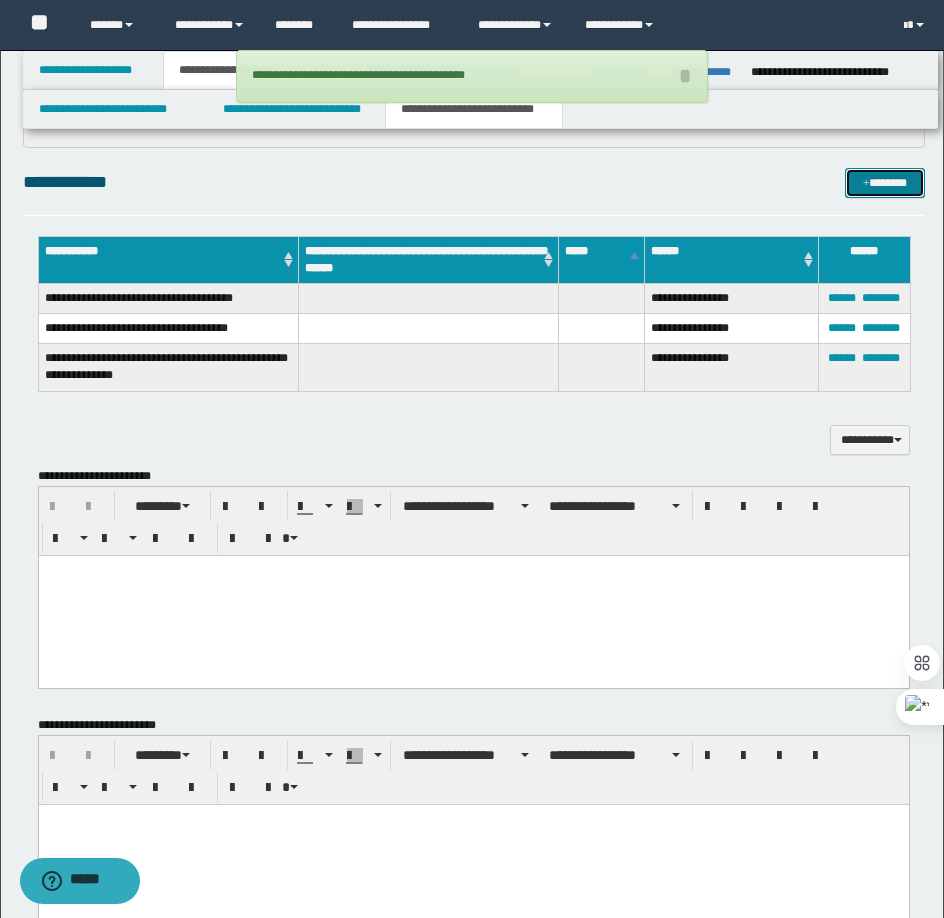 click on "*******" at bounding box center (885, 183) 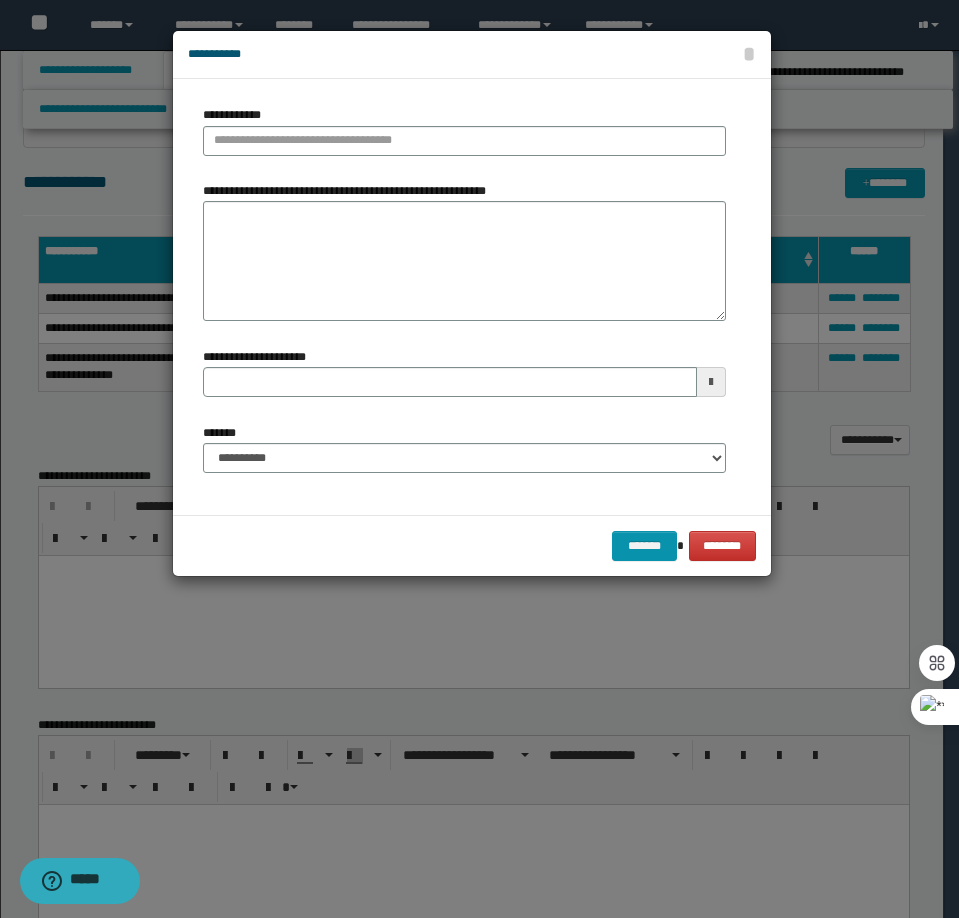 click on "**********" at bounding box center [464, 138] 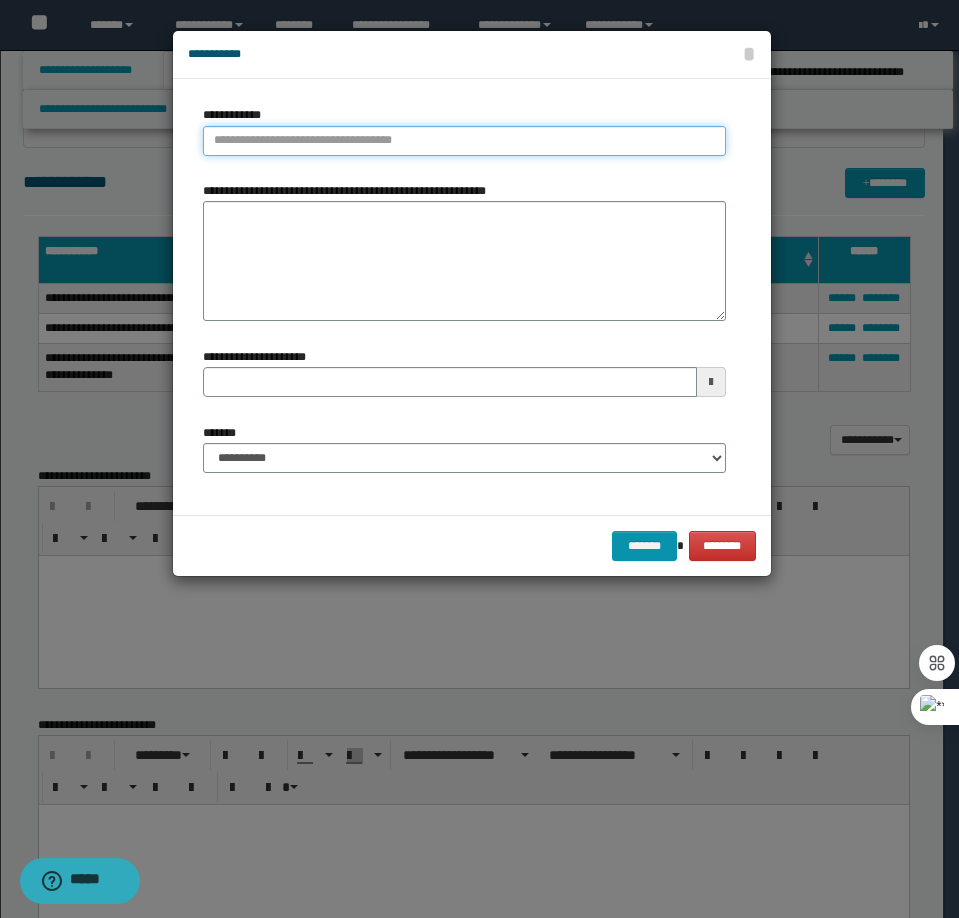 type on "**********" 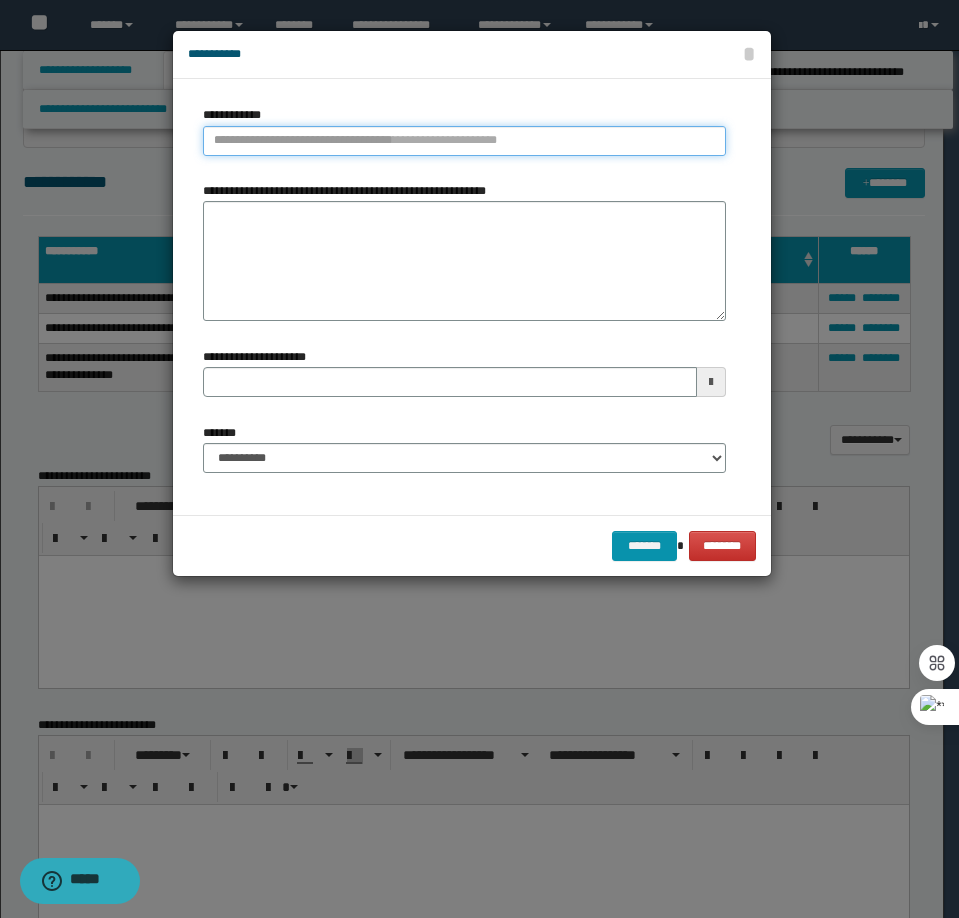 click on "**********" at bounding box center (464, 141) 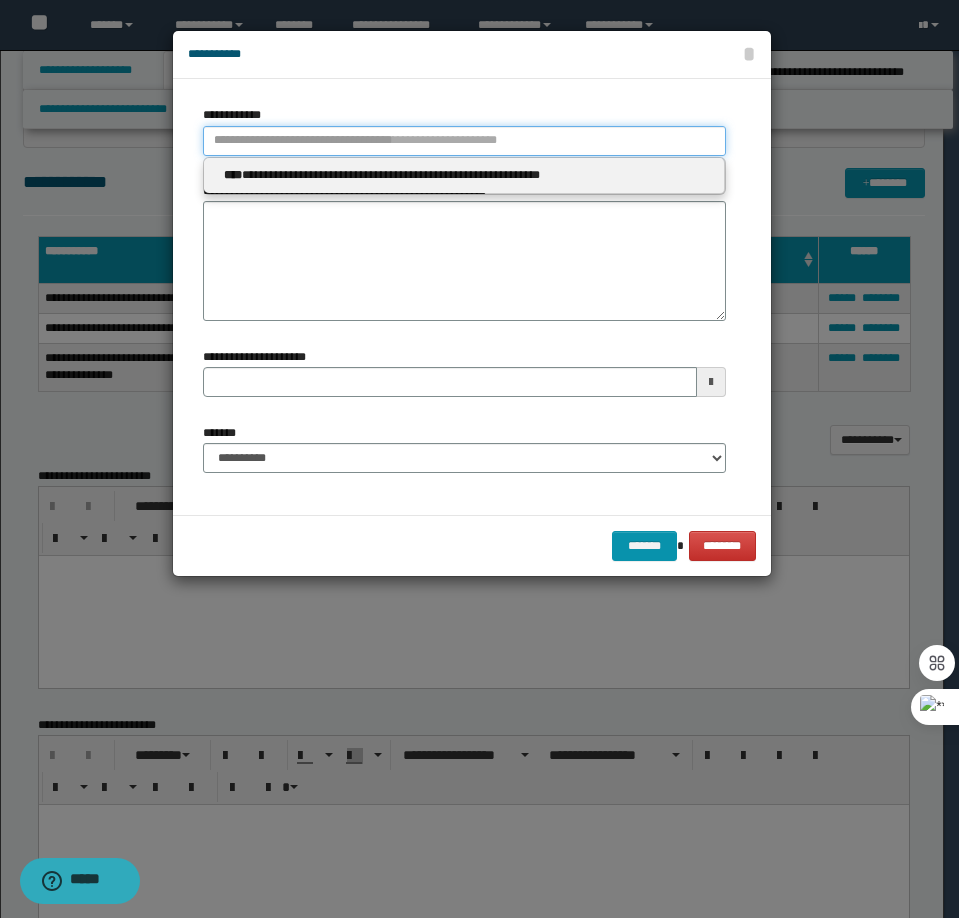 type 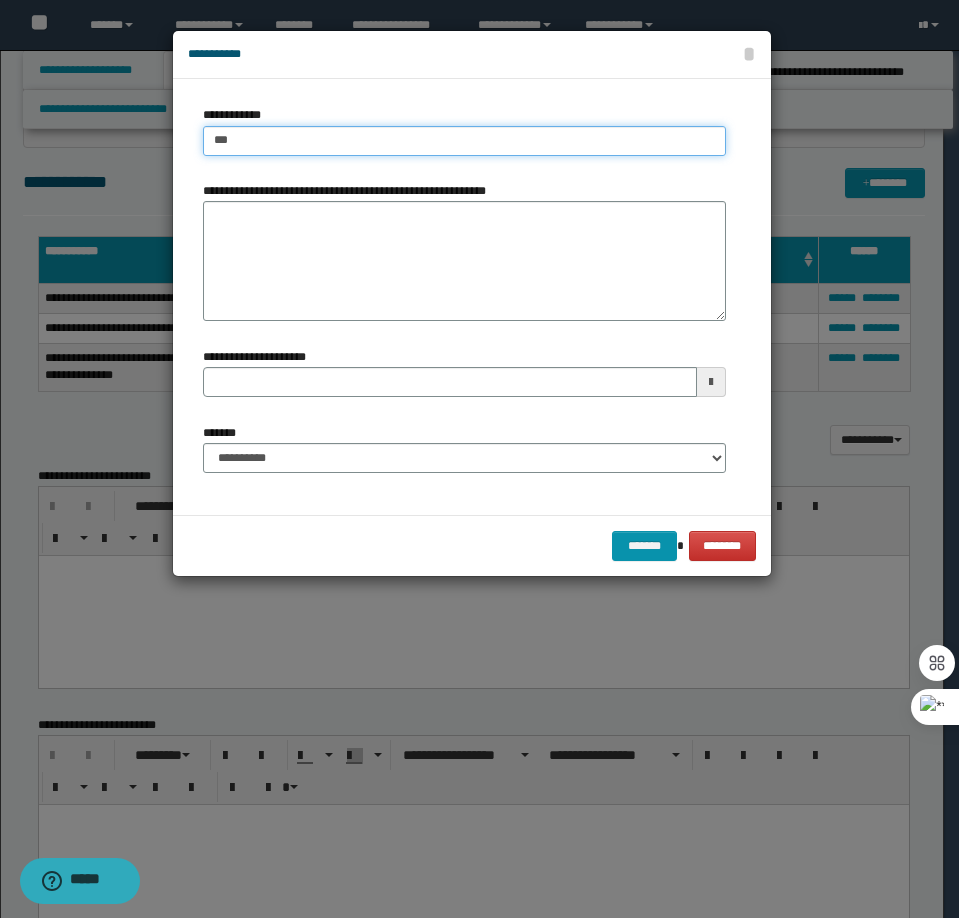 type on "****" 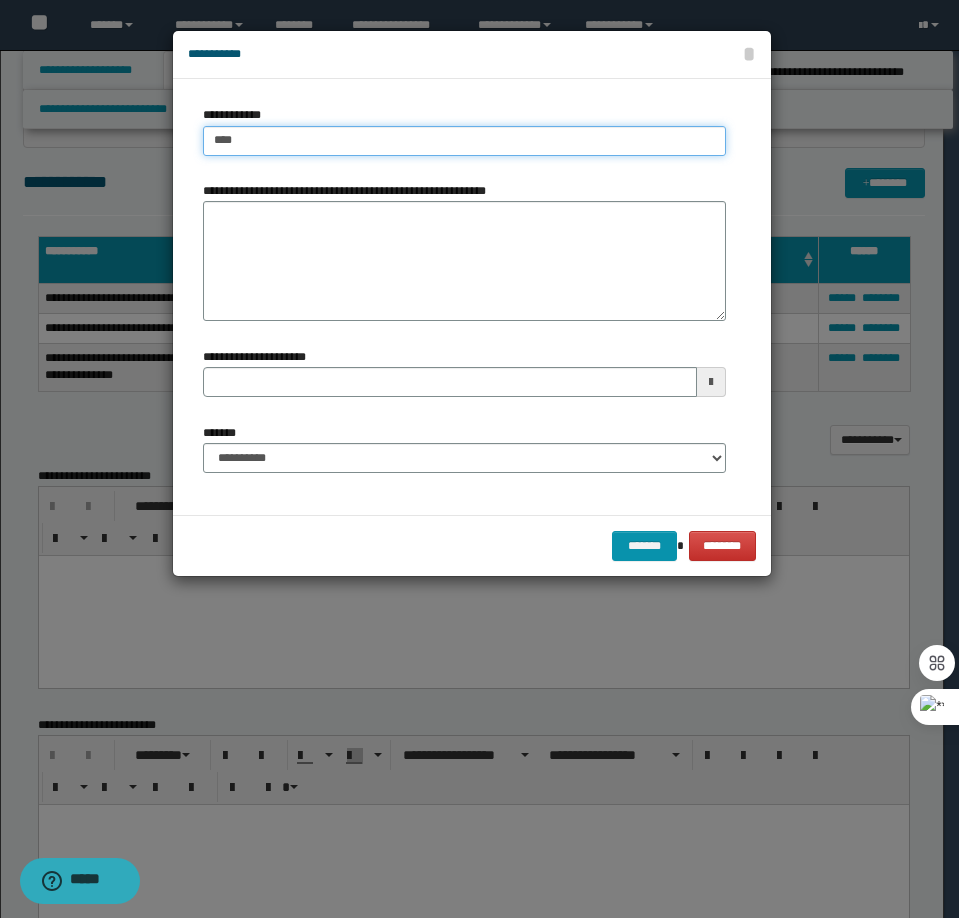 type on "****" 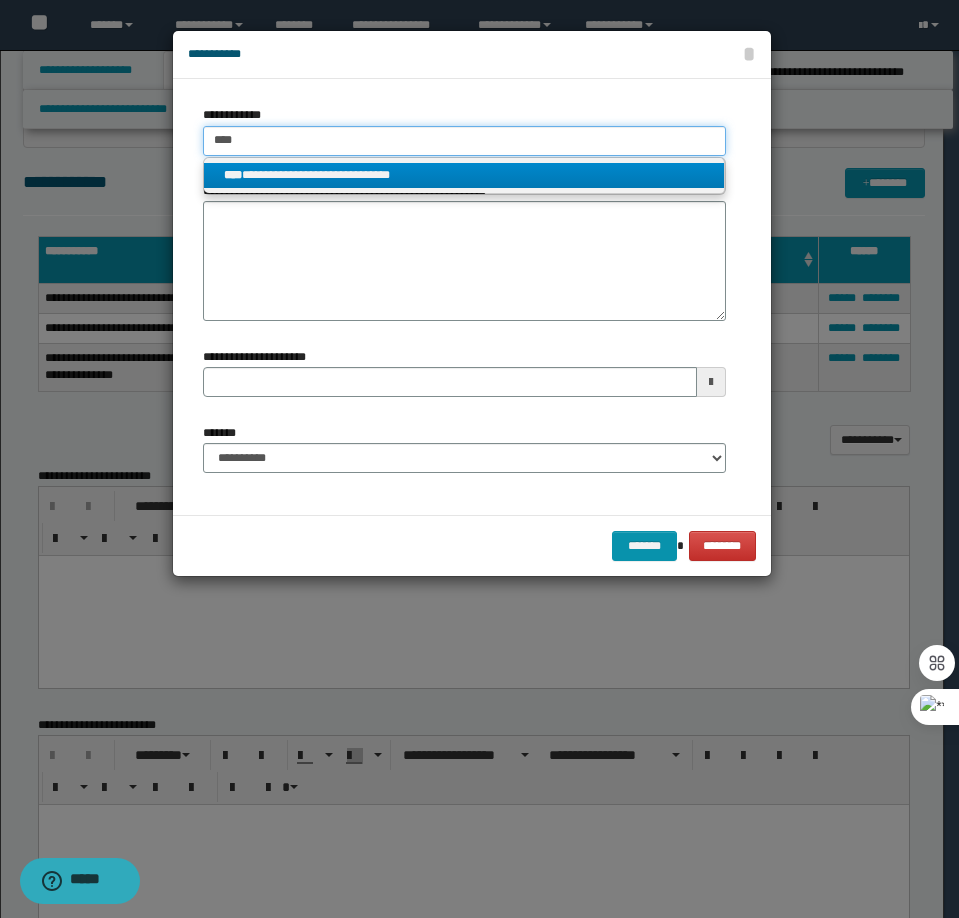 type on "****" 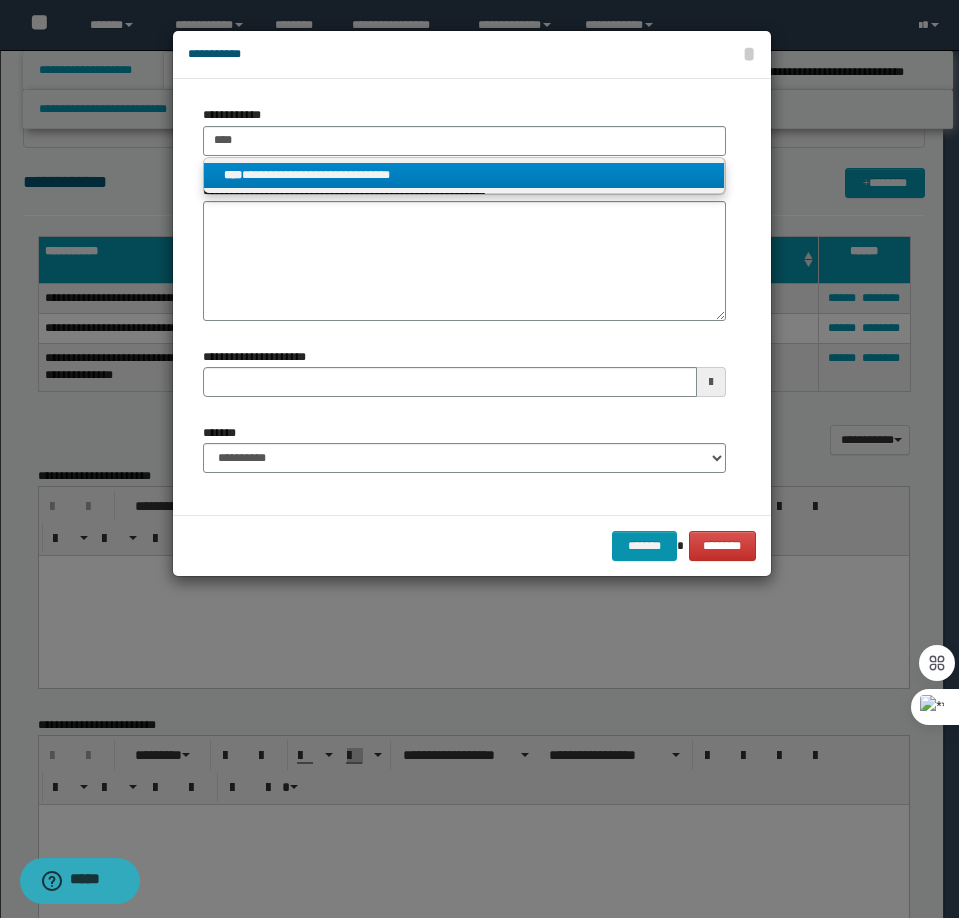 click on "**********" at bounding box center [464, 175] 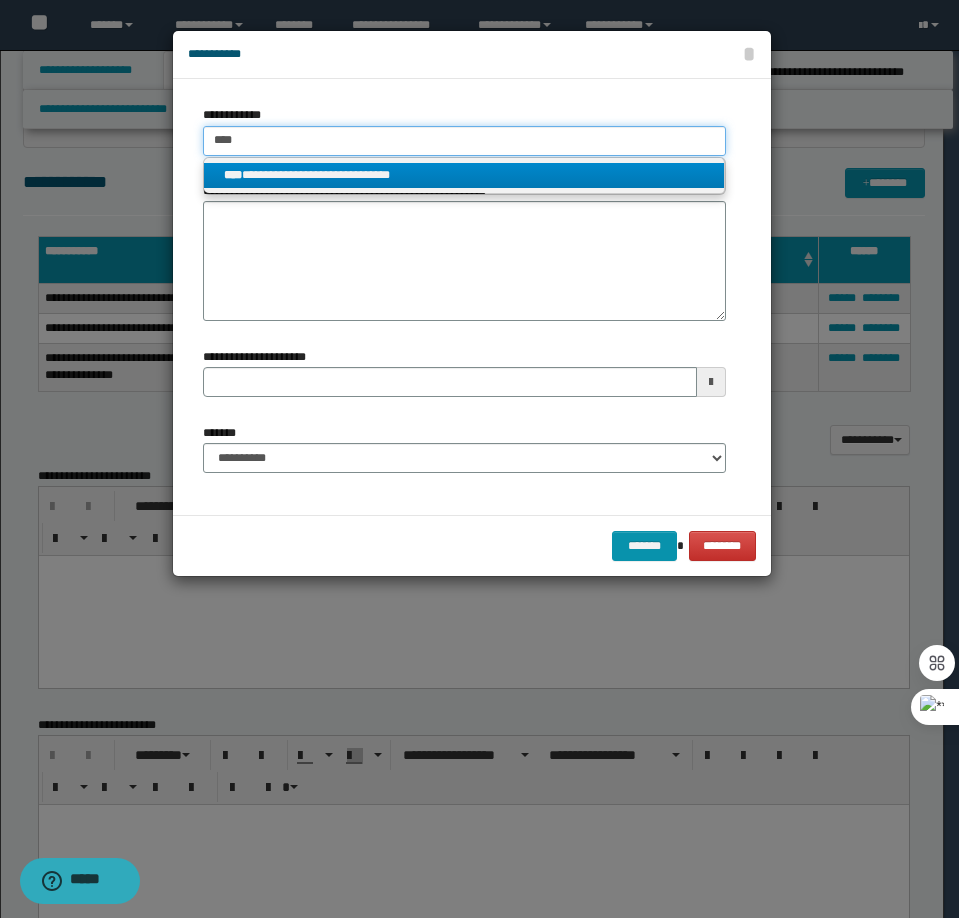 type 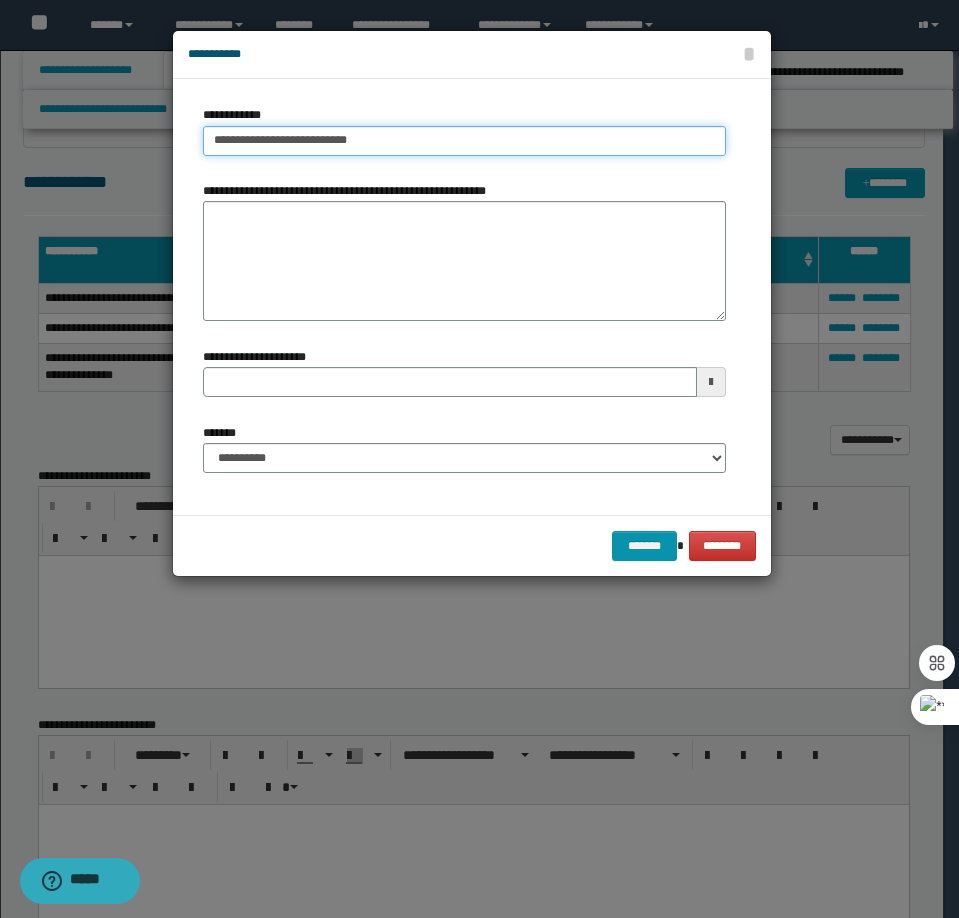 type 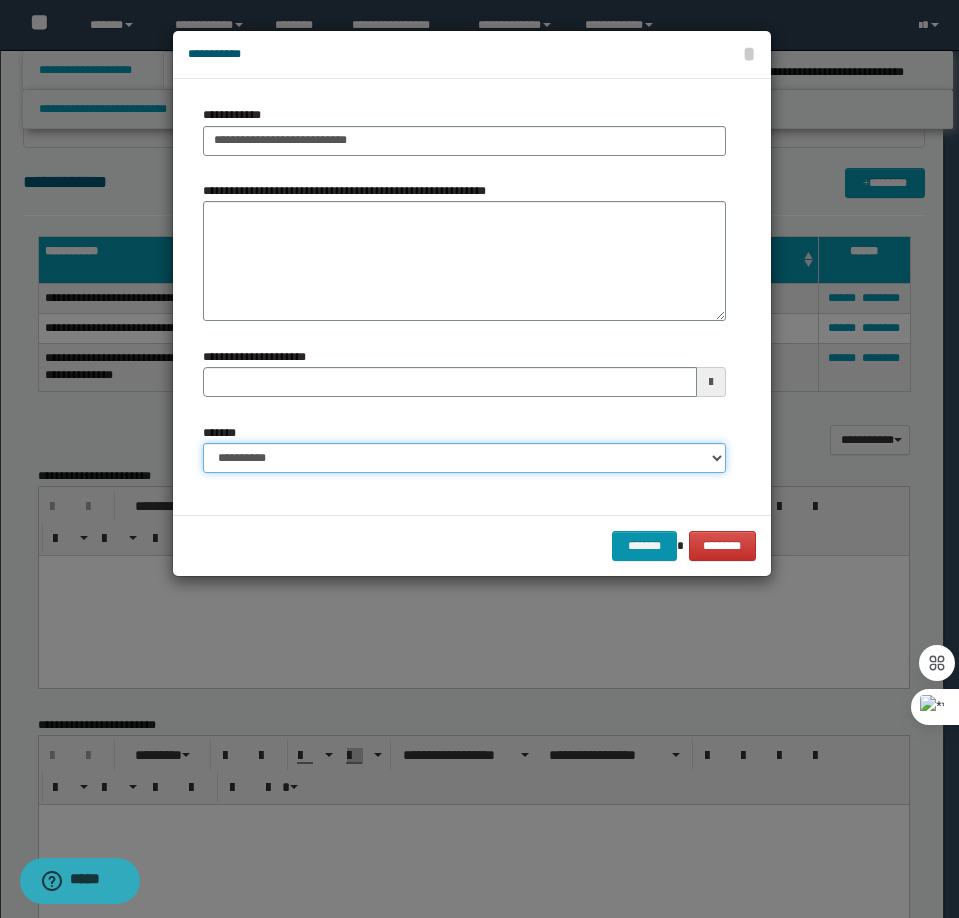 click on "**********" at bounding box center (464, 458) 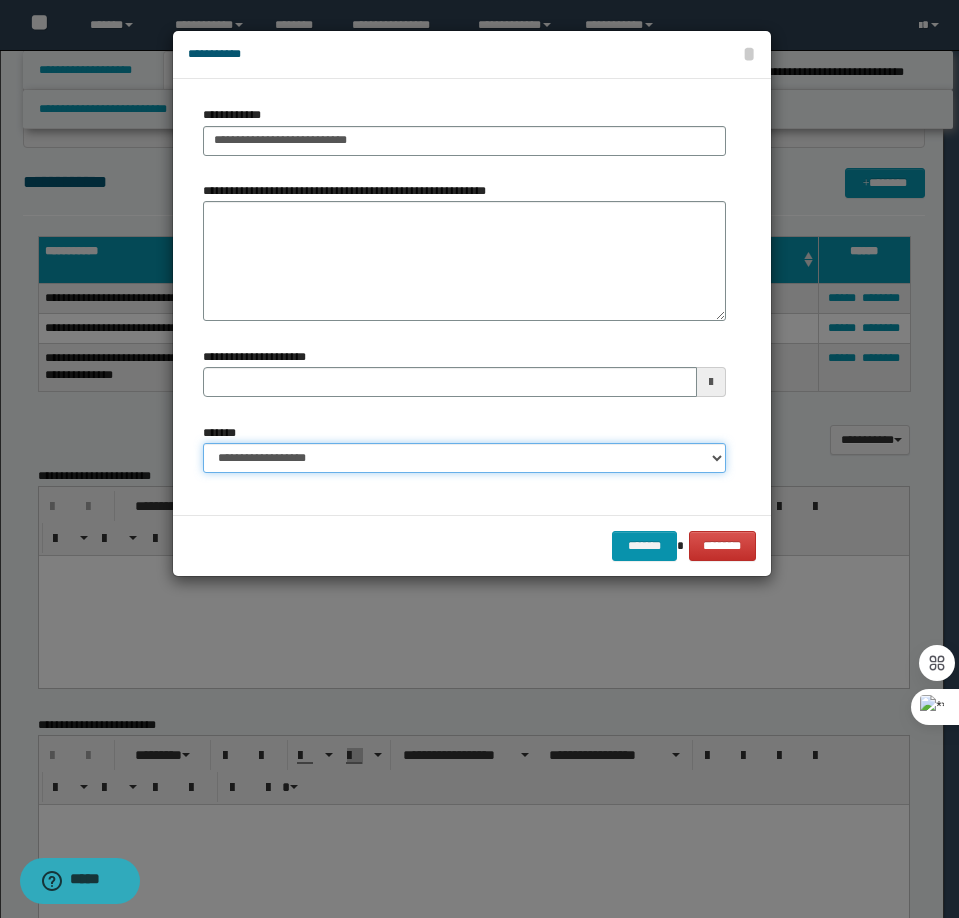 click on "**********" at bounding box center (464, 458) 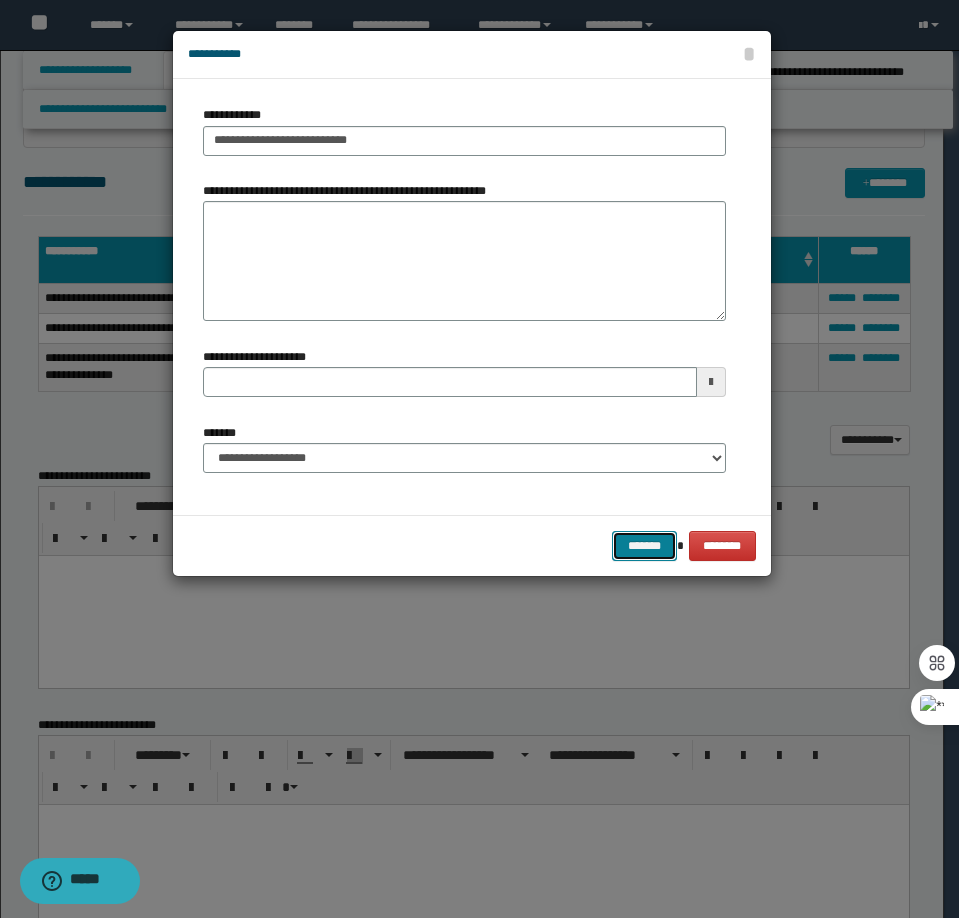 click on "*******" at bounding box center [644, 546] 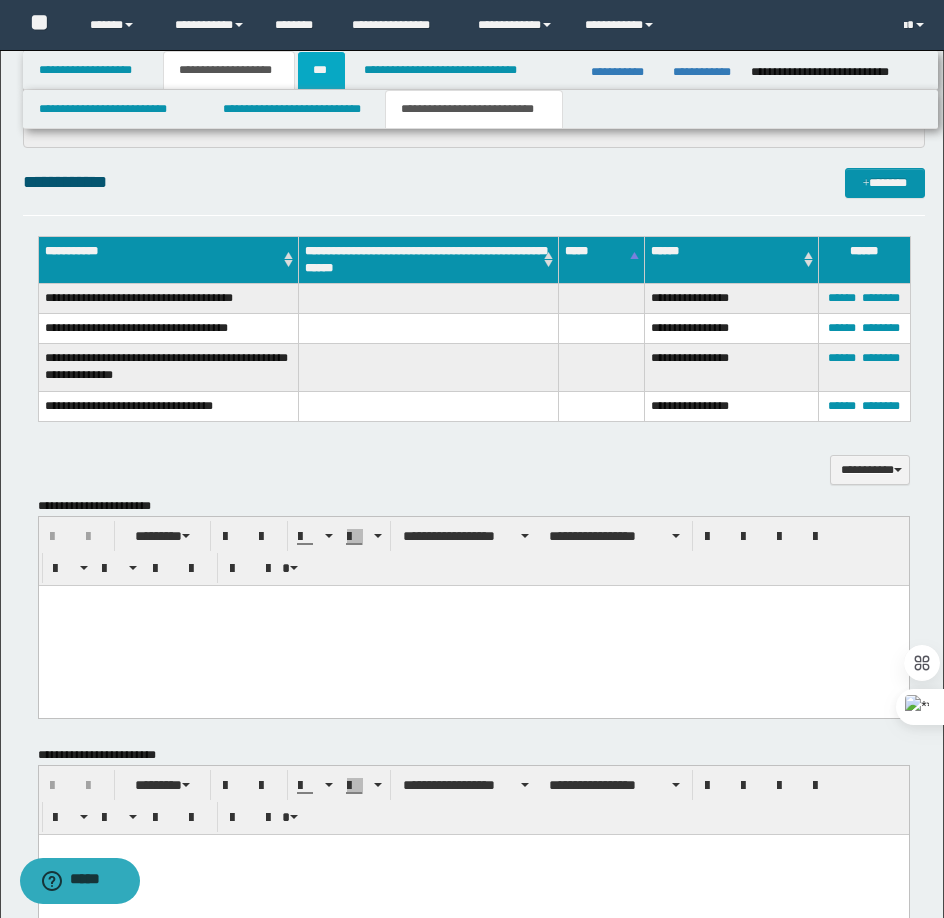 click on "***" at bounding box center (321, 70) 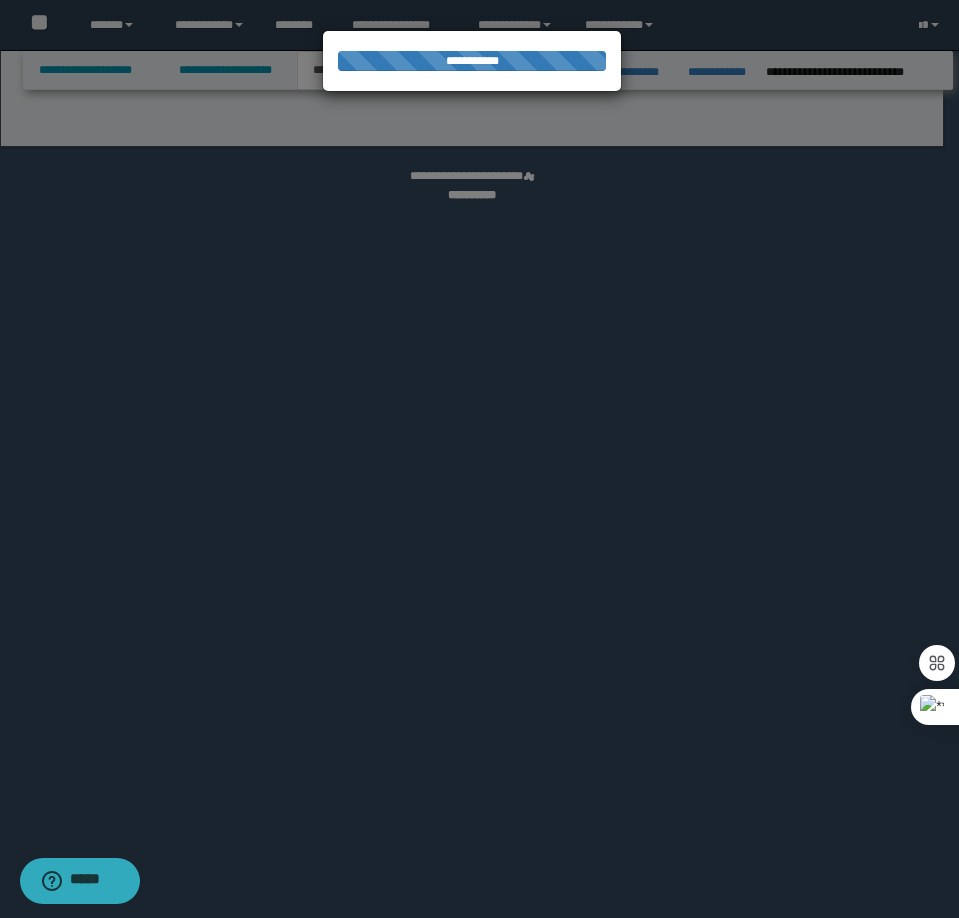 select on "***" 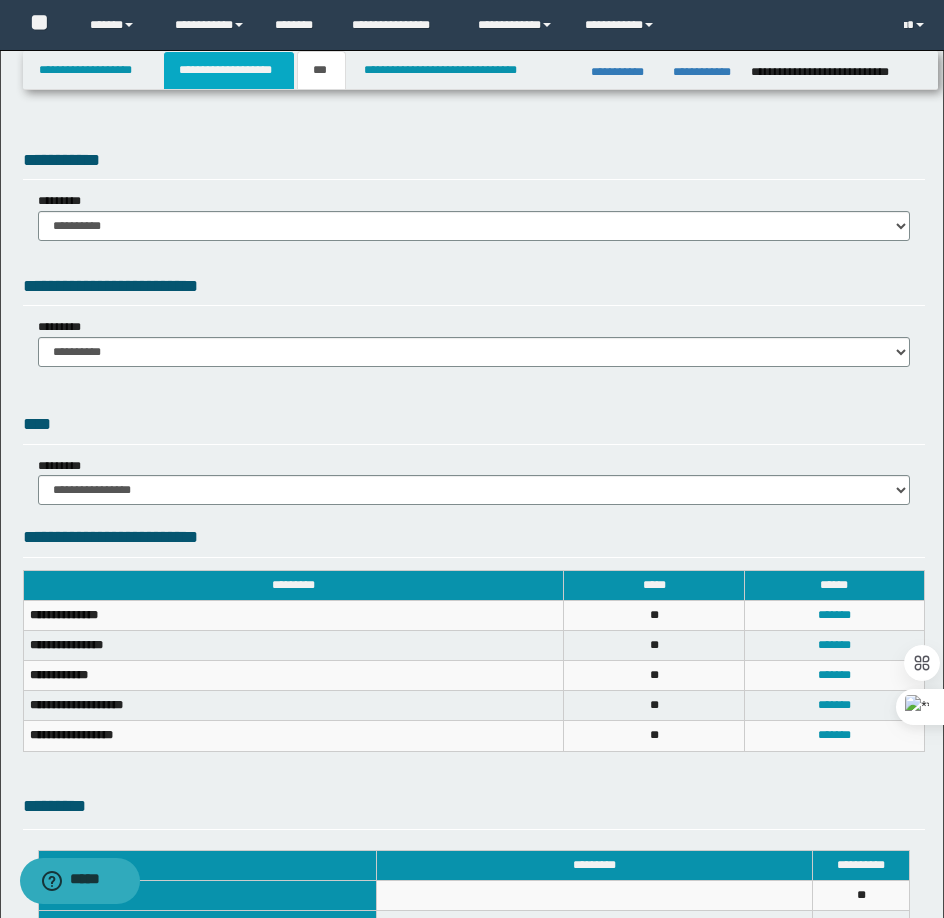 click on "**********" at bounding box center [229, 70] 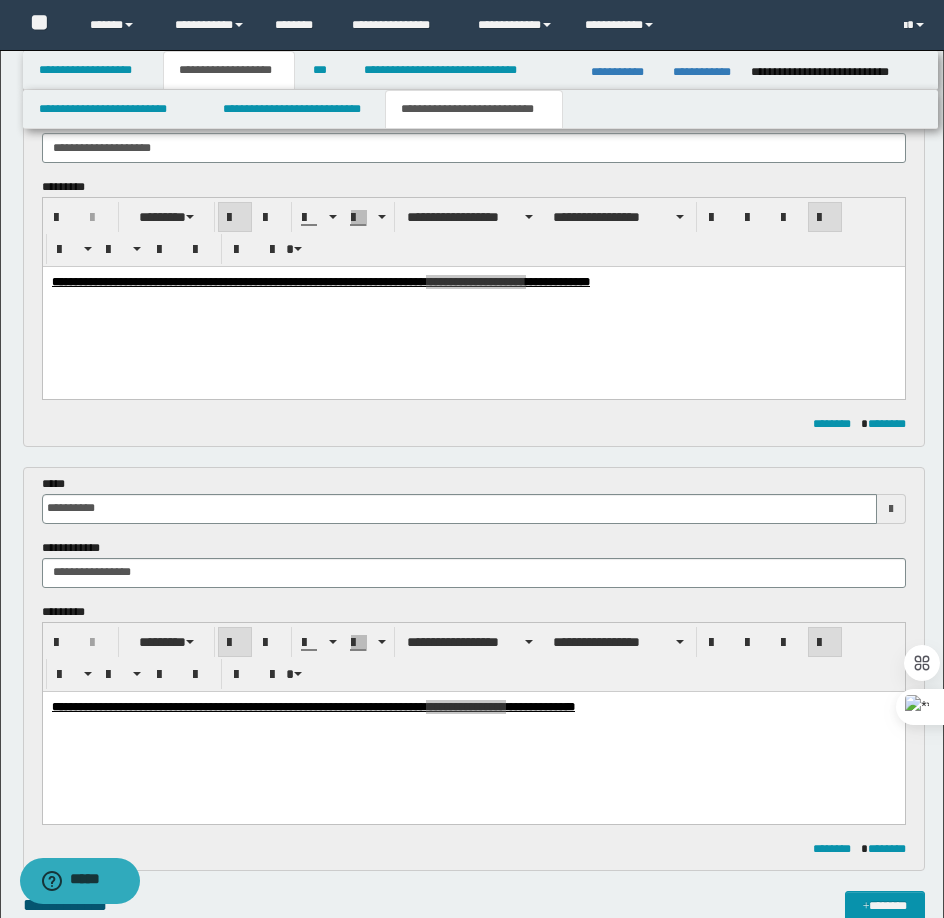 scroll, scrollTop: 0, scrollLeft: 0, axis: both 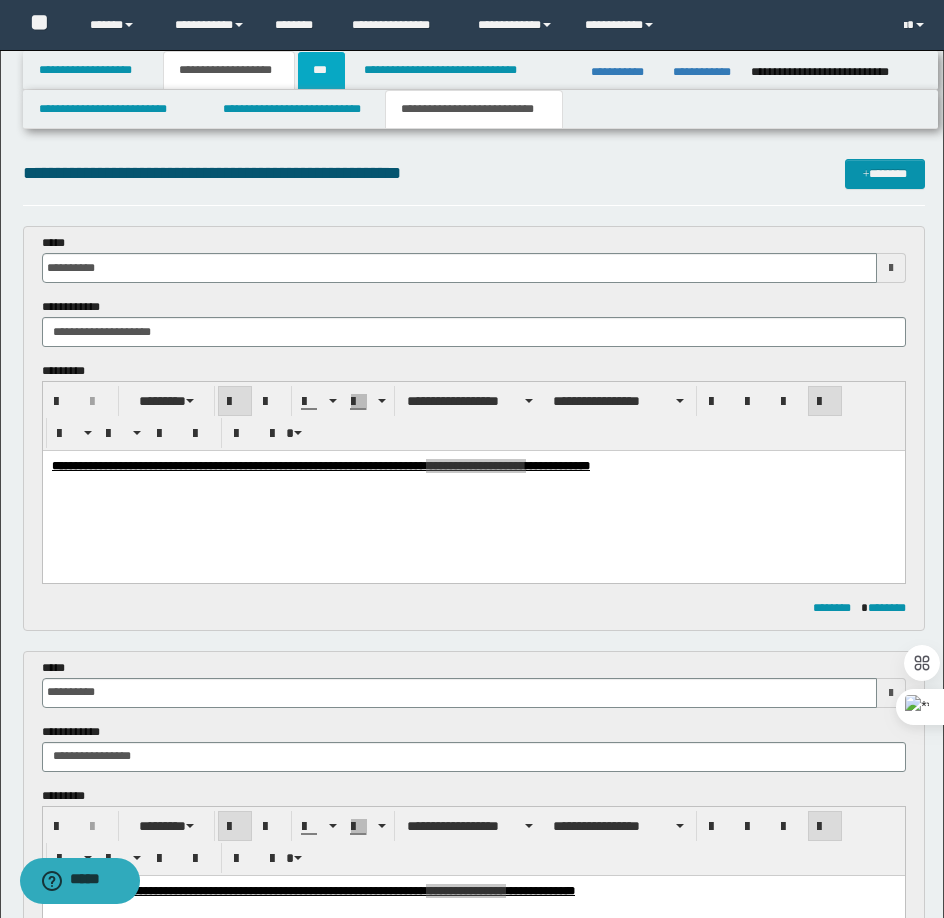 click on "***" at bounding box center (321, 70) 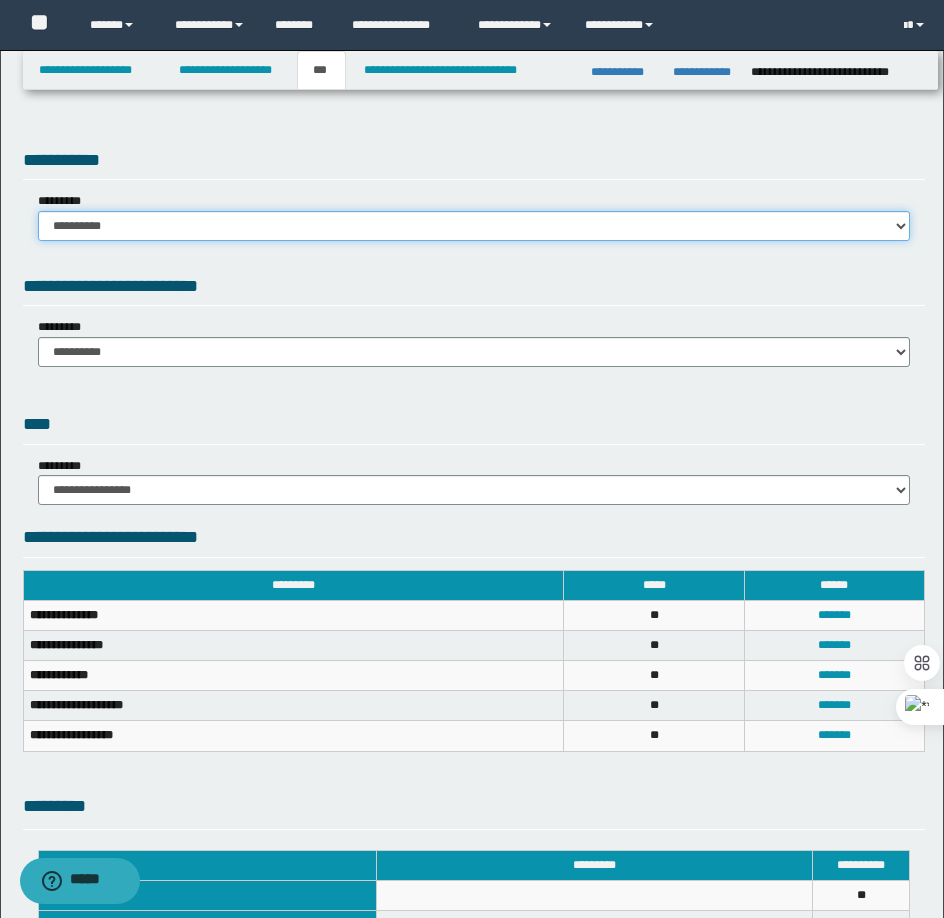 click on "**********" at bounding box center [474, 226] 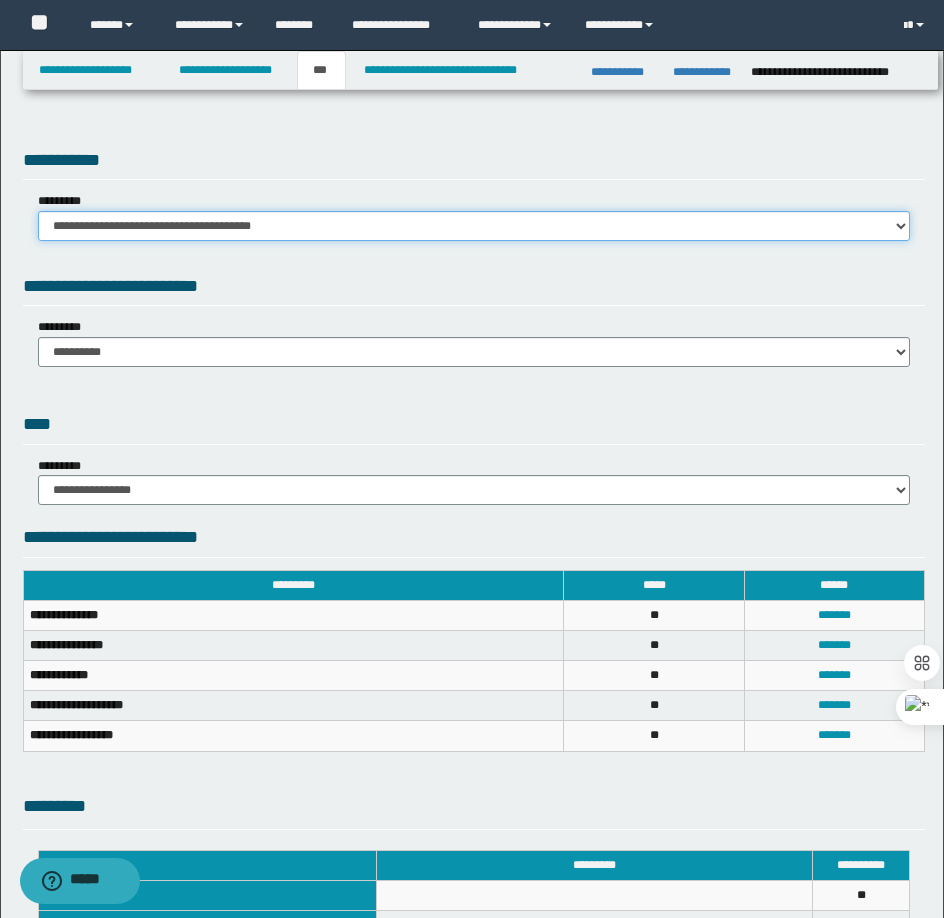 click on "**********" at bounding box center (474, 226) 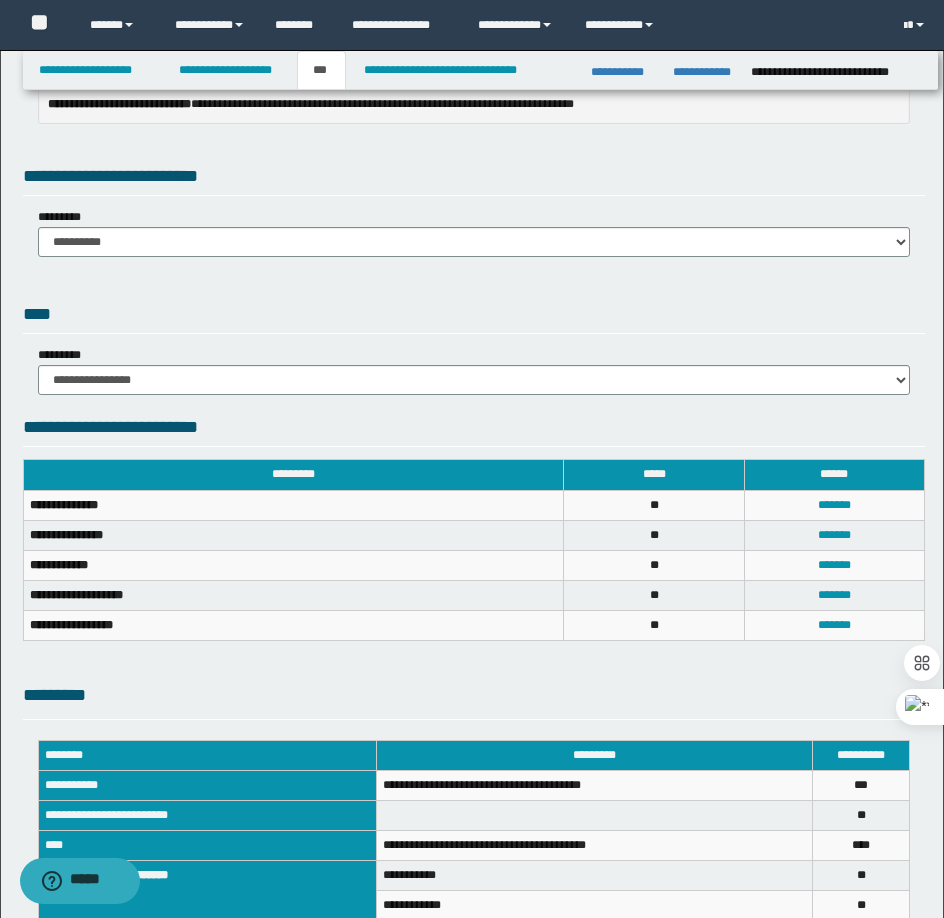 scroll, scrollTop: 0, scrollLeft: 0, axis: both 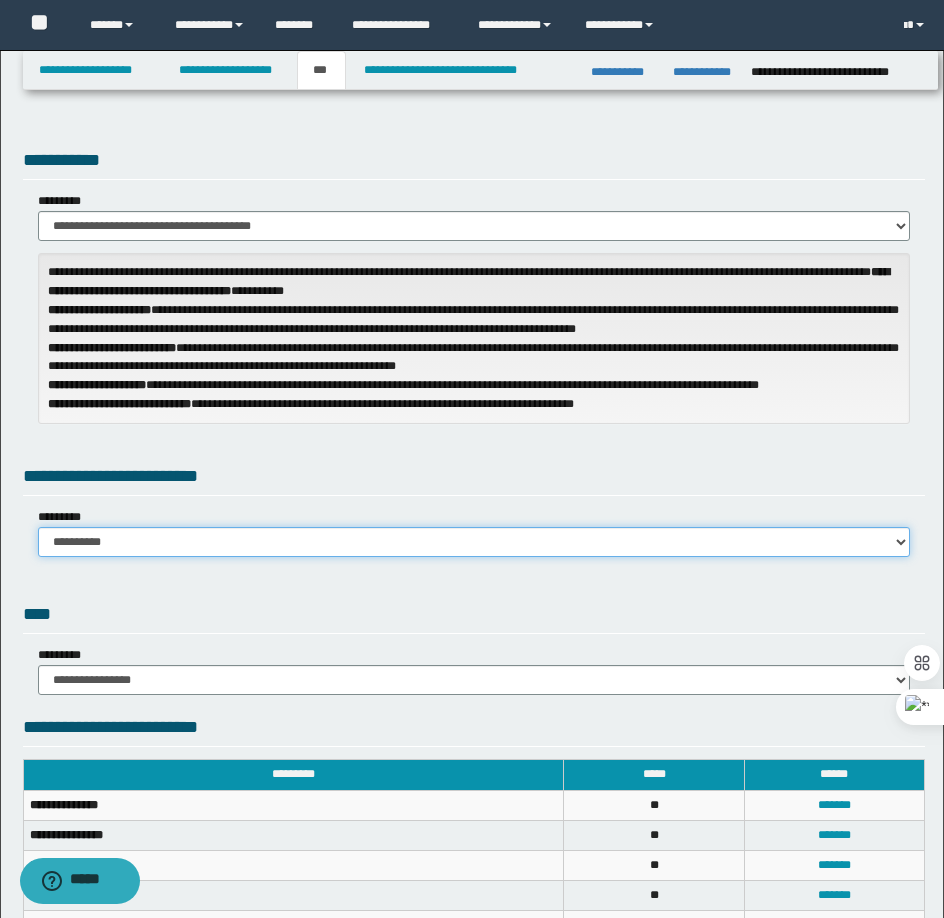 click on "**********" at bounding box center [474, 542] 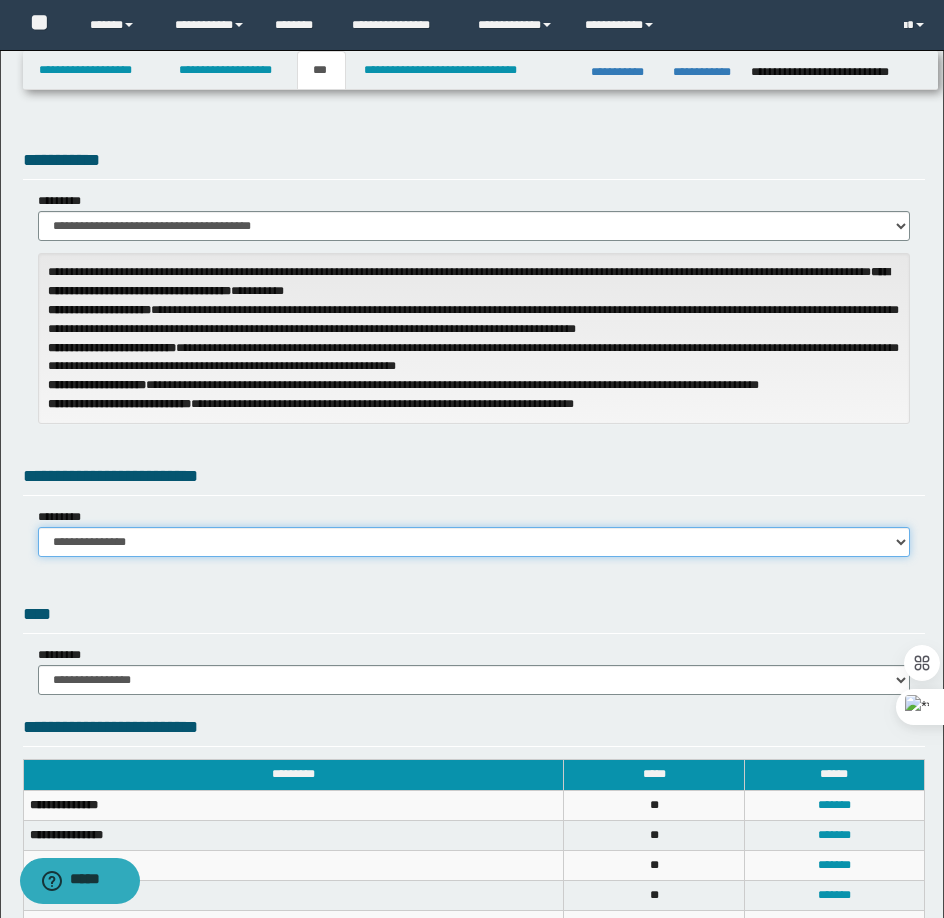 click on "**********" at bounding box center (474, 542) 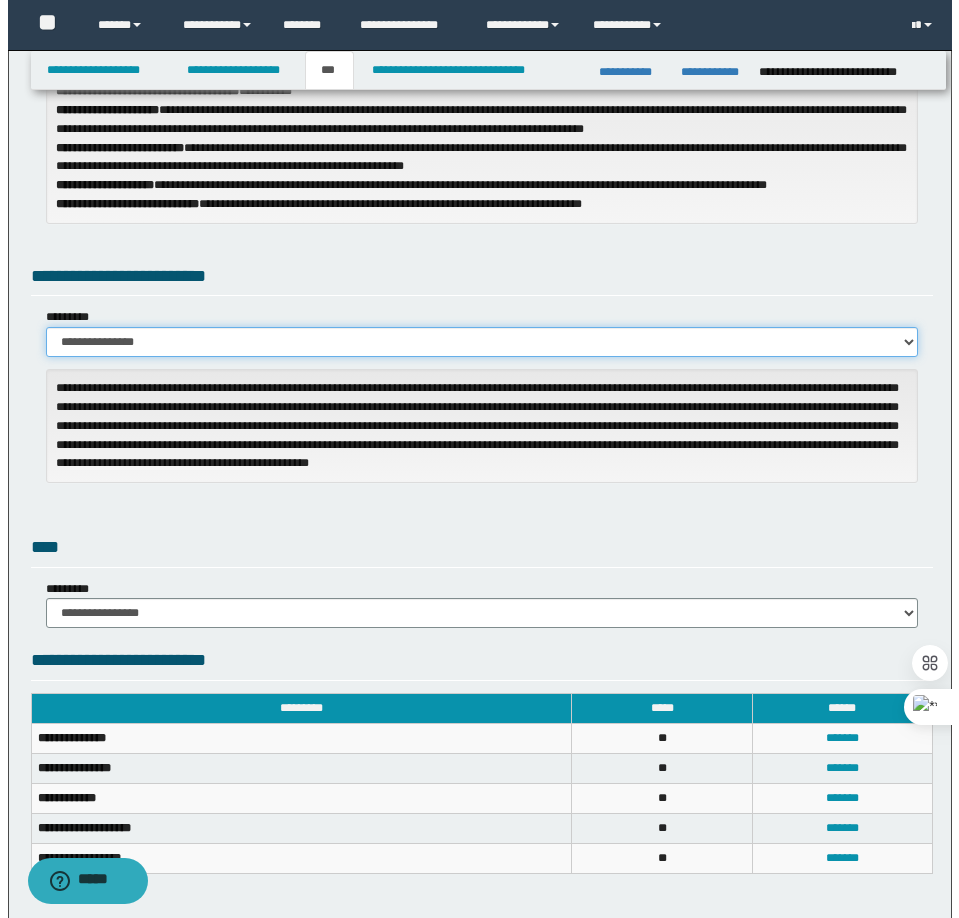 scroll, scrollTop: 600, scrollLeft: 0, axis: vertical 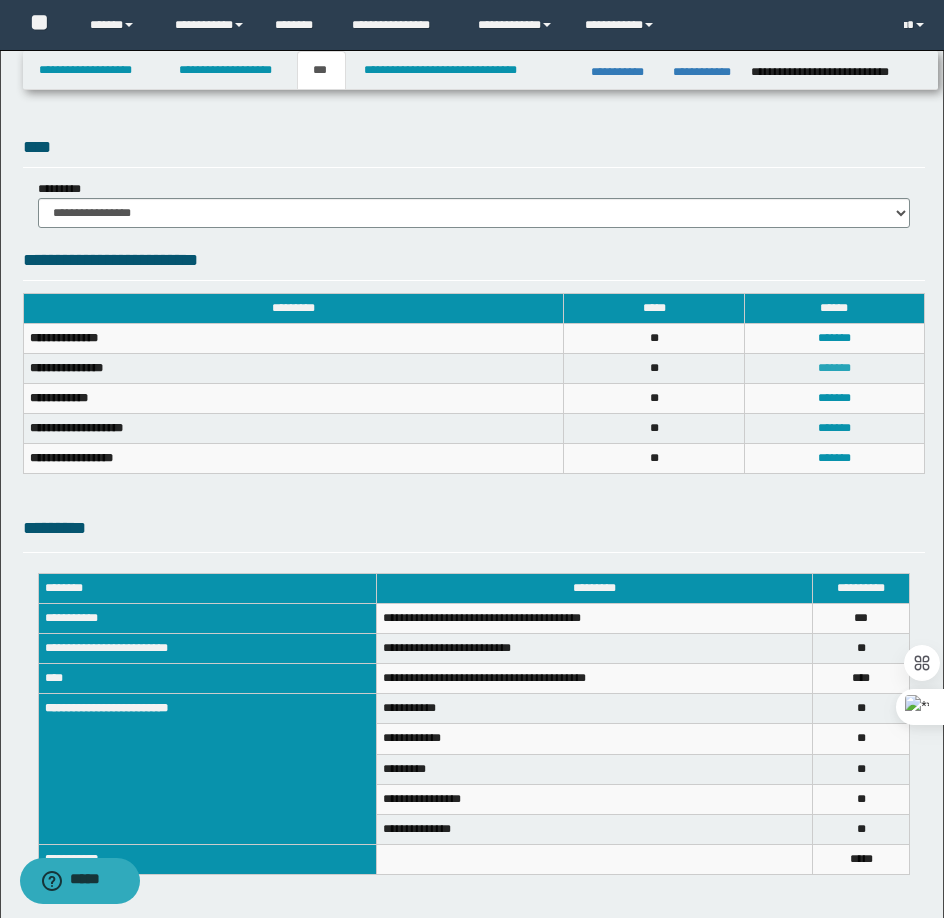 drag, startPoint x: 838, startPoint y: 362, endPoint x: 823, endPoint y: 369, distance: 16.552946 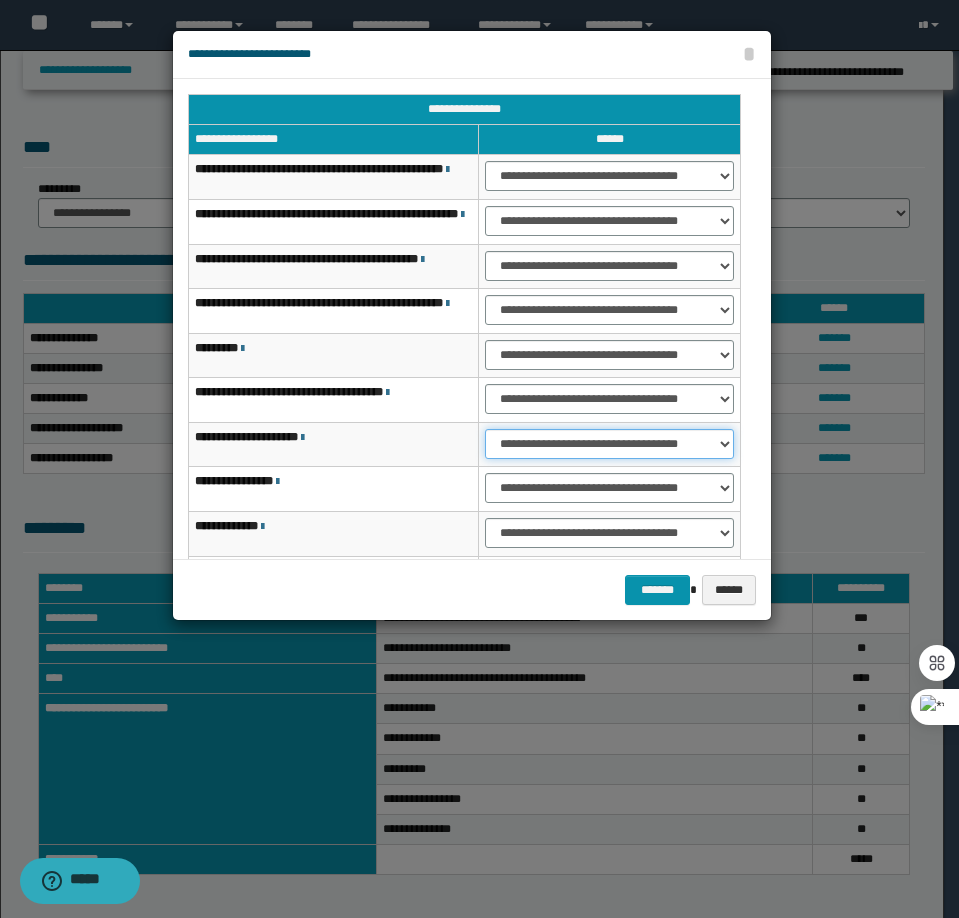 drag, startPoint x: 515, startPoint y: 454, endPoint x: 521, endPoint y: 466, distance: 13.416408 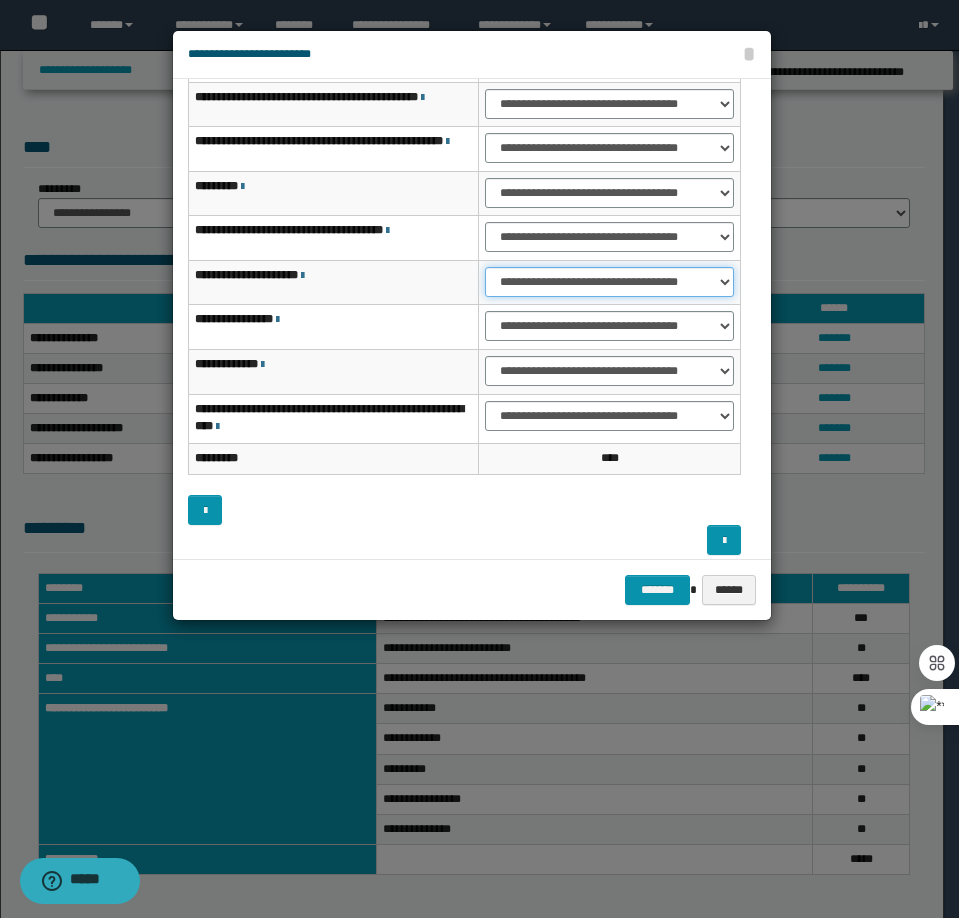 scroll, scrollTop: 173, scrollLeft: 0, axis: vertical 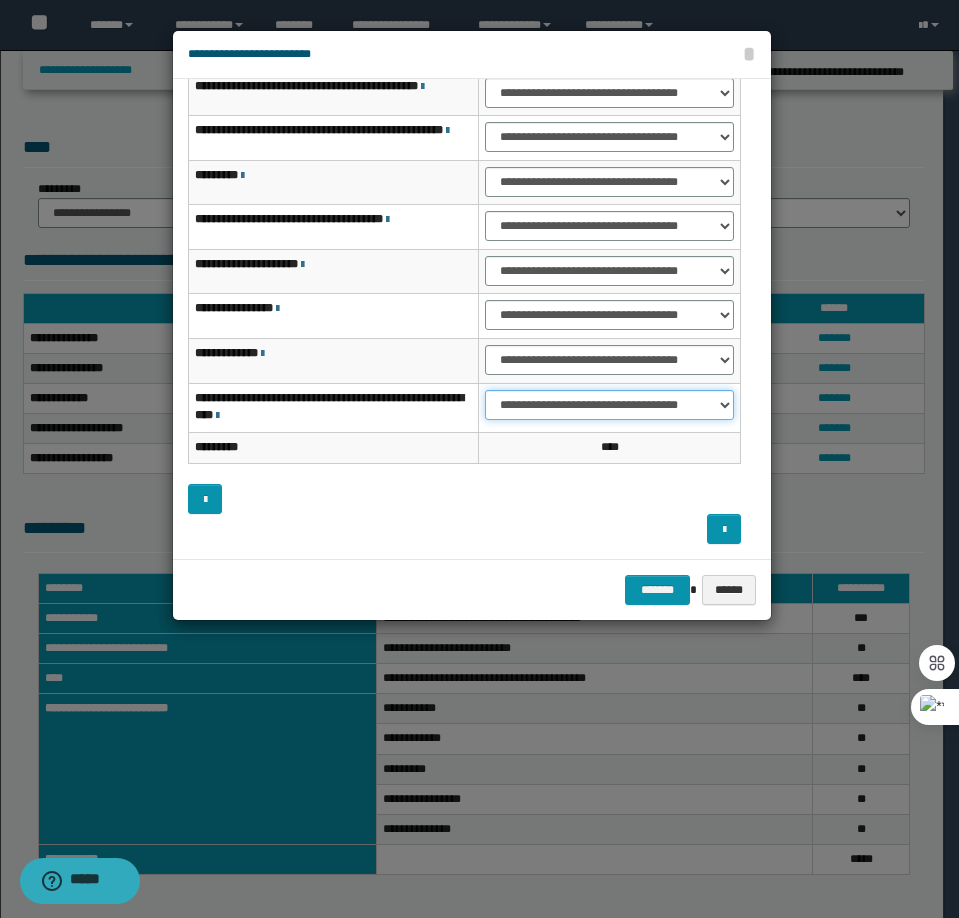 drag, startPoint x: 538, startPoint y: 405, endPoint x: 538, endPoint y: 421, distance: 16 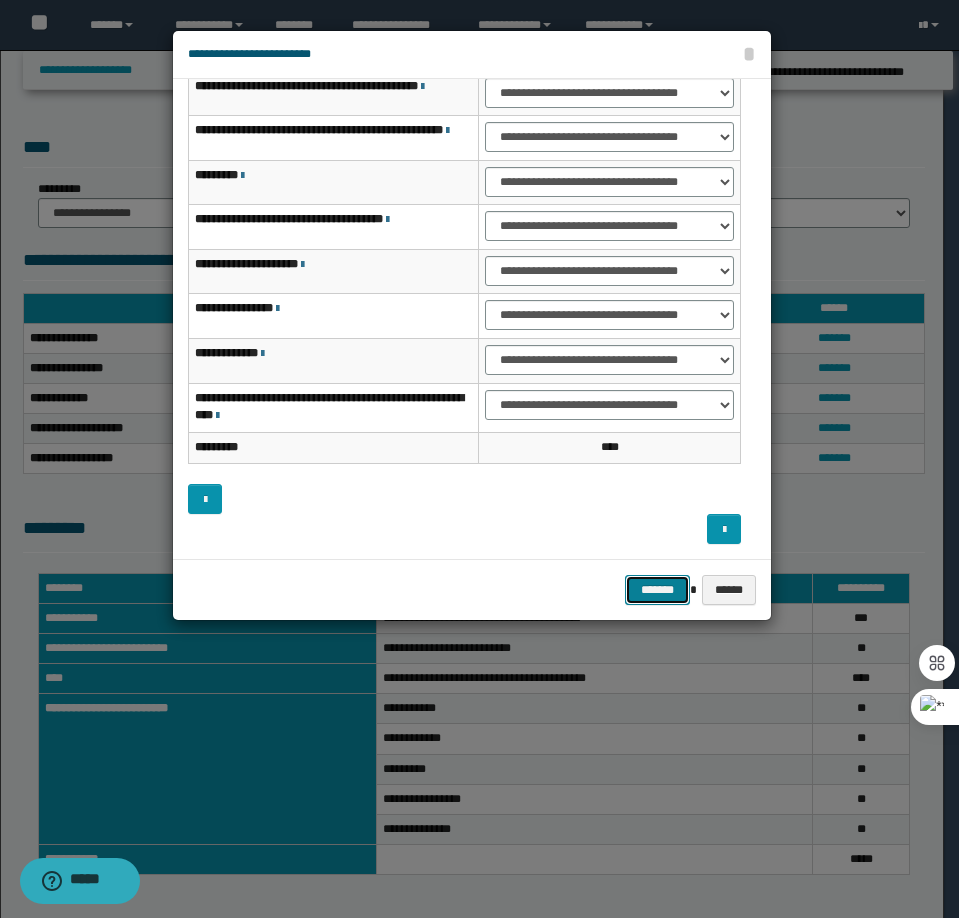 click on "*******" at bounding box center [657, 590] 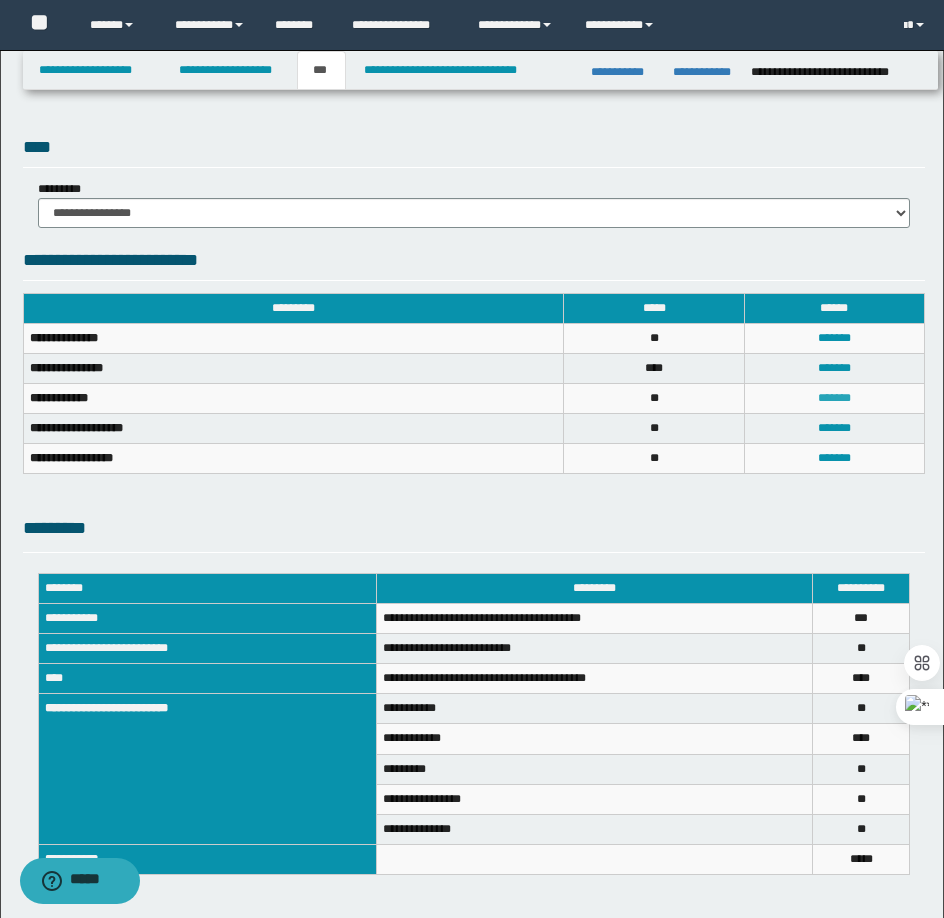 click on "*******" at bounding box center (834, 398) 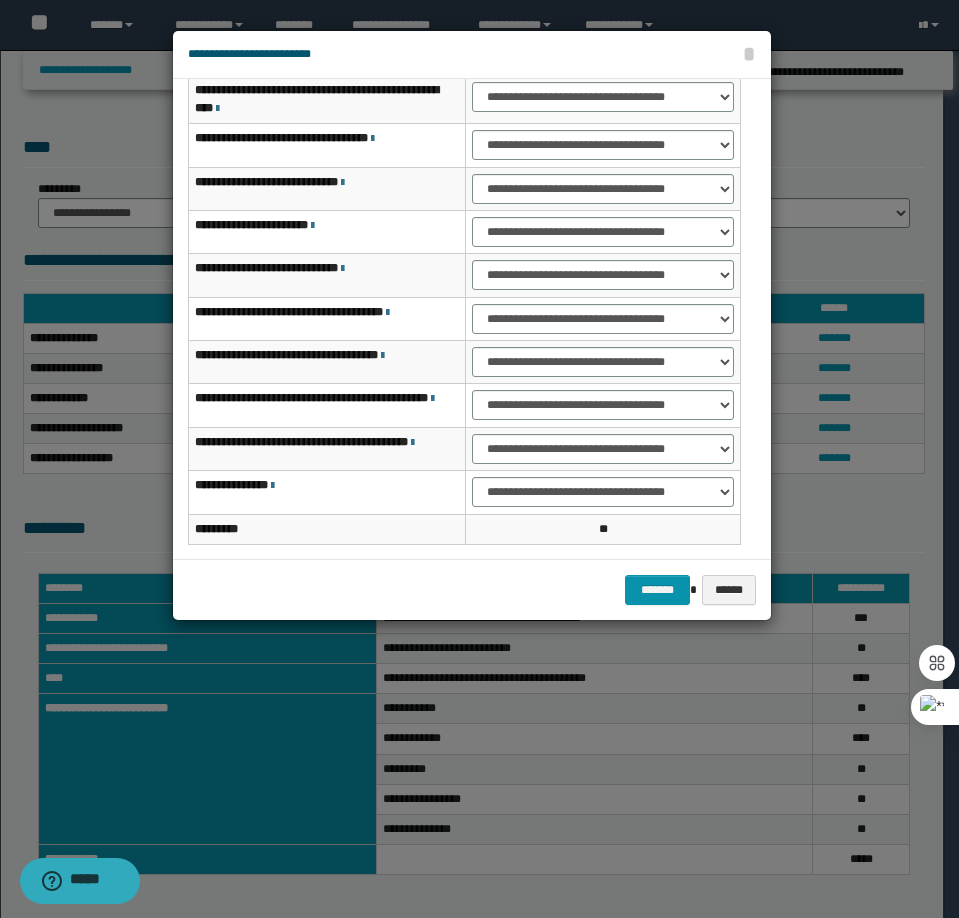 scroll, scrollTop: 0, scrollLeft: 0, axis: both 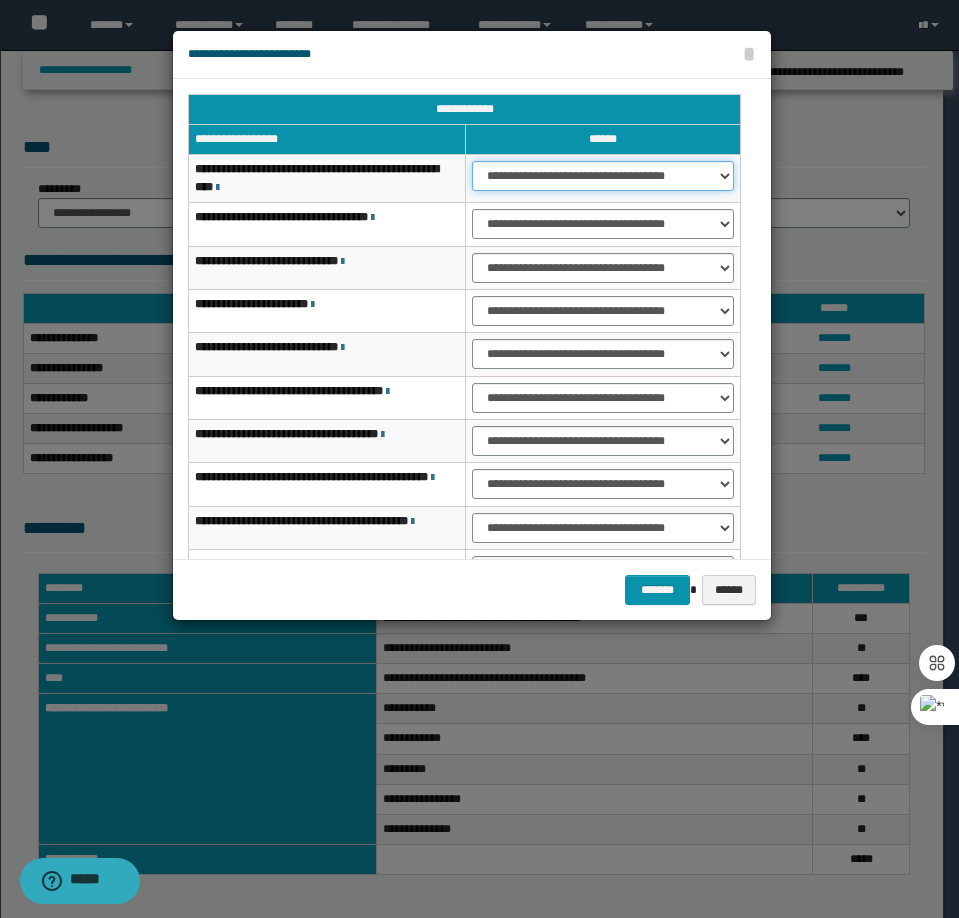 click on "**********" at bounding box center (603, 176) 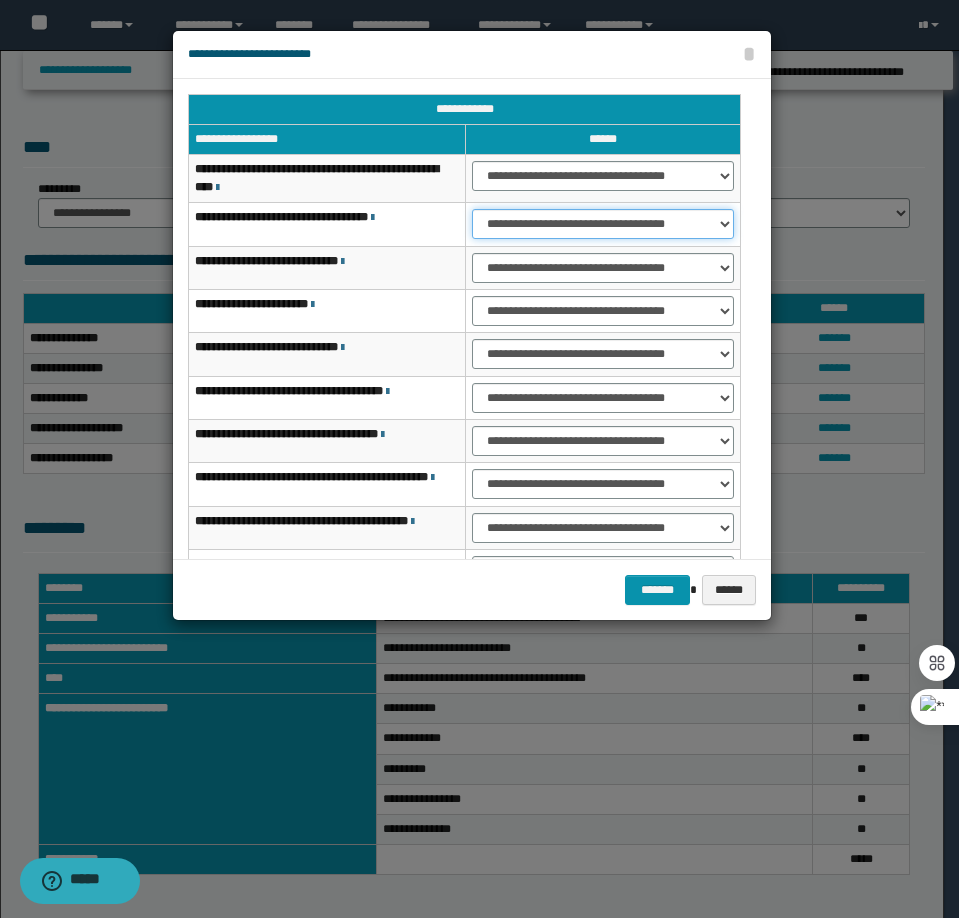 select on "***" 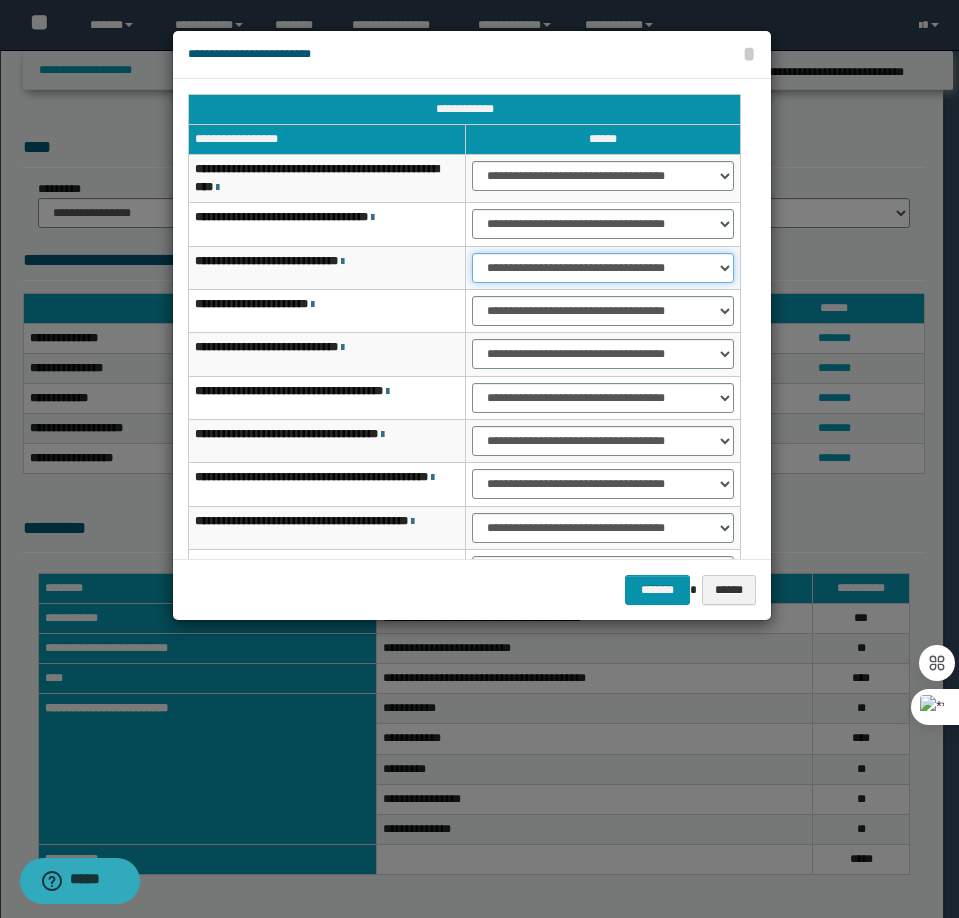 select on "***" 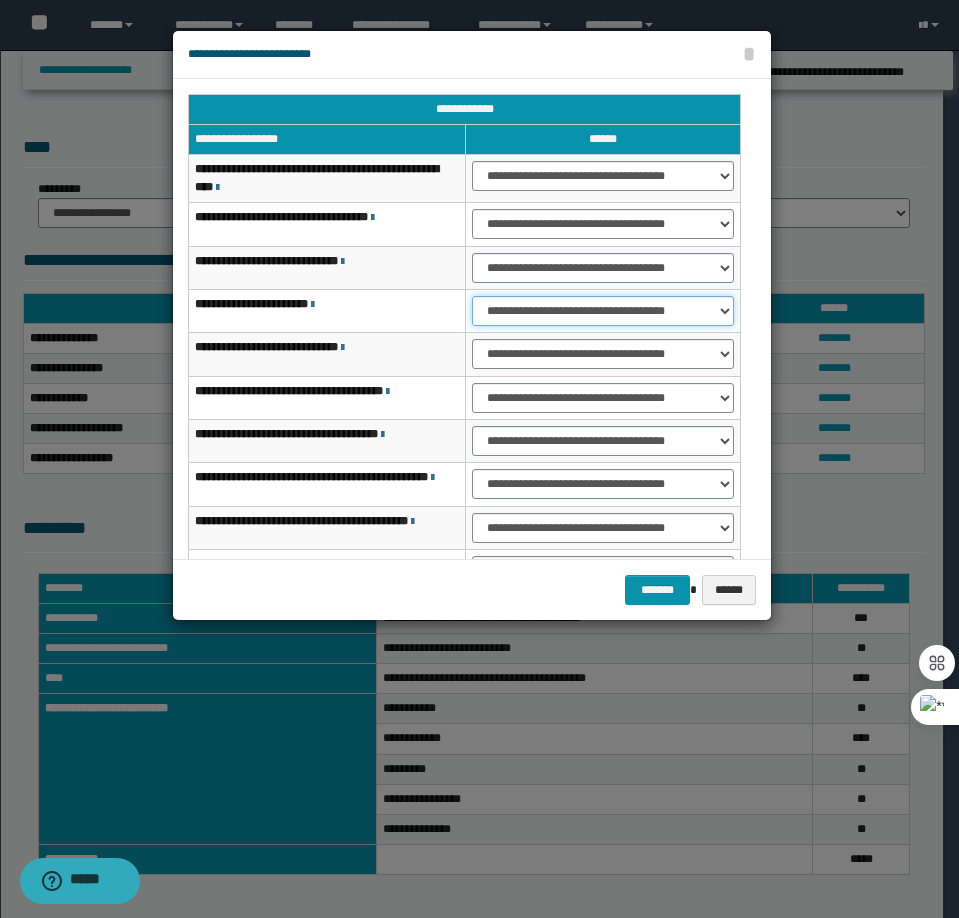 select on "***" 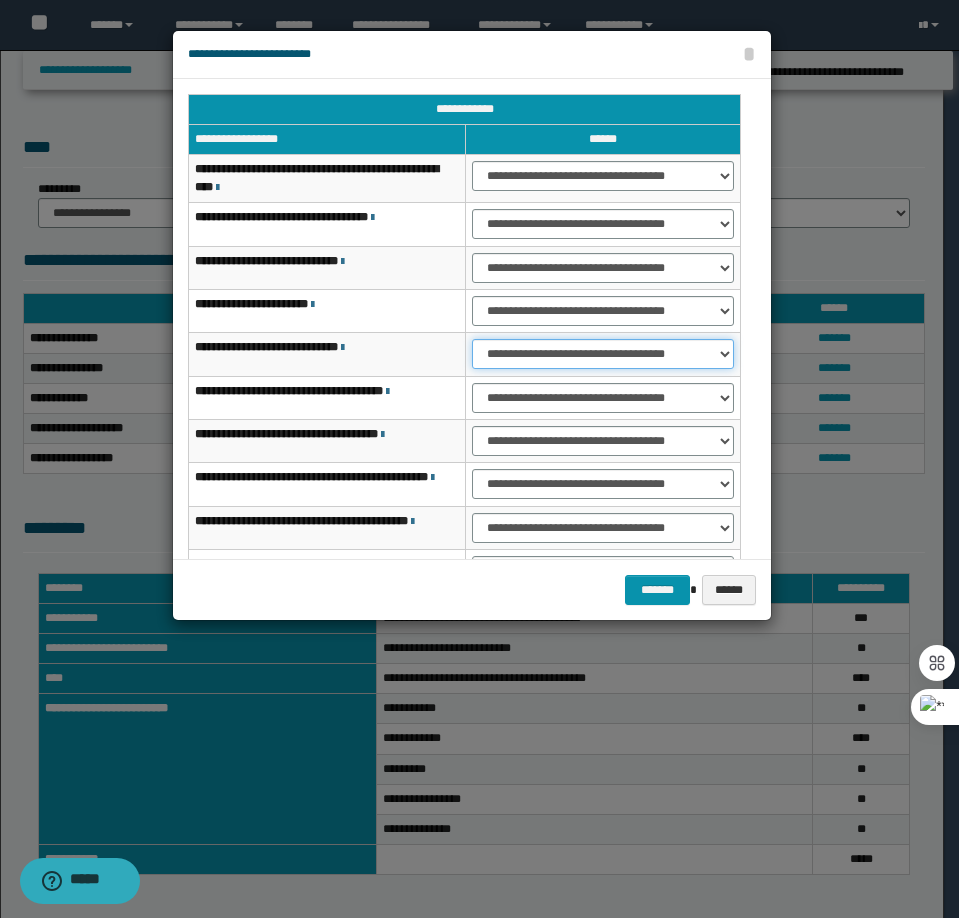 select on "***" 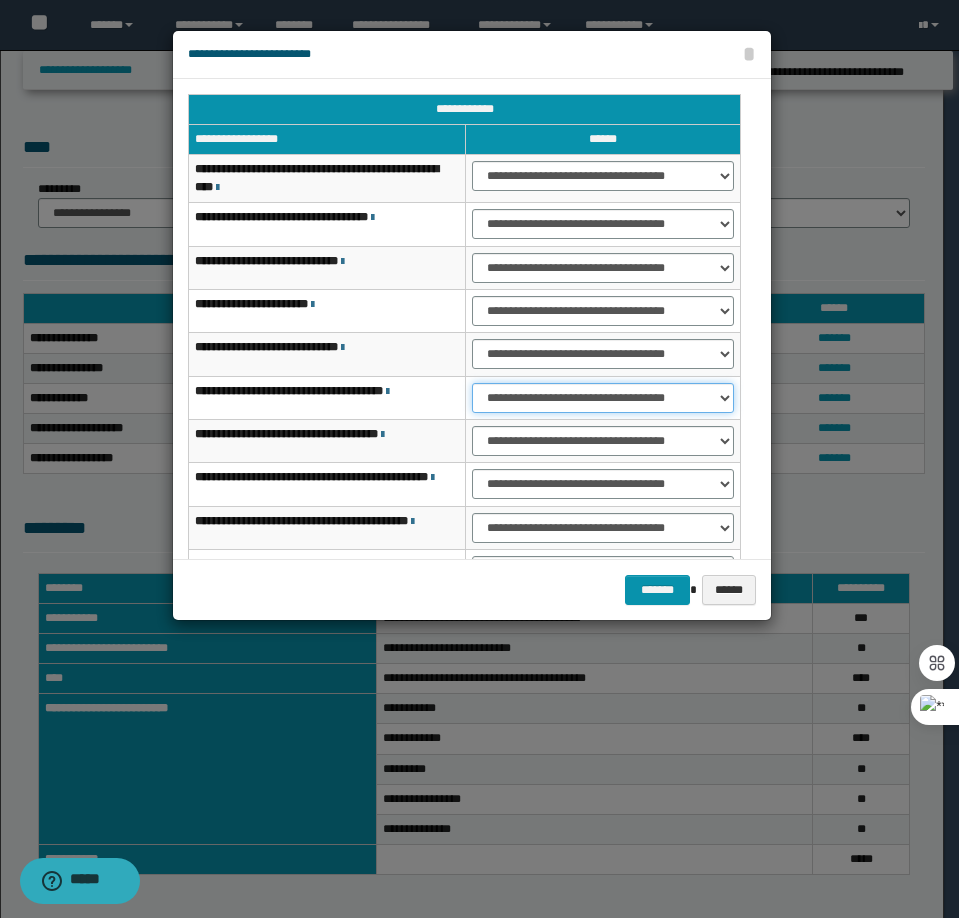 select on "***" 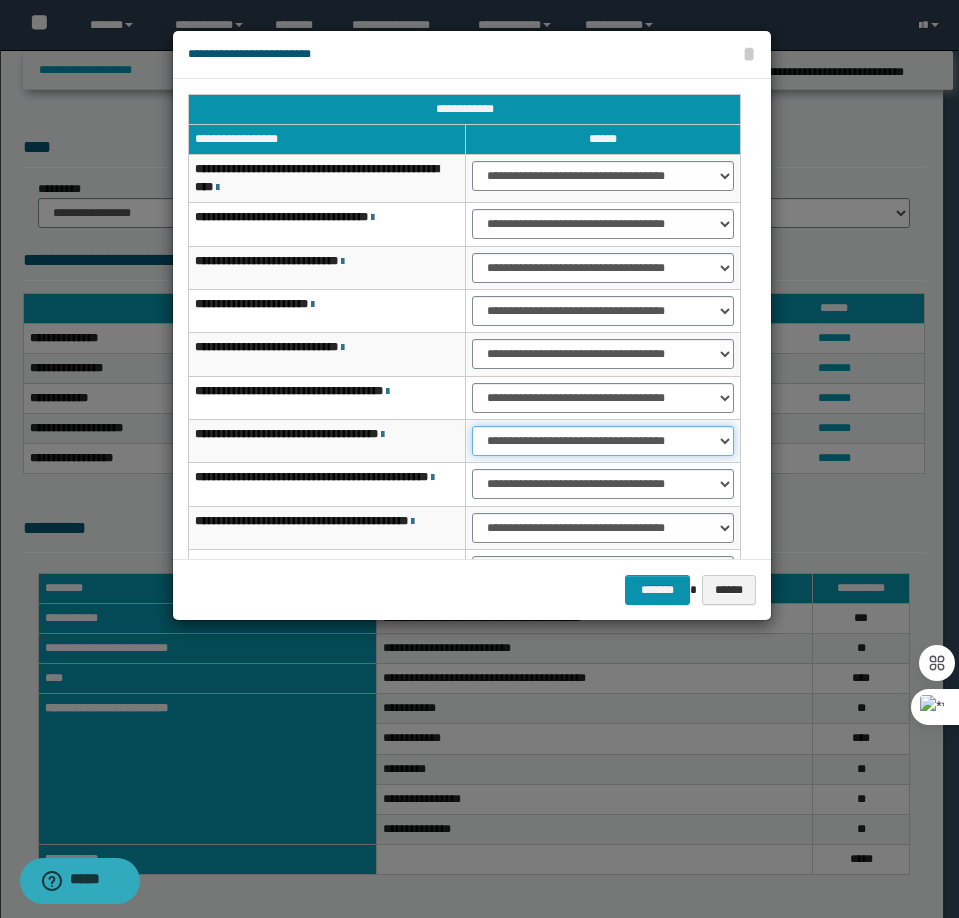 select on "***" 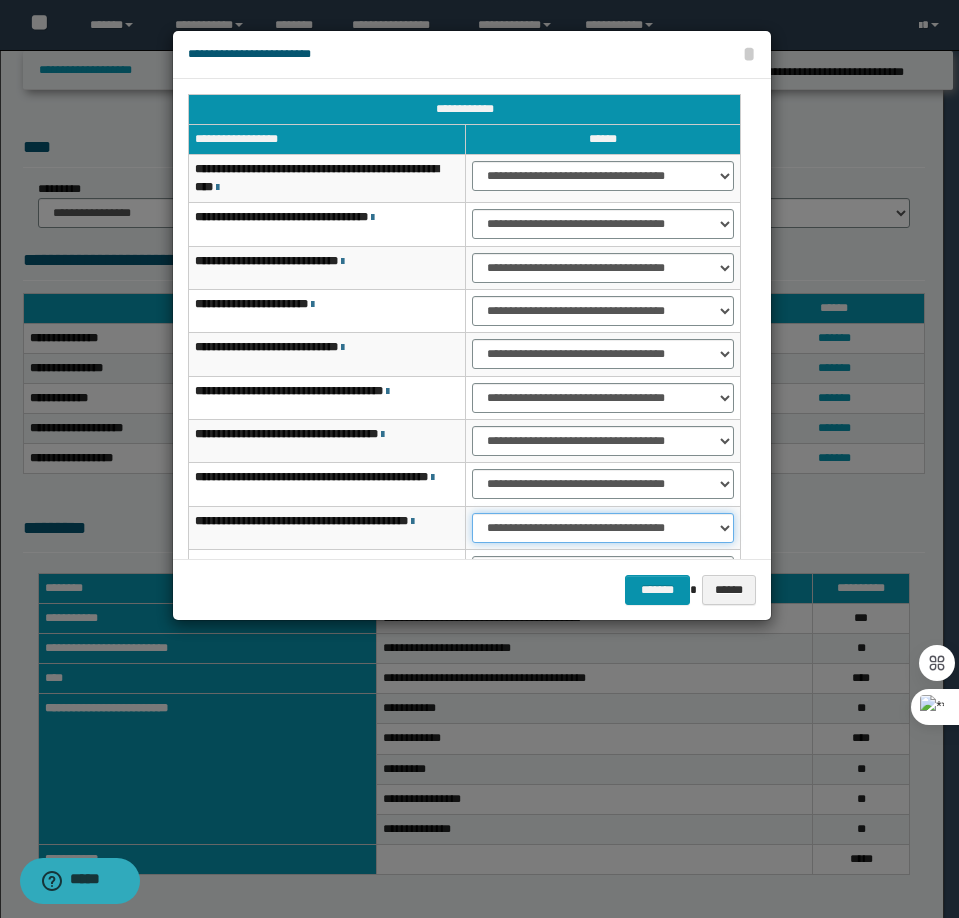 select on "***" 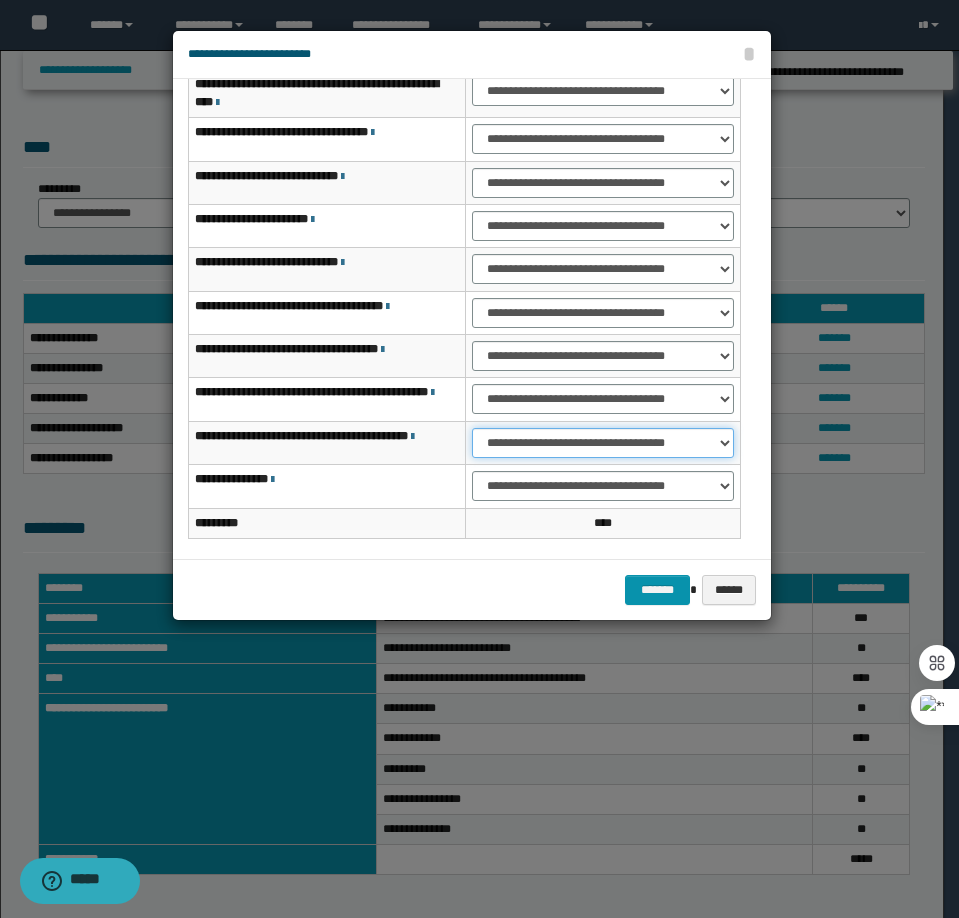 scroll, scrollTop: 160, scrollLeft: 0, axis: vertical 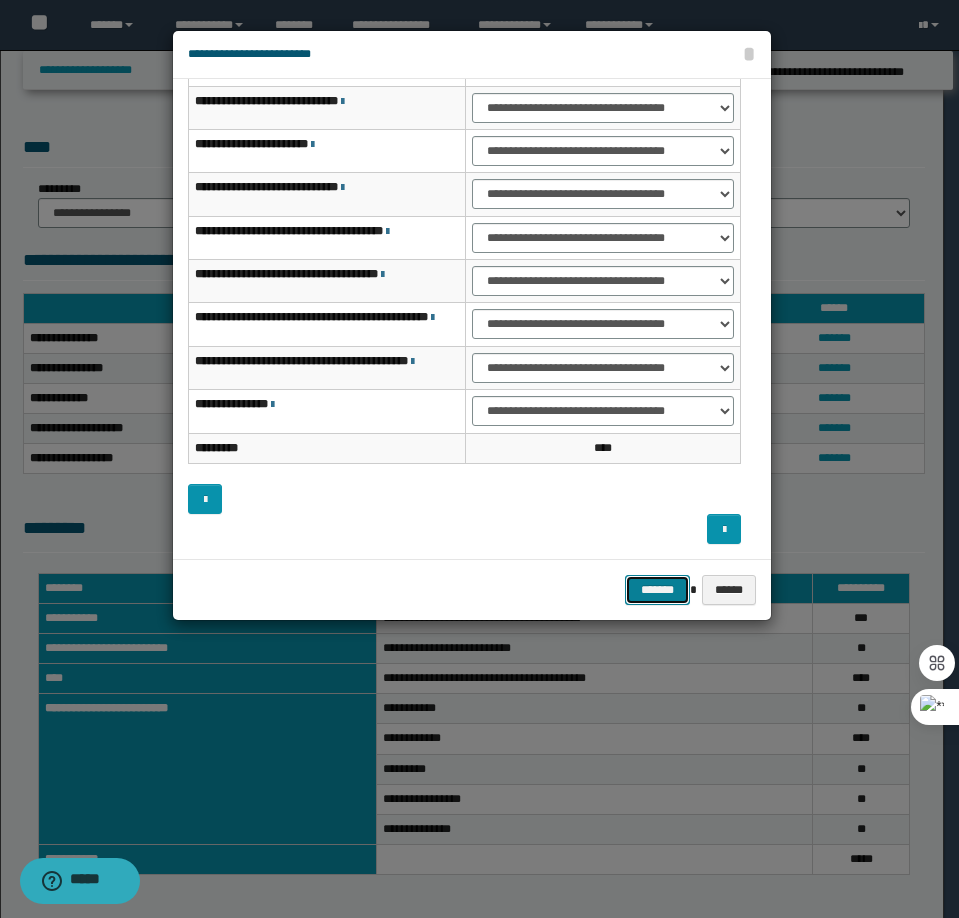click on "*******" at bounding box center (657, 590) 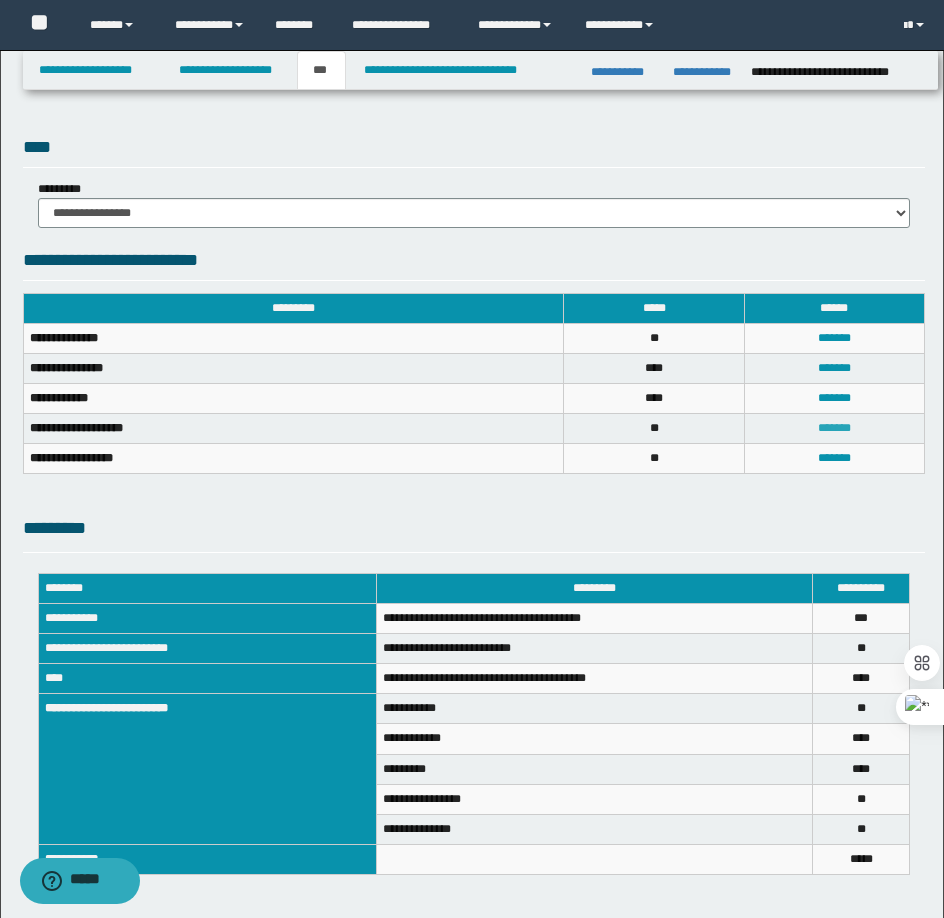 click on "*******" at bounding box center (834, 428) 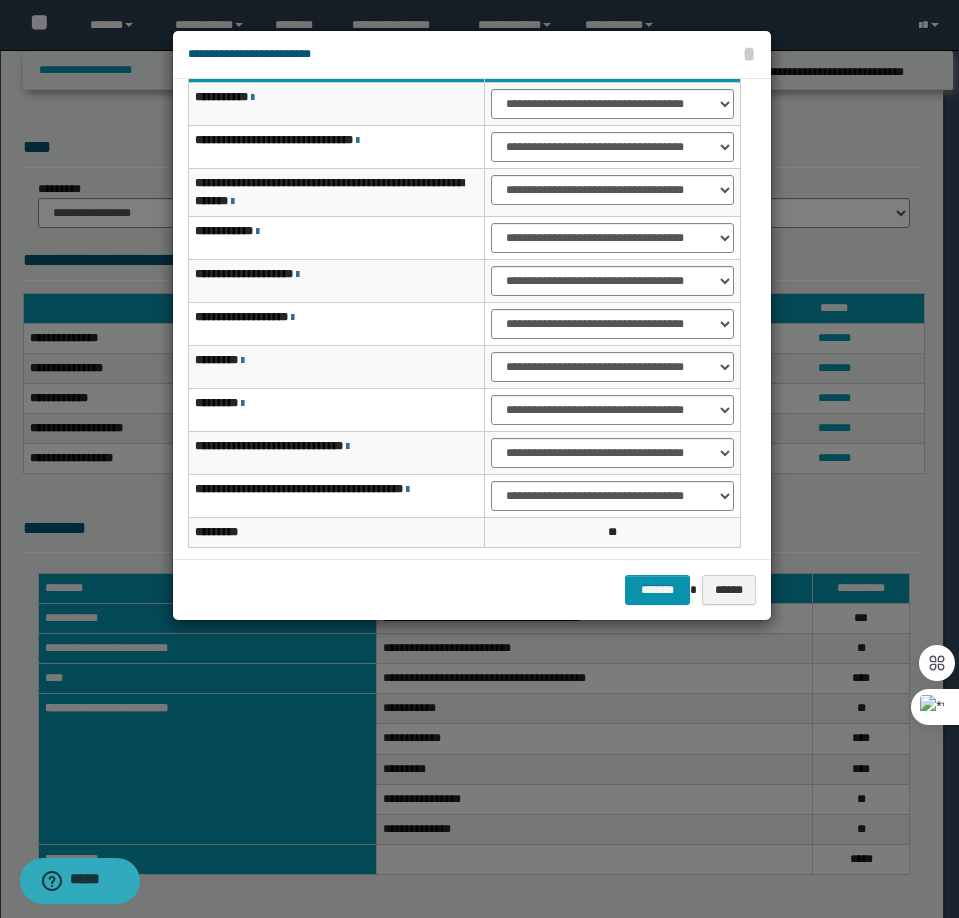 scroll, scrollTop: 0, scrollLeft: 0, axis: both 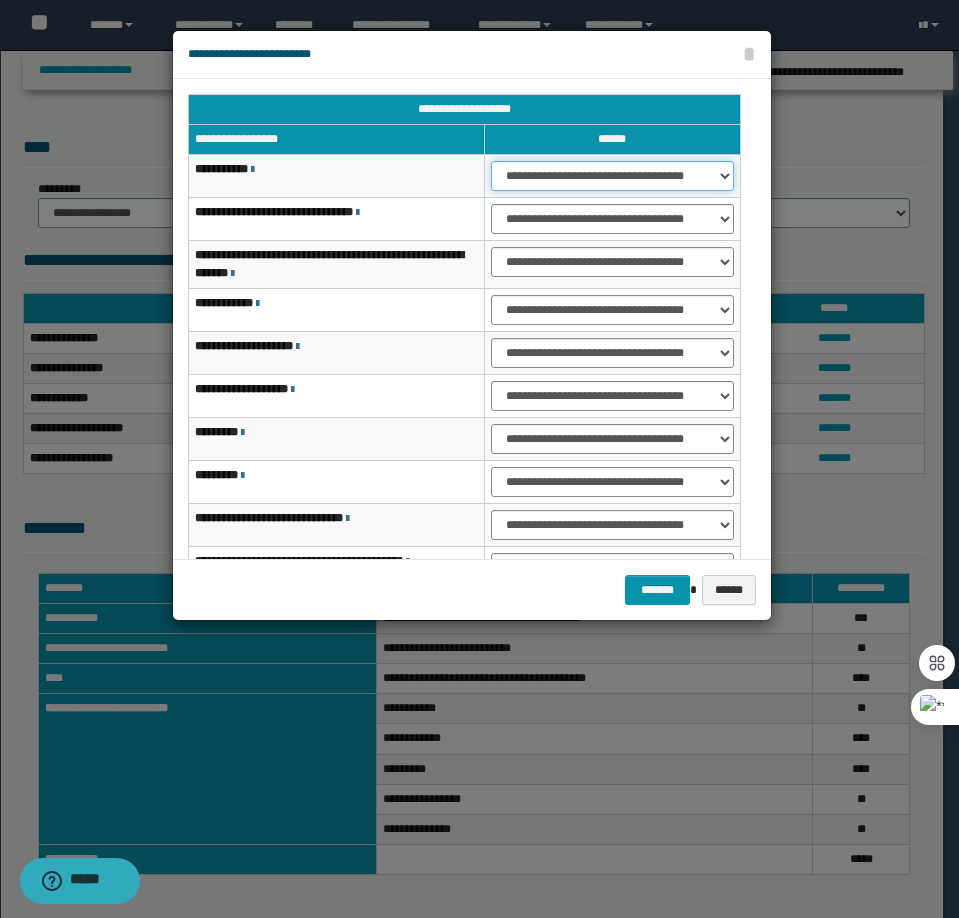 click on "**********" at bounding box center (612, 176) 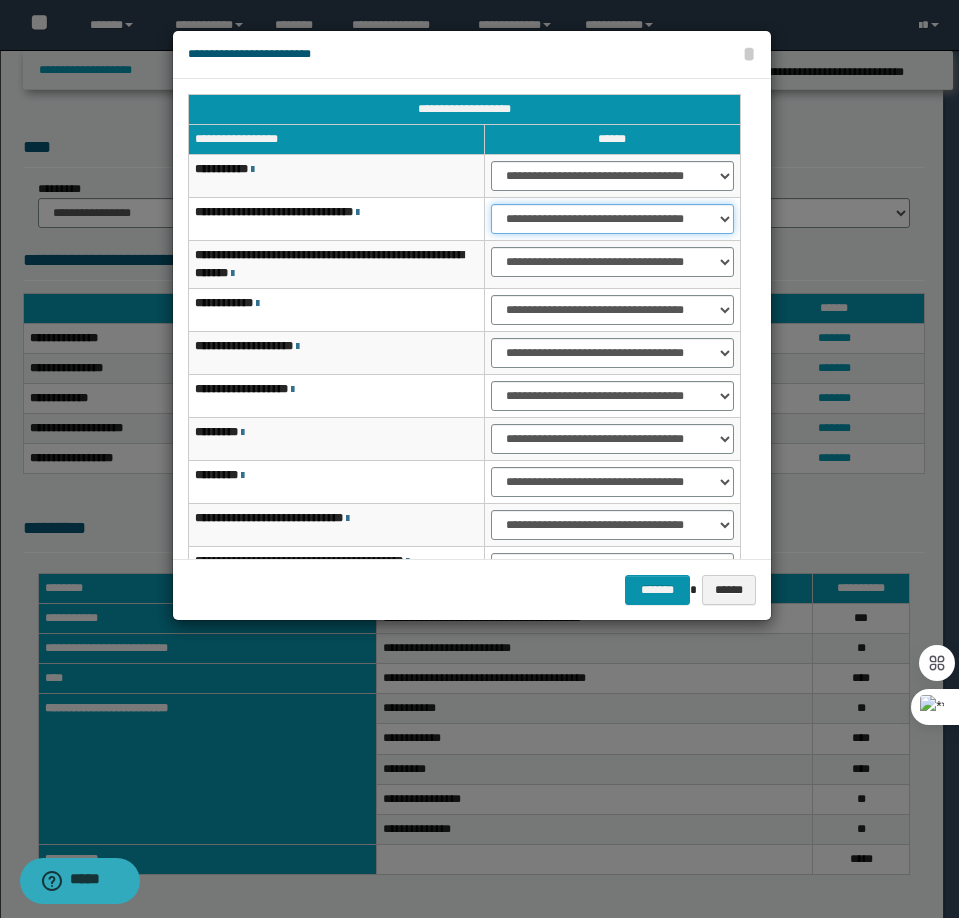 select on "***" 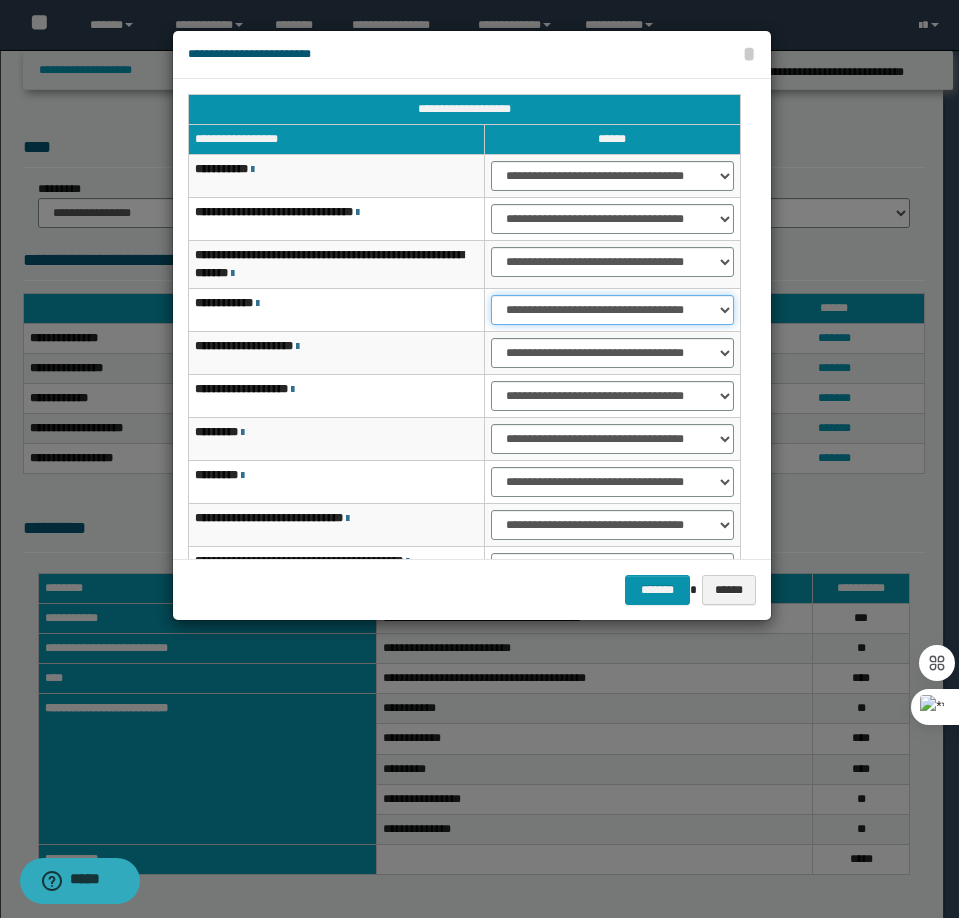 select on "***" 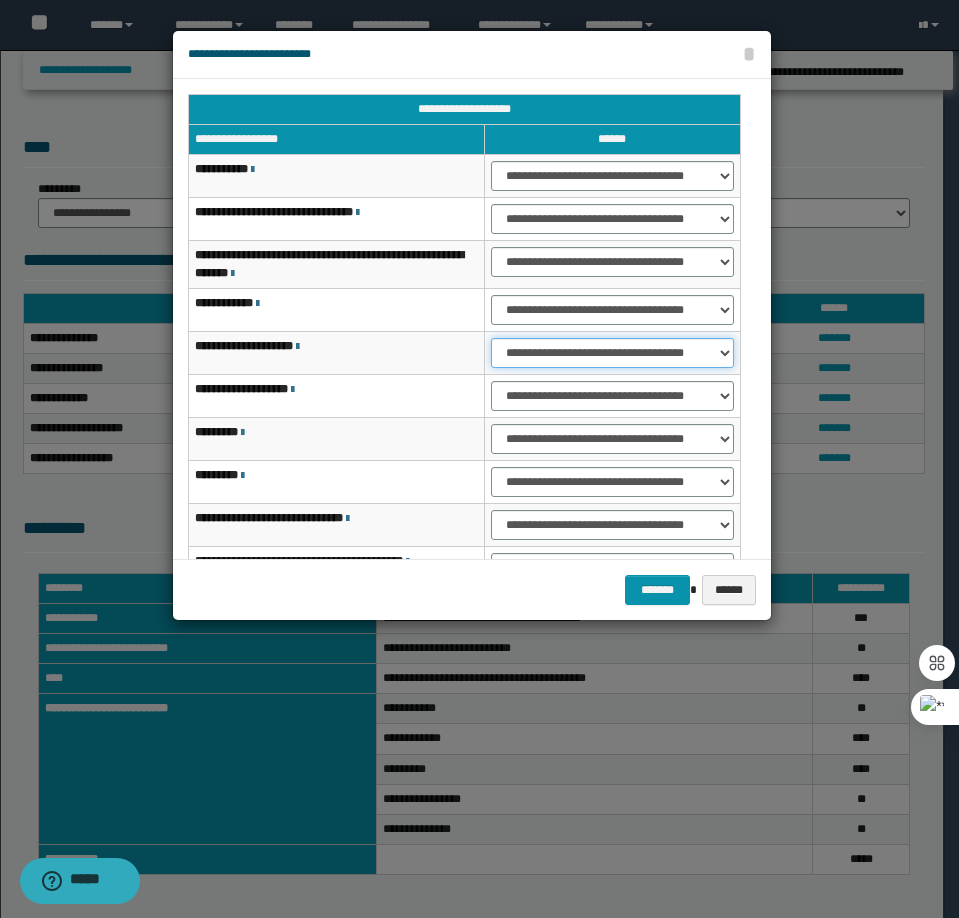 select on "***" 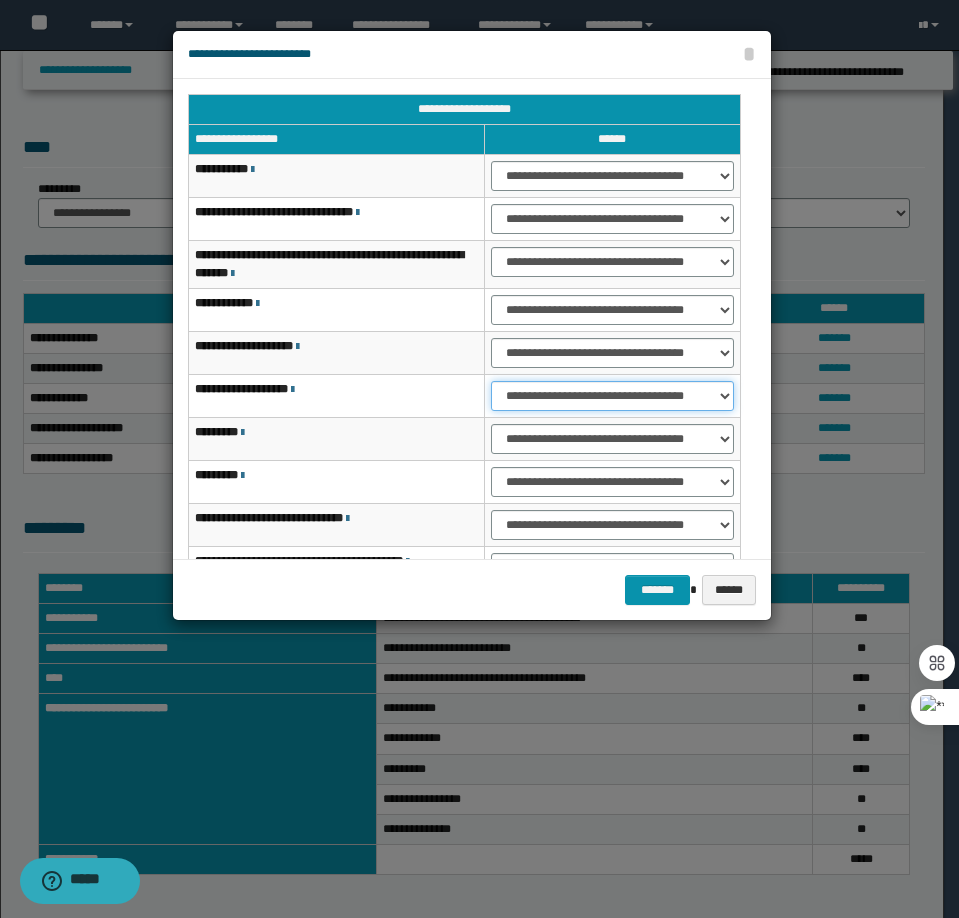 select on "***" 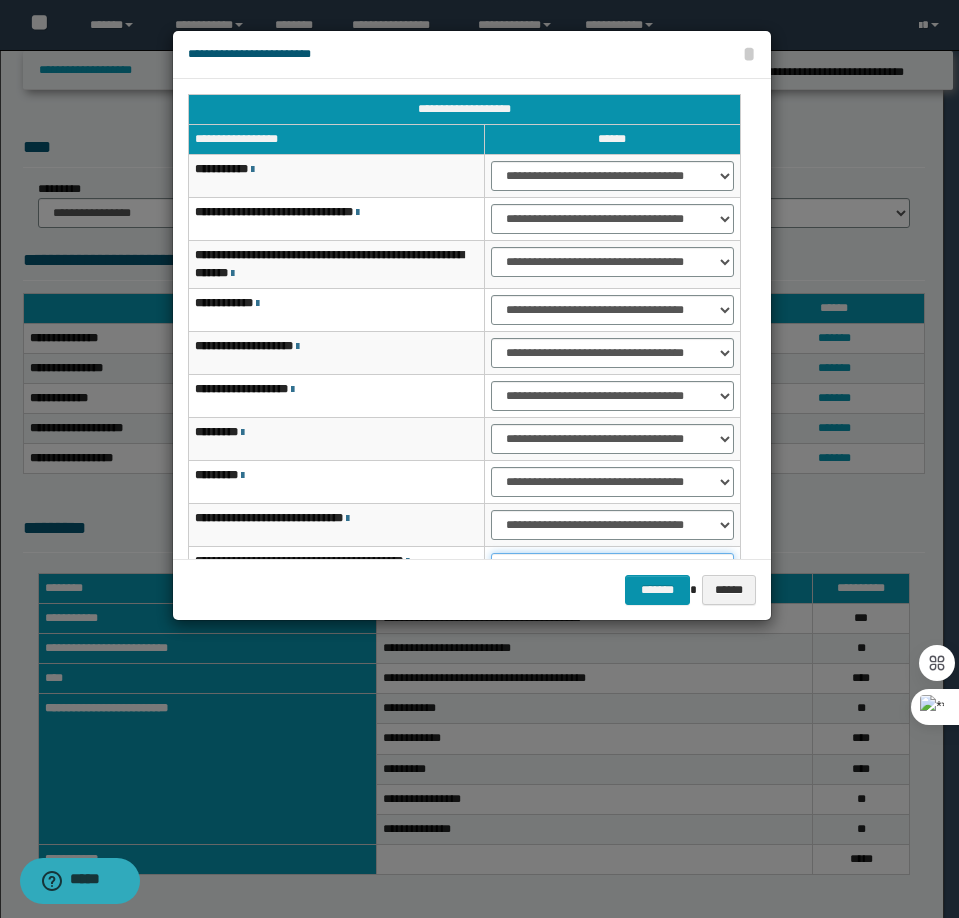 scroll, scrollTop: 24, scrollLeft: 0, axis: vertical 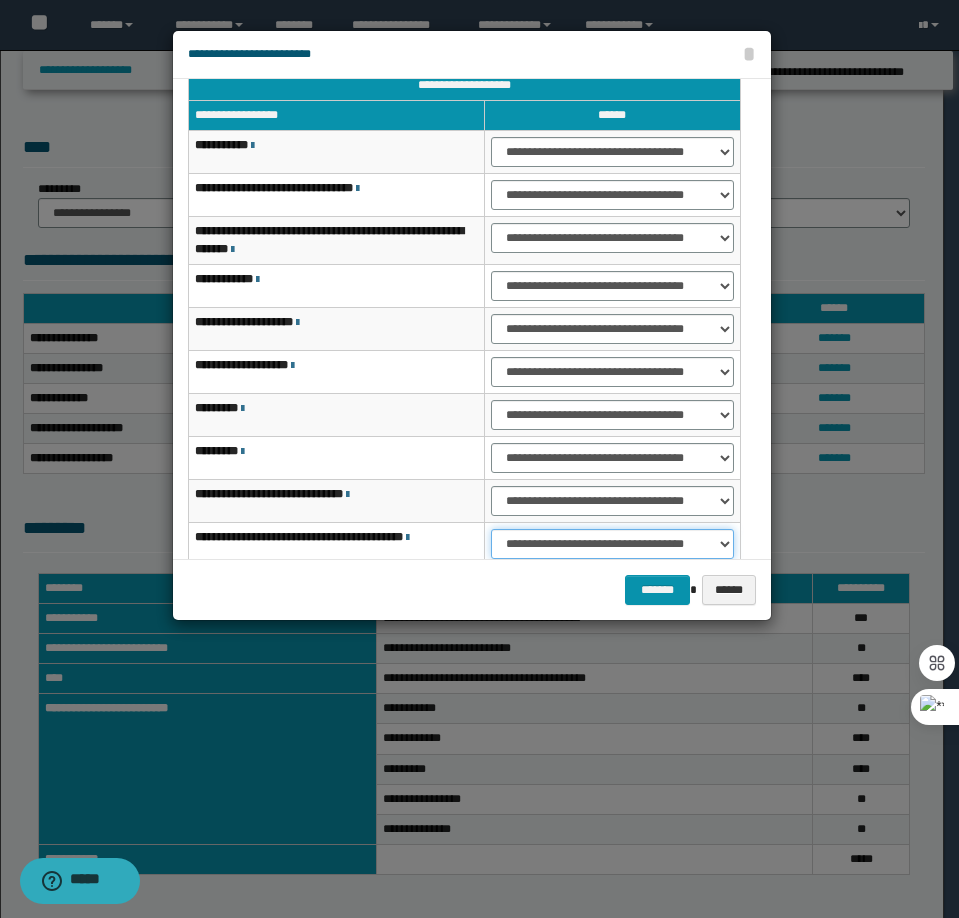 select on "***" 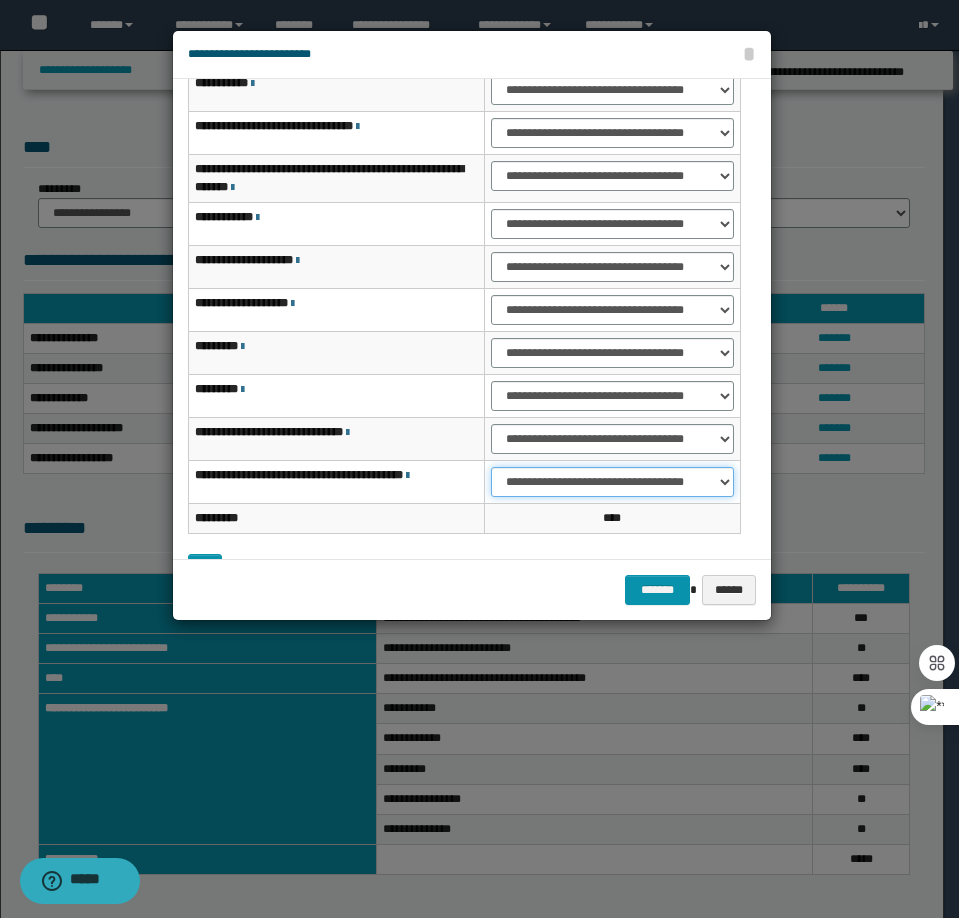 scroll, scrollTop: 156, scrollLeft: 0, axis: vertical 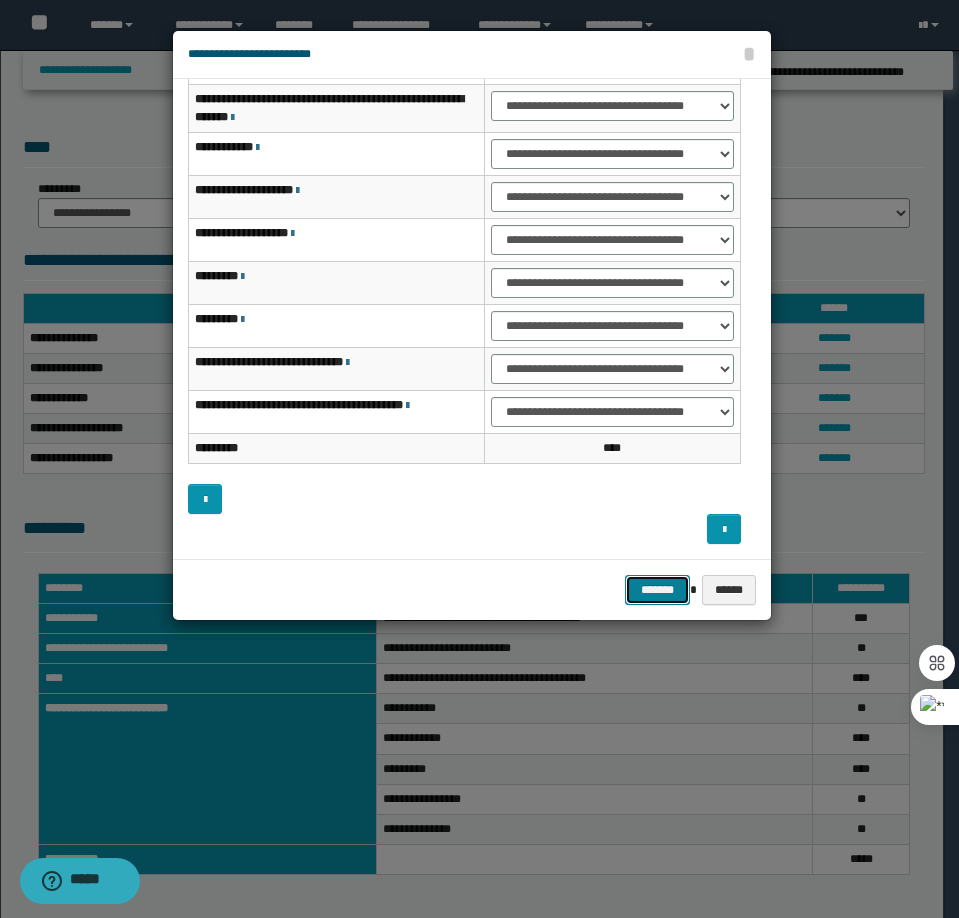 click on "*******" at bounding box center [657, 590] 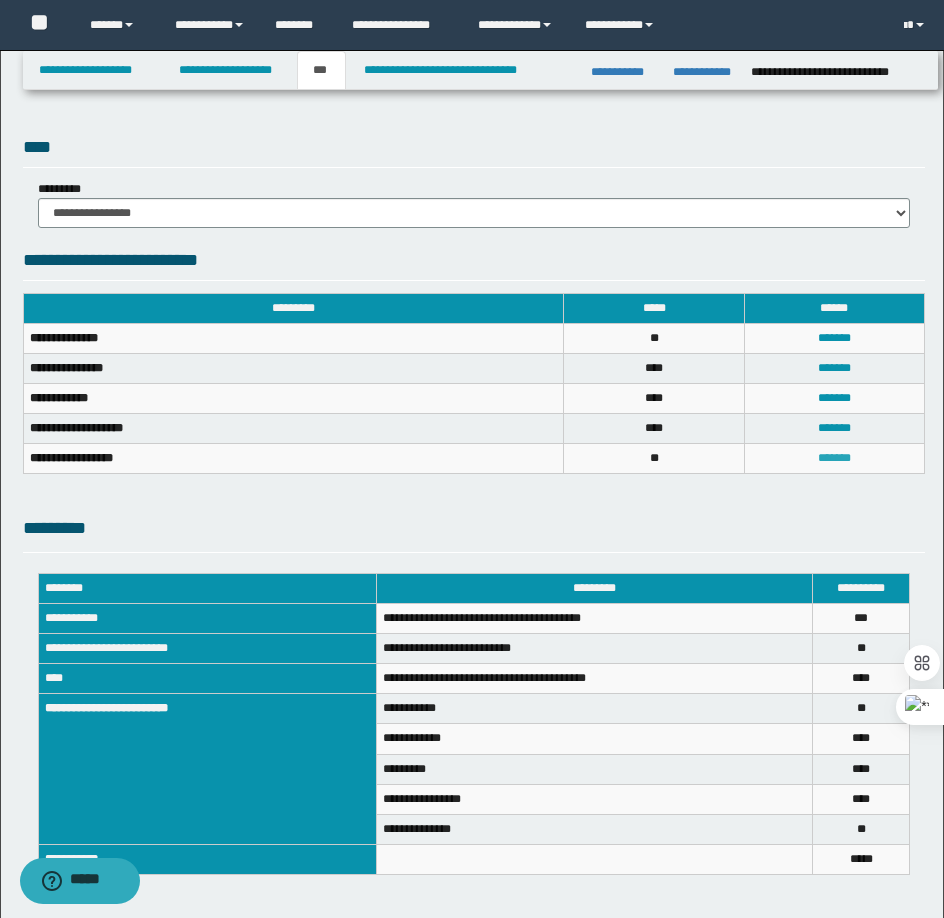 click on "*******" at bounding box center [834, 458] 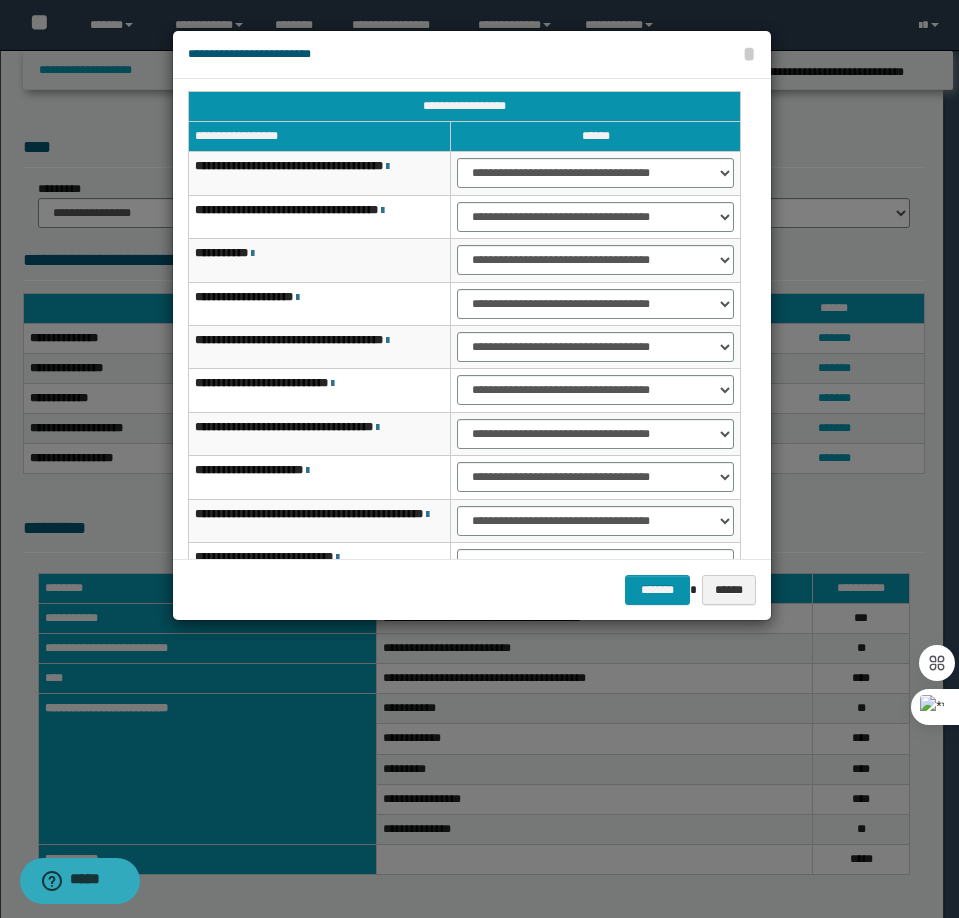 scroll, scrollTop: 0, scrollLeft: 0, axis: both 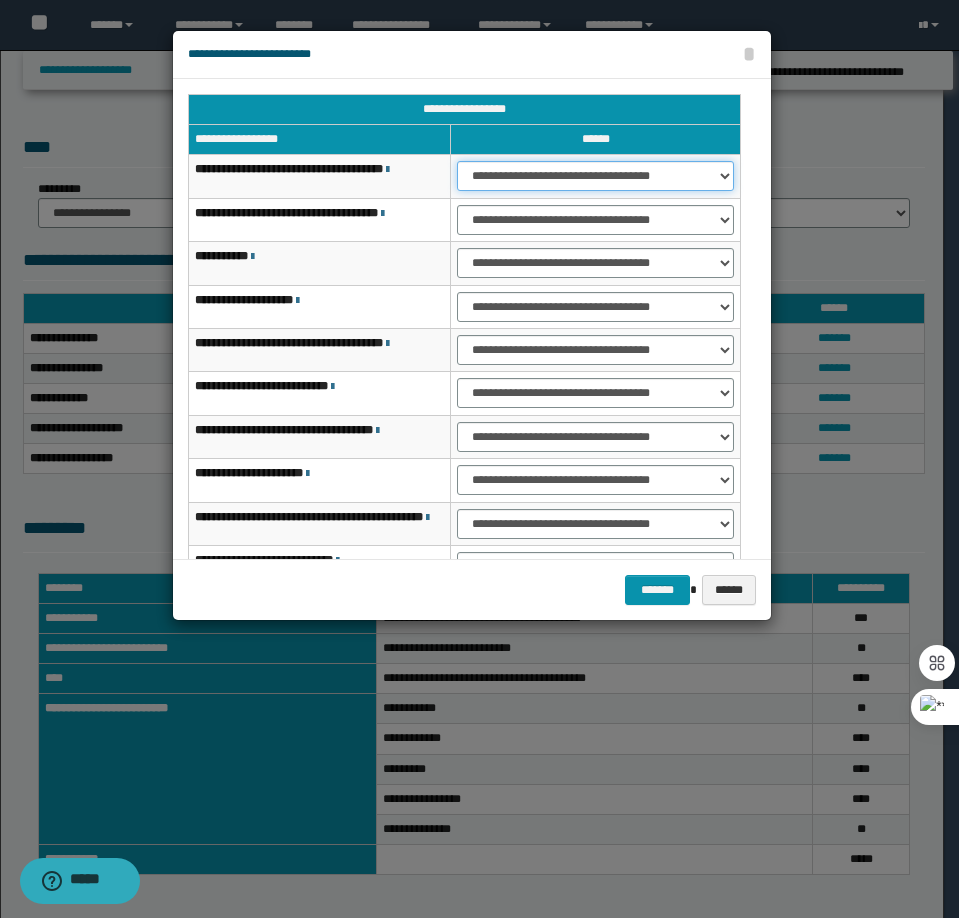 click on "**********" at bounding box center (595, 176) 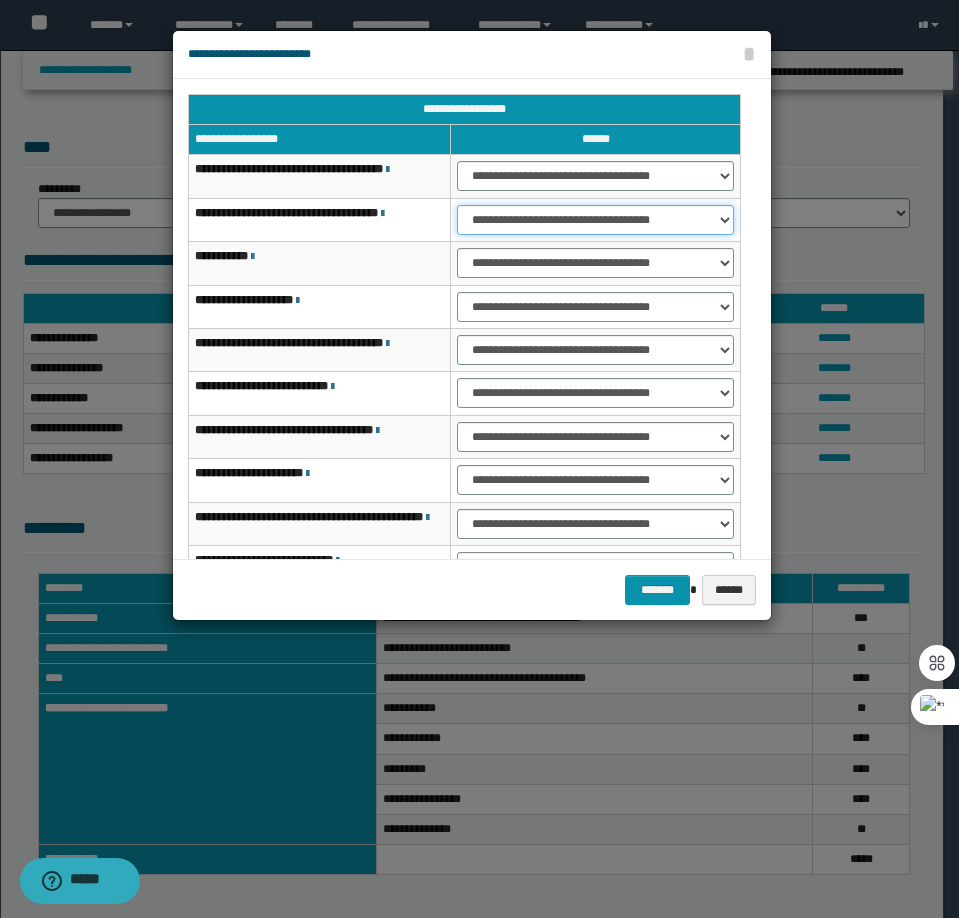 select on "***" 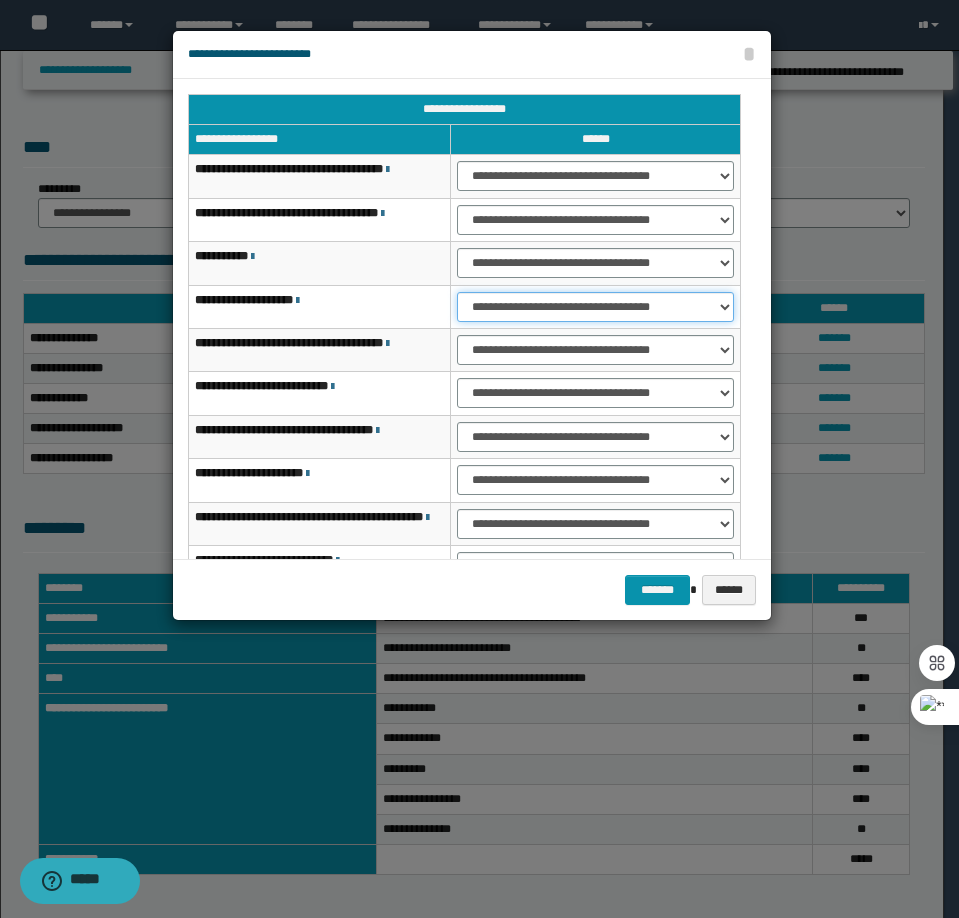 select on "***" 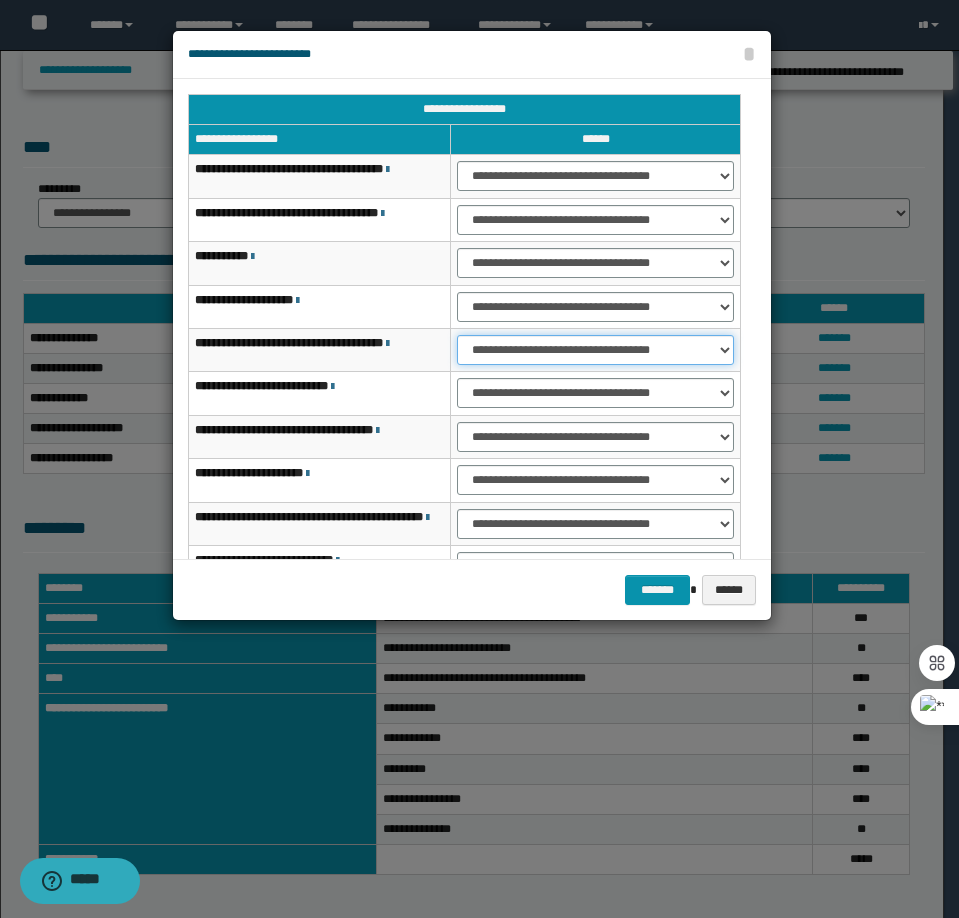 select on "***" 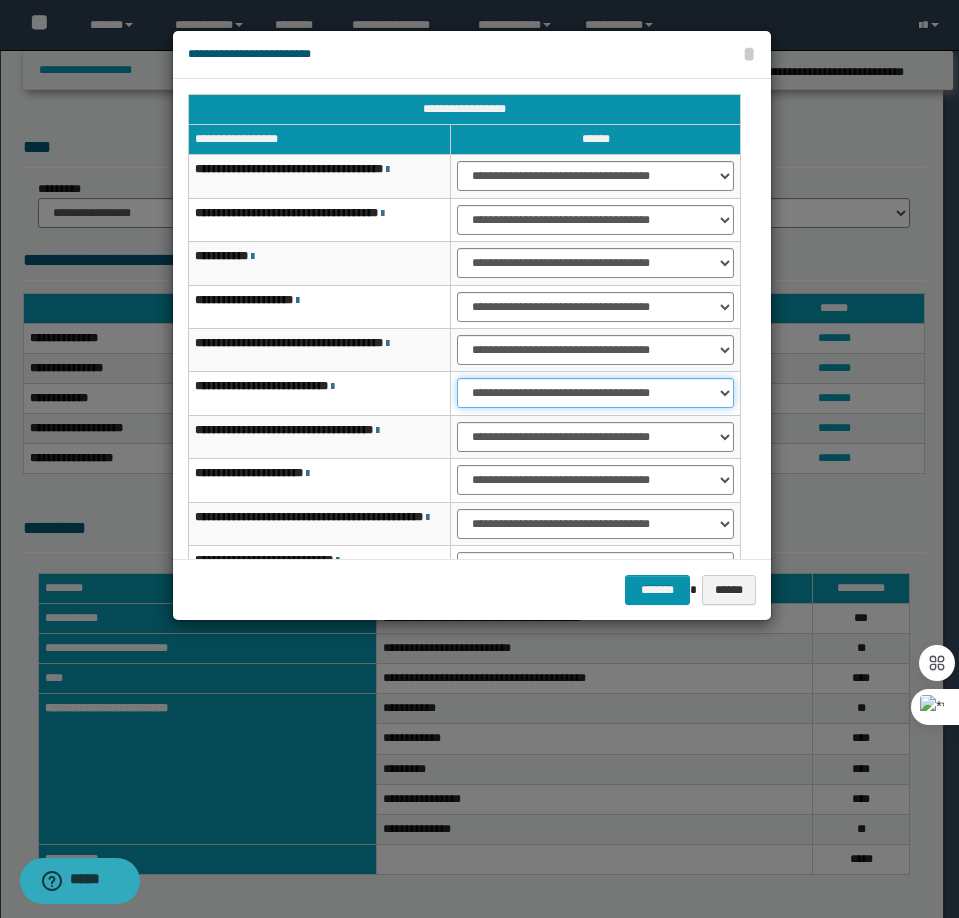 select on "***" 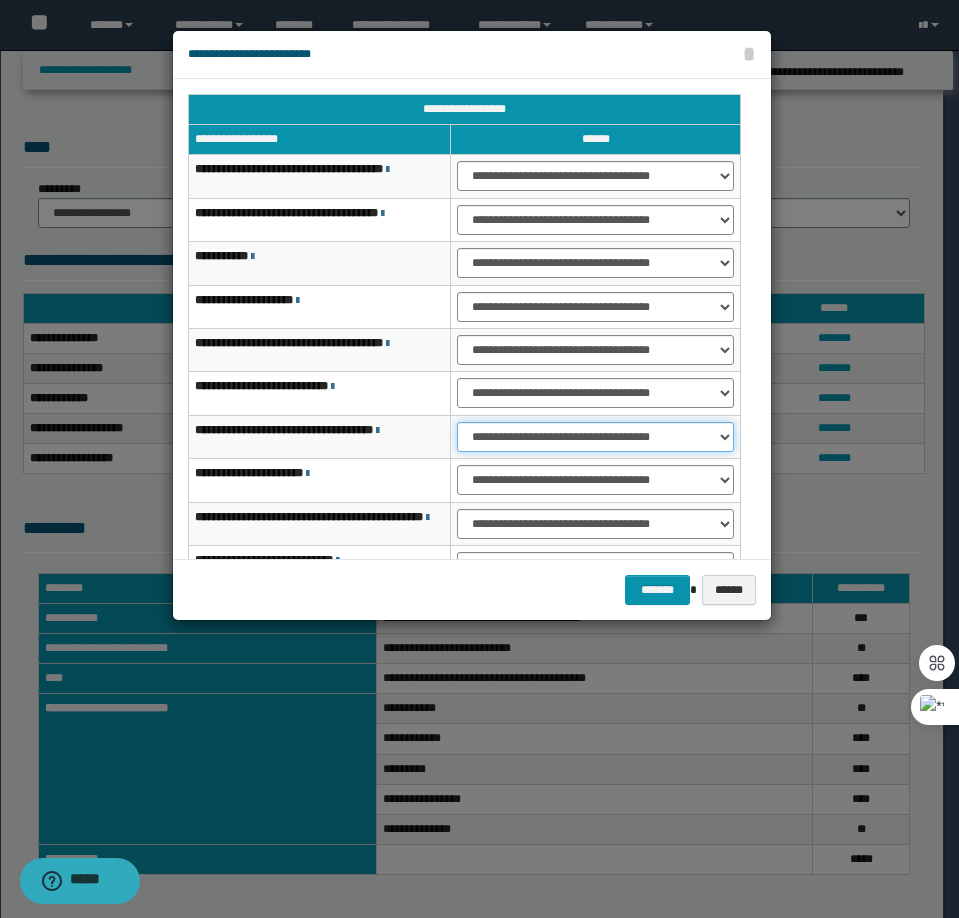 select on "***" 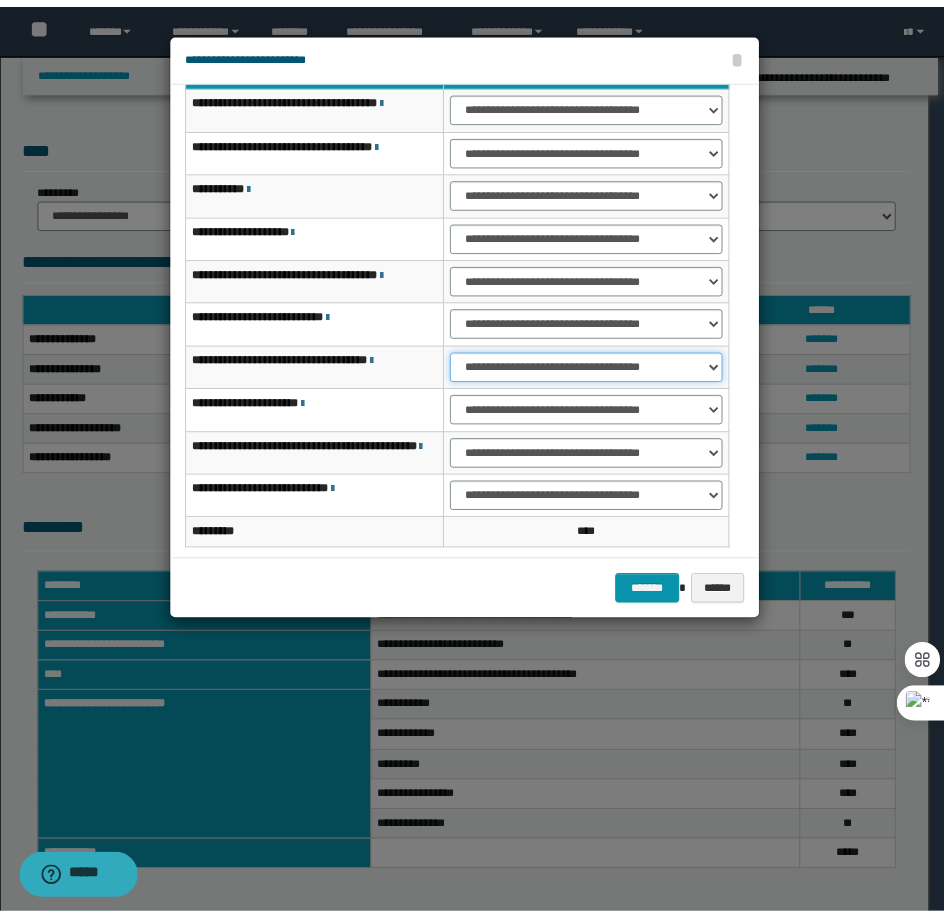 scroll, scrollTop: 127, scrollLeft: 0, axis: vertical 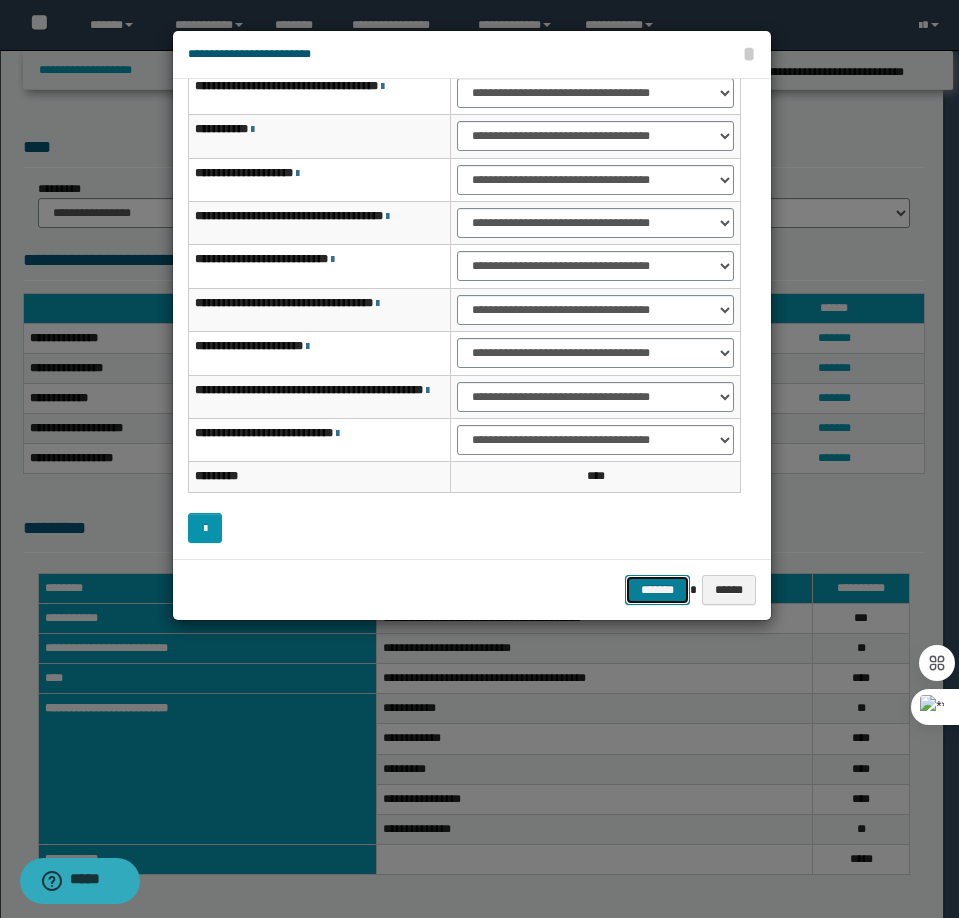 click on "*******" at bounding box center [657, 590] 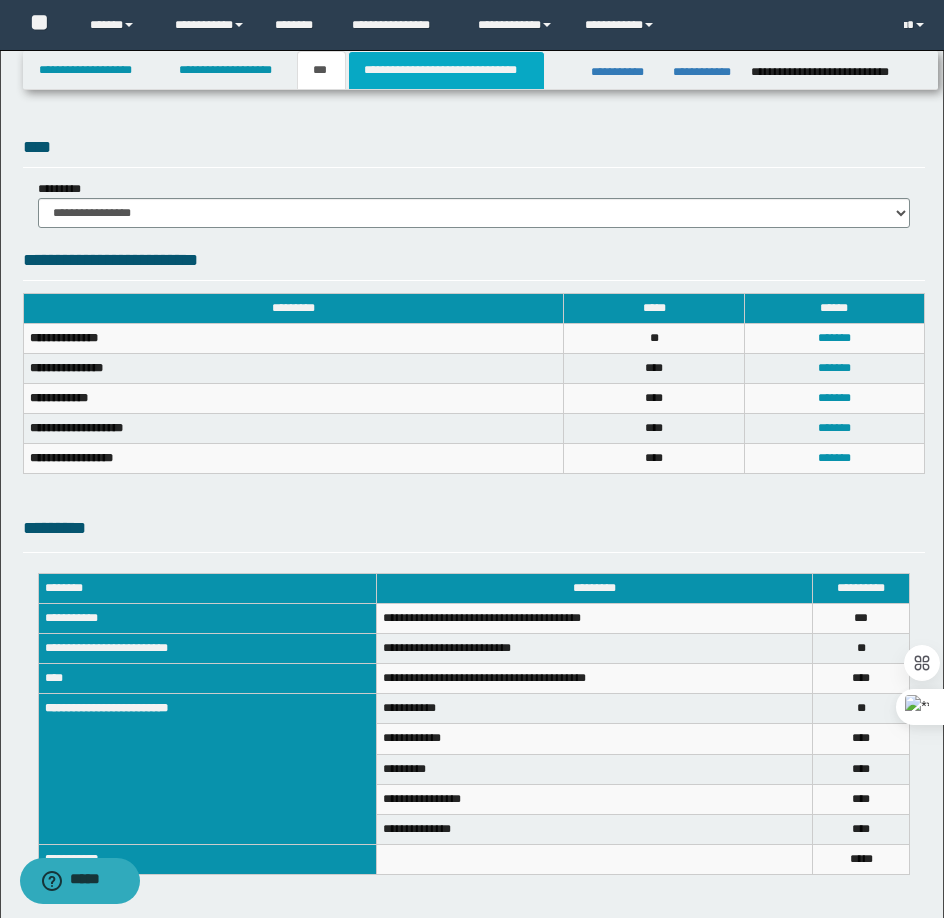 click on "**********" at bounding box center (446, 70) 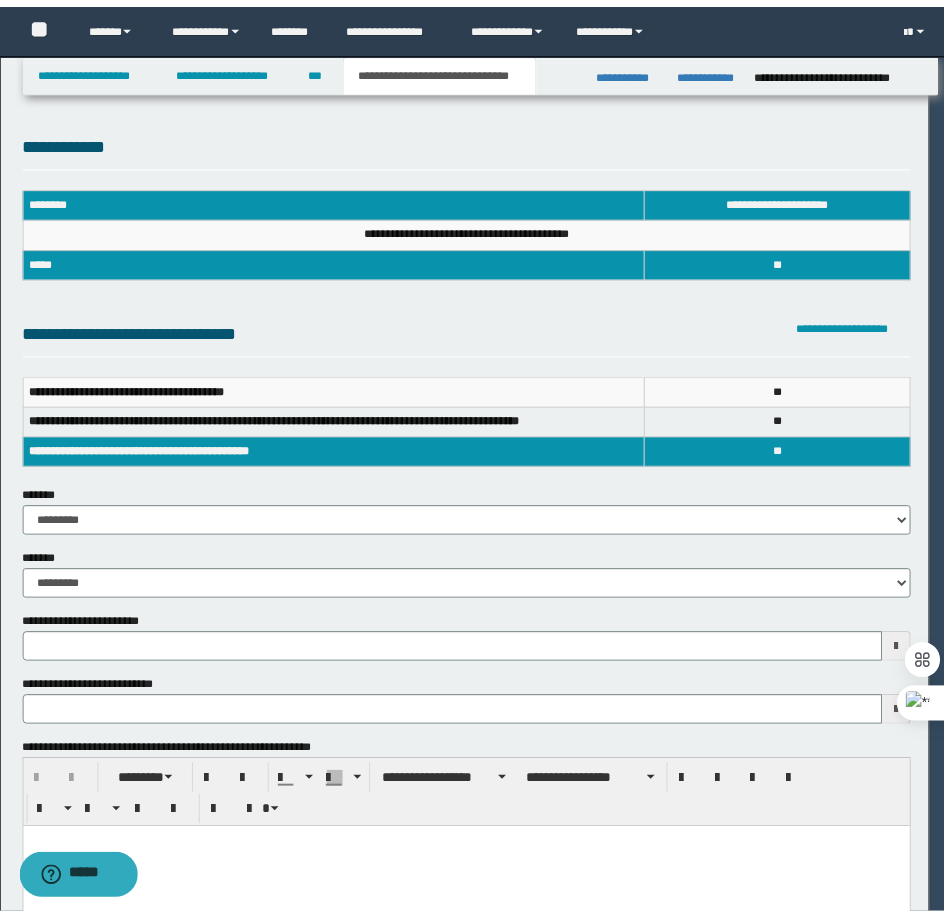 scroll, scrollTop: 0, scrollLeft: 0, axis: both 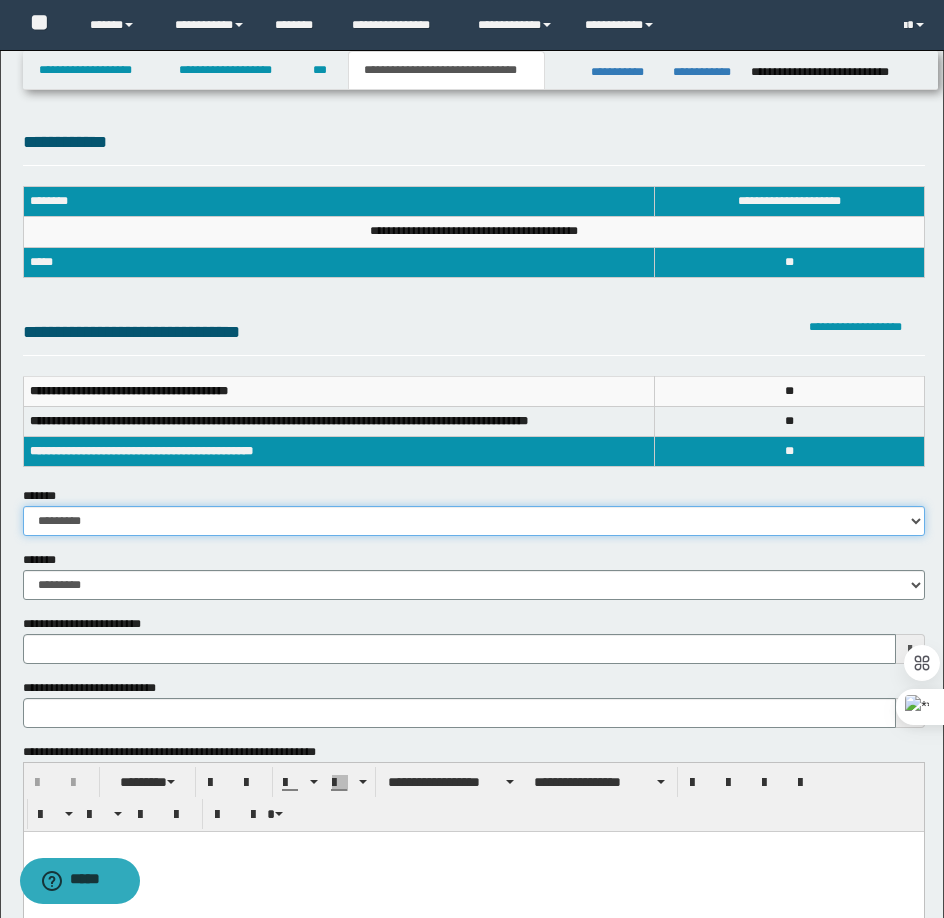 click on "**********" at bounding box center (474, 521) 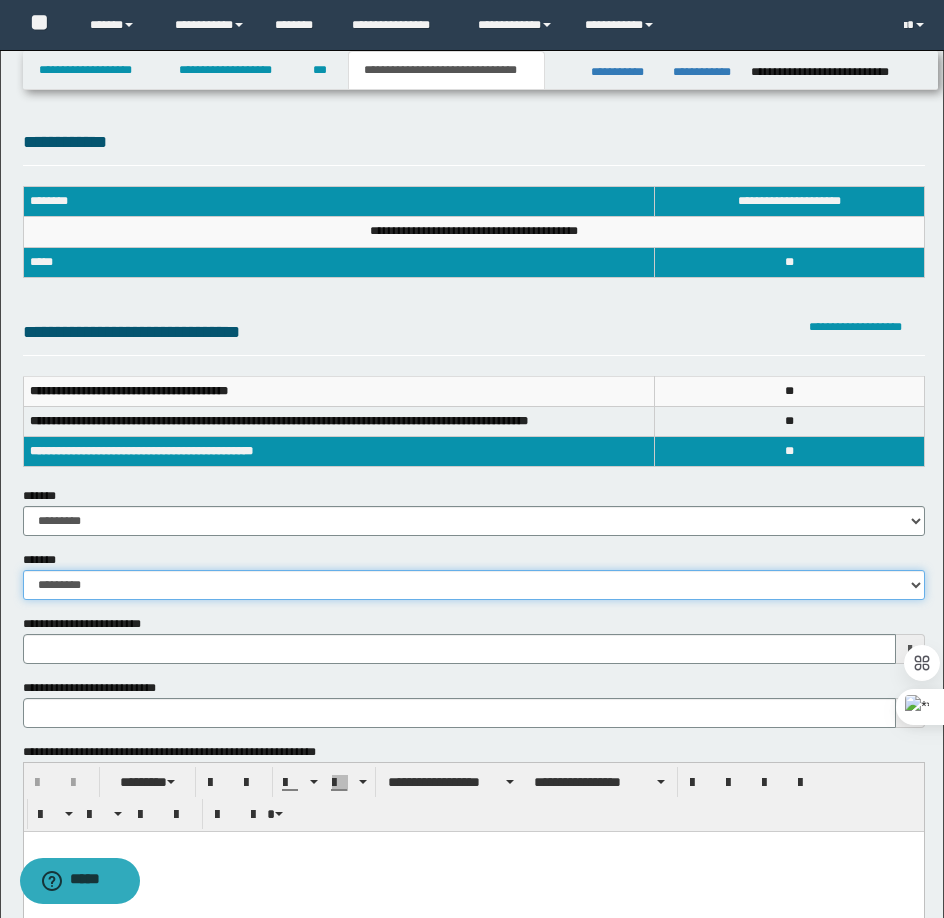 drag, startPoint x: 80, startPoint y: 584, endPoint x: 89, endPoint y: 597, distance: 15.811388 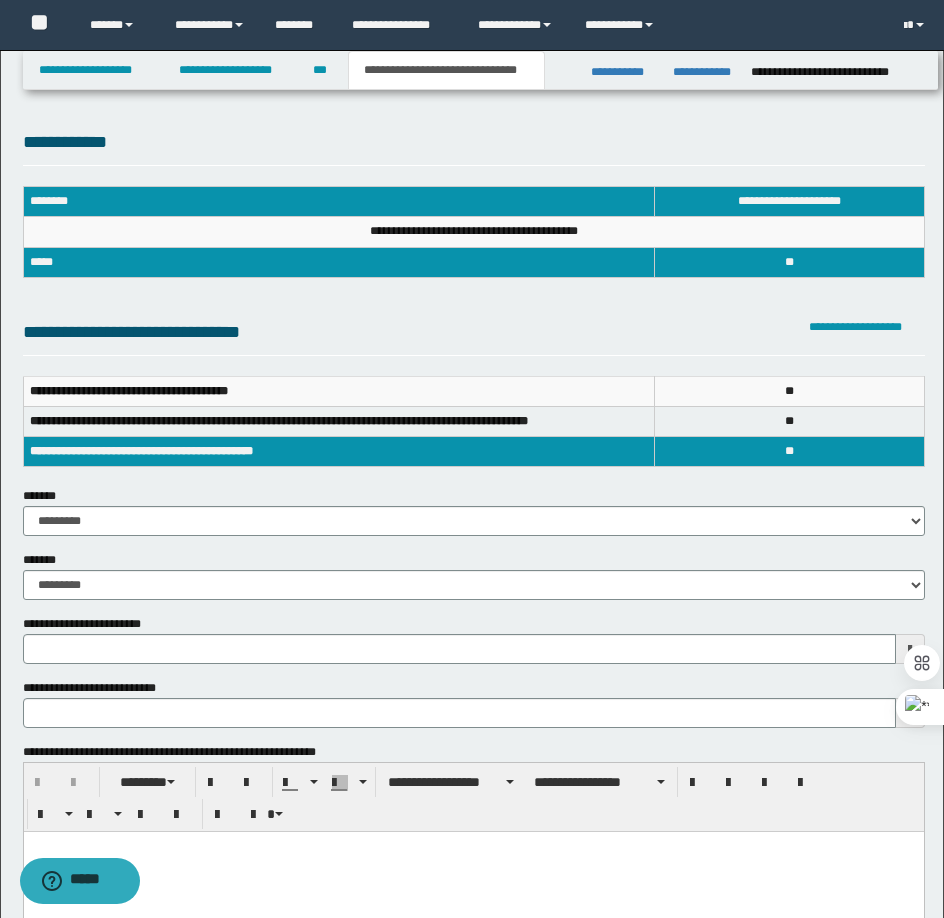 type 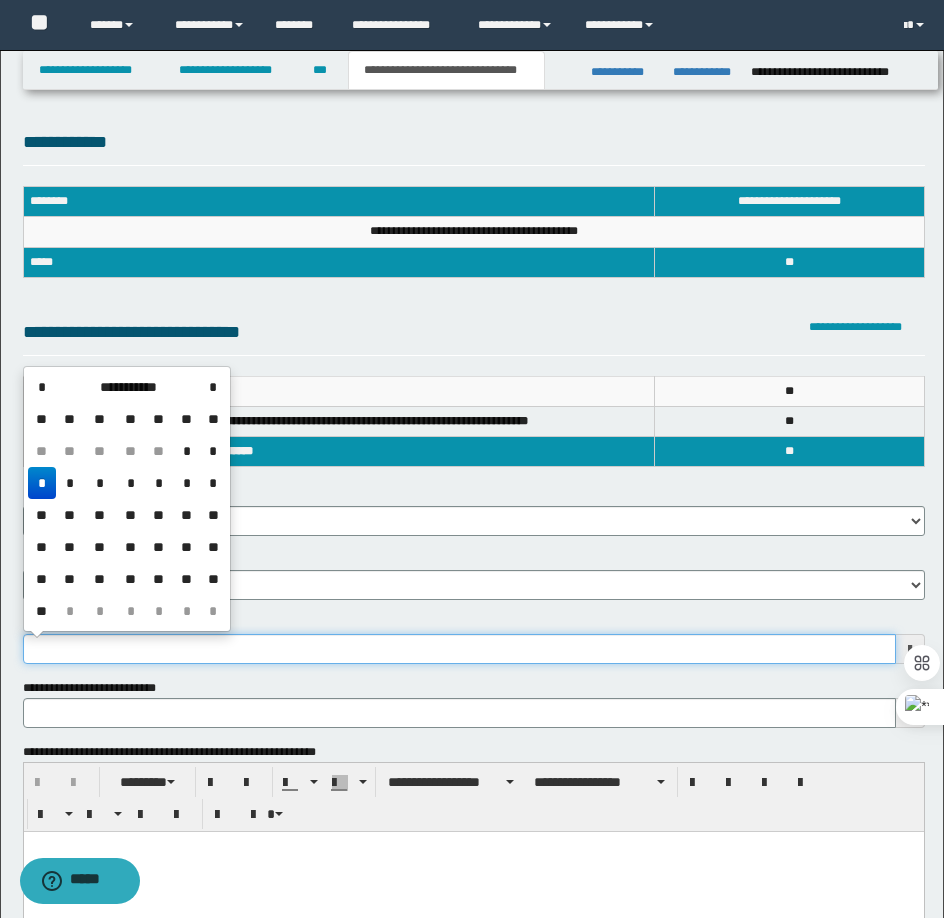 click on "**********" at bounding box center (459, 649) 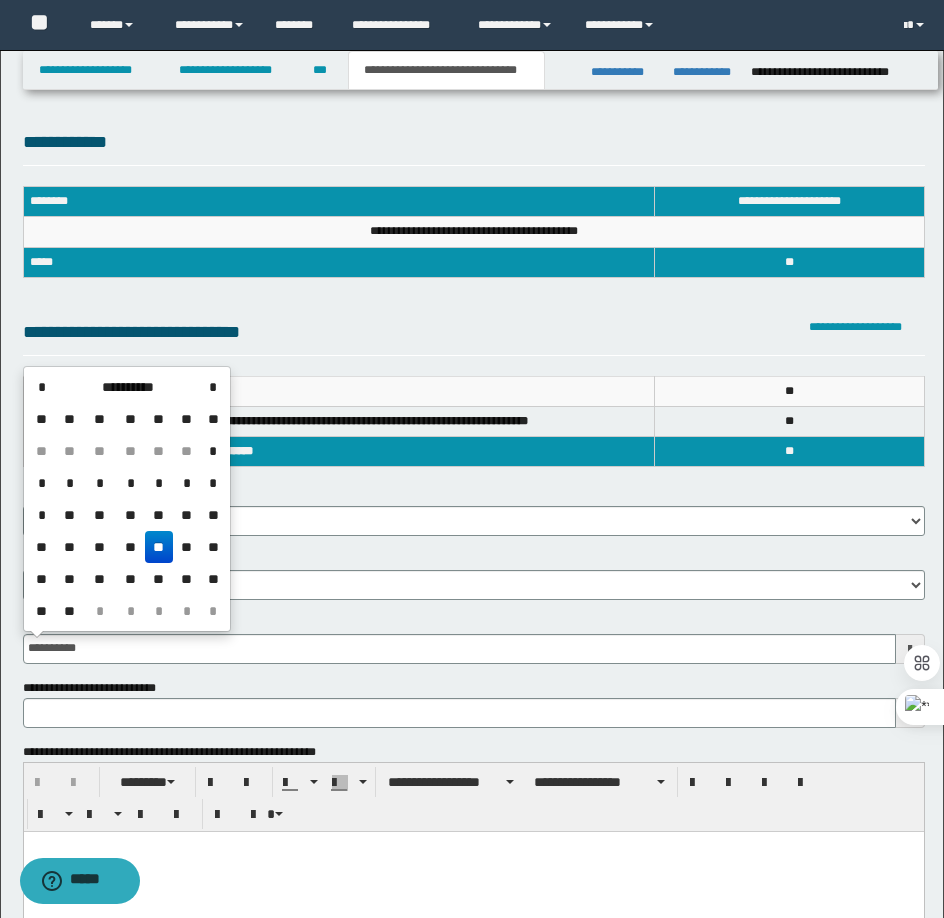 type on "**********" 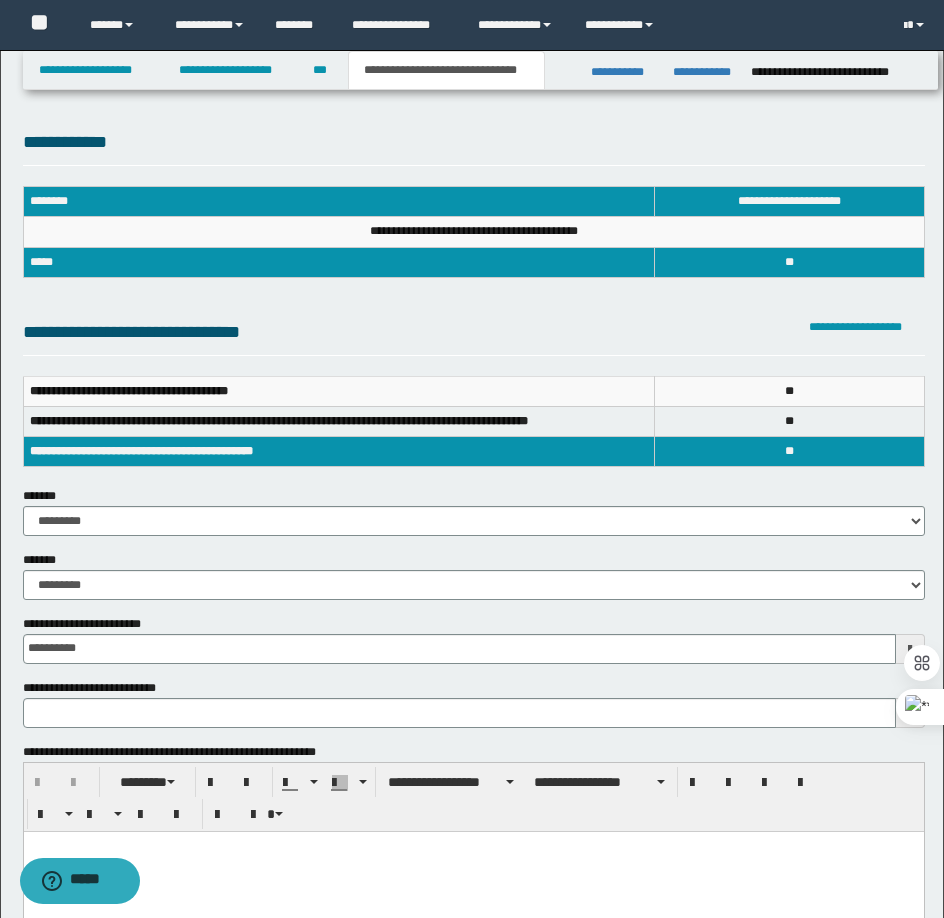 click on "**********" at bounding box center [474, 337] 